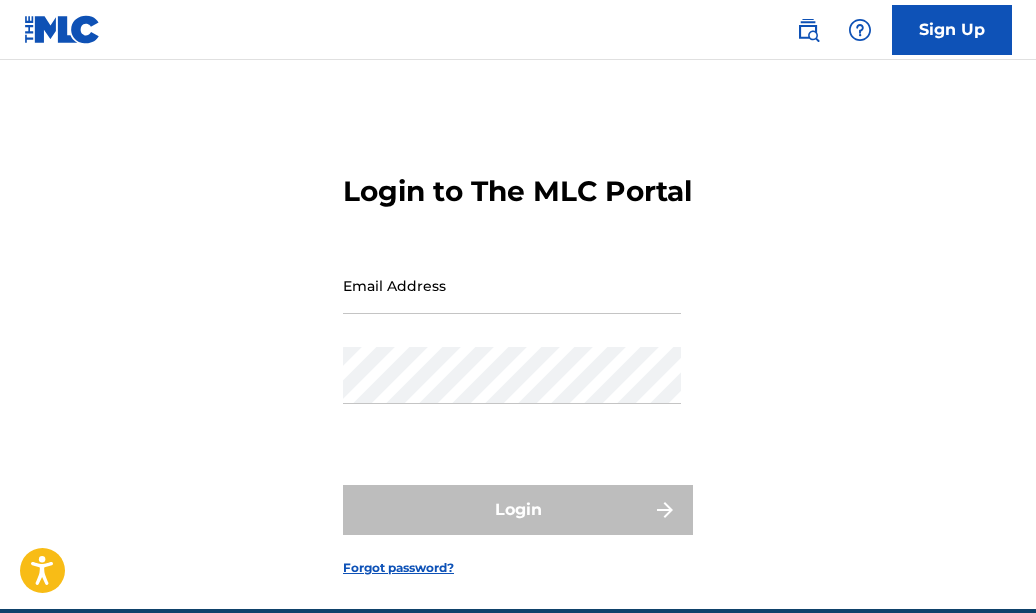 scroll, scrollTop: 0, scrollLeft: 0, axis: both 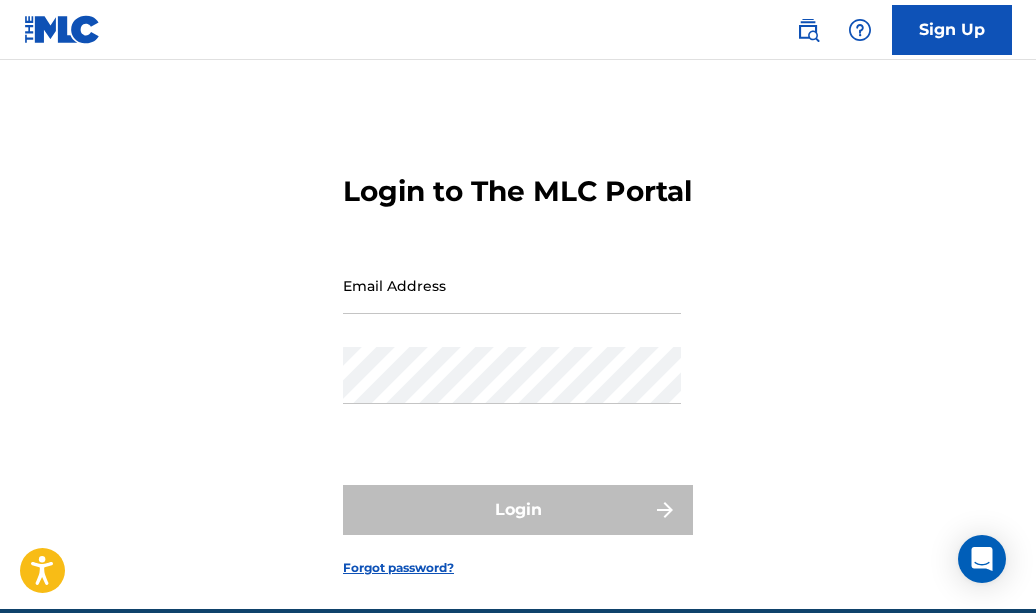 click on "Email Address" at bounding box center (512, 285) 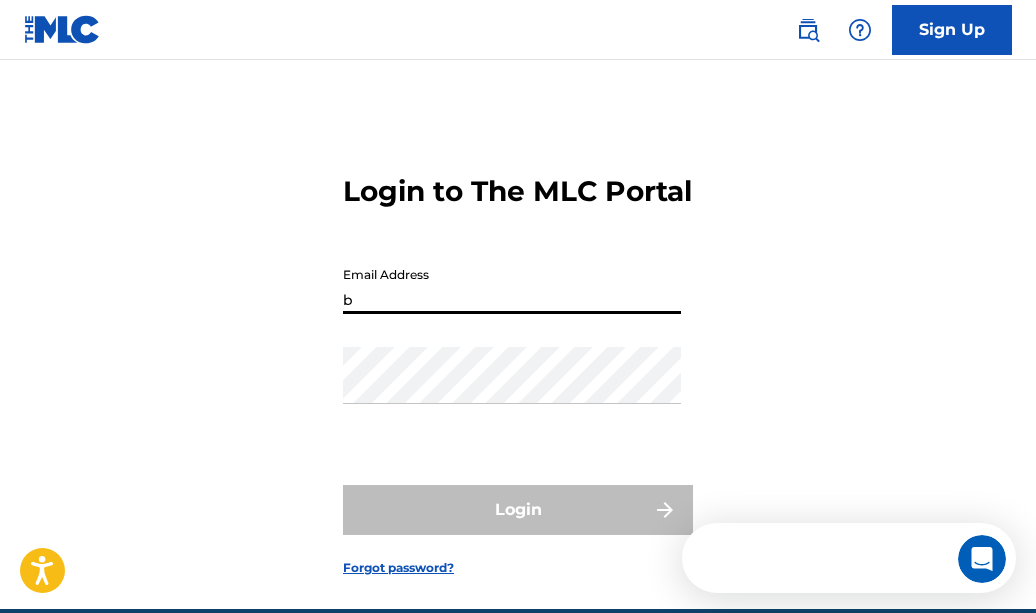 scroll, scrollTop: 0, scrollLeft: 0, axis: both 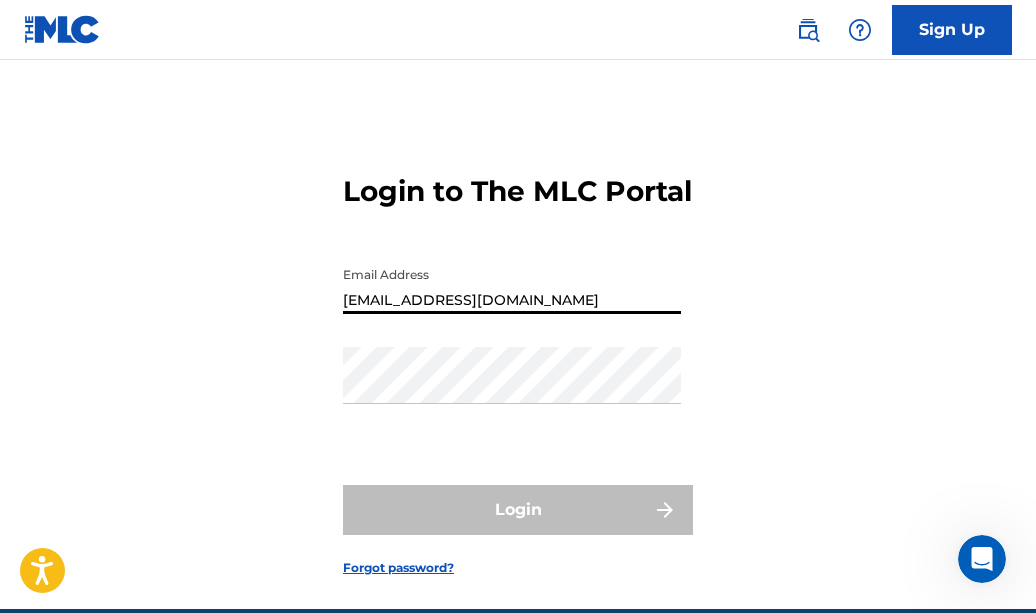 type on "[EMAIL_ADDRESS][DOMAIN_NAME]" 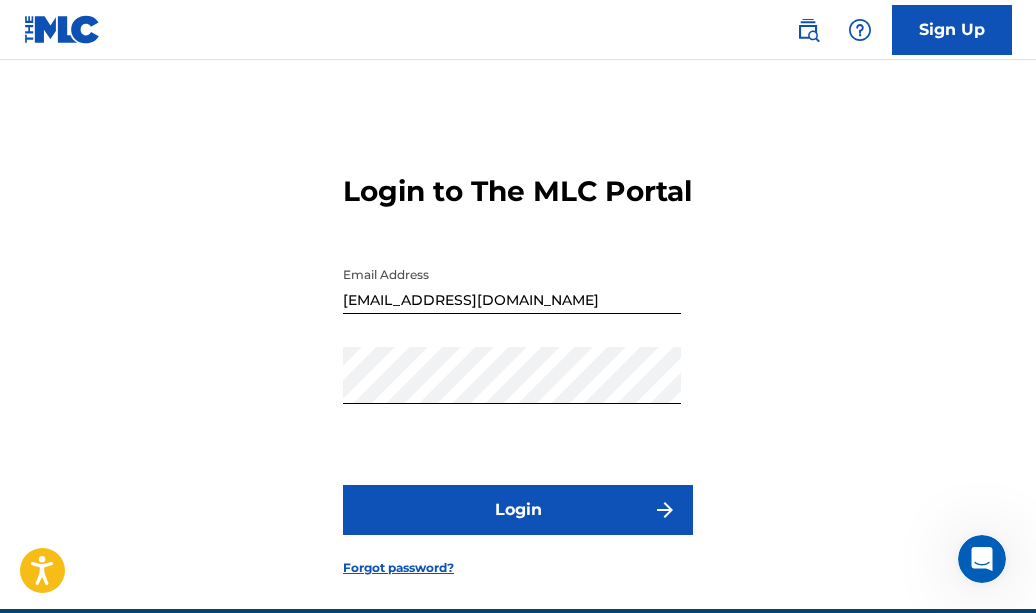 click on "Login" at bounding box center [518, 510] 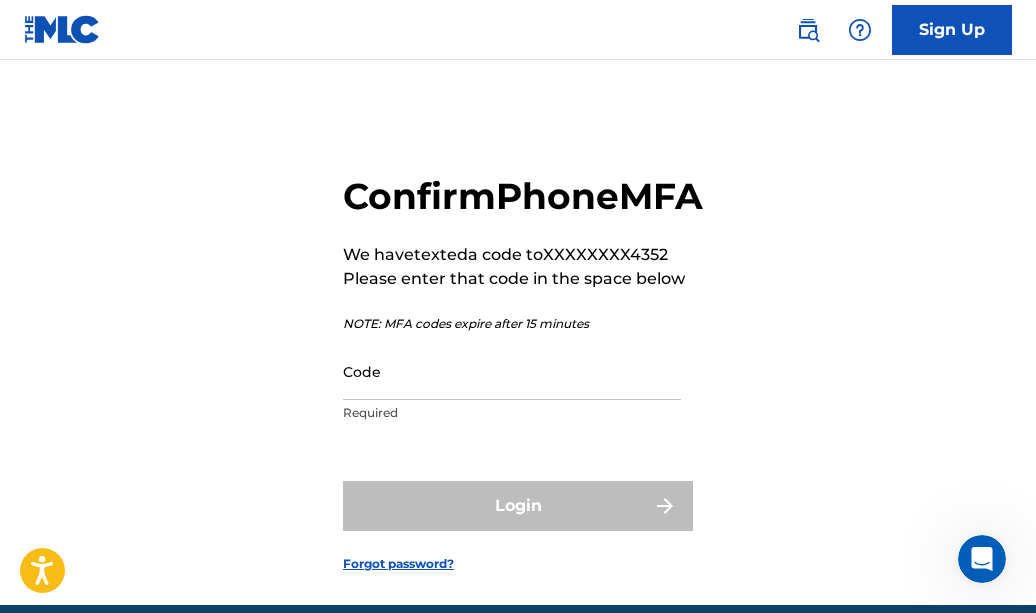 click on "Code" at bounding box center [512, 371] 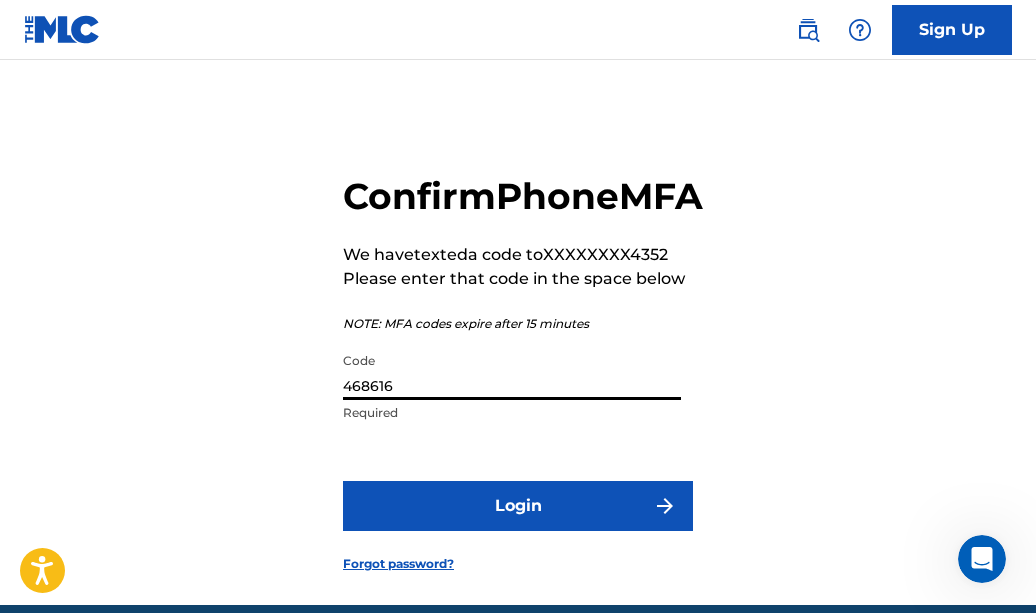type on "468616" 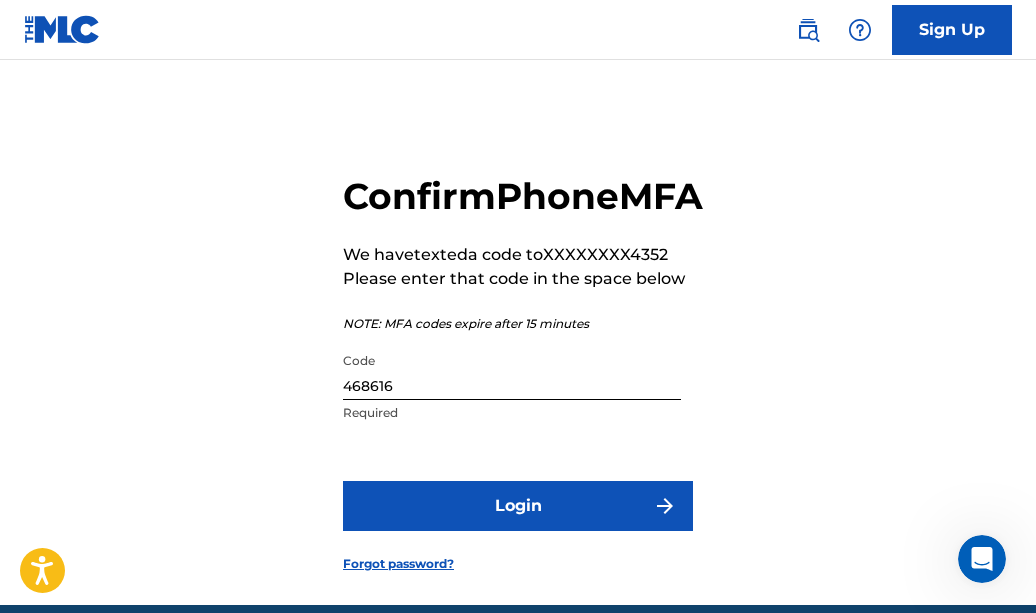 click on "Login" at bounding box center [518, 506] 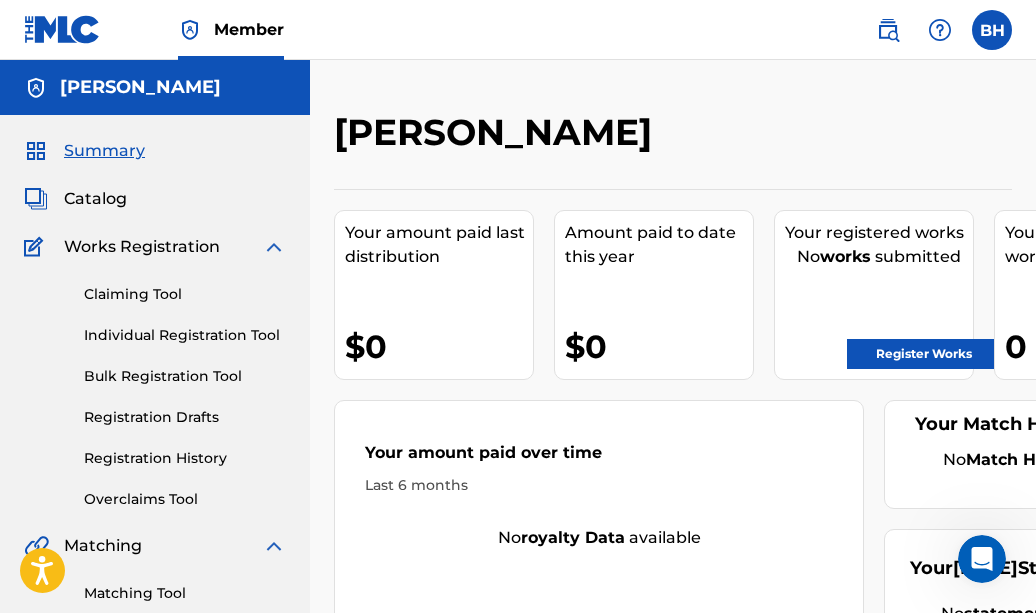 scroll, scrollTop: 0, scrollLeft: 0, axis: both 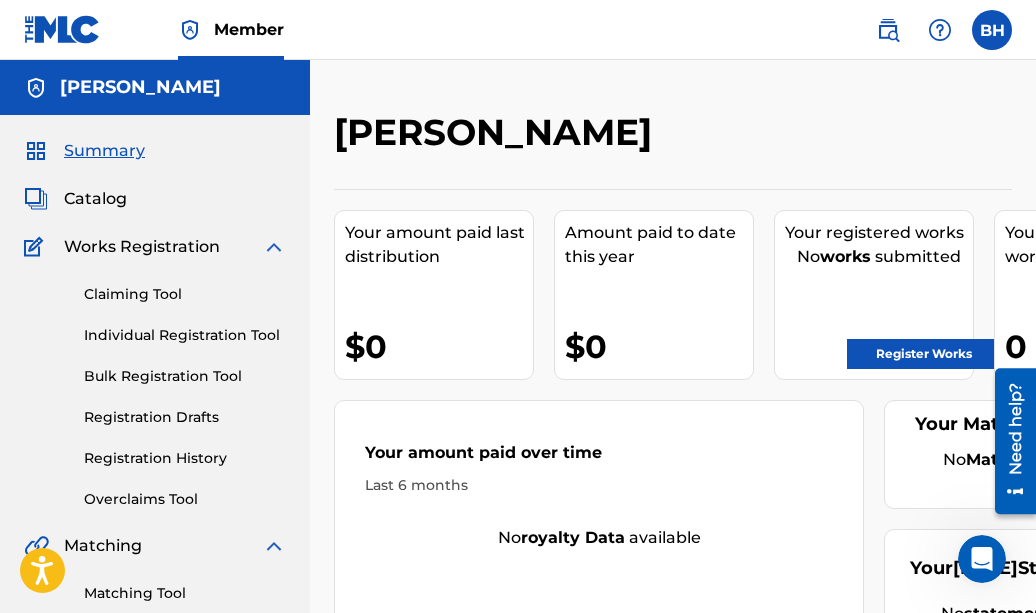 click on "Claiming Tool" at bounding box center [185, 294] 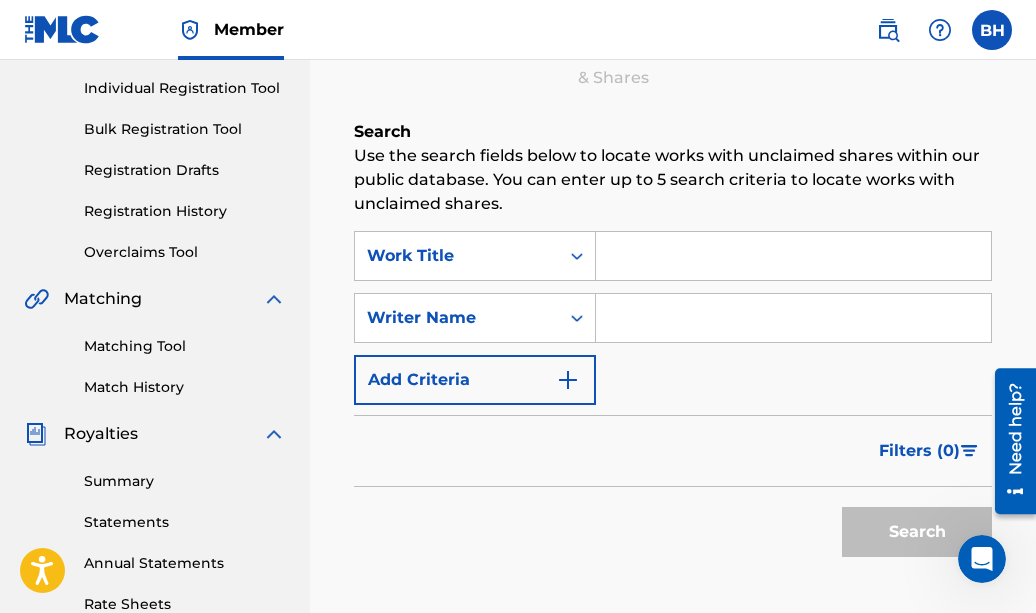 scroll, scrollTop: 287, scrollLeft: 0, axis: vertical 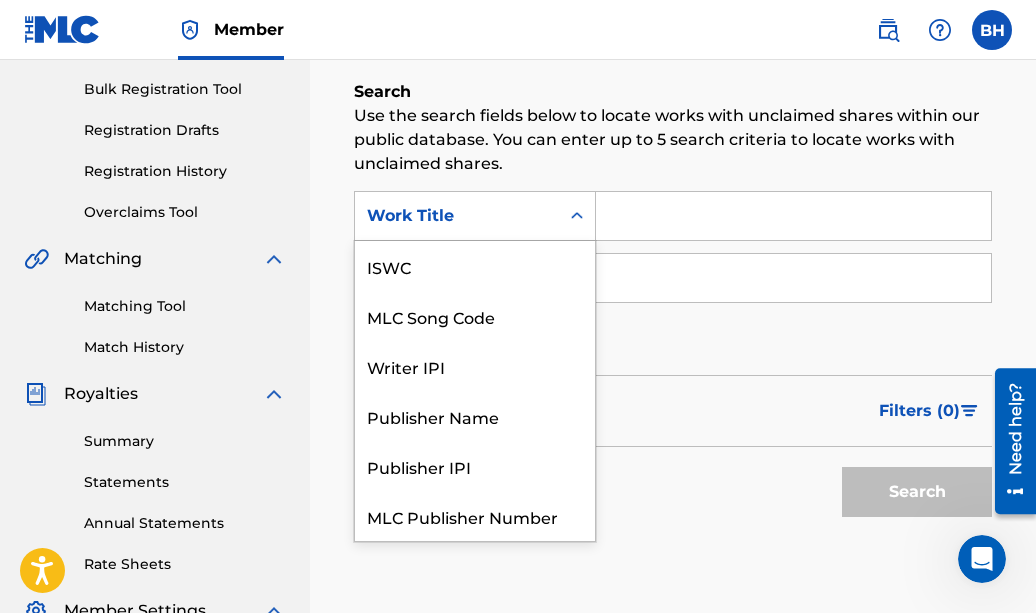click 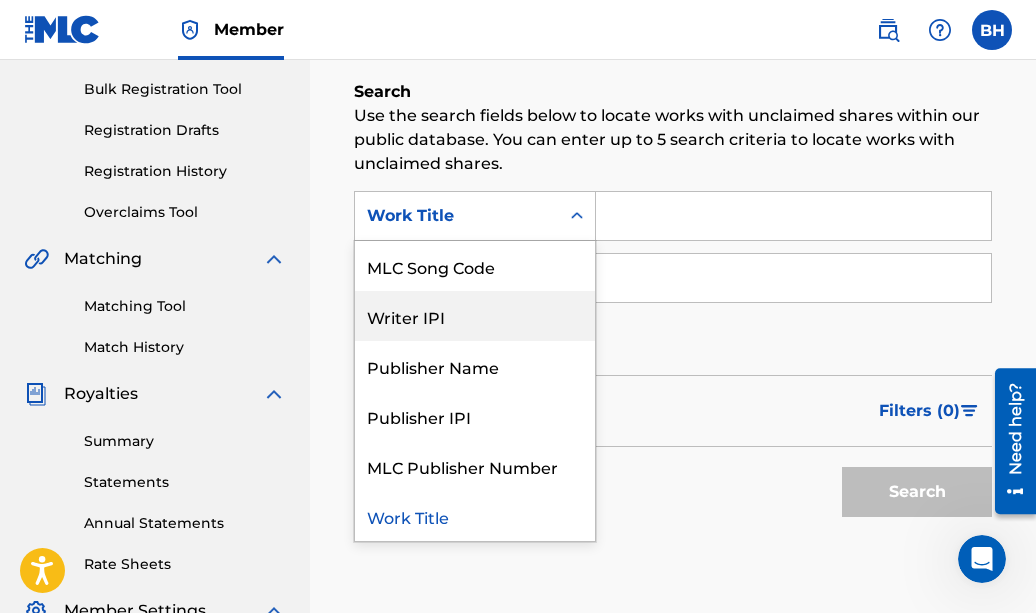 click on "Writer IPI" at bounding box center [475, 316] 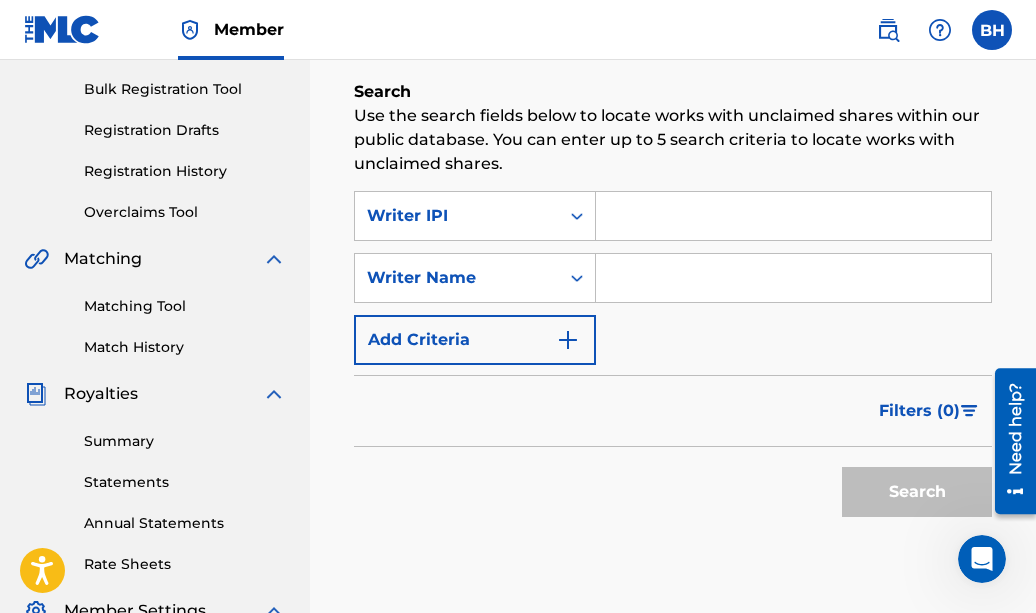 click at bounding box center (793, 216) 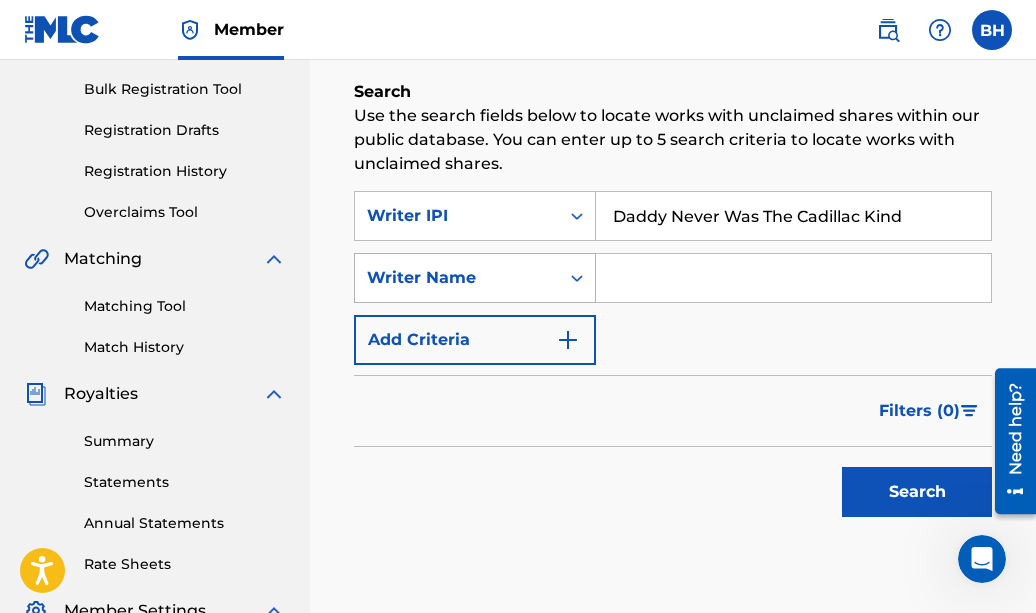 type on "Daddy Never Was The Cadillac Kind" 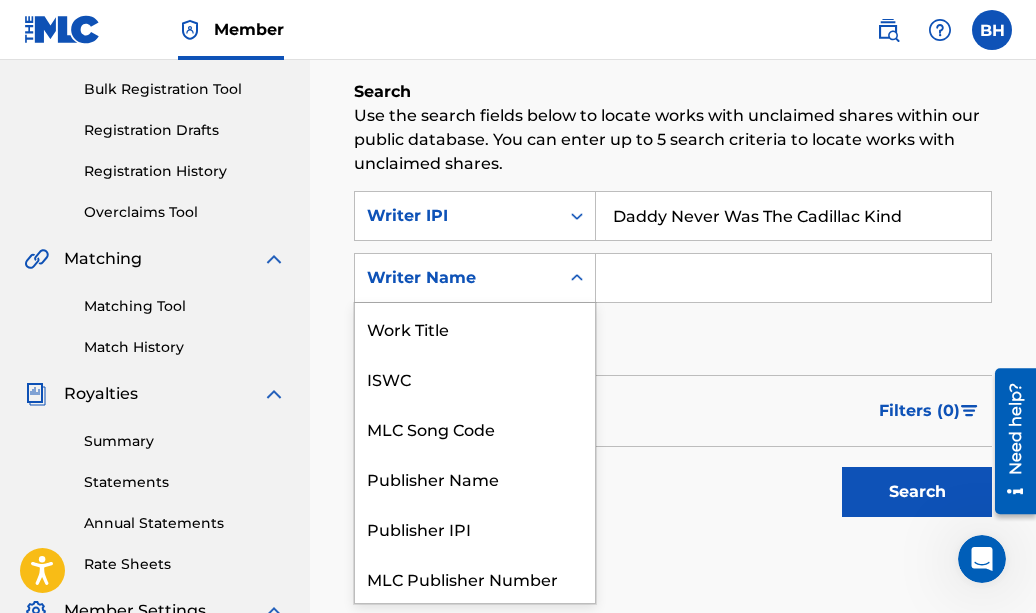 click 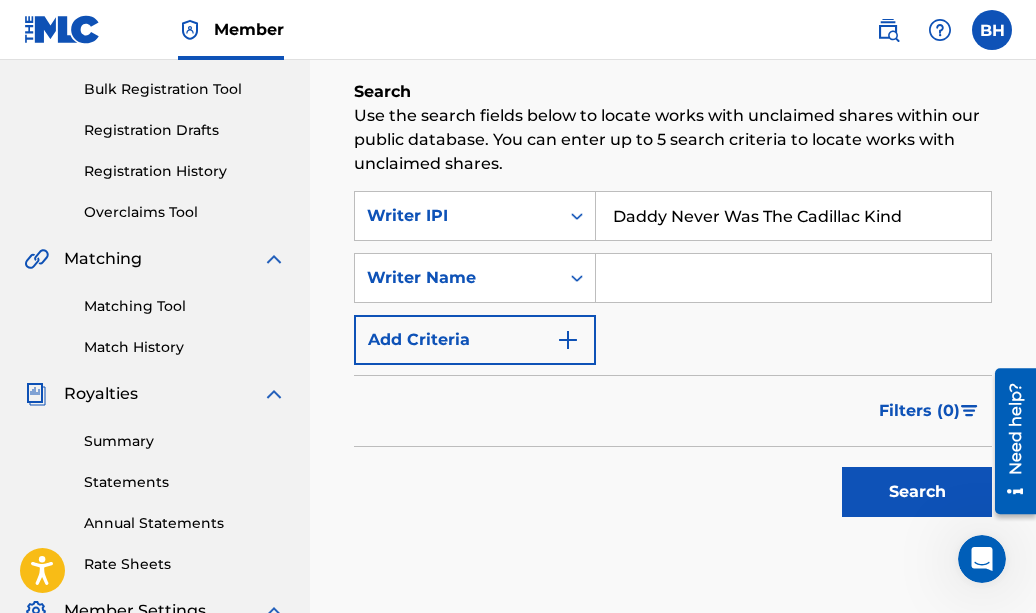 click at bounding box center (793, 278) 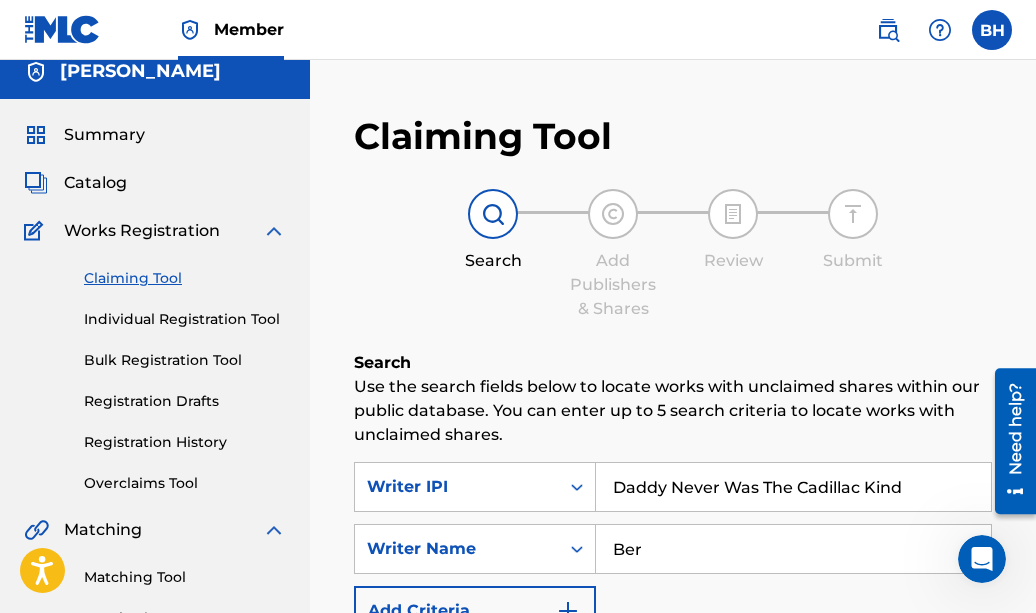 scroll, scrollTop: 0, scrollLeft: 0, axis: both 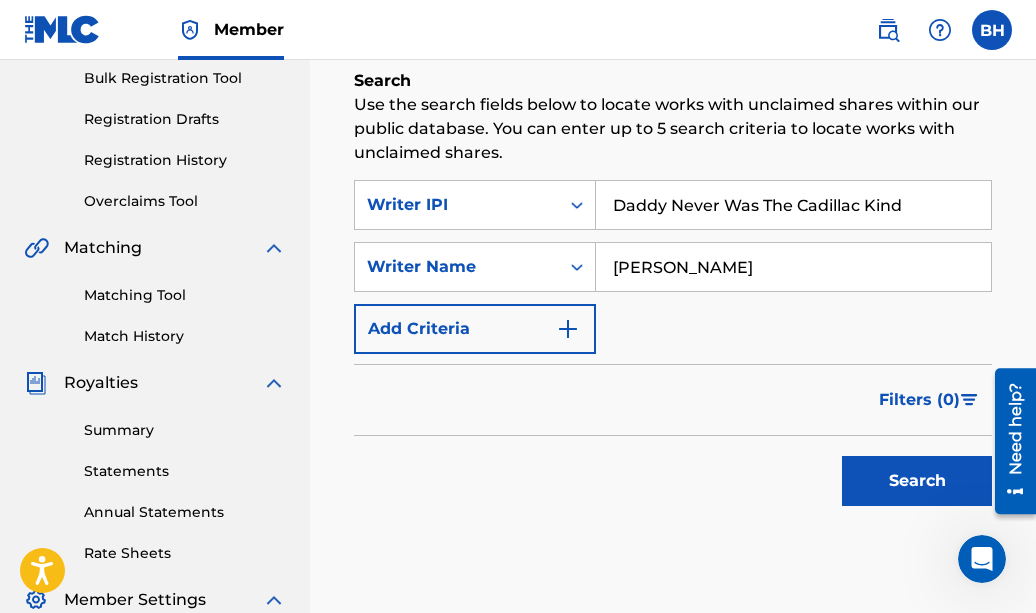 click on "Search" at bounding box center [917, 481] 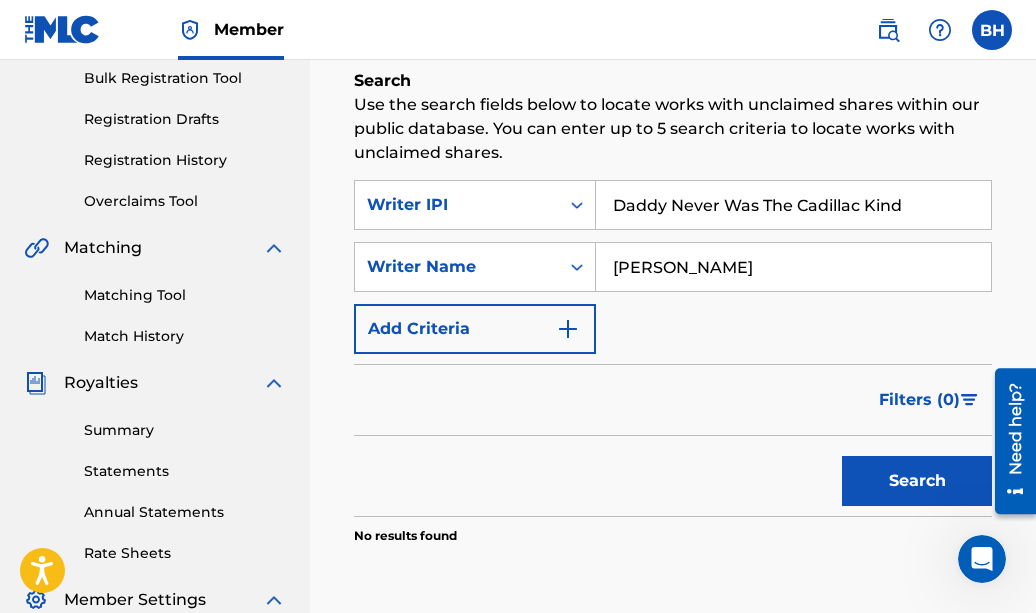 click on "[PERSON_NAME]" at bounding box center (793, 267) 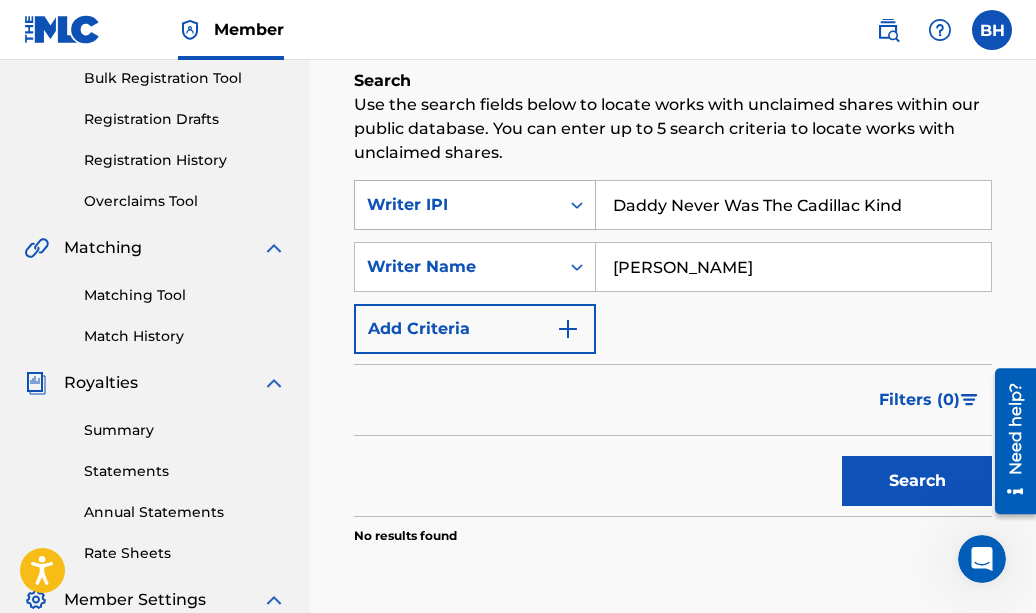 click 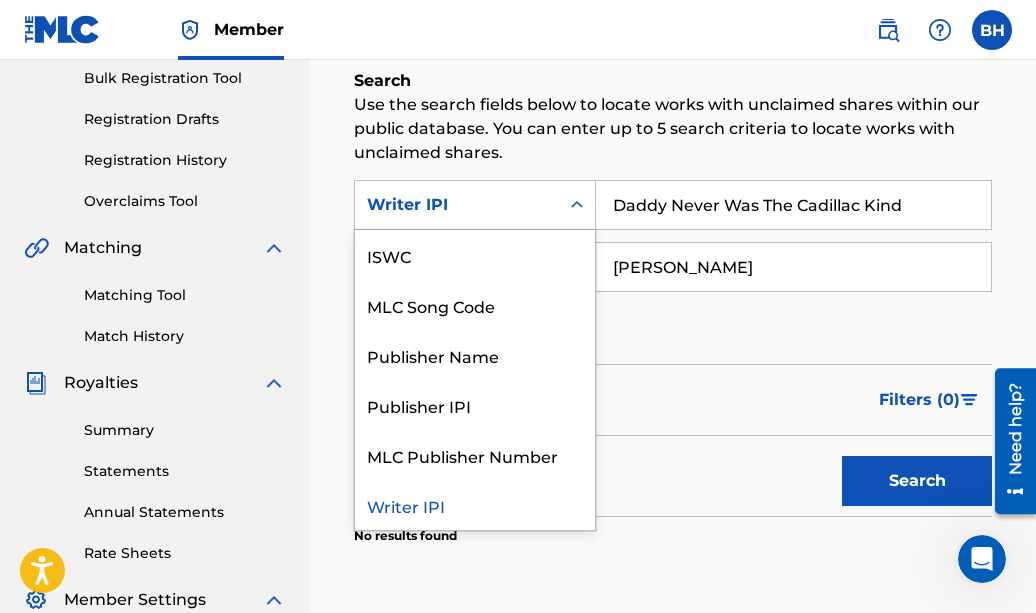 click on "Writer IPI" at bounding box center [475, 505] 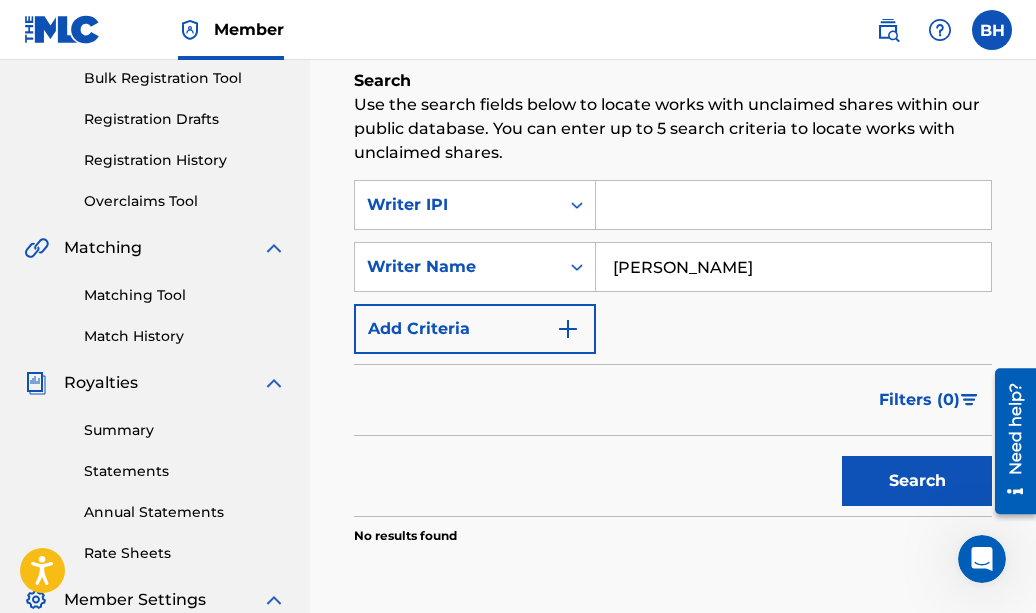 drag, startPoint x: 747, startPoint y: 265, endPoint x: 732, endPoint y: 269, distance: 15.524175 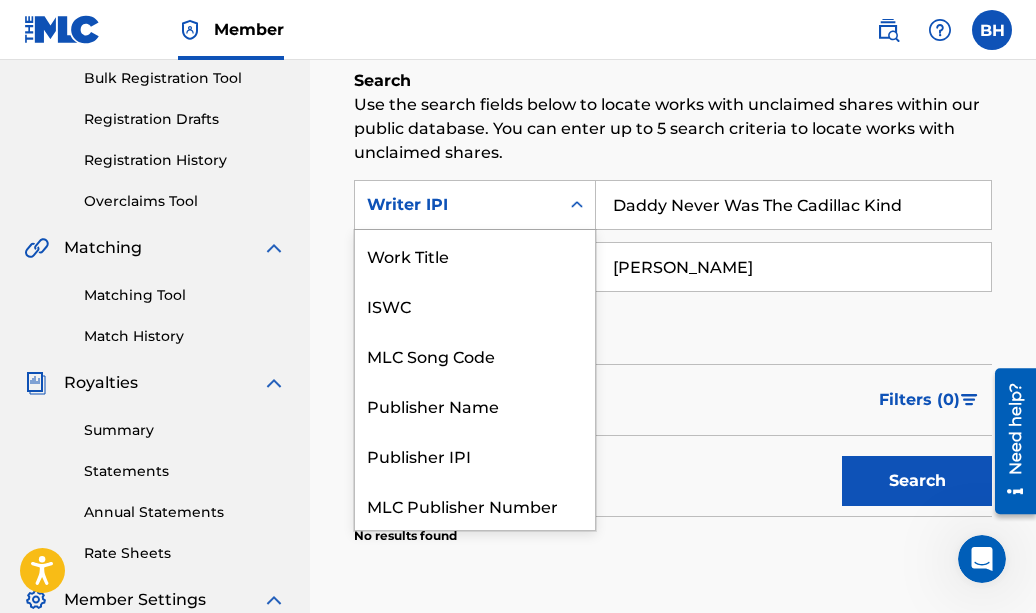 click 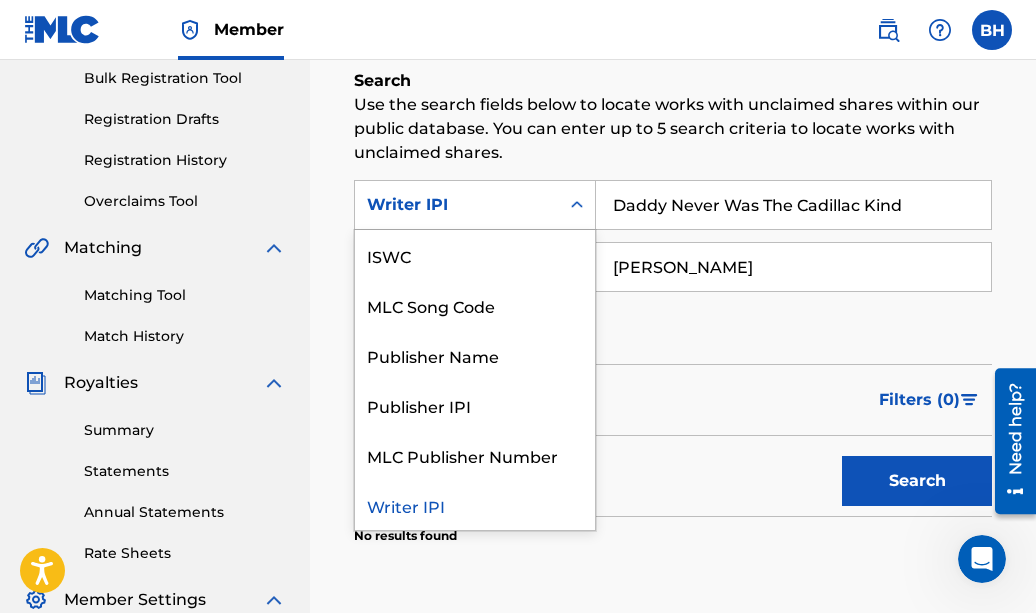 click on "Writer IPI" at bounding box center (475, 505) 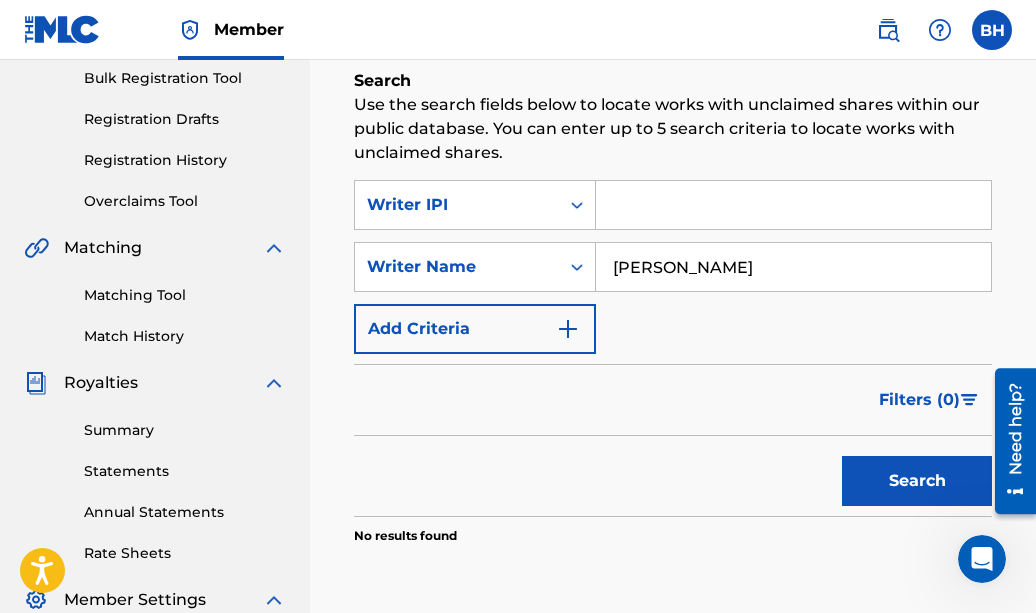 click on "Search" at bounding box center (917, 481) 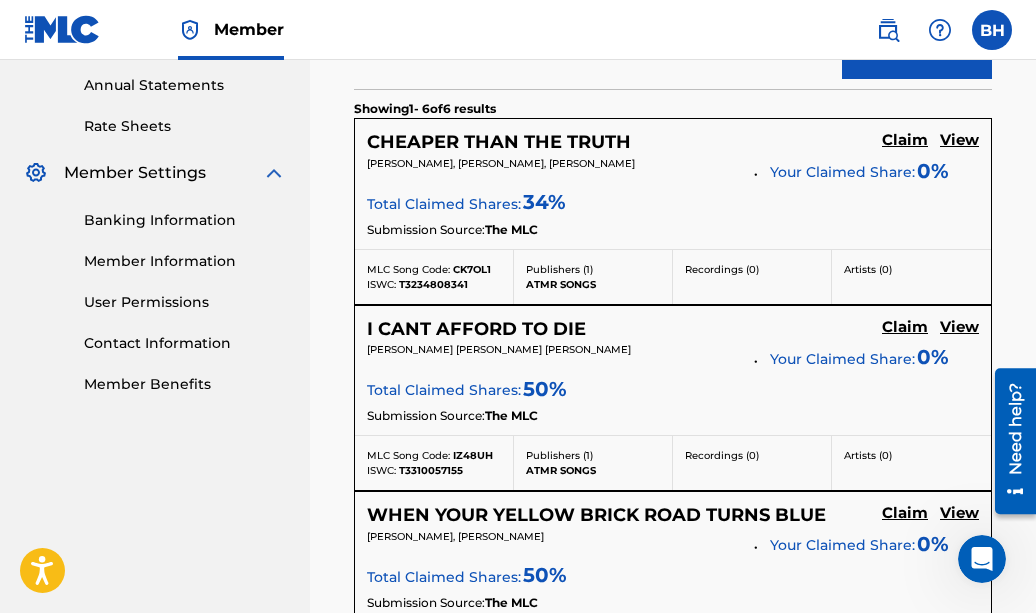 scroll, scrollTop: 726, scrollLeft: 0, axis: vertical 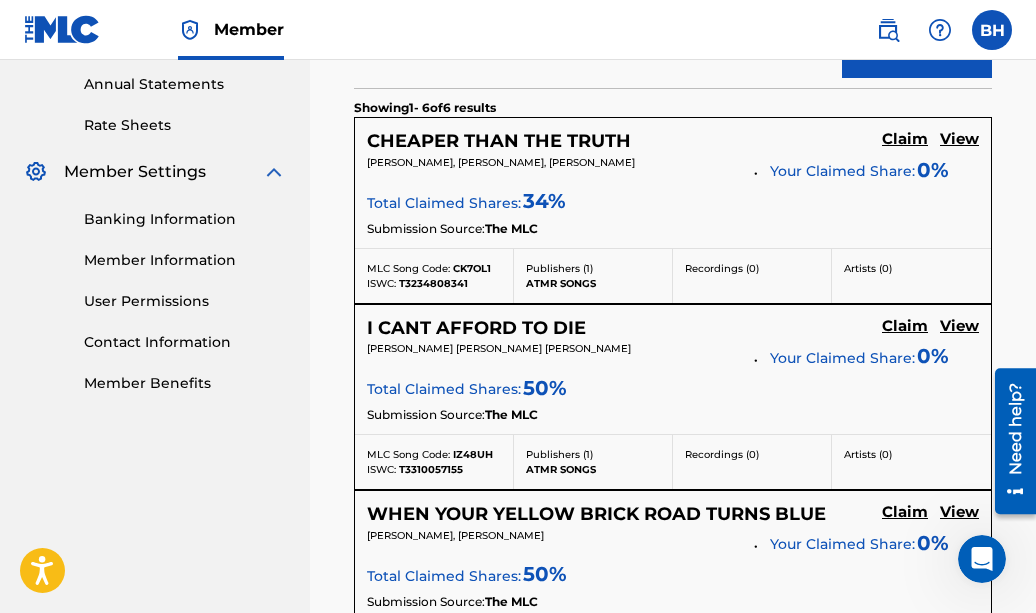 click on "0 %" at bounding box center [933, 170] 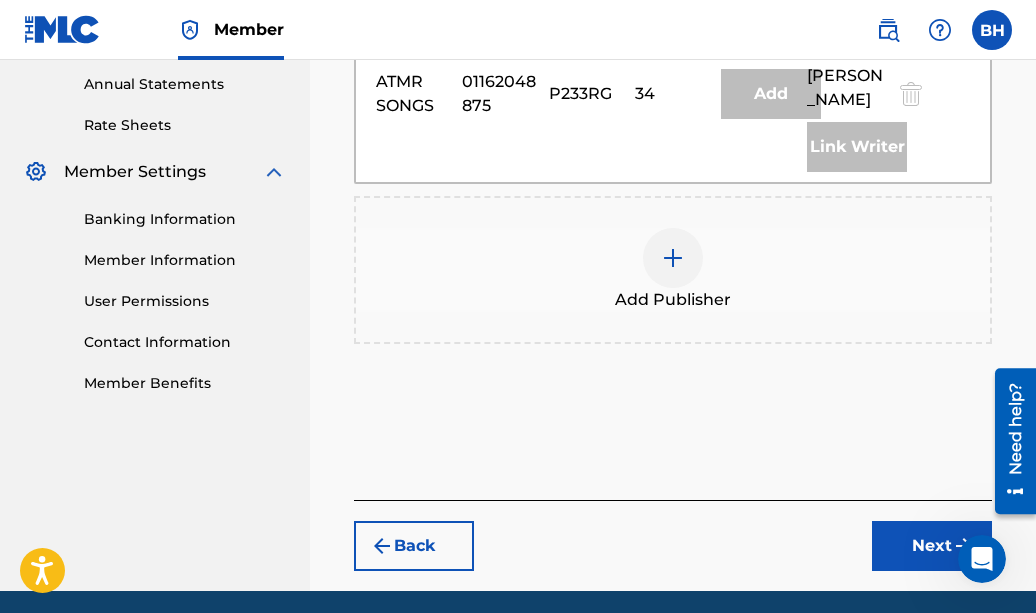 click on "Add Publisher" at bounding box center (673, 300) 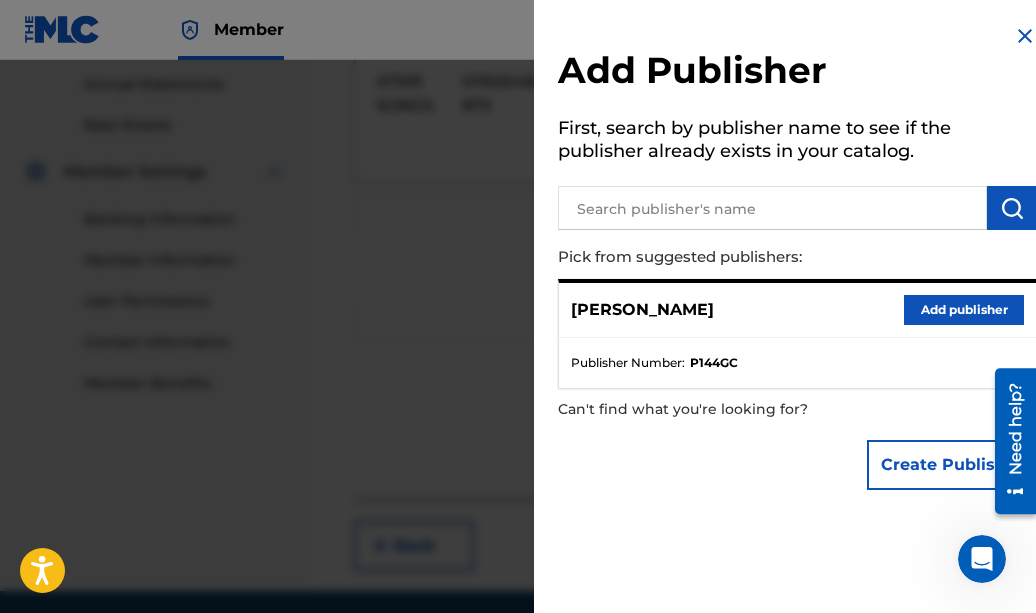 click on "Add publisher" at bounding box center [964, 310] 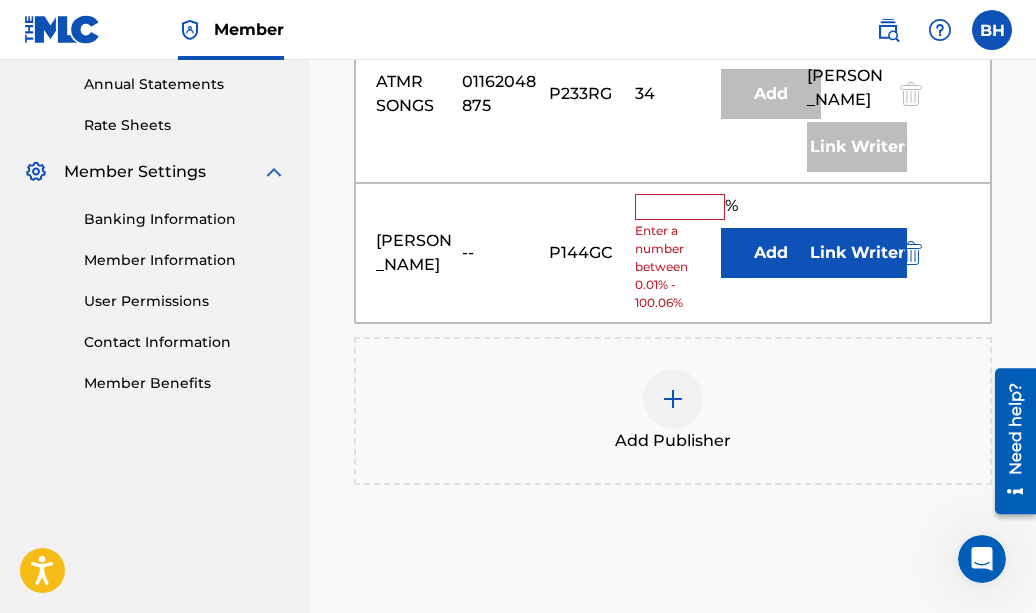 click at bounding box center (673, 399) 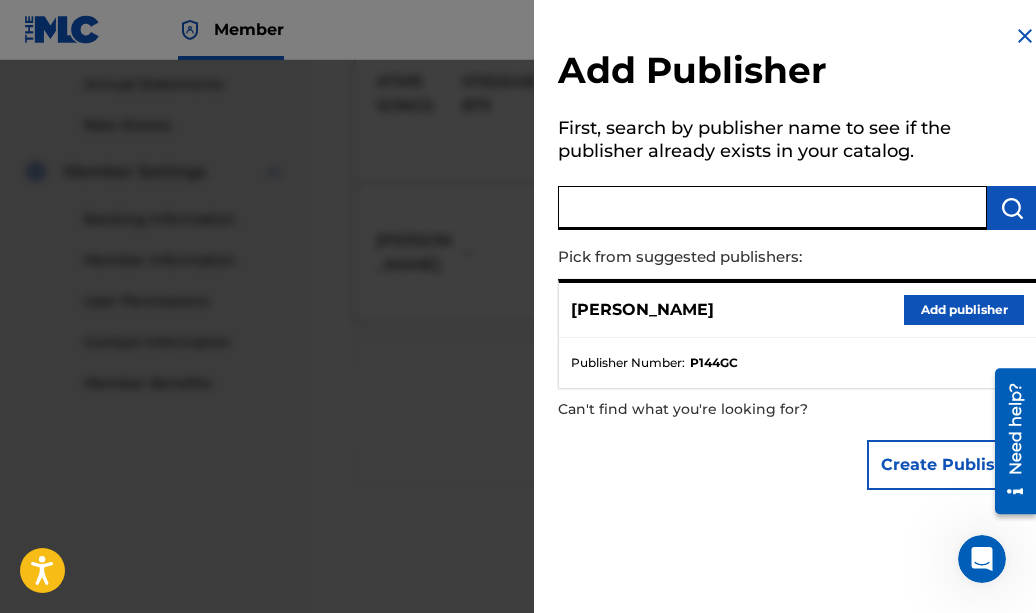 click at bounding box center [772, 208] 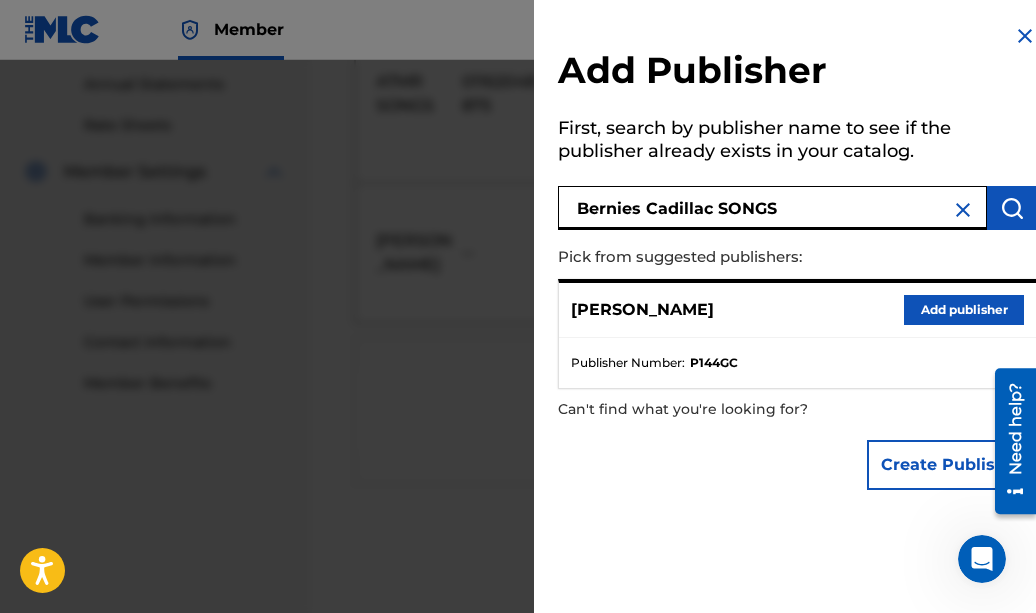 click at bounding box center (1012, 208) 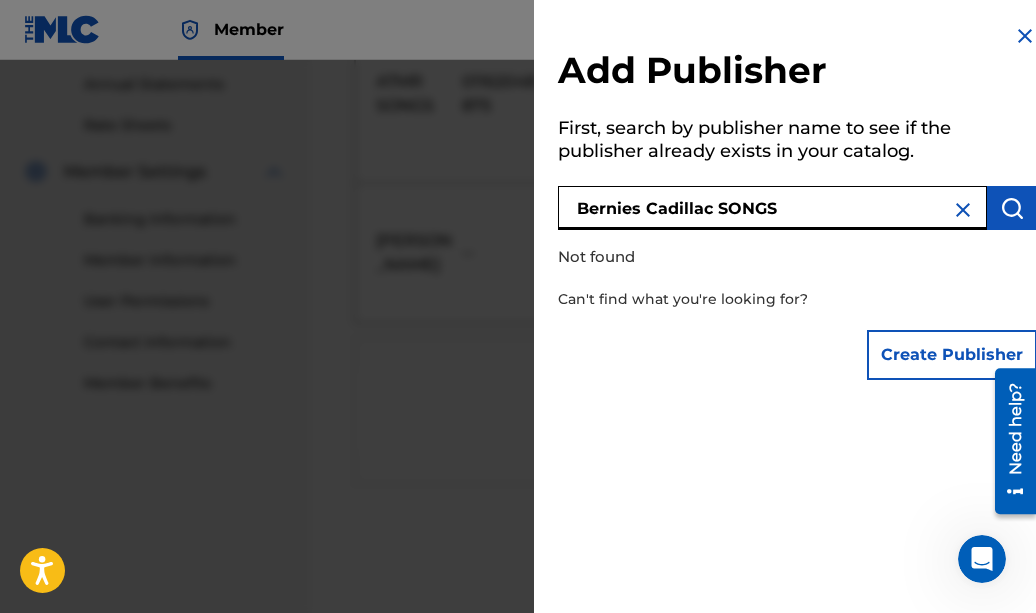 click on "Bernies Cadillac SONGS" at bounding box center [772, 208] 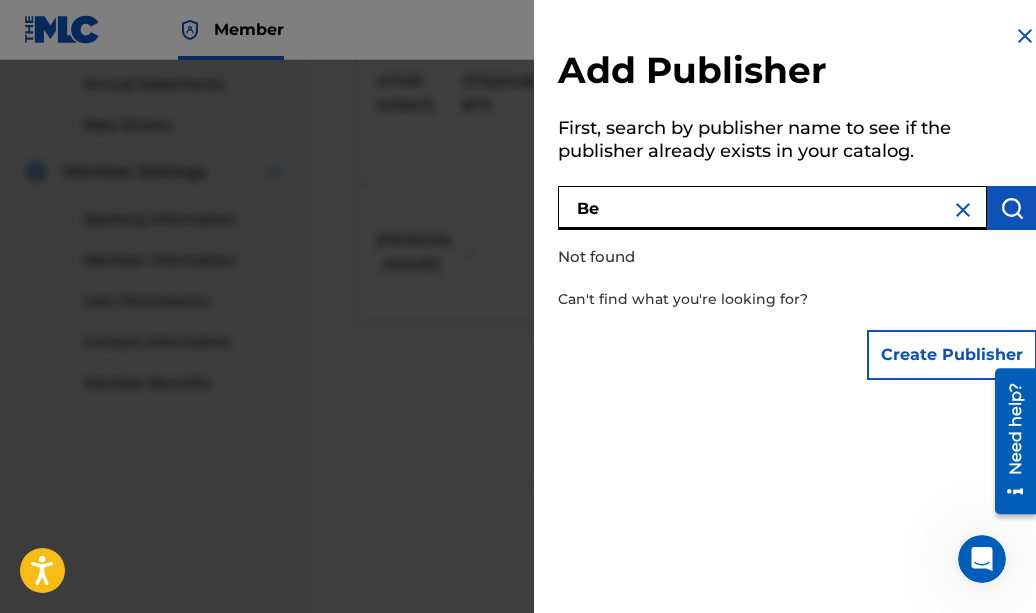 type on "B" 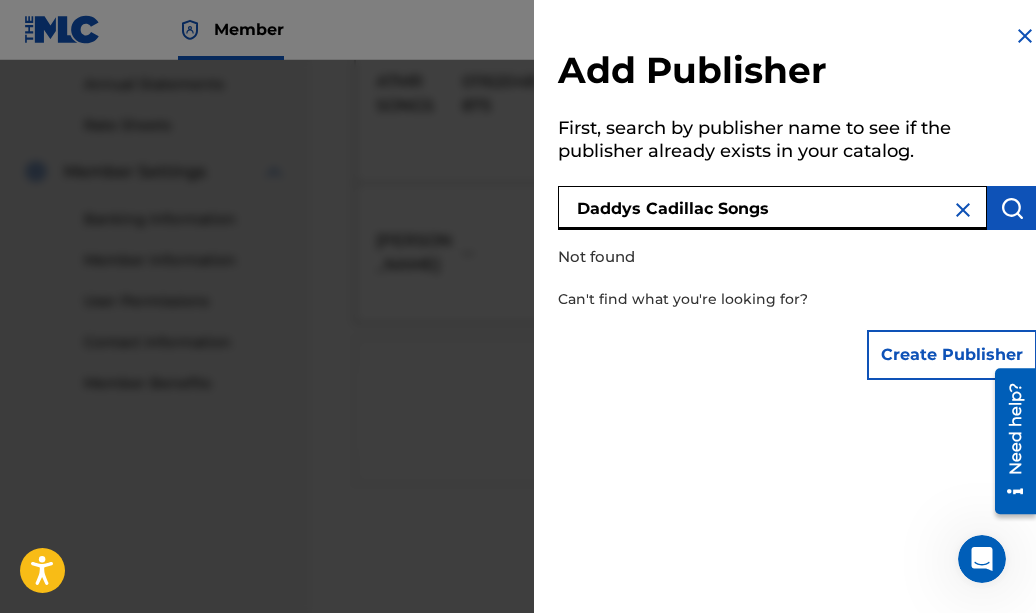 type on "Daddys Cadillac Songs" 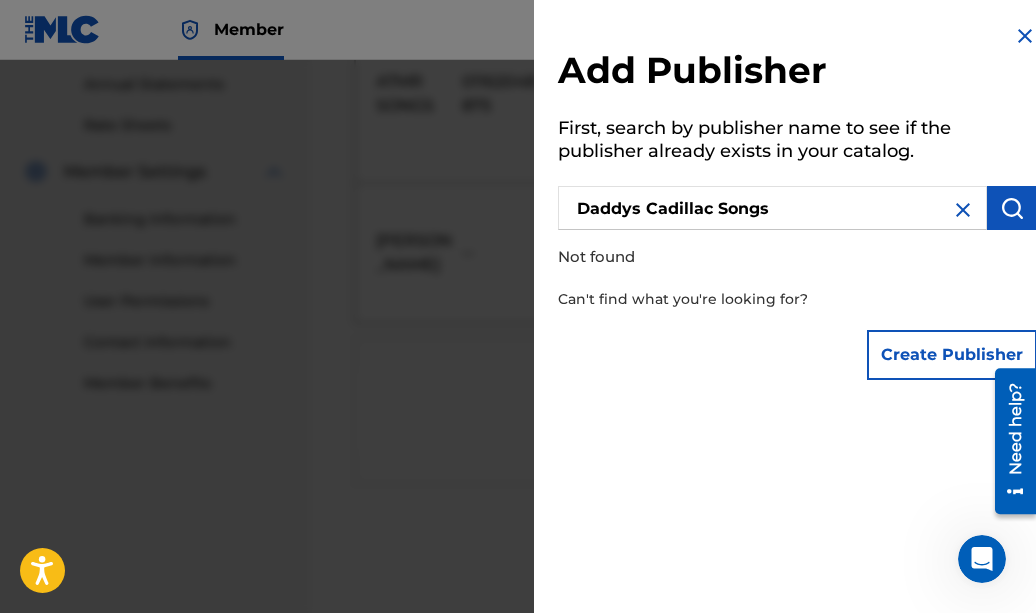 click at bounding box center [1012, 208] 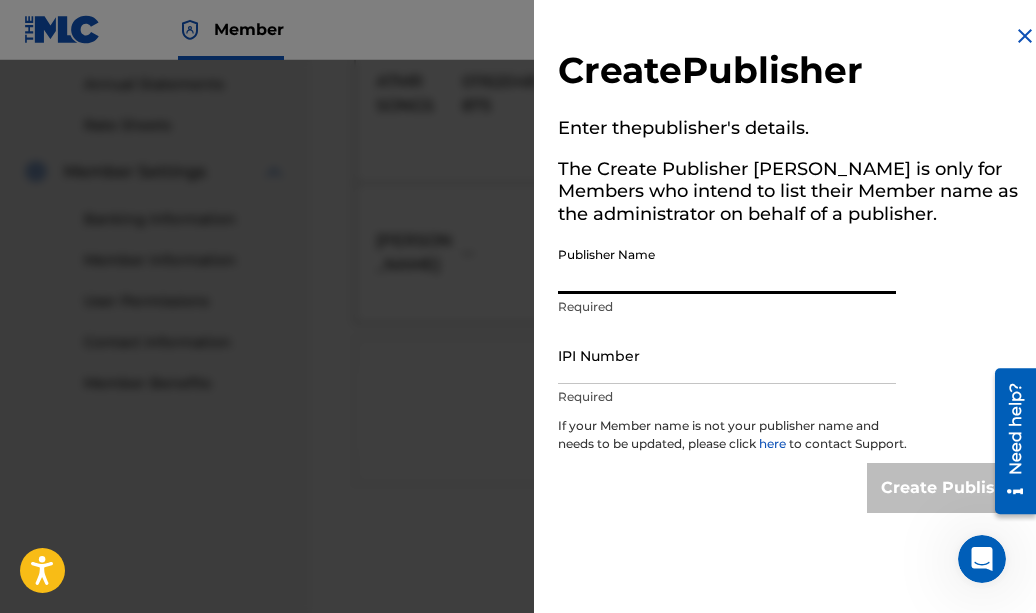 click on "Publisher Name" at bounding box center [727, 265] 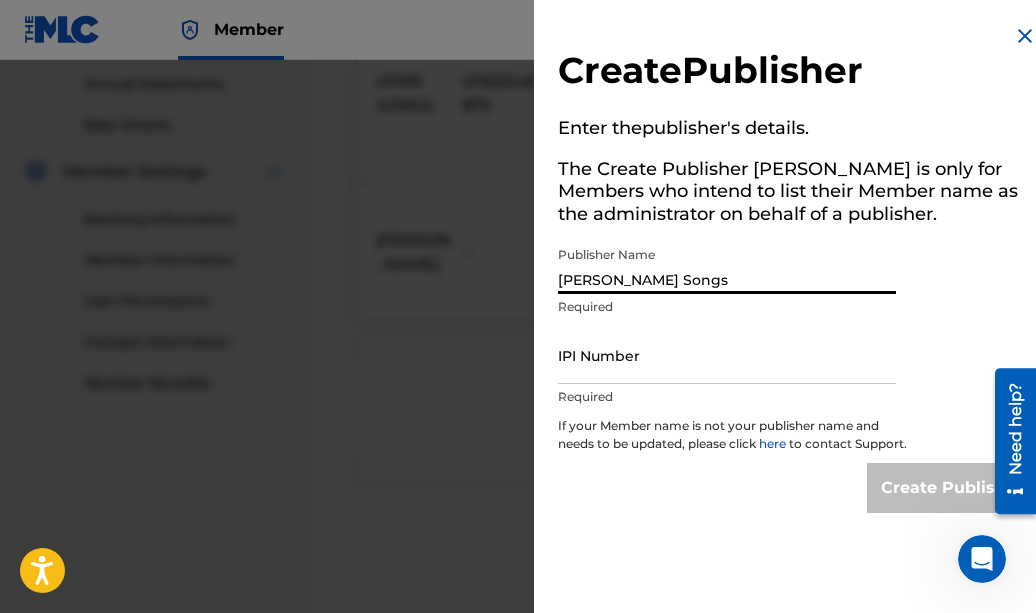 type on "[PERSON_NAME] Songs" 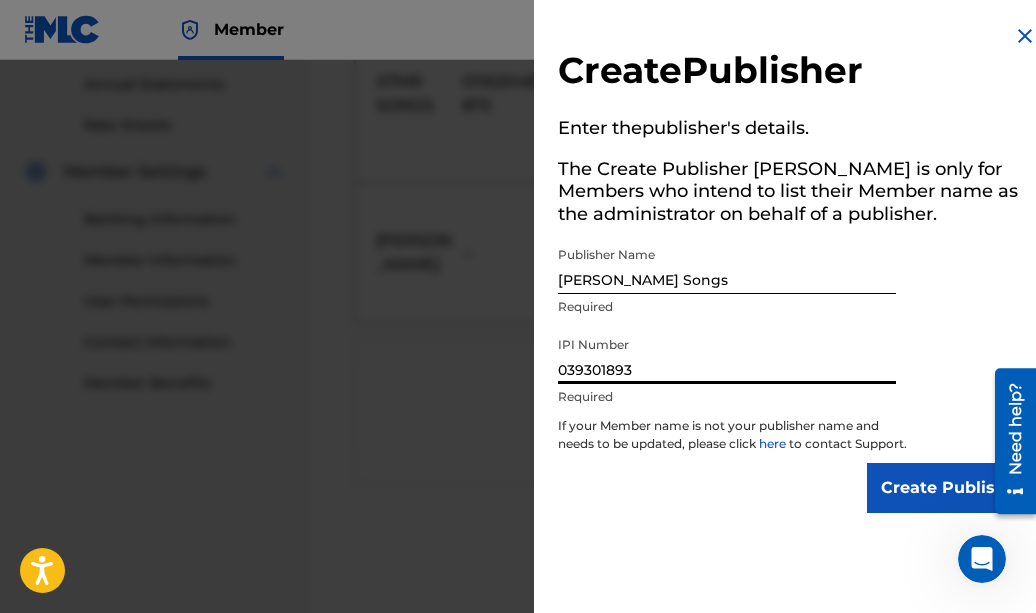 type on "039301893" 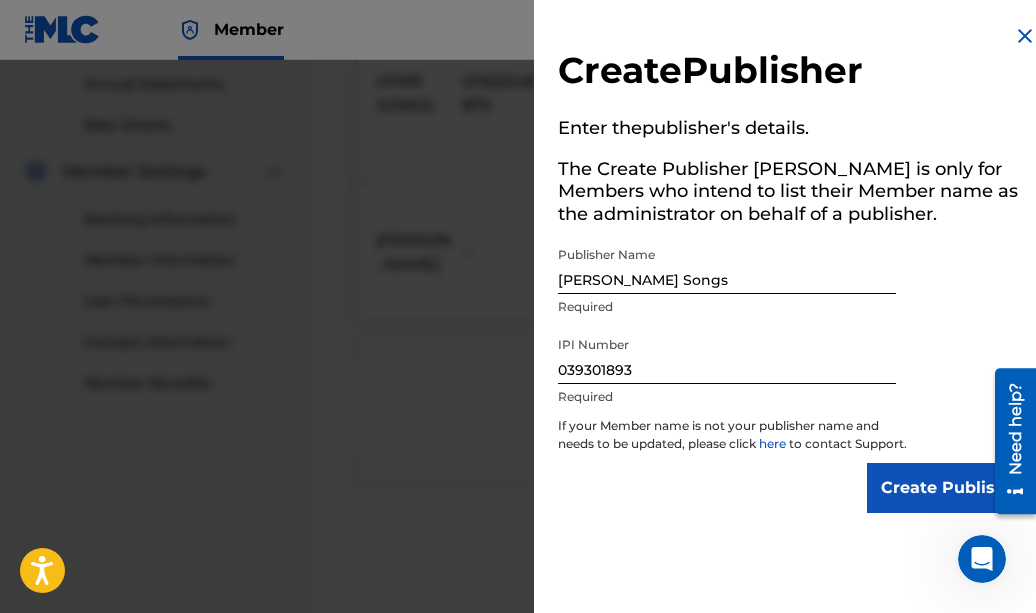 click on "Create Publisher" at bounding box center [952, 488] 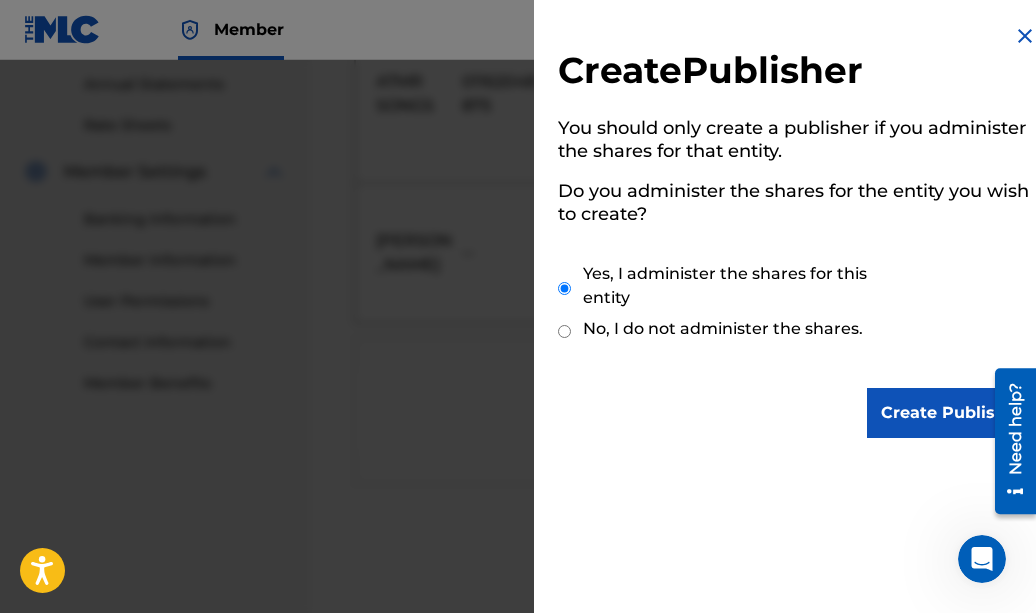 click on "Create Publisher" at bounding box center (952, 413) 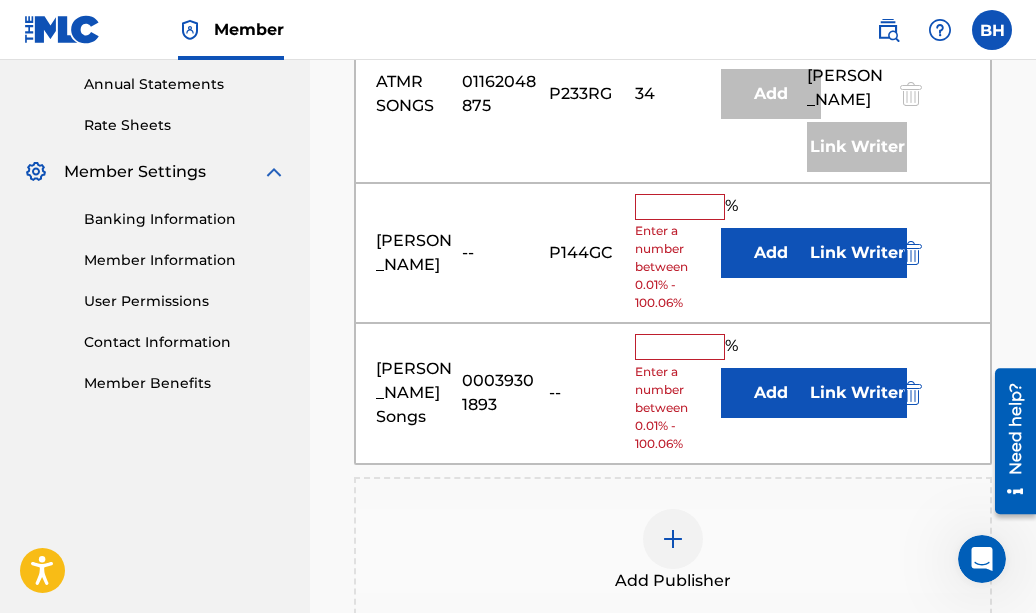 click at bounding box center [680, 207] 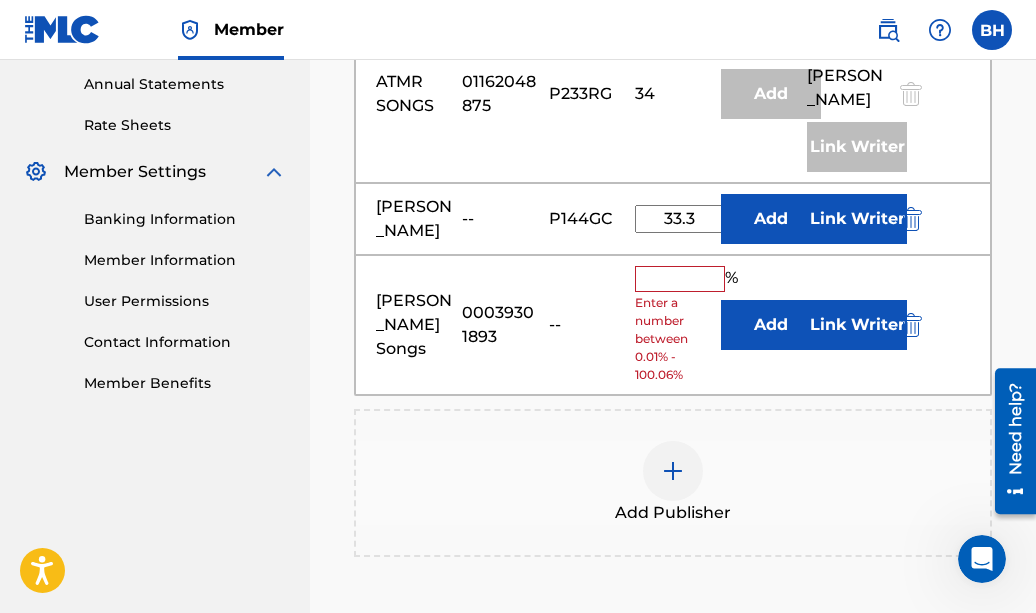 type on "33.3" 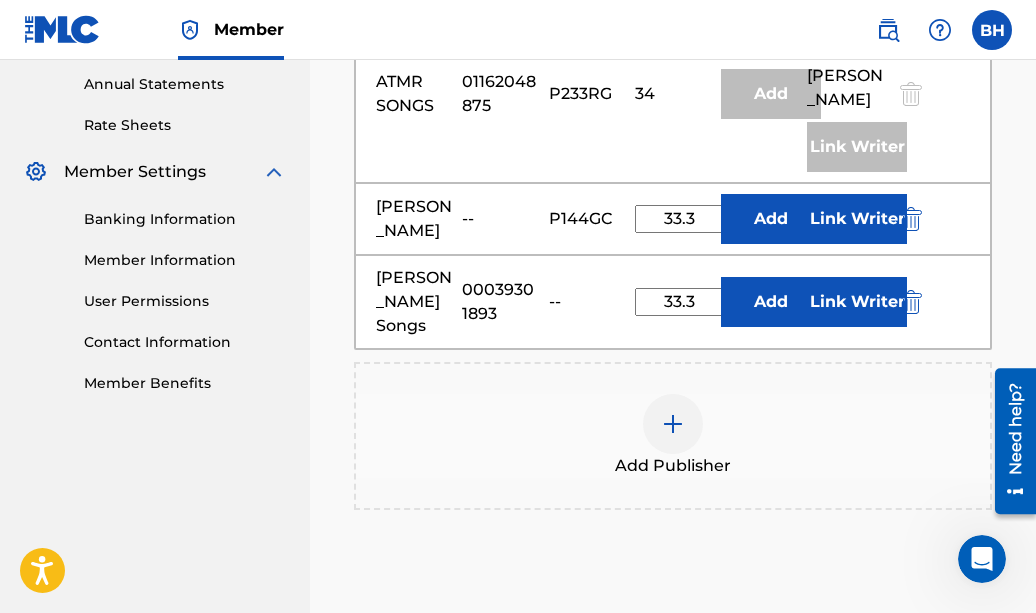 type on "33.3" 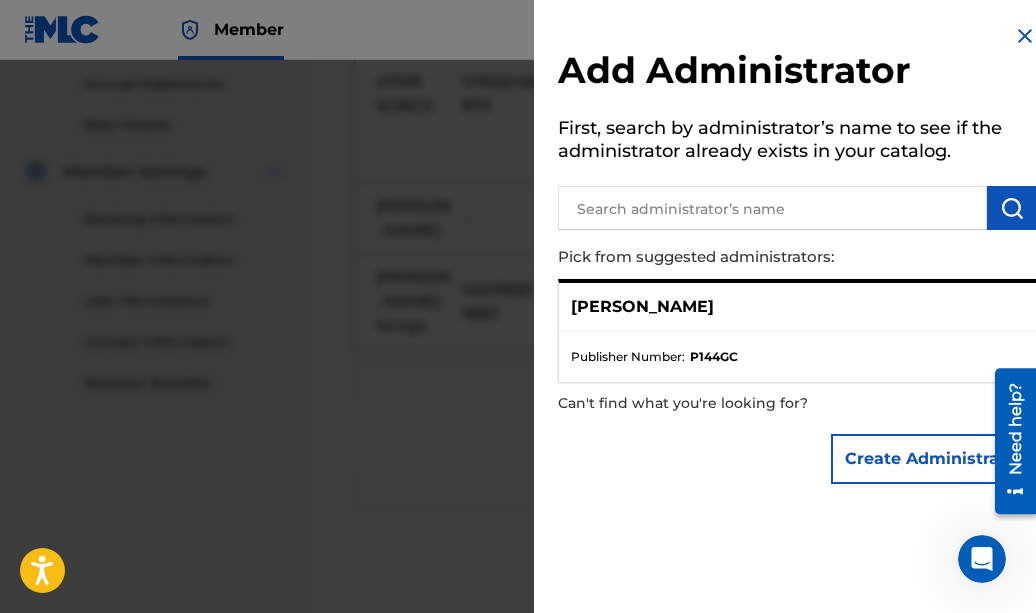 click at bounding box center (772, 208) 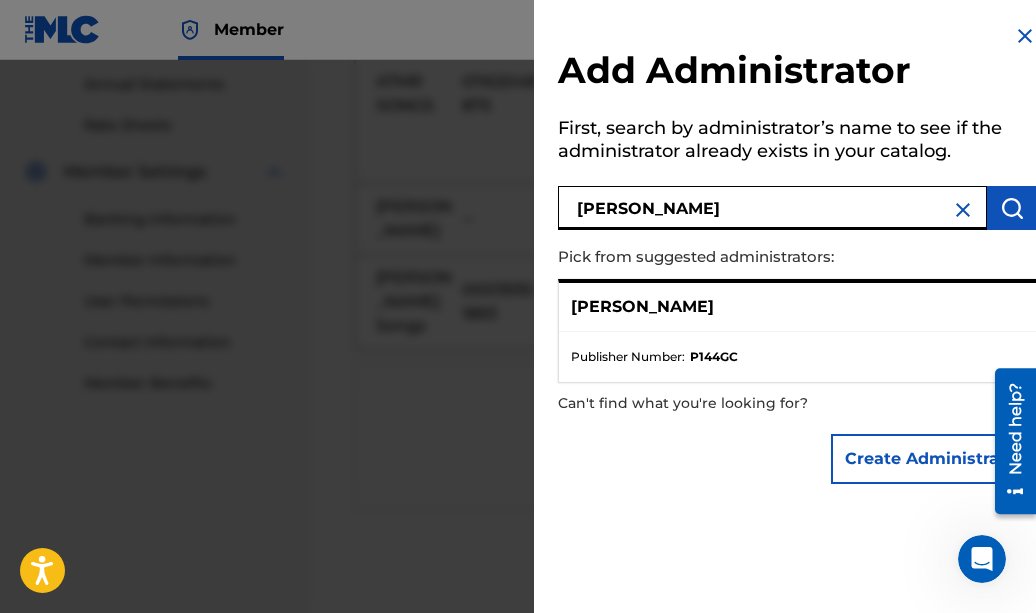 type on "[PERSON_NAME]" 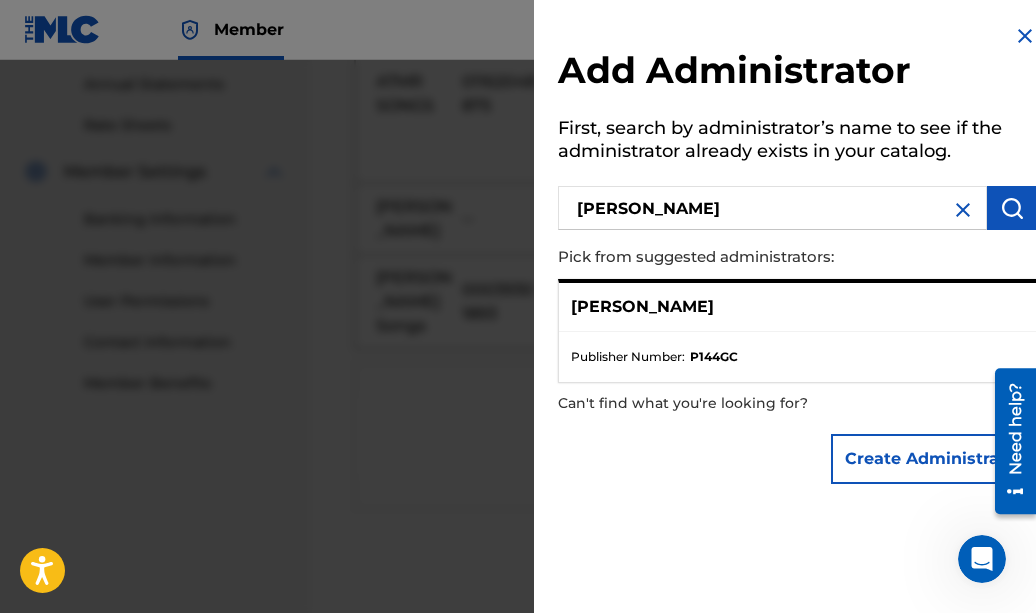 click on "Create Administrator" at bounding box center [934, 459] 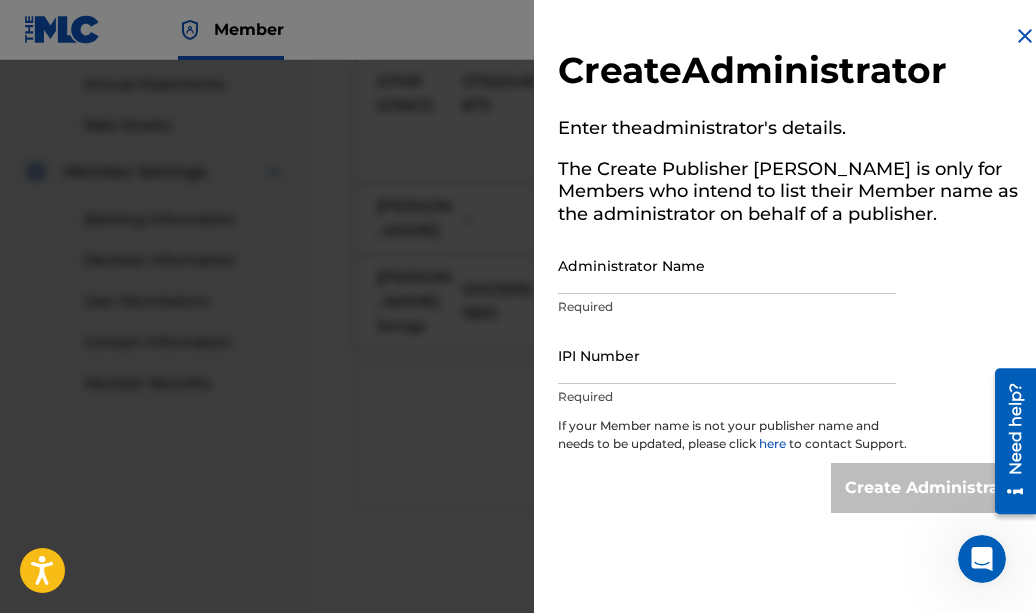 click on "Administrator Name" at bounding box center [727, 265] 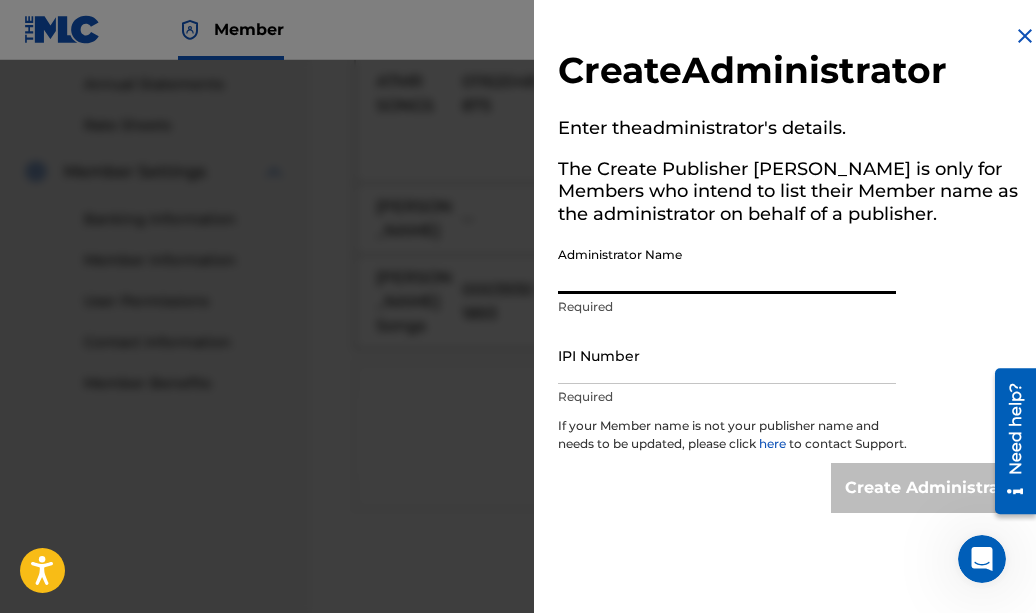 type on "[PERSON_NAME] Songs" 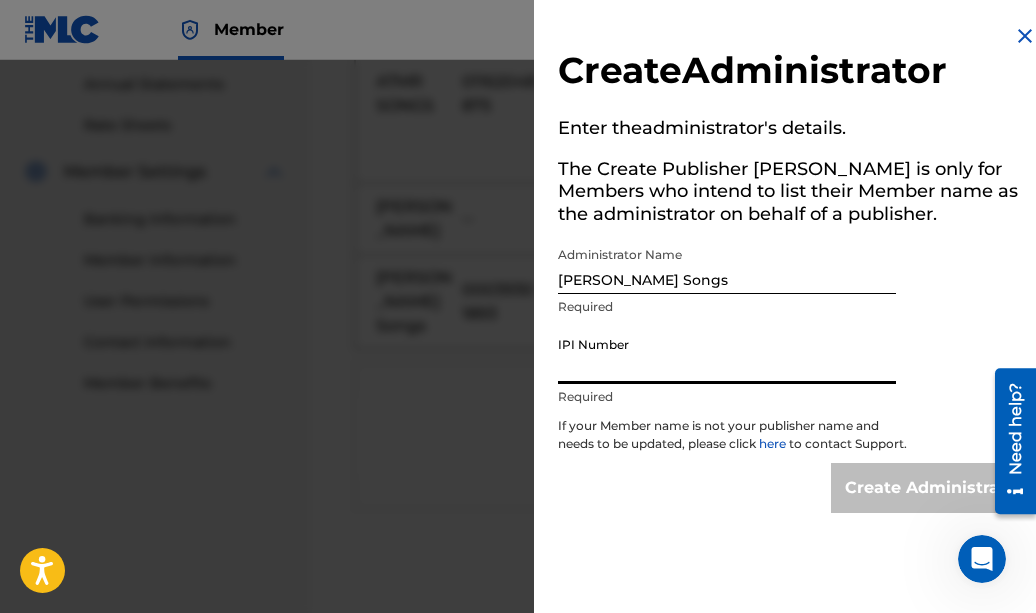 click on "IPI Number" at bounding box center (727, 355) 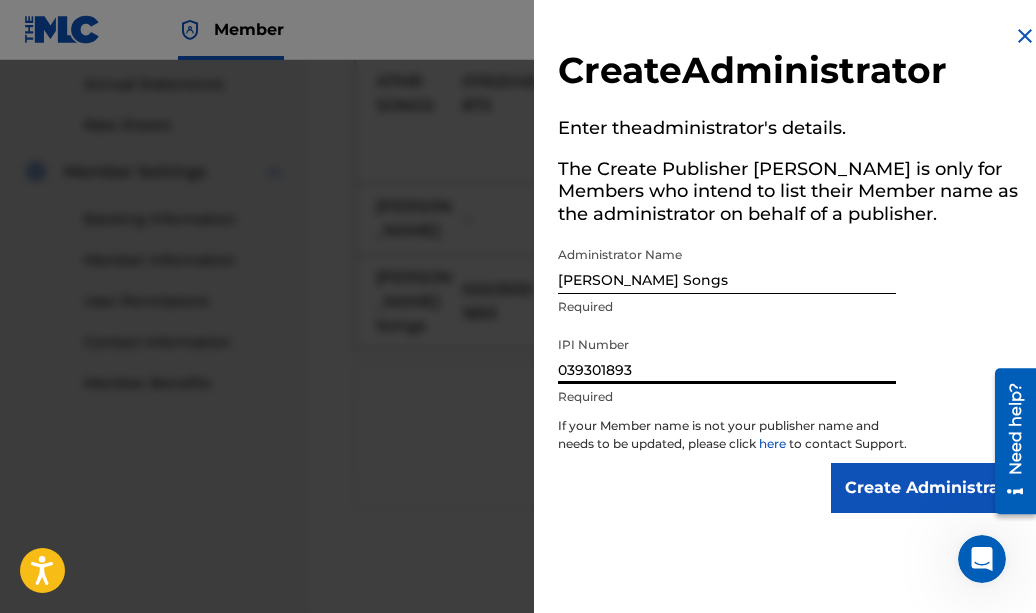 type on "039301893" 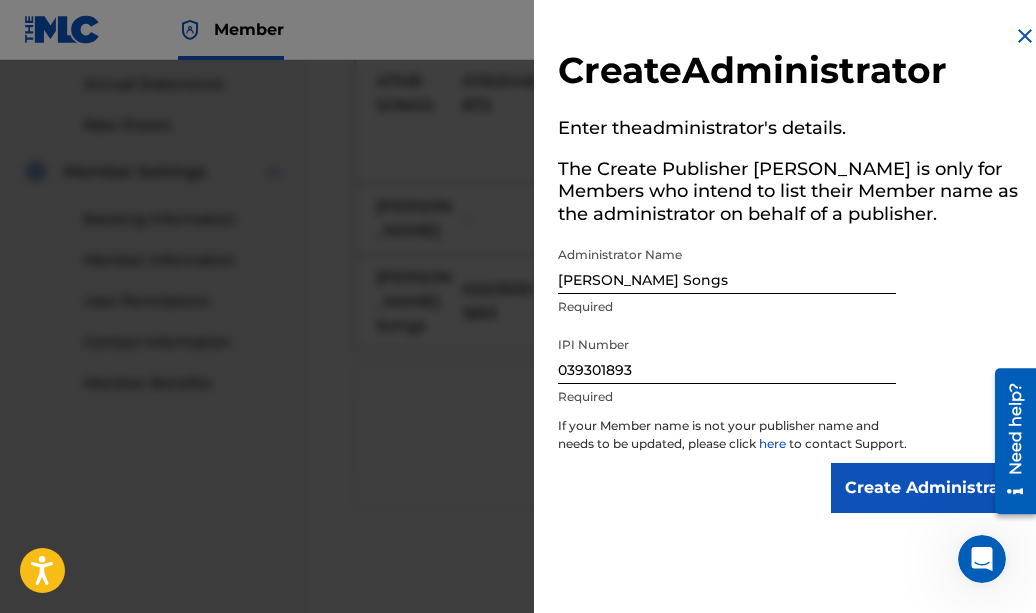 click on "Create Administrator" at bounding box center (934, 488) 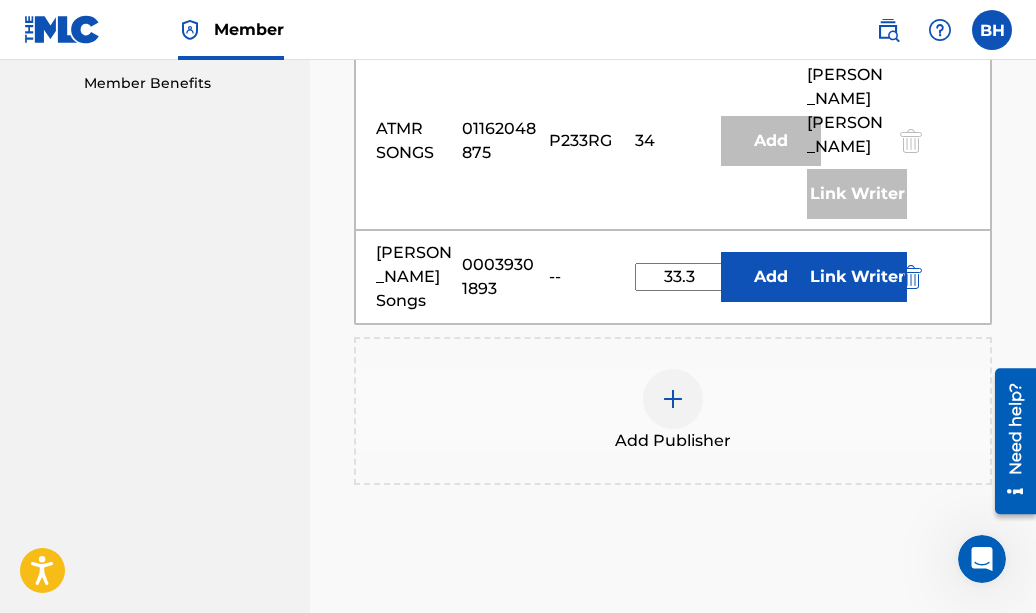 scroll, scrollTop: 1051, scrollLeft: 0, axis: vertical 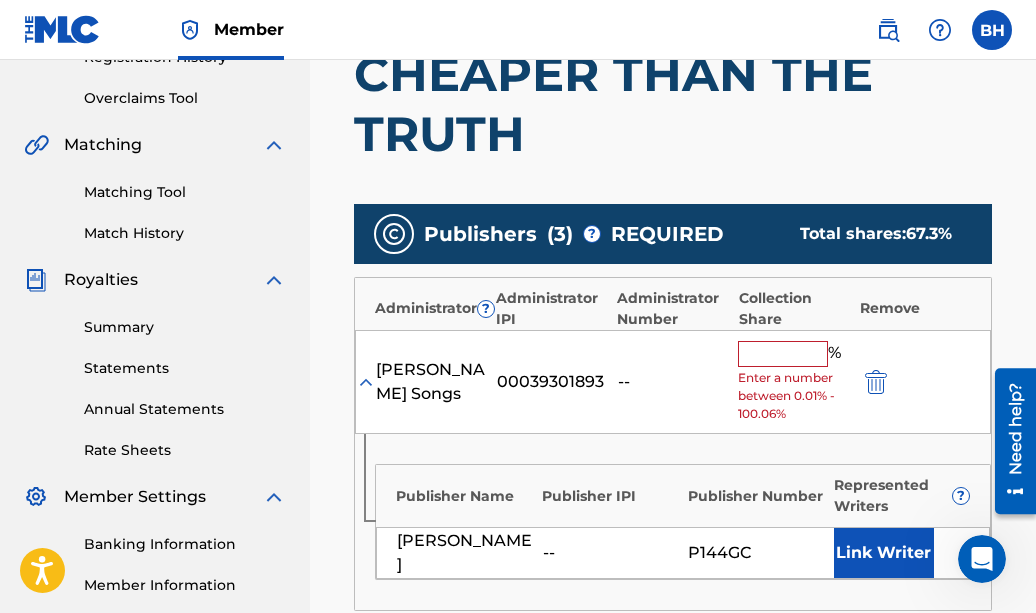click at bounding box center [783, 354] 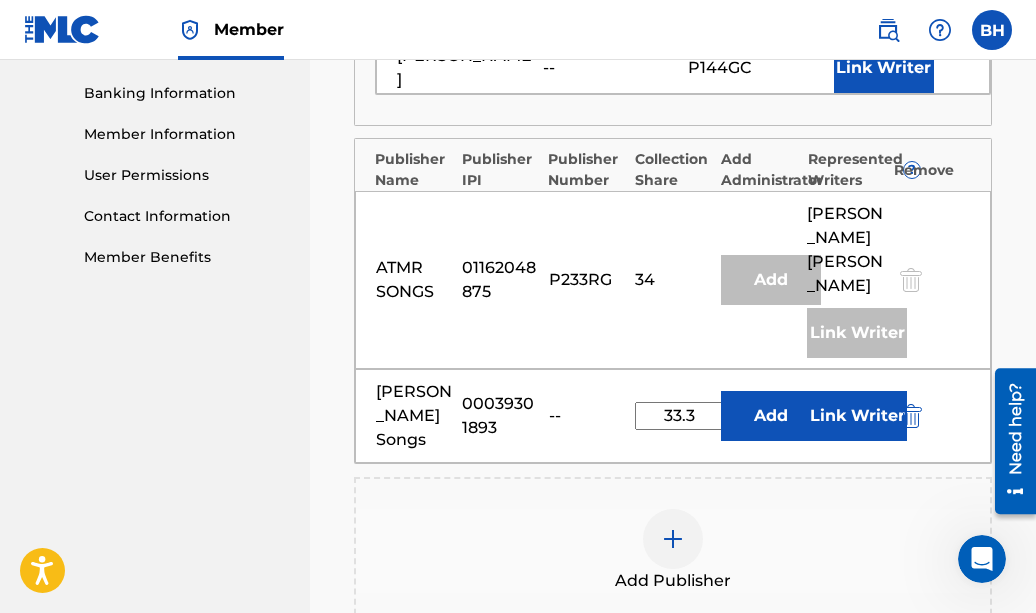 scroll, scrollTop: 840, scrollLeft: 0, axis: vertical 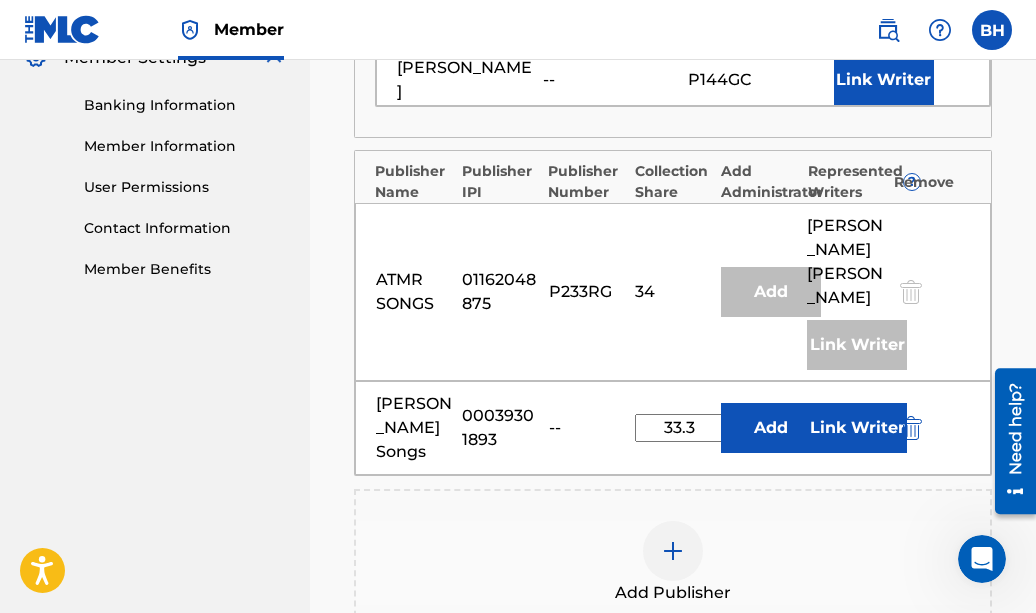 type on "33.3" 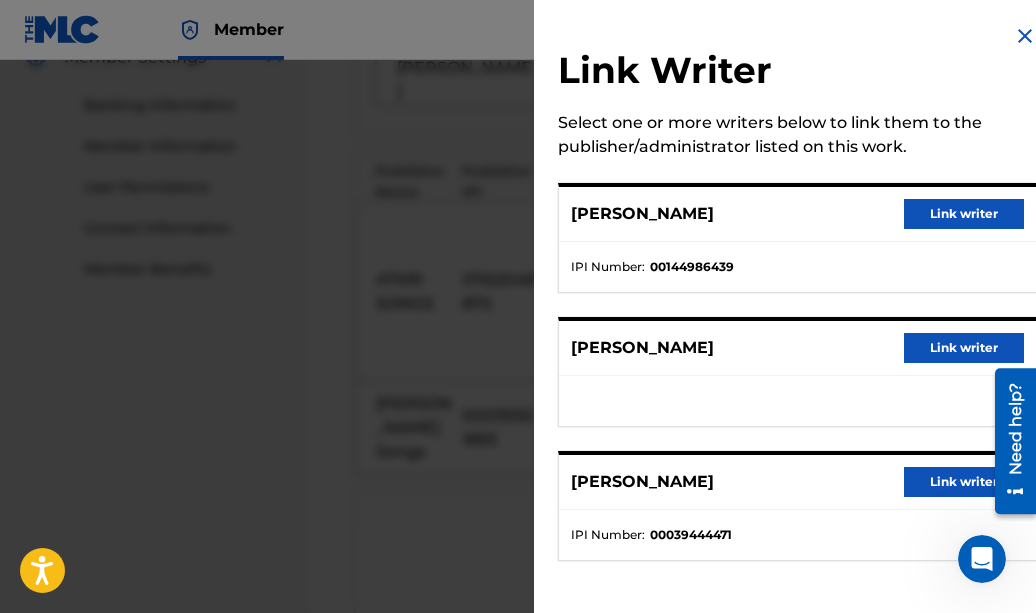 click on "Link writer" at bounding box center [964, 214] 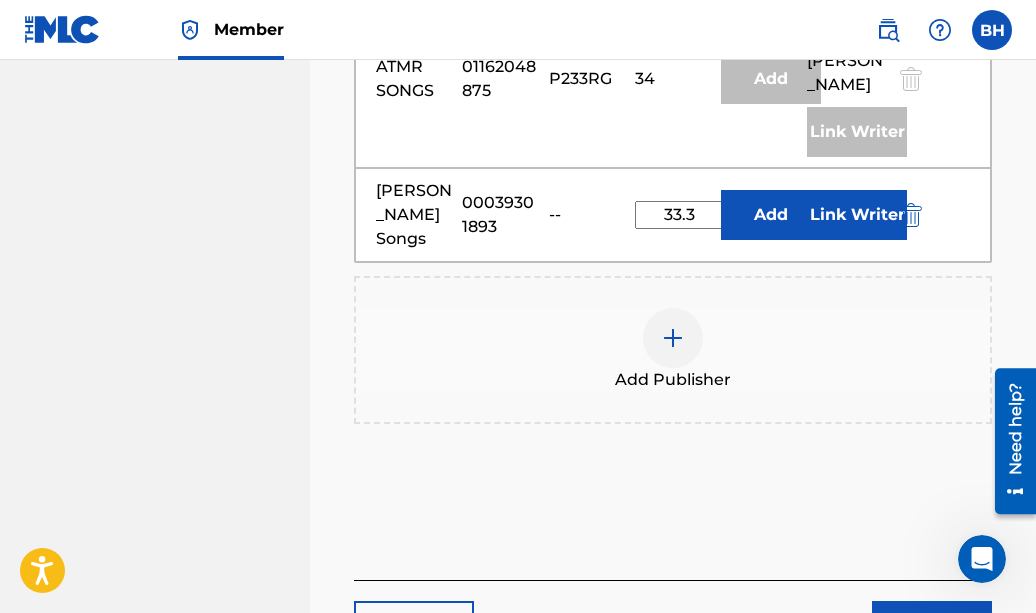 scroll, scrollTop: 1155, scrollLeft: 0, axis: vertical 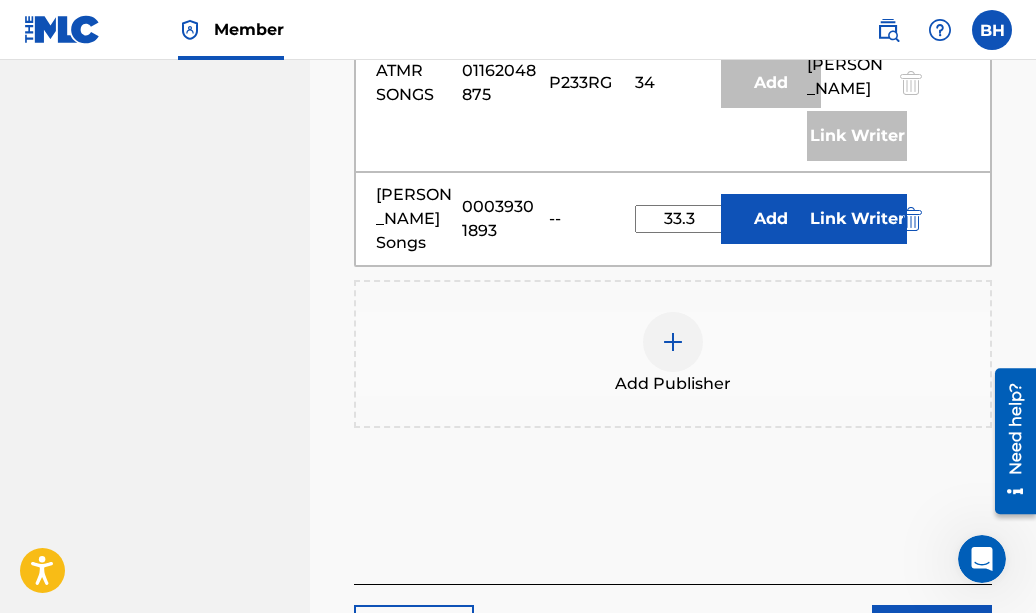 click on "Add" at bounding box center (771, 219) 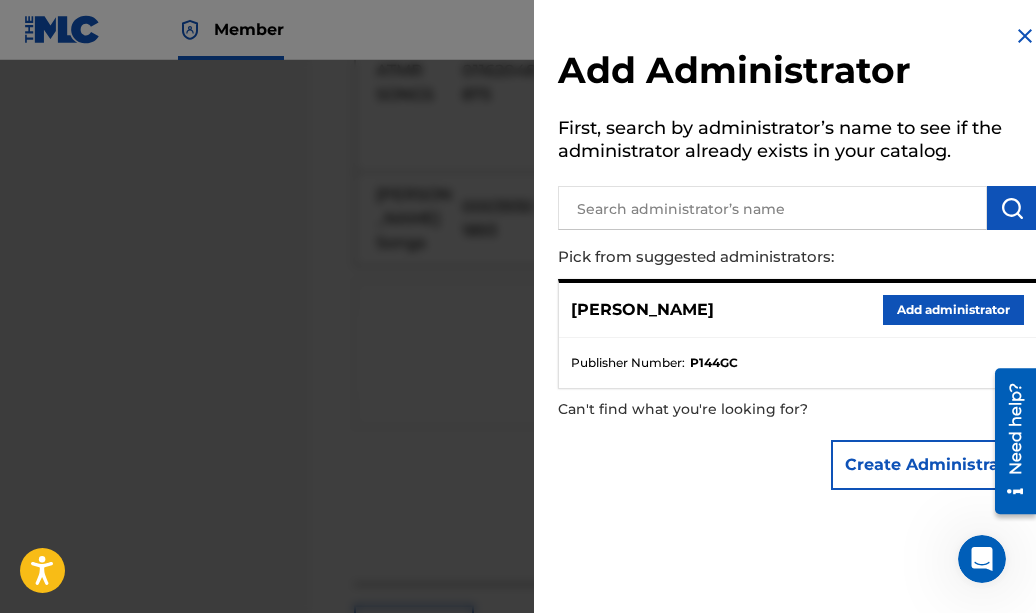 click on "Add administrator" at bounding box center (953, 310) 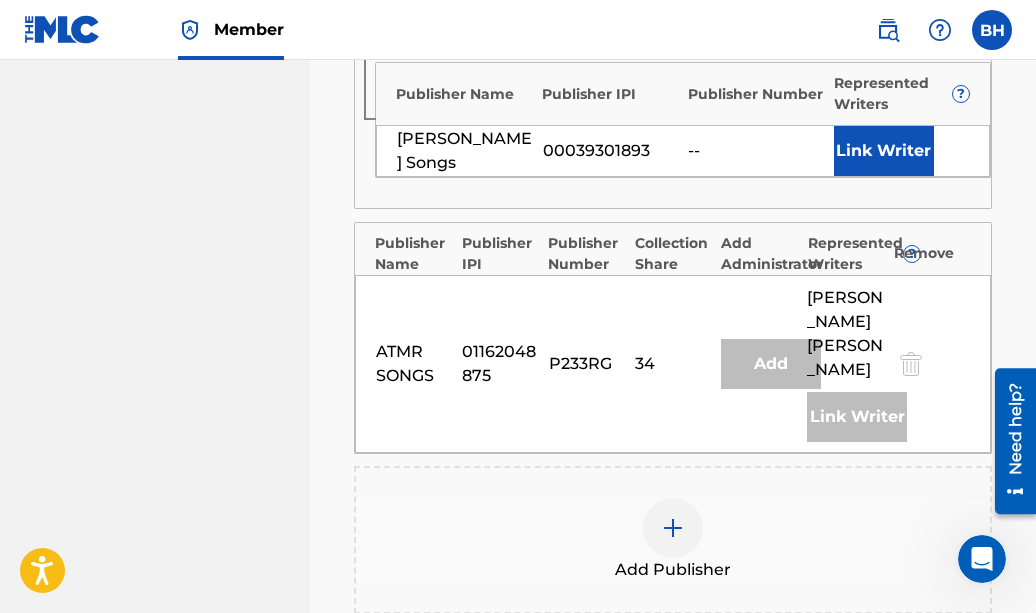 click on "Link Writer" at bounding box center [884, 151] 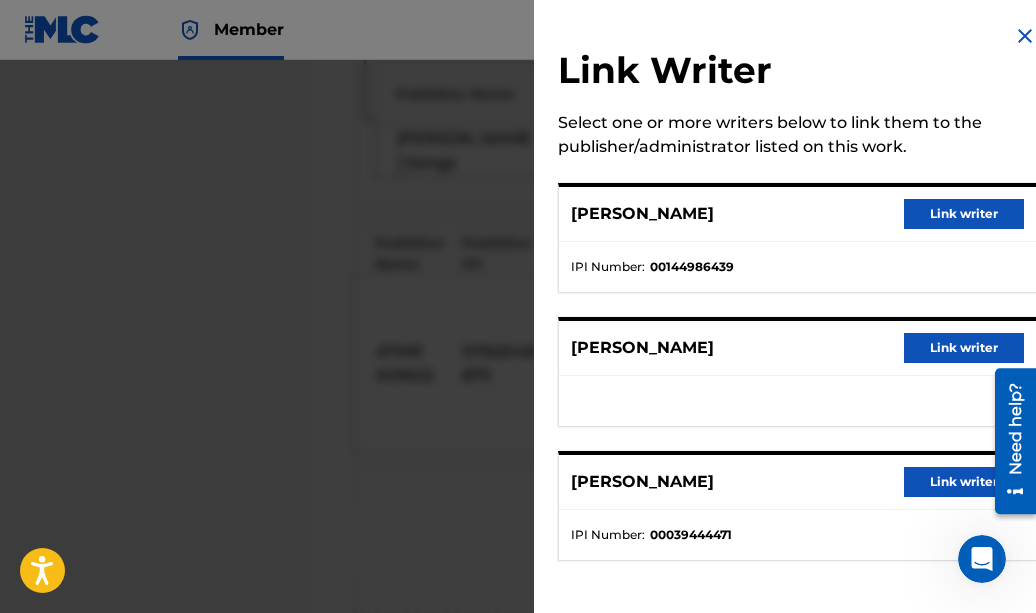 click at bounding box center (1025, 36) 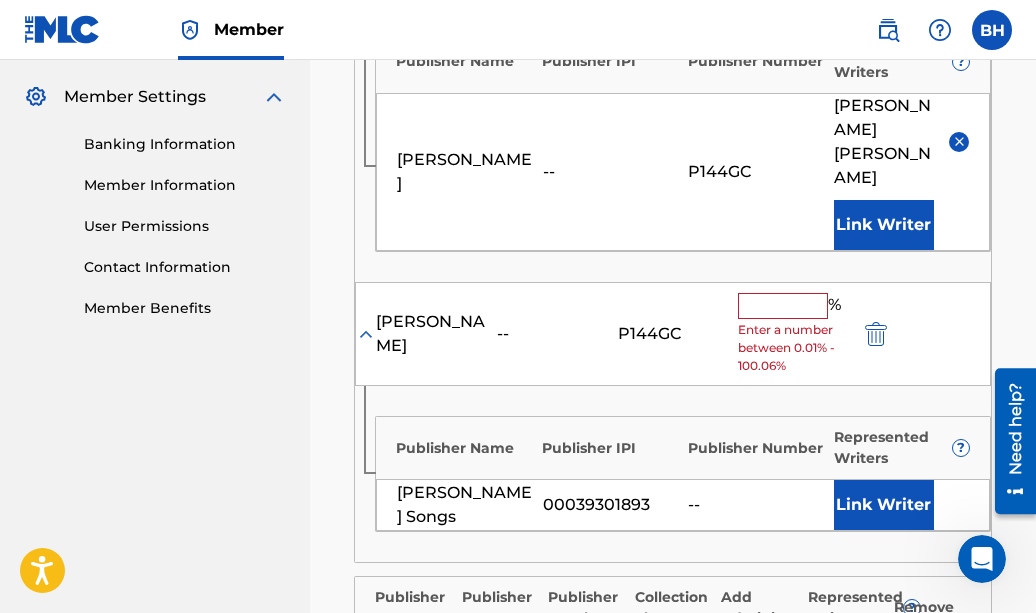 scroll, scrollTop: 296, scrollLeft: 0, axis: vertical 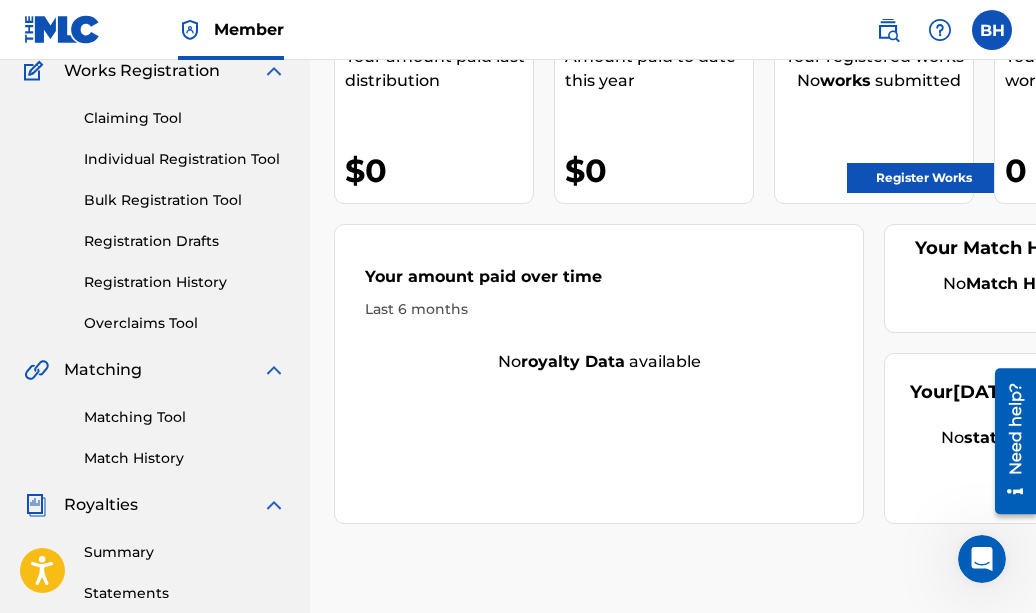 click on "Claiming Tool" at bounding box center (185, 118) 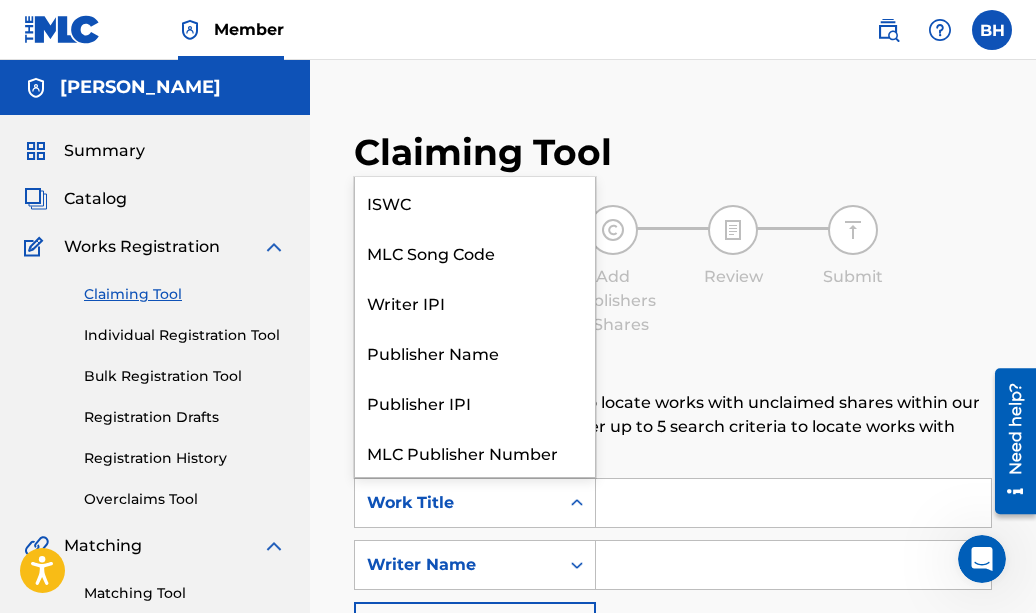 scroll, scrollTop: 50, scrollLeft: 0, axis: vertical 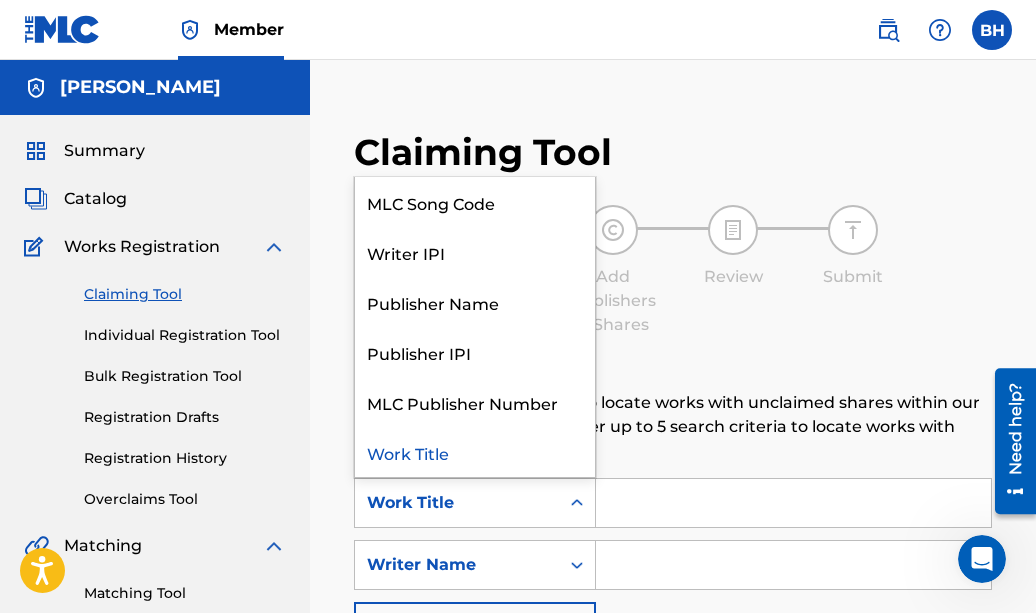 drag, startPoint x: 575, startPoint y: 507, endPoint x: 567, endPoint y: 500, distance: 10.630146 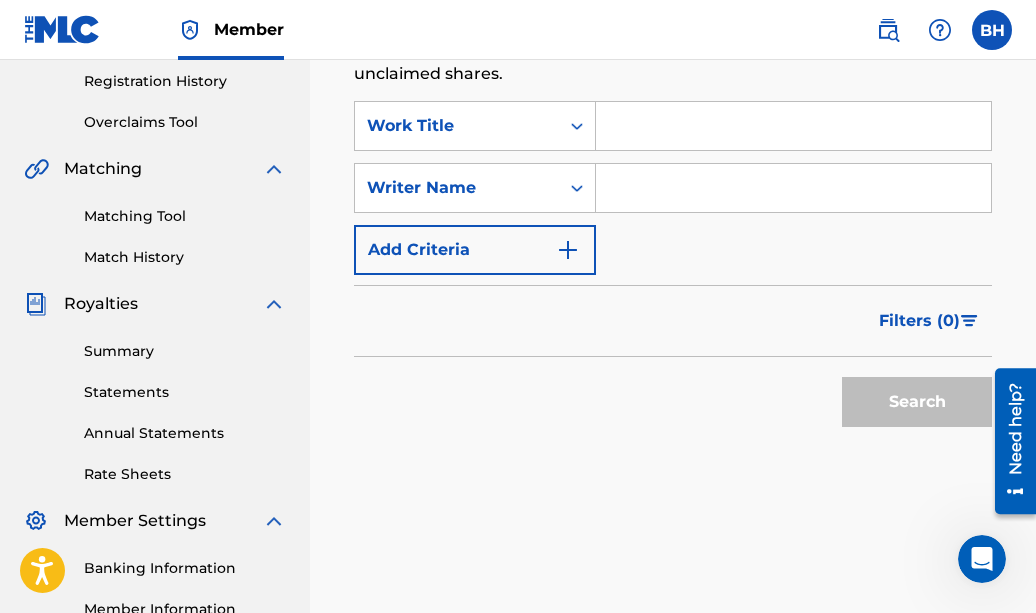 scroll, scrollTop: 366, scrollLeft: 0, axis: vertical 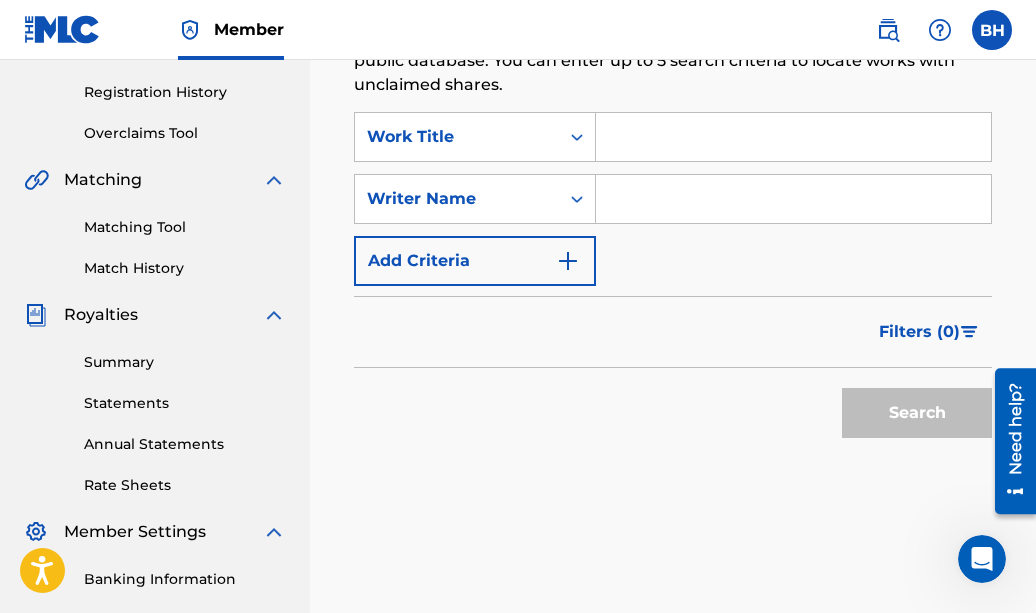 click at bounding box center [793, 137] 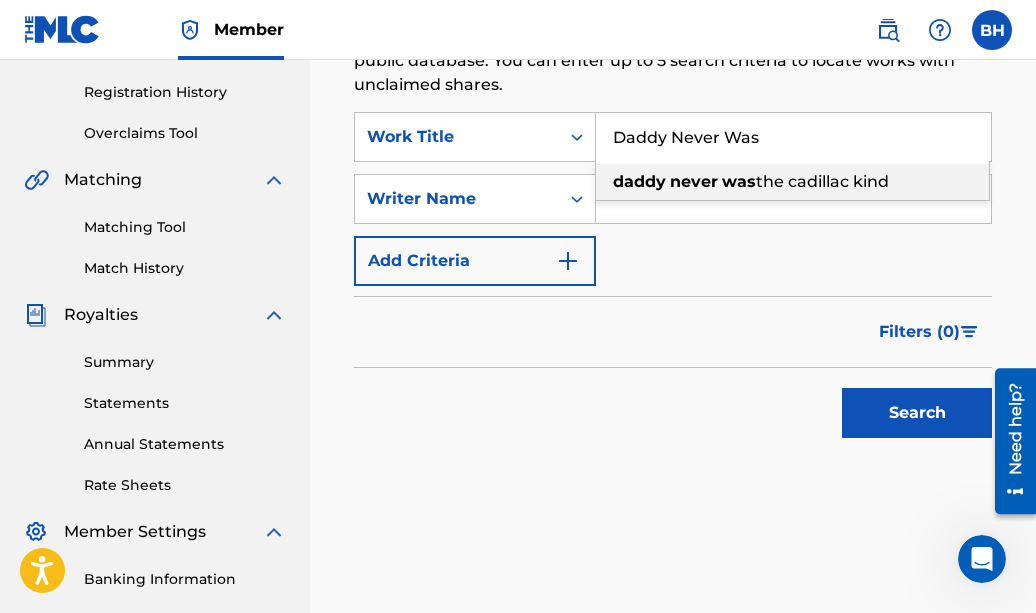 click on "never" at bounding box center [694, 181] 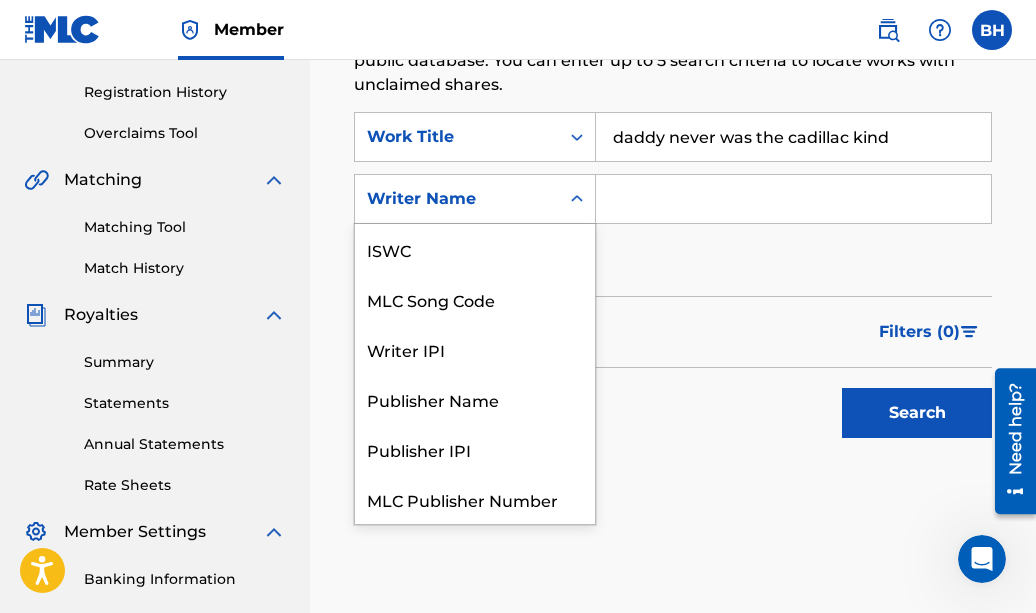click 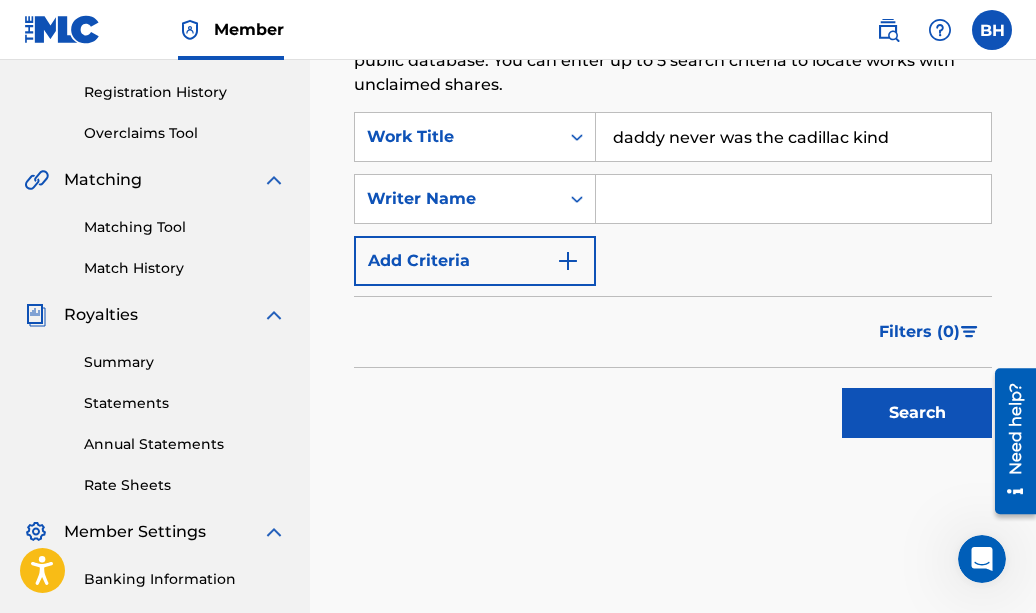 click at bounding box center [793, 199] 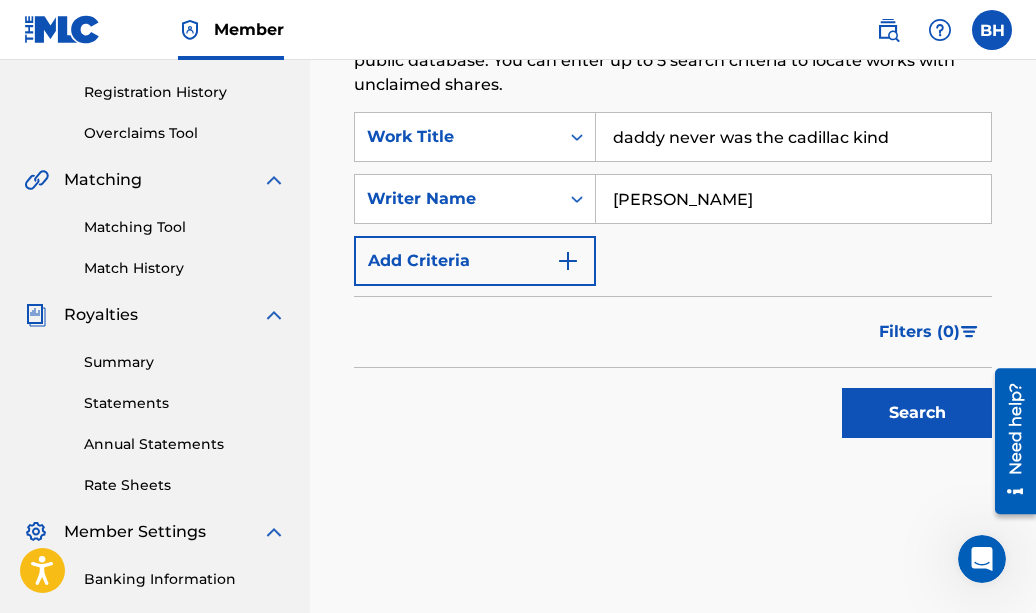 click on "Add Criteria" at bounding box center [475, 261] 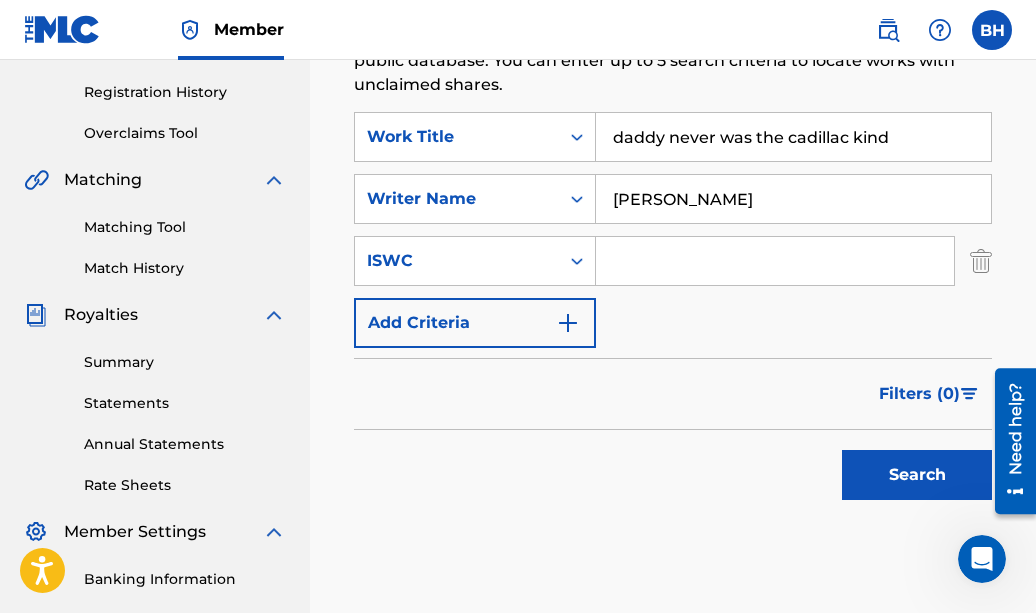 click on "Search" at bounding box center [917, 475] 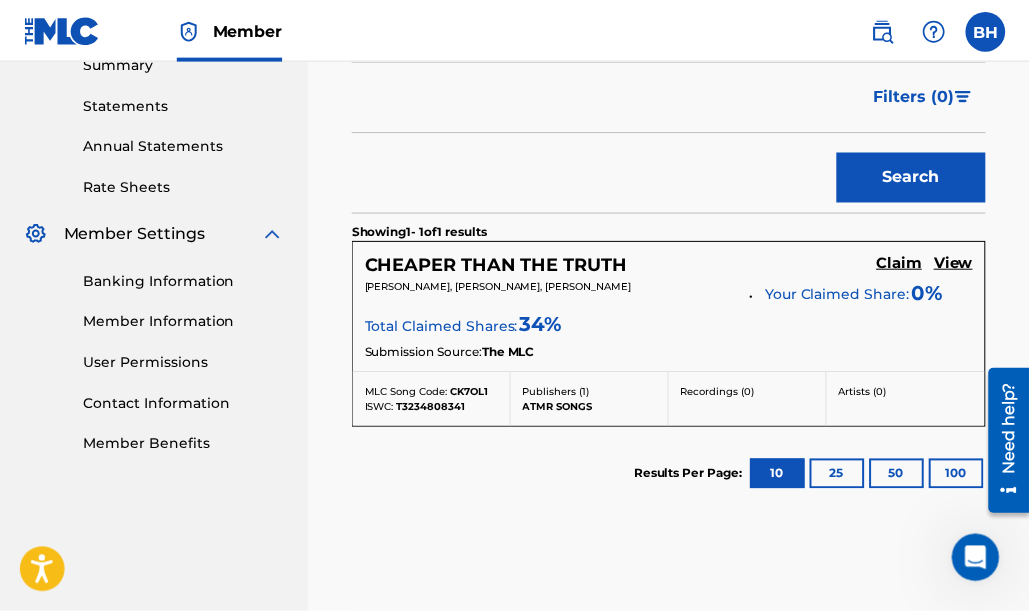 scroll, scrollTop: 661, scrollLeft: 0, axis: vertical 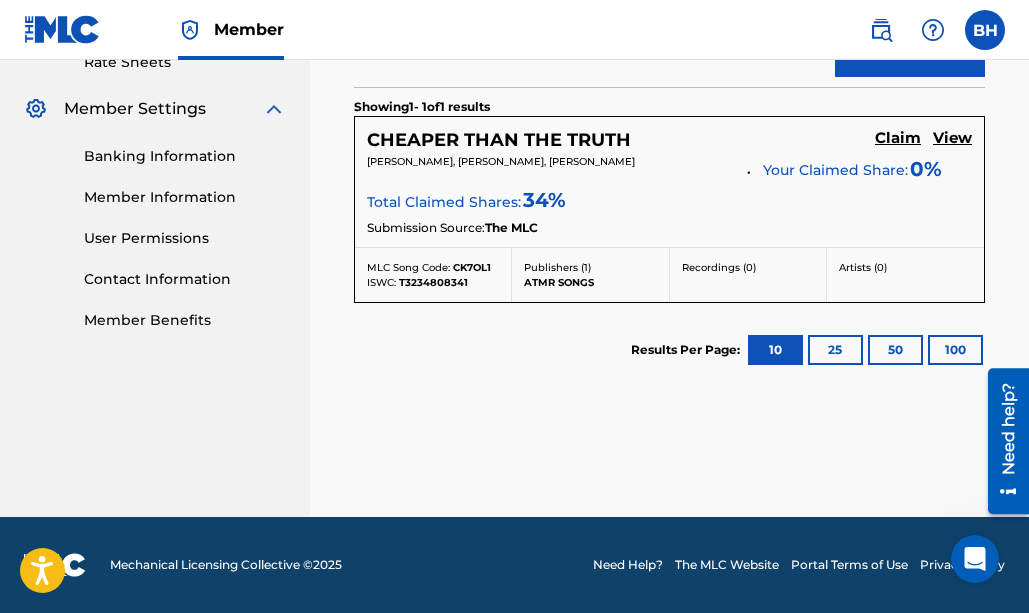 click on "25" at bounding box center (835, 350) 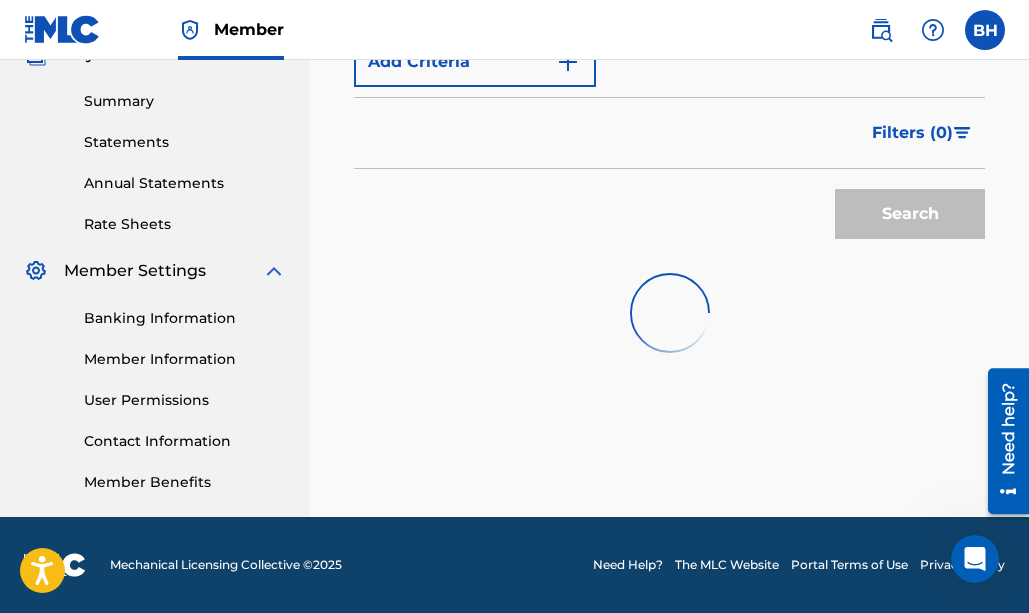scroll, scrollTop: 791, scrollLeft: 0, axis: vertical 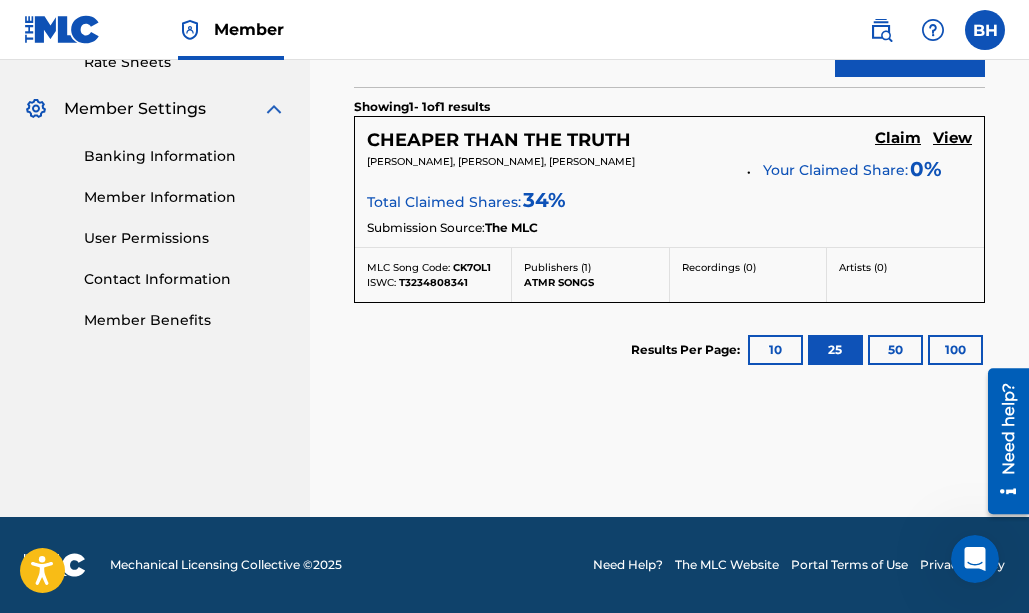 click on "0 %" at bounding box center (926, 169) 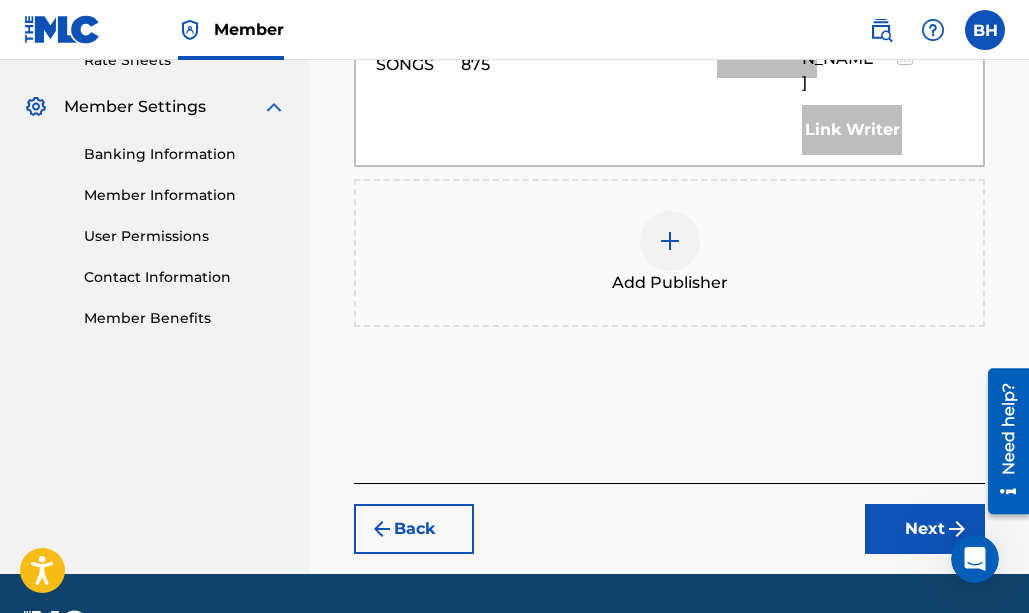 drag, startPoint x: 1028, startPoint y: 216, endPoint x: 992, endPoint y: 108, distance: 113.841995 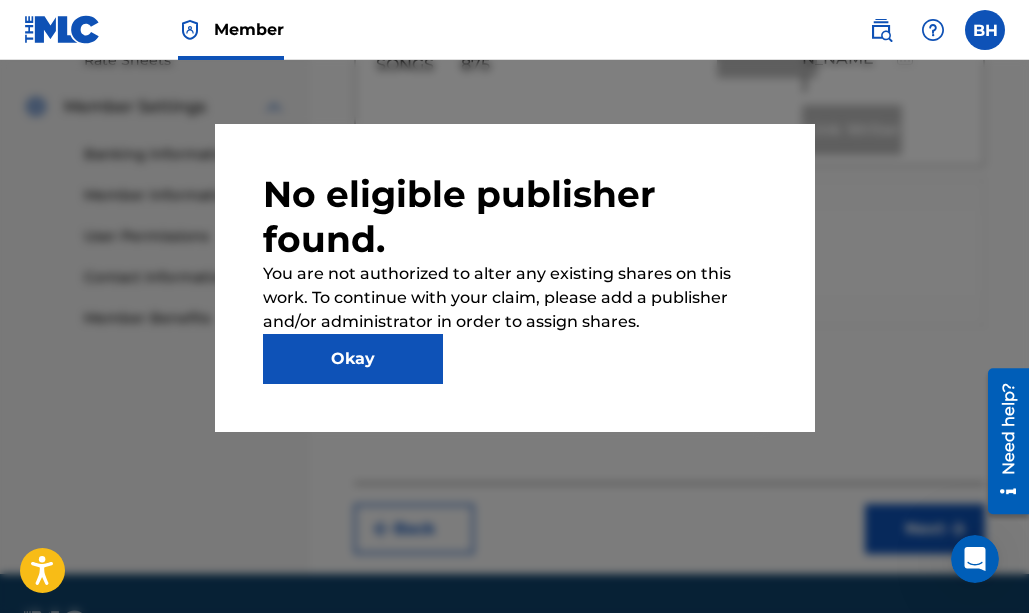 click on "Okay" at bounding box center [353, 359] 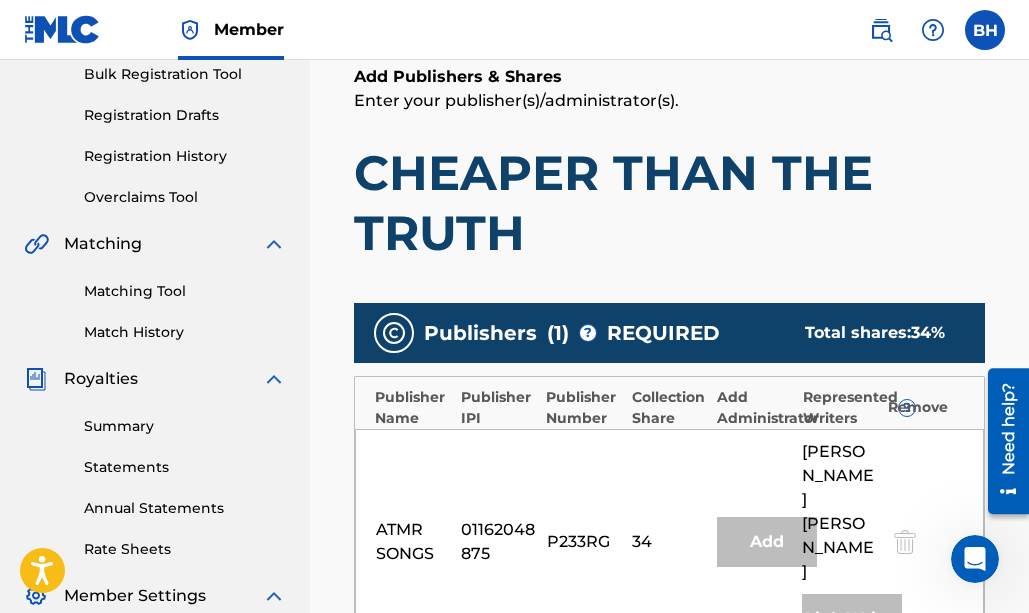 scroll, scrollTop: 314, scrollLeft: 0, axis: vertical 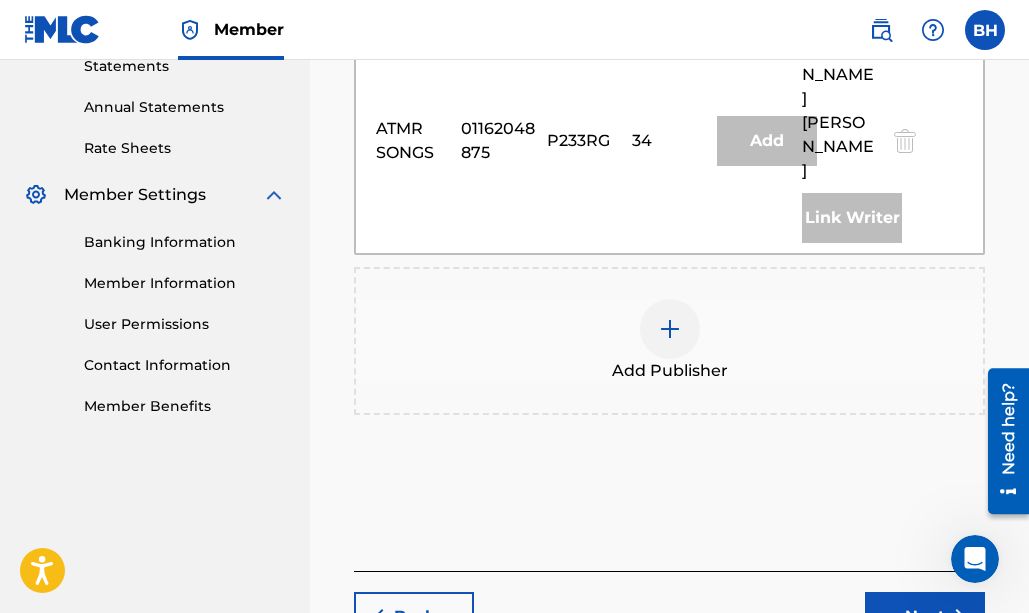 click on "Add" at bounding box center [767, 141] 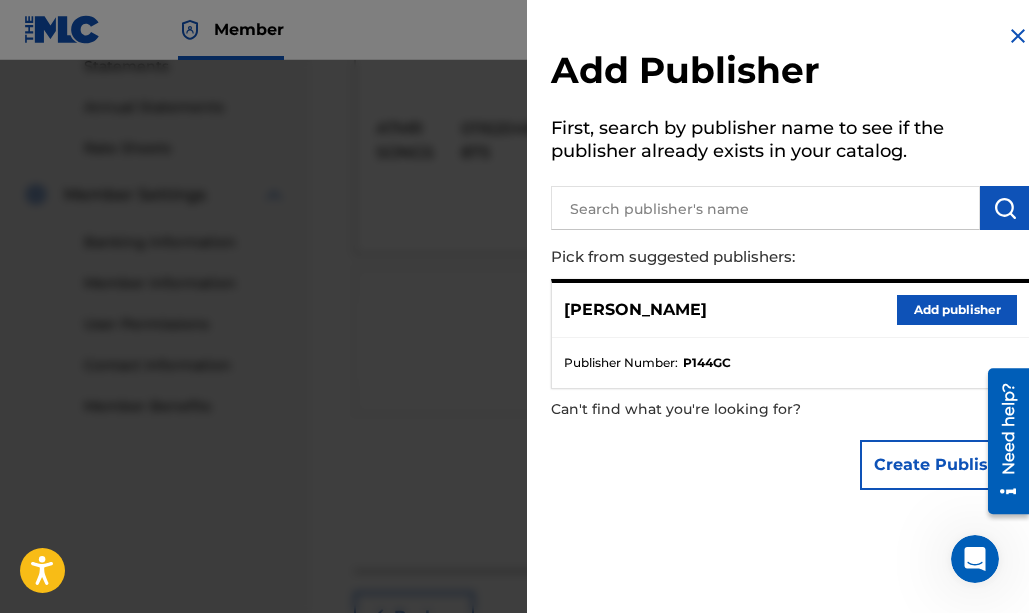 click at bounding box center (765, 208) 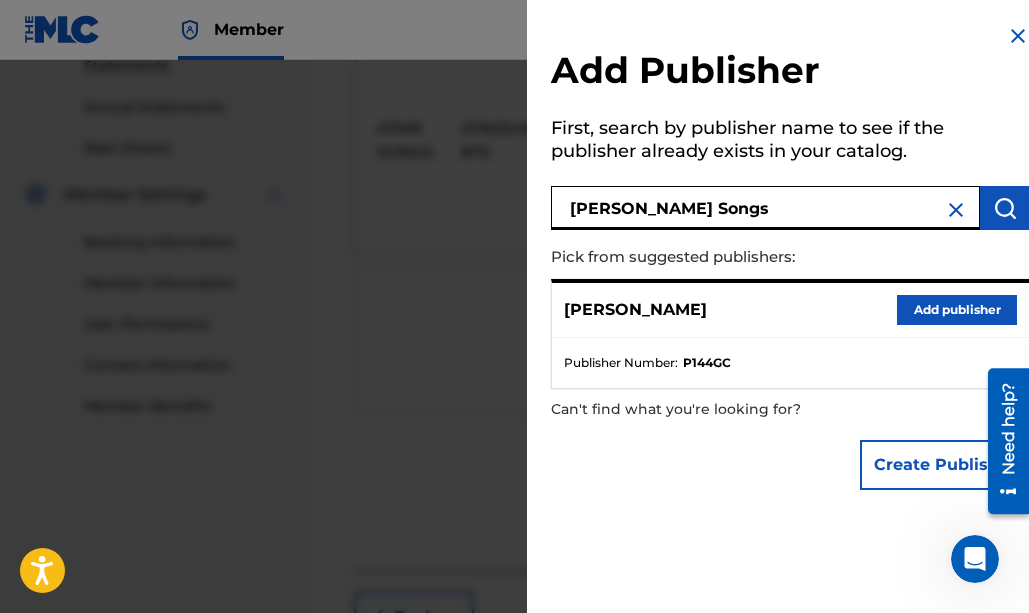 click at bounding box center (1005, 208) 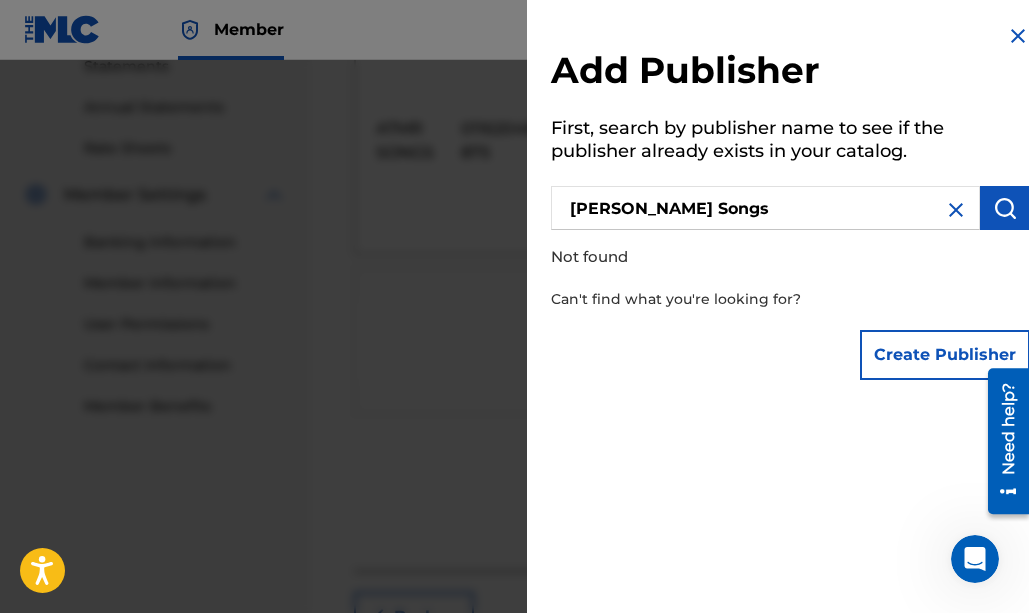 click on "[PERSON_NAME] Songs" at bounding box center [765, 208] 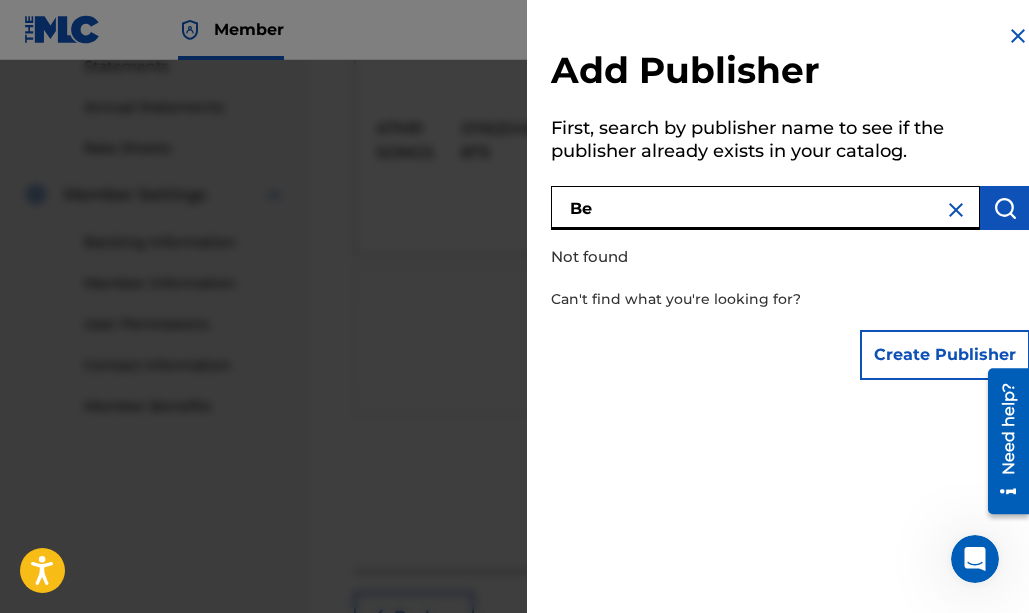 type on "B" 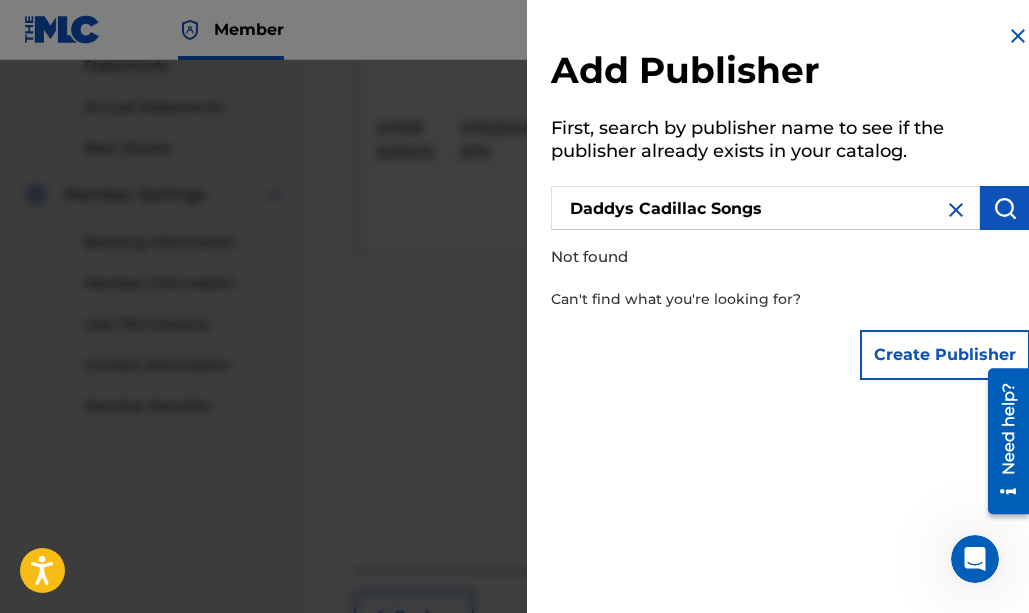 click at bounding box center [1005, 208] 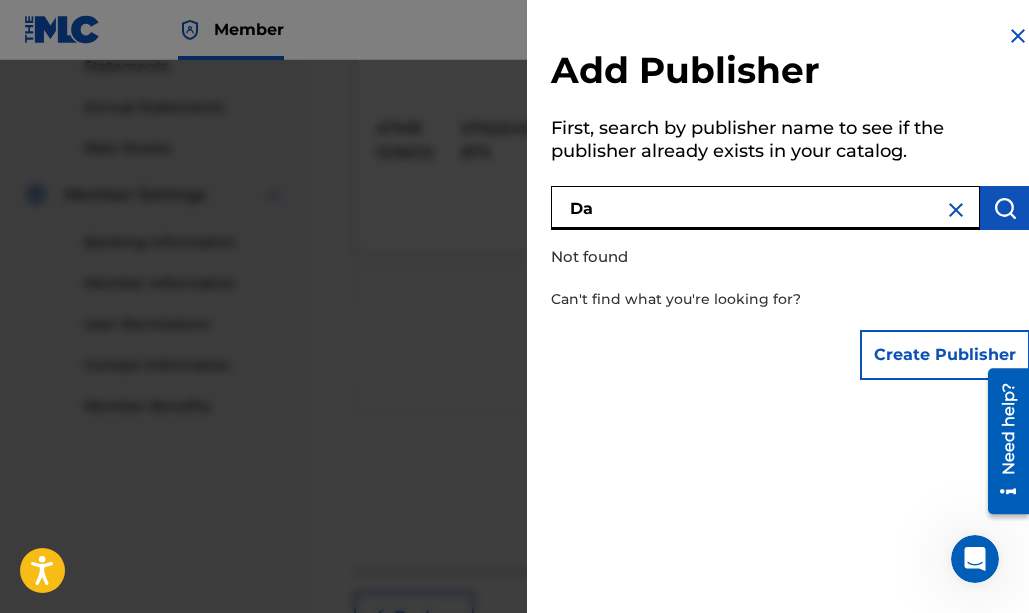 type on "D" 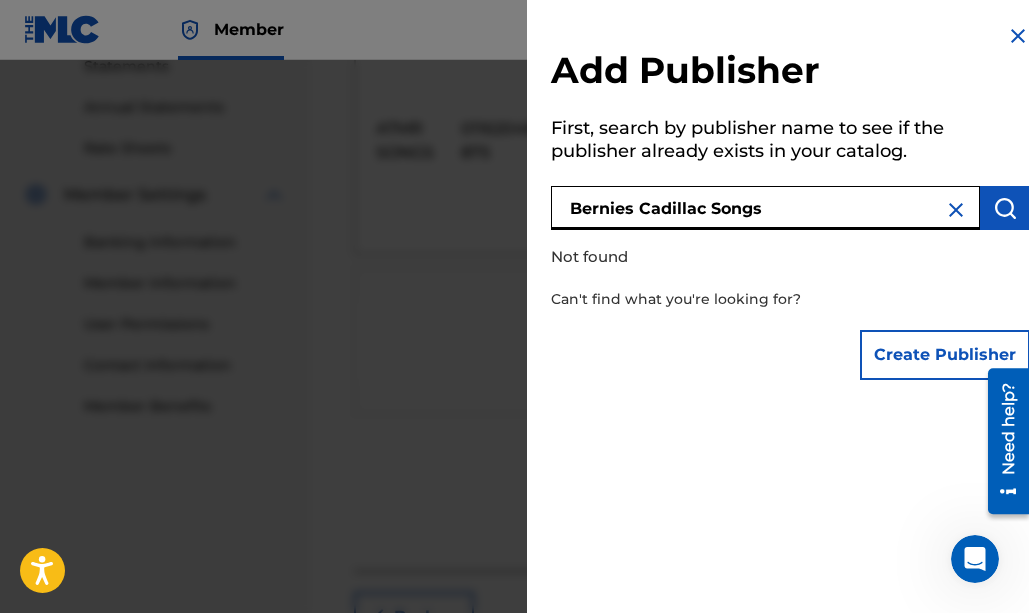type on "Bernies Cadillac Songs" 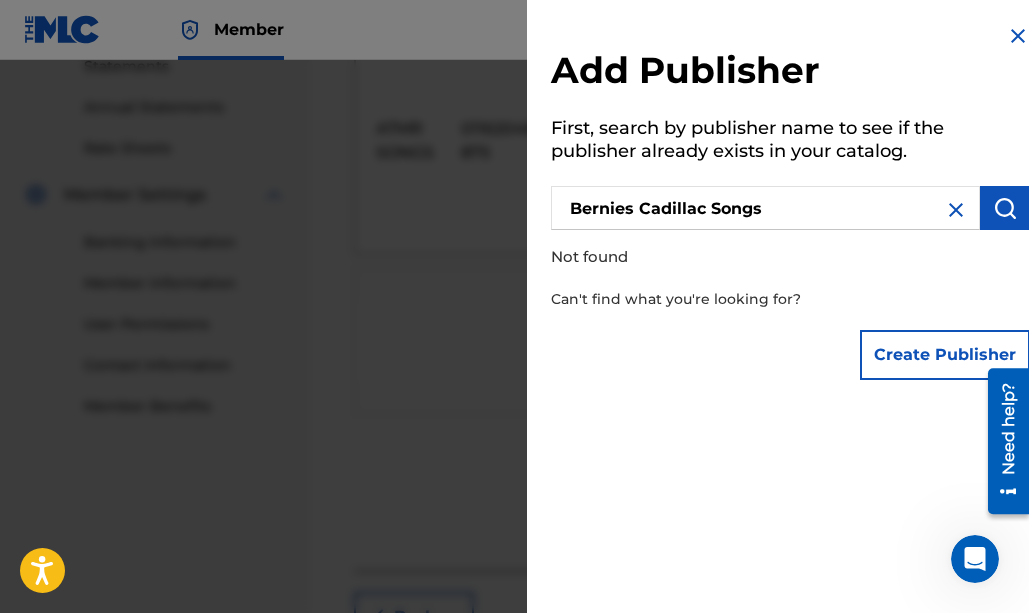 click on "Create Publisher" at bounding box center [945, 355] 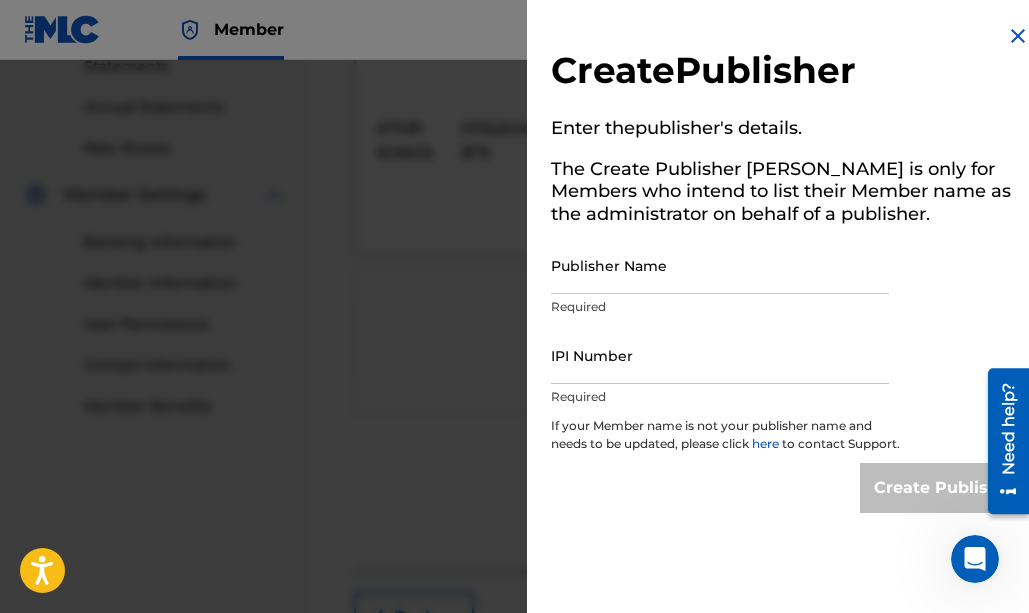 click on "Publisher Name" at bounding box center [720, 265] 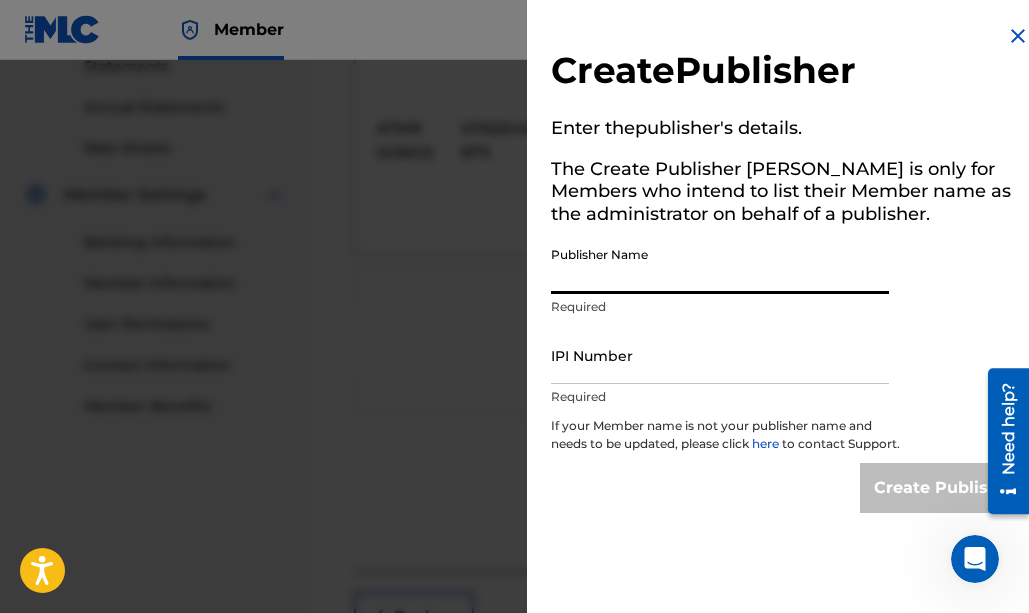 type on "[PERSON_NAME] Songs" 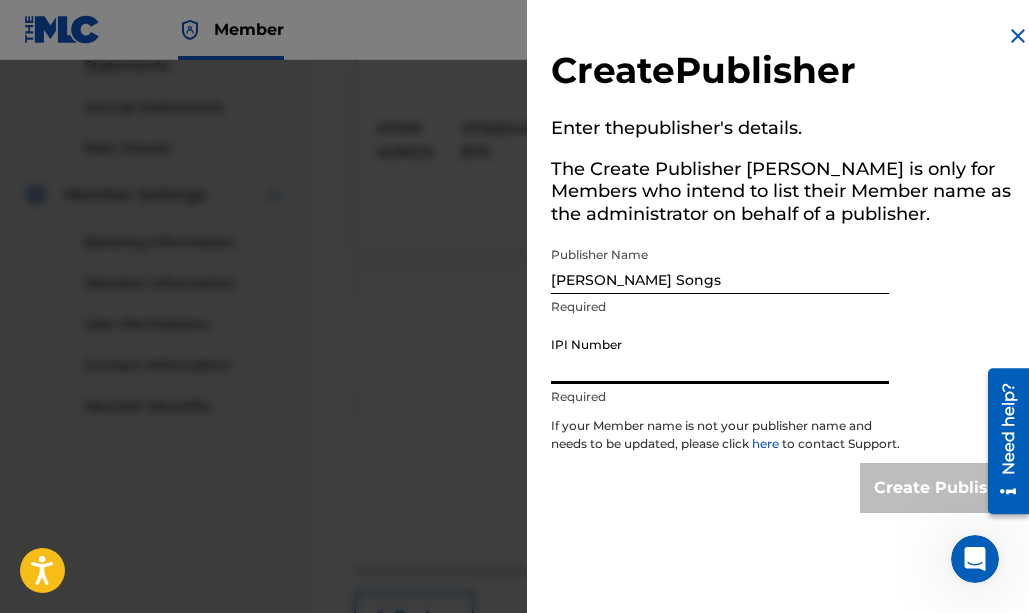 click on "IPI Number" at bounding box center (720, 355) 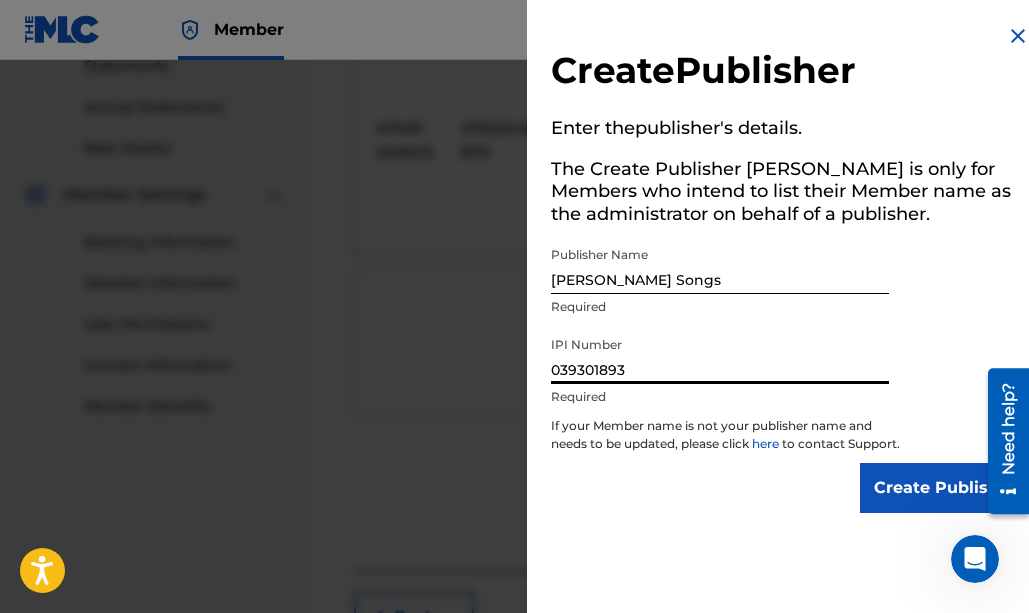 type on "039301893" 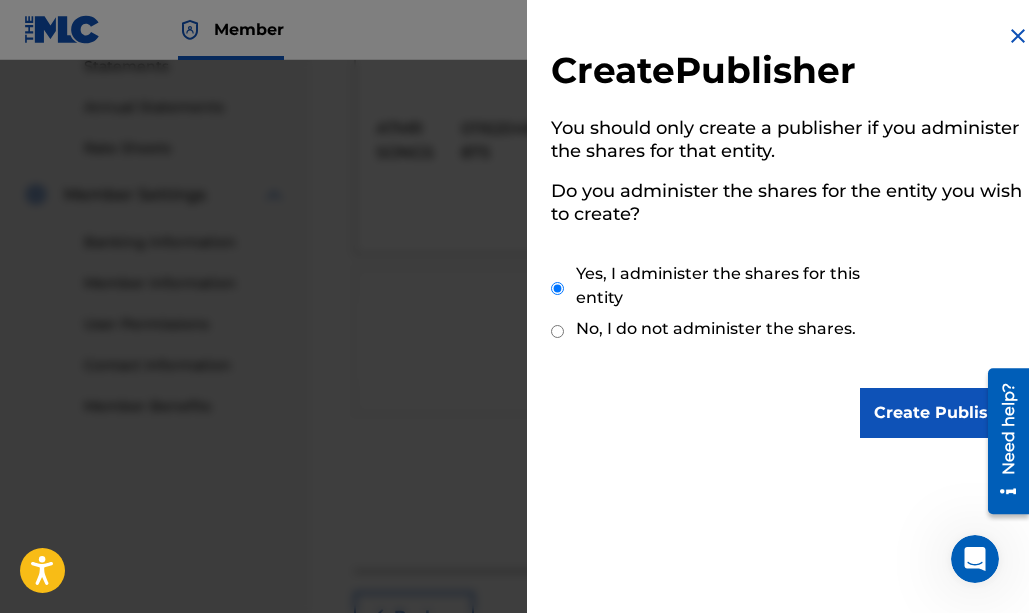 click on "Create Publisher" at bounding box center (945, 413) 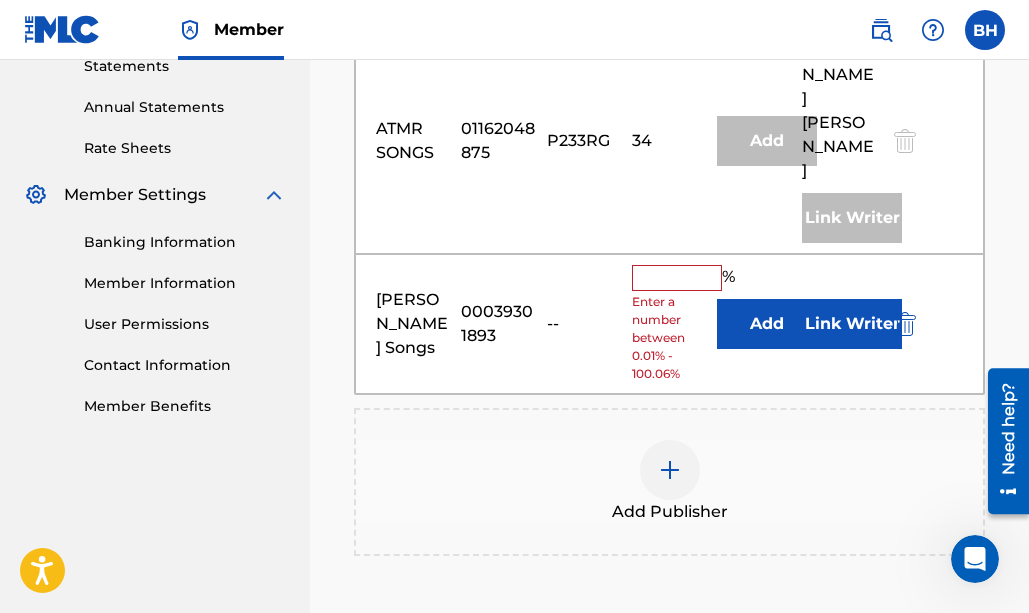 click at bounding box center (677, 278) 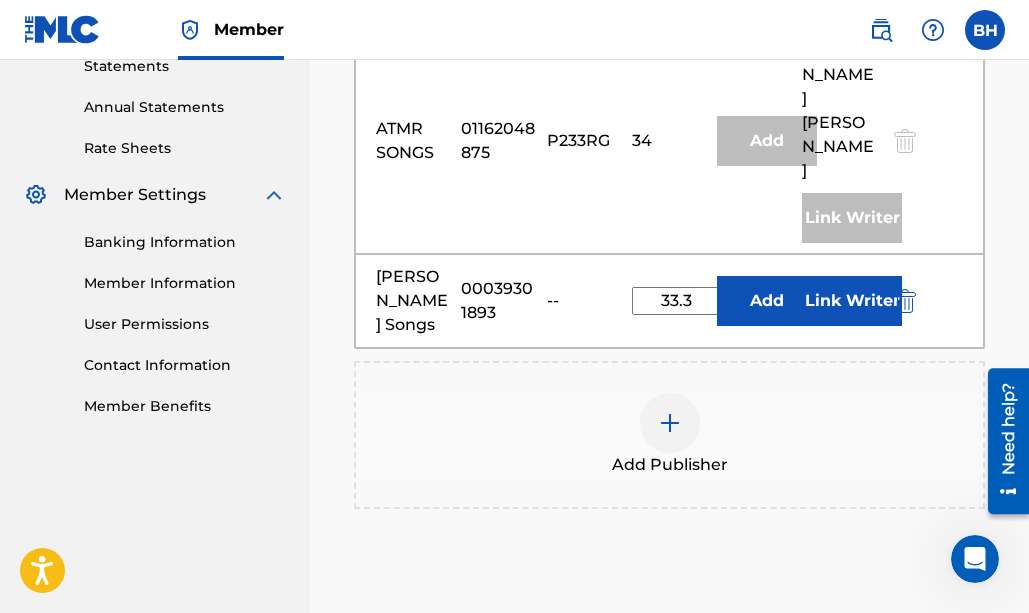 click on "Add" at bounding box center [767, 301] 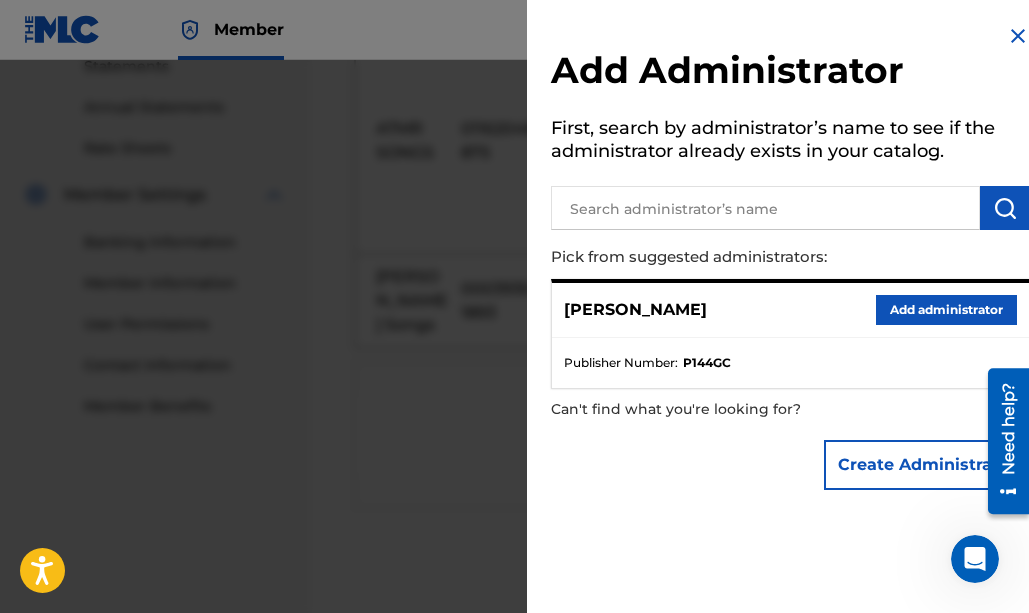 click at bounding box center [1018, 36] 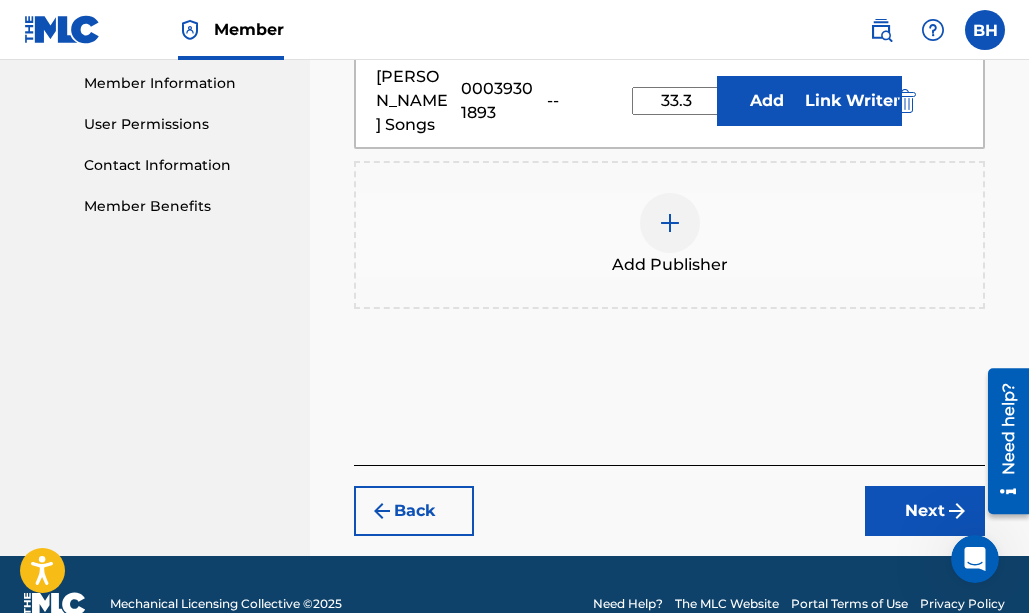 scroll, scrollTop: 893, scrollLeft: 0, axis: vertical 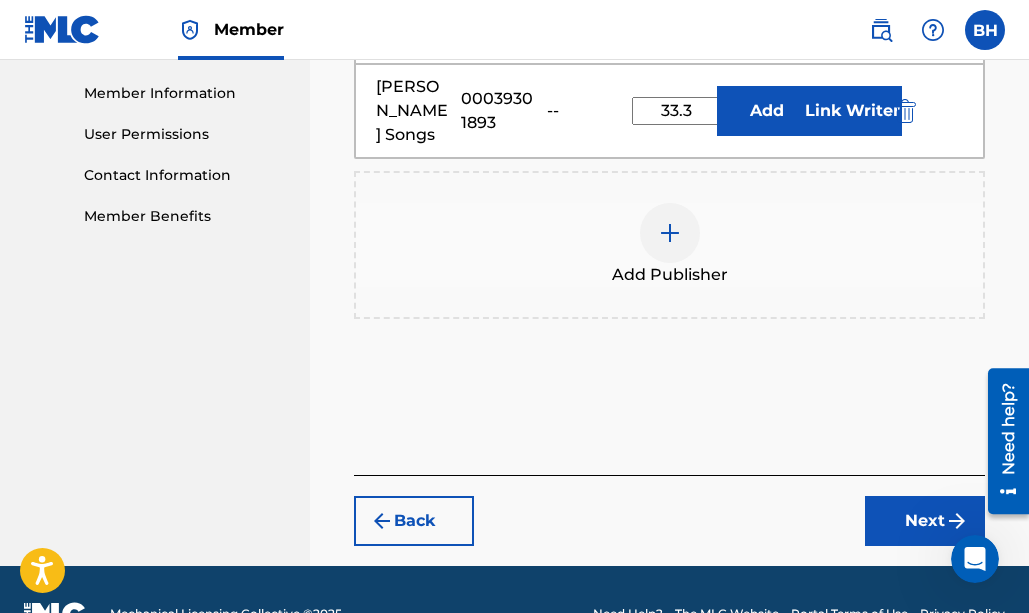 click on "Next" at bounding box center (925, 521) 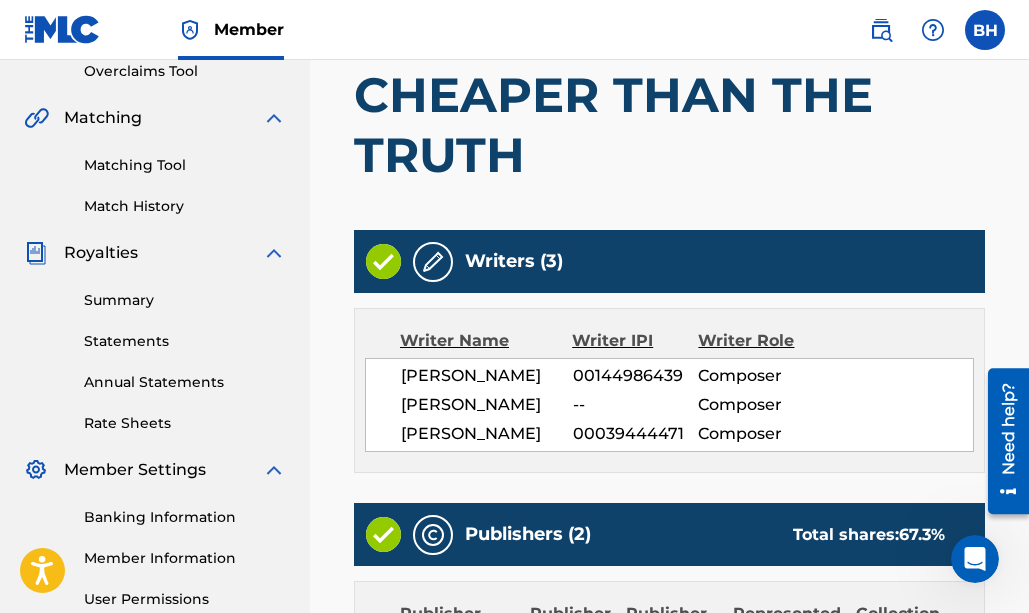 scroll, scrollTop: 456, scrollLeft: 0, axis: vertical 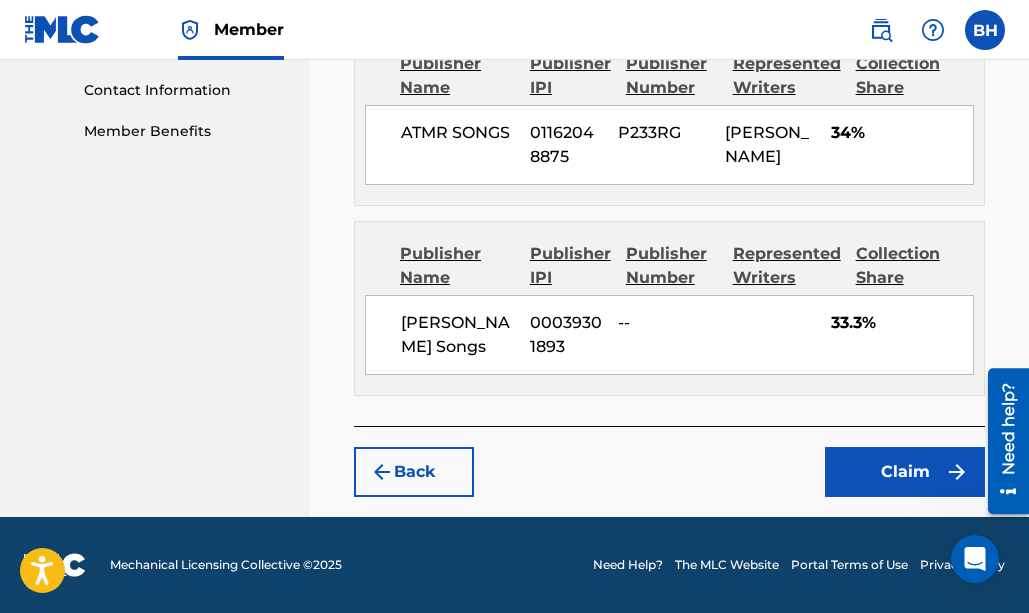 click on "Claim" at bounding box center (905, 472) 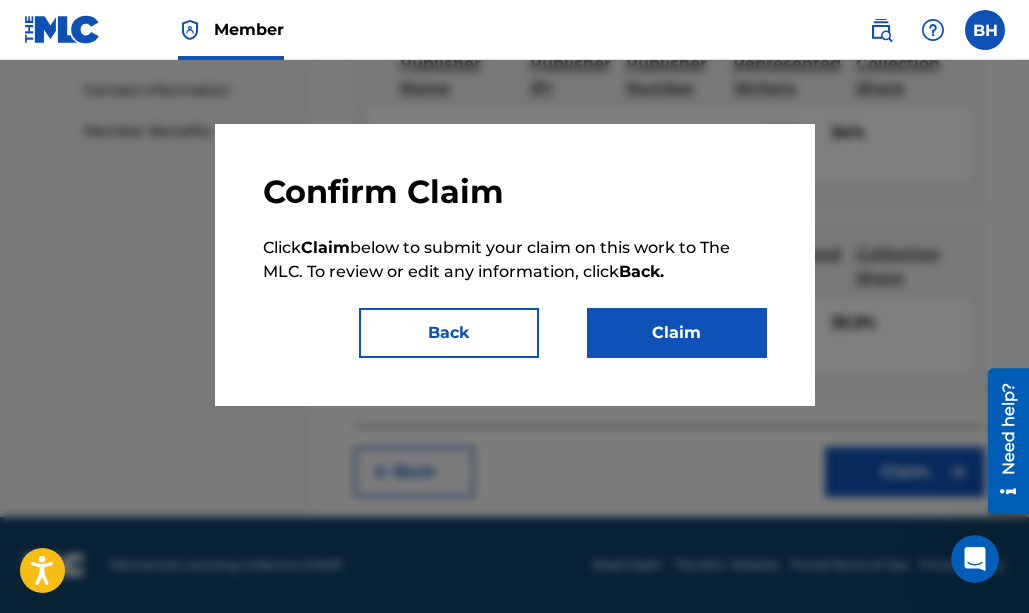 click on "Claim" at bounding box center [677, 333] 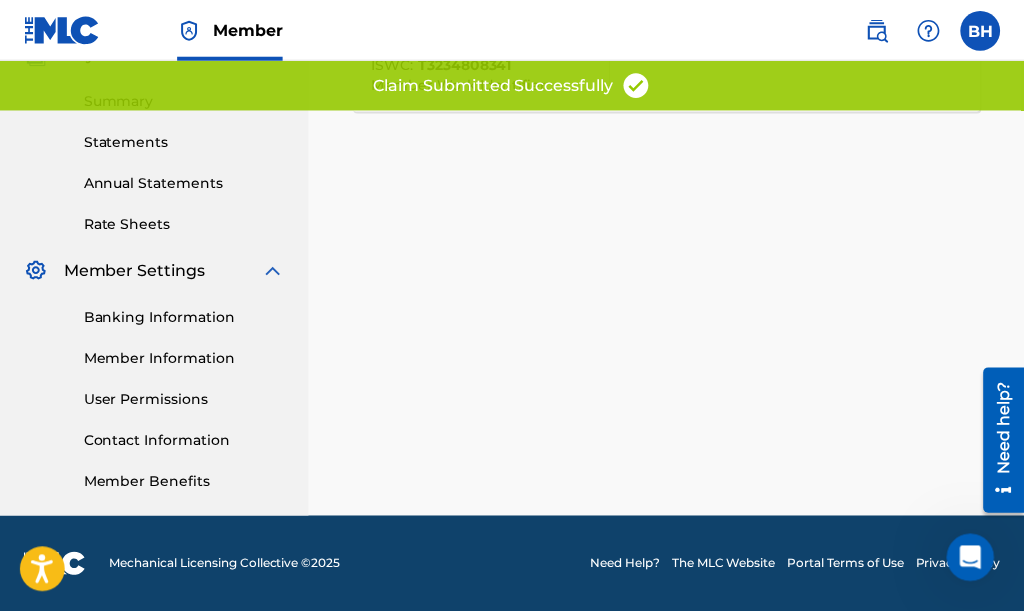 scroll, scrollTop: 627, scrollLeft: 0, axis: vertical 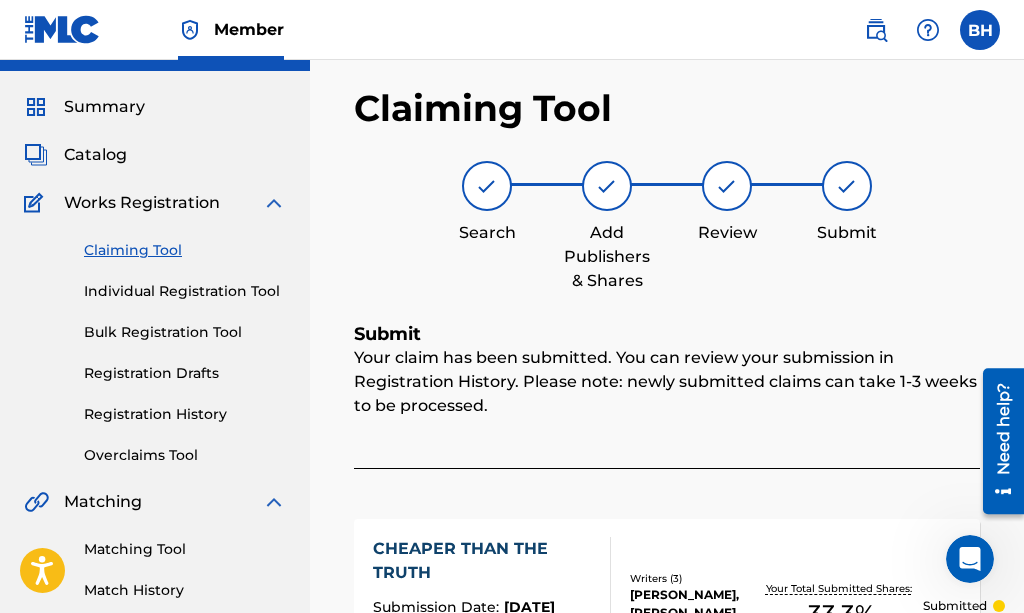 click at bounding box center [487, 186] 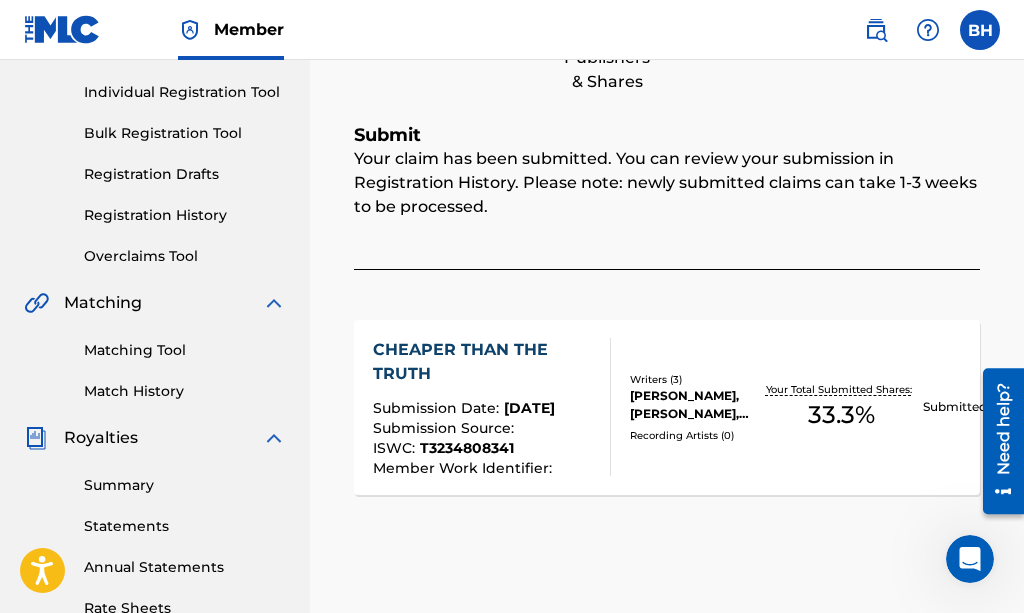 scroll, scrollTop: 240, scrollLeft: 0, axis: vertical 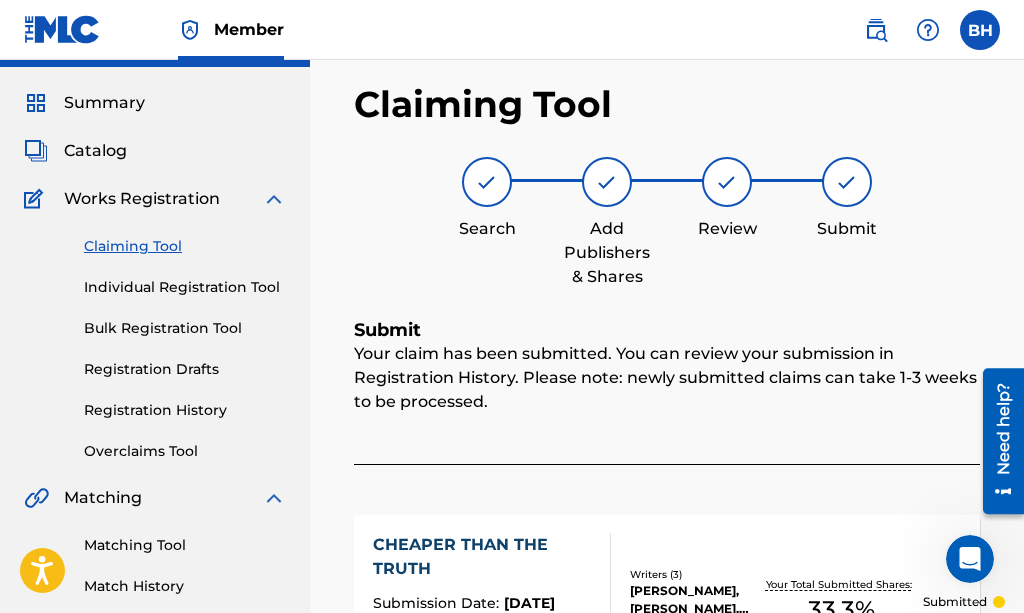 click on "Catalog" at bounding box center [95, 151] 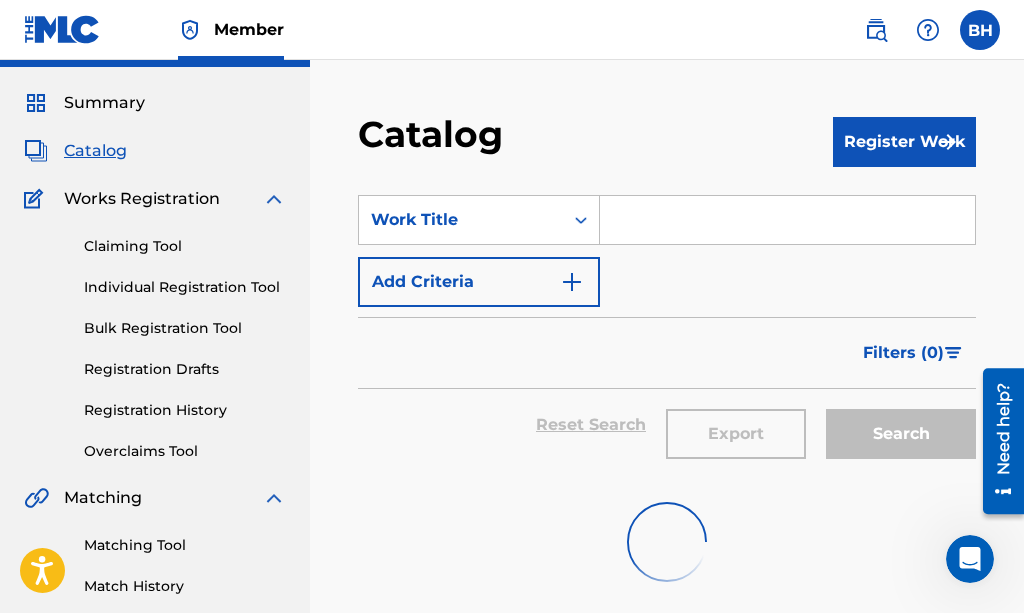 scroll, scrollTop: 0, scrollLeft: 0, axis: both 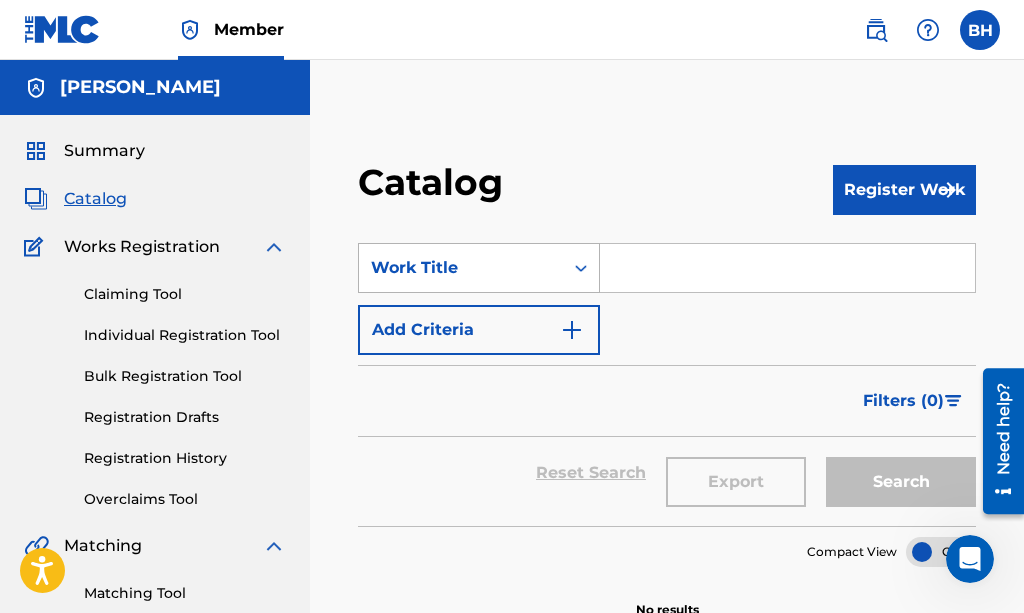 click 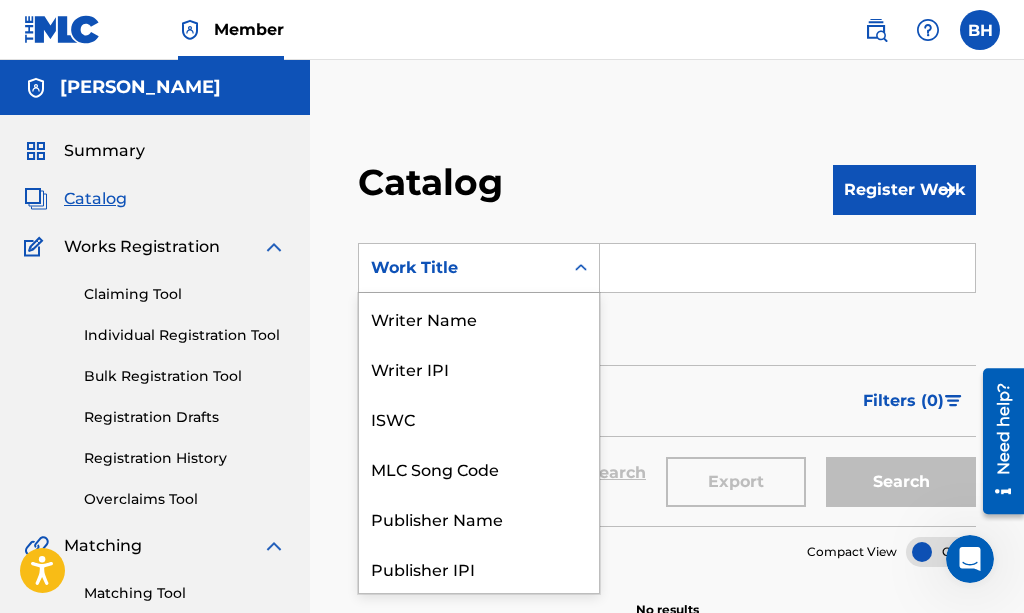 scroll, scrollTop: 300, scrollLeft: 0, axis: vertical 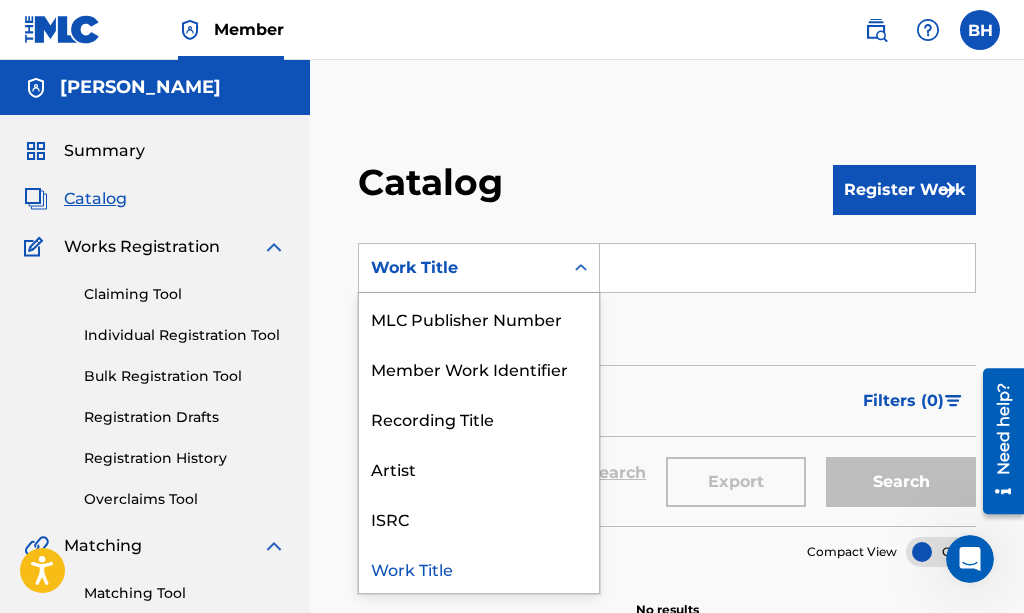 click at bounding box center (787, 268) 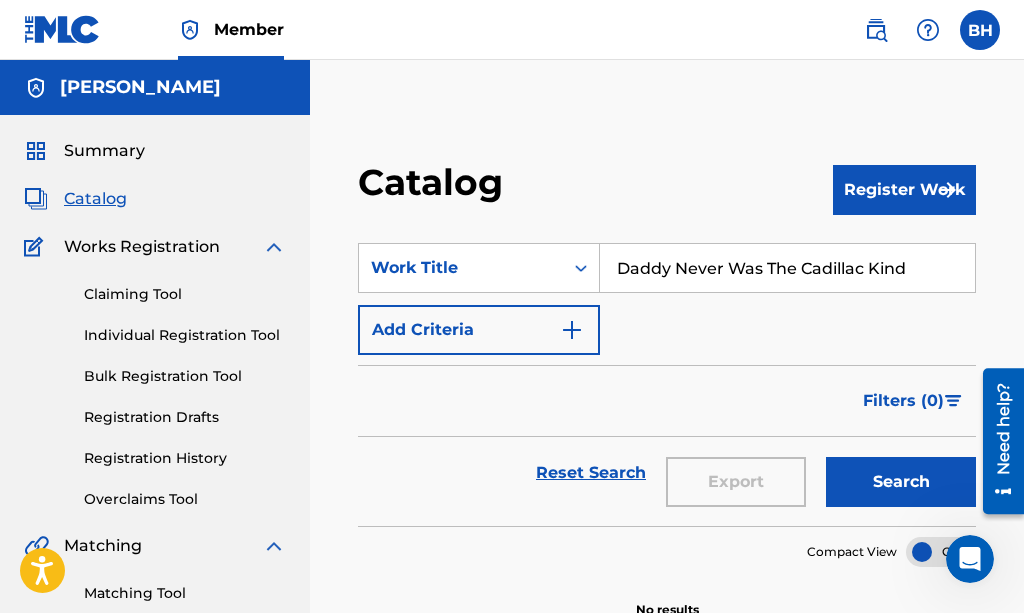 type on "Daddy Never Was The Cadillac Kind" 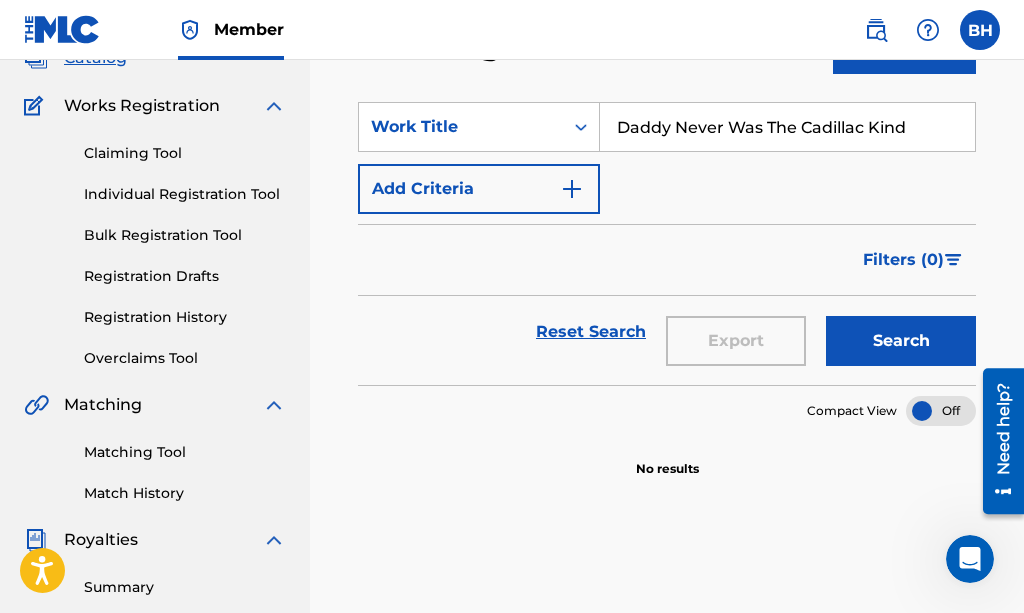 scroll, scrollTop: 138, scrollLeft: 0, axis: vertical 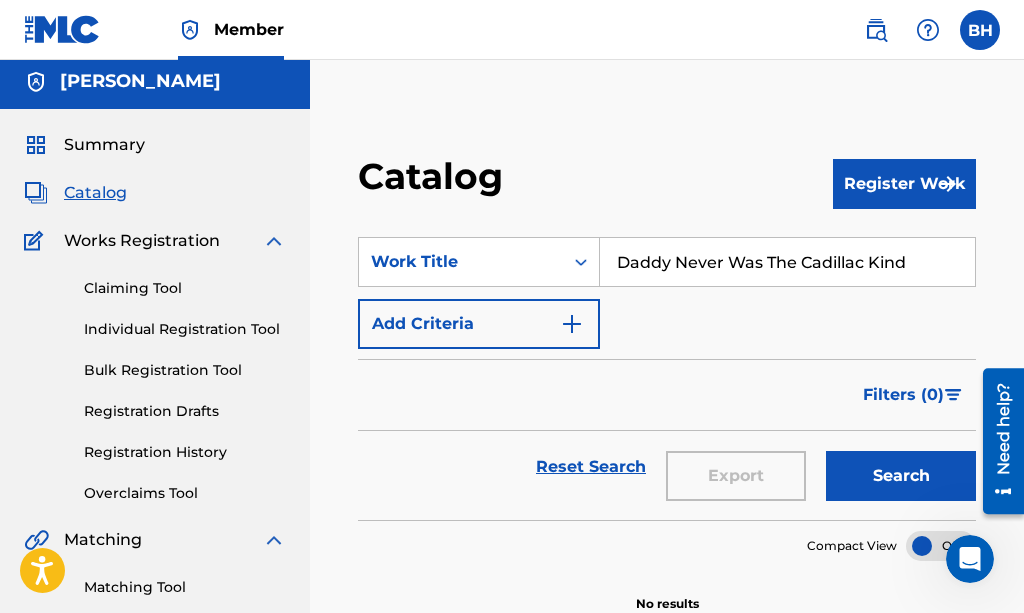 click on "Register Work" at bounding box center [904, 184] 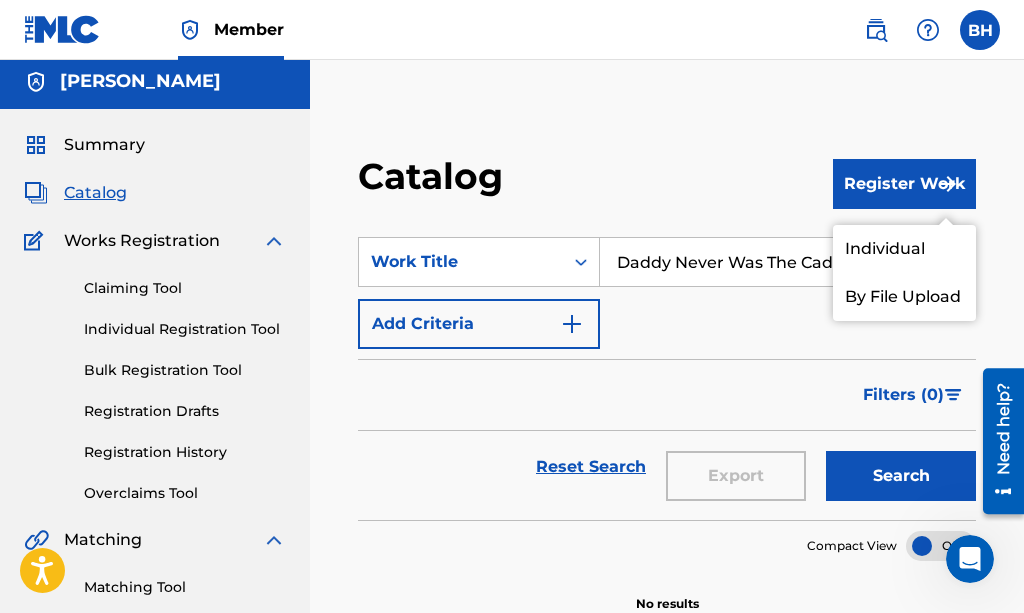 click on "Individual" at bounding box center [904, 249] 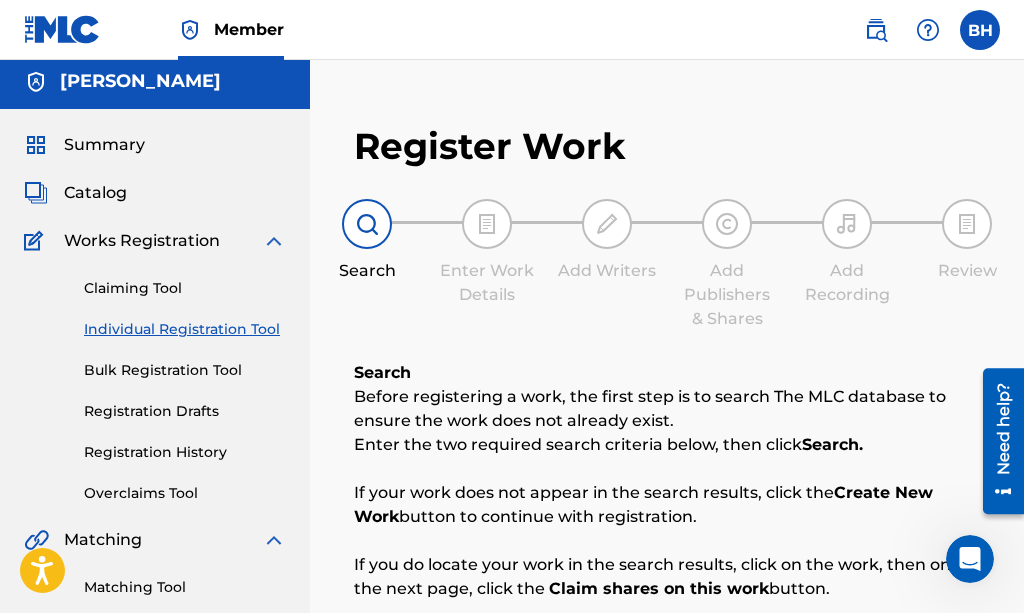 scroll, scrollTop: 0, scrollLeft: 0, axis: both 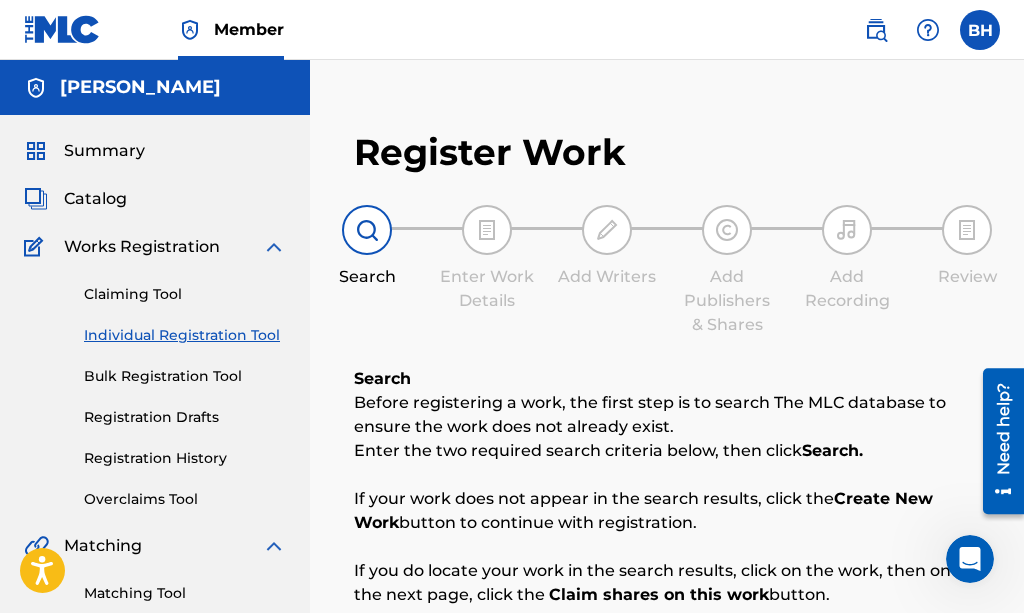 click at bounding box center [367, 230] 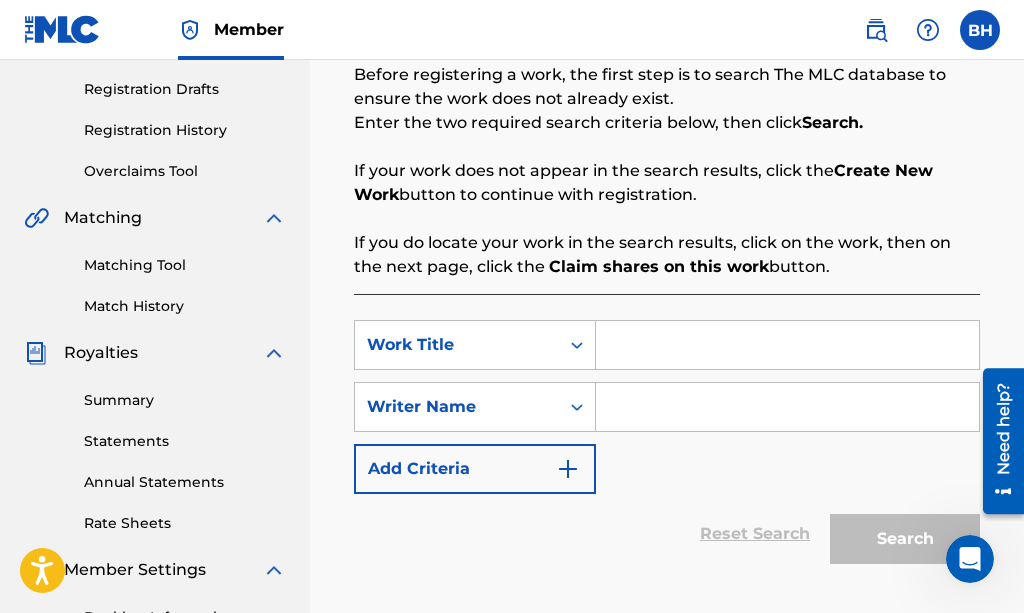 scroll, scrollTop: 332, scrollLeft: 0, axis: vertical 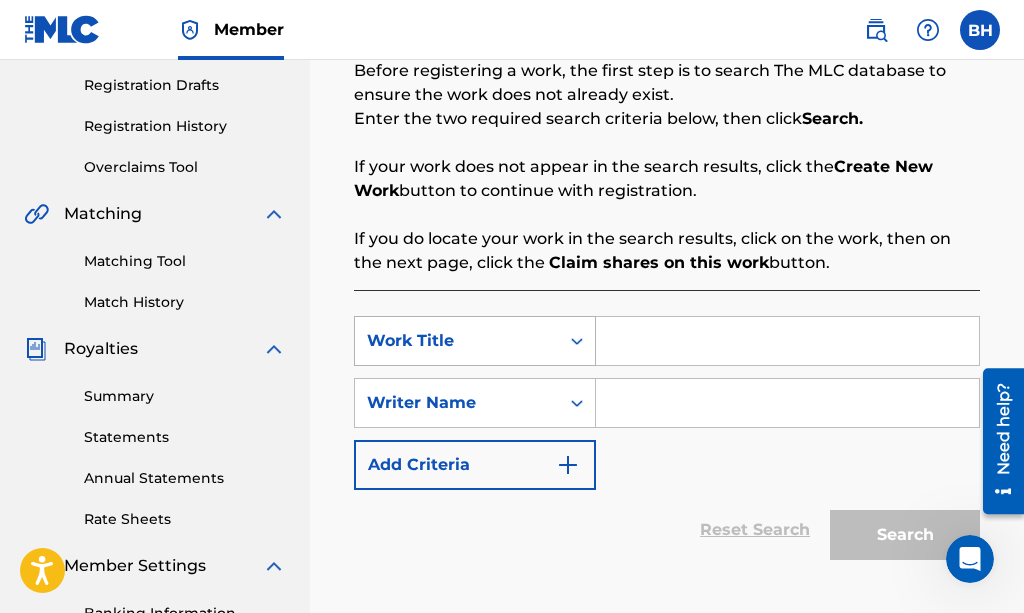 click 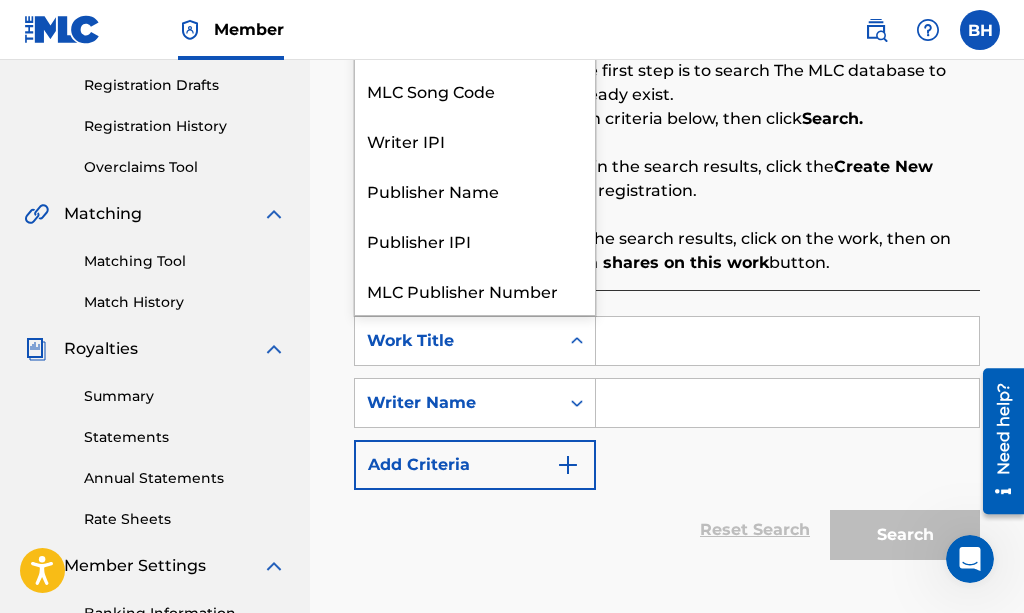 scroll, scrollTop: 50, scrollLeft: 0, axis: vertical 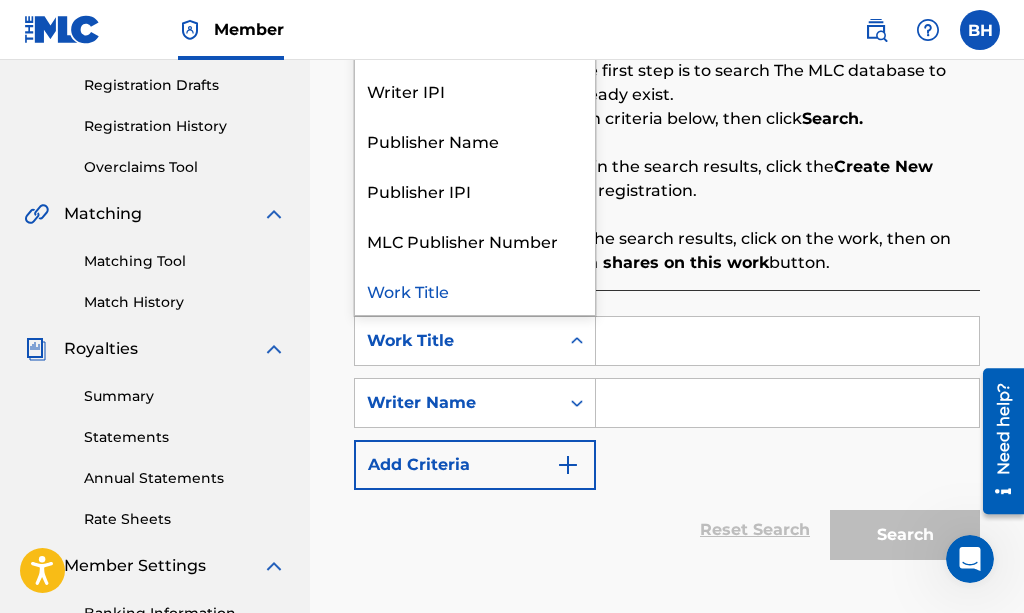 click at bounding box center (787, 341) 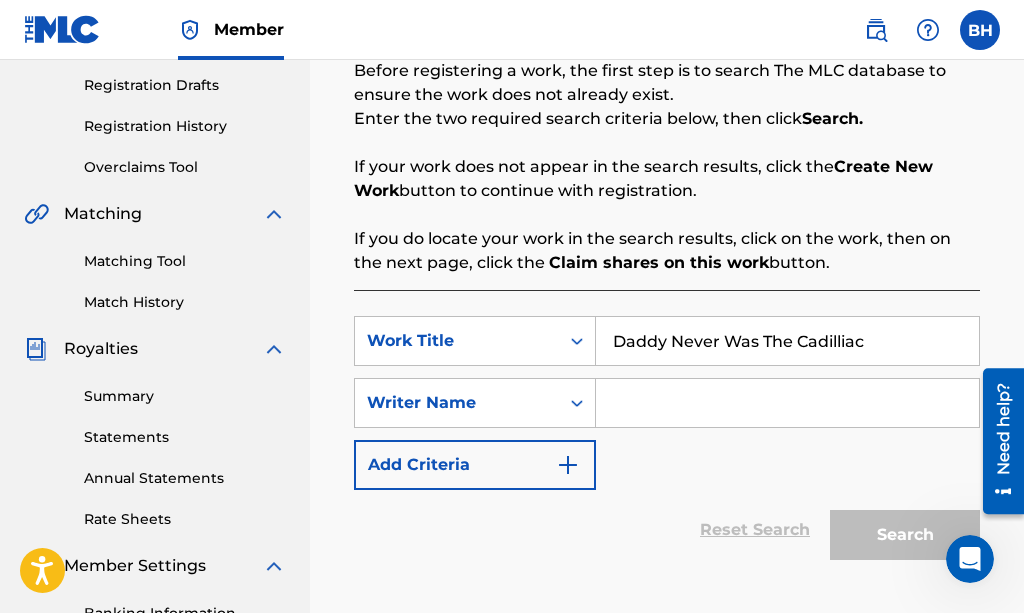 click on "Daddy Never Was The Cadilliac" at bounding box center (787, 341) 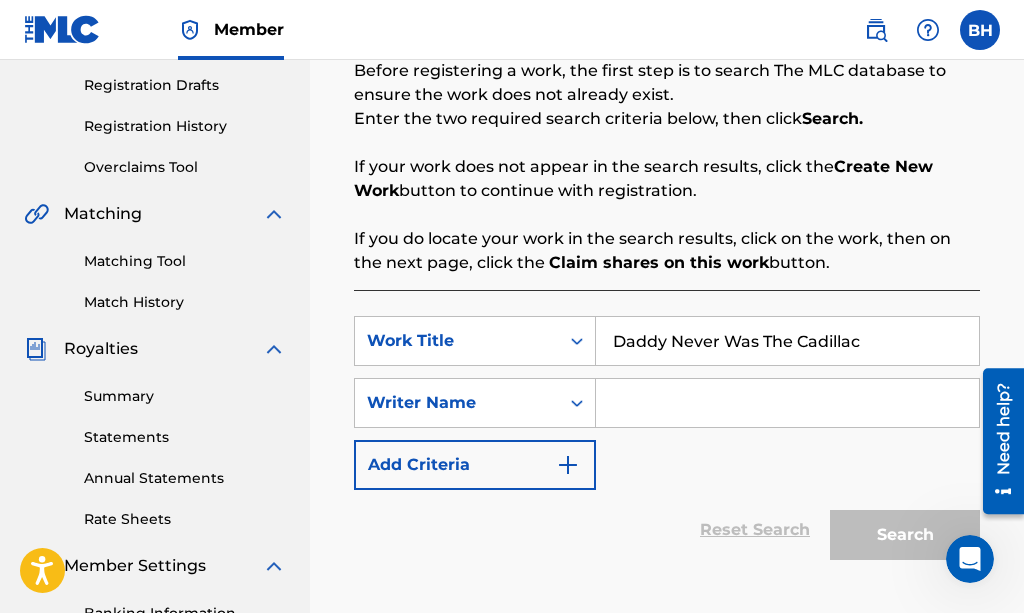 click on "Daddy Never Was The Cadillac" at bounding box center [787, 341] 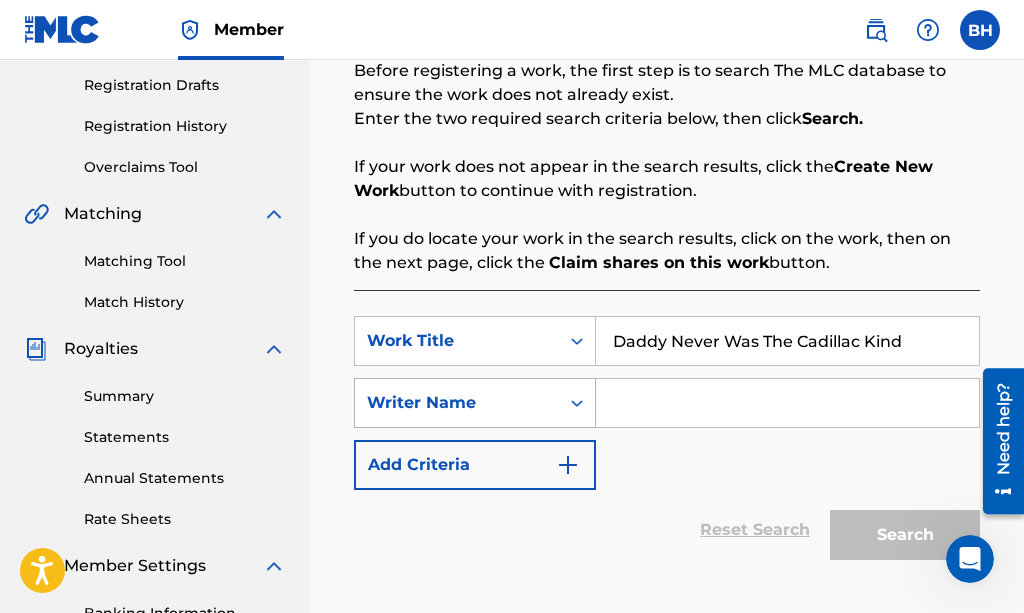 type on "Daddy Never Was The Cadillac Kind" 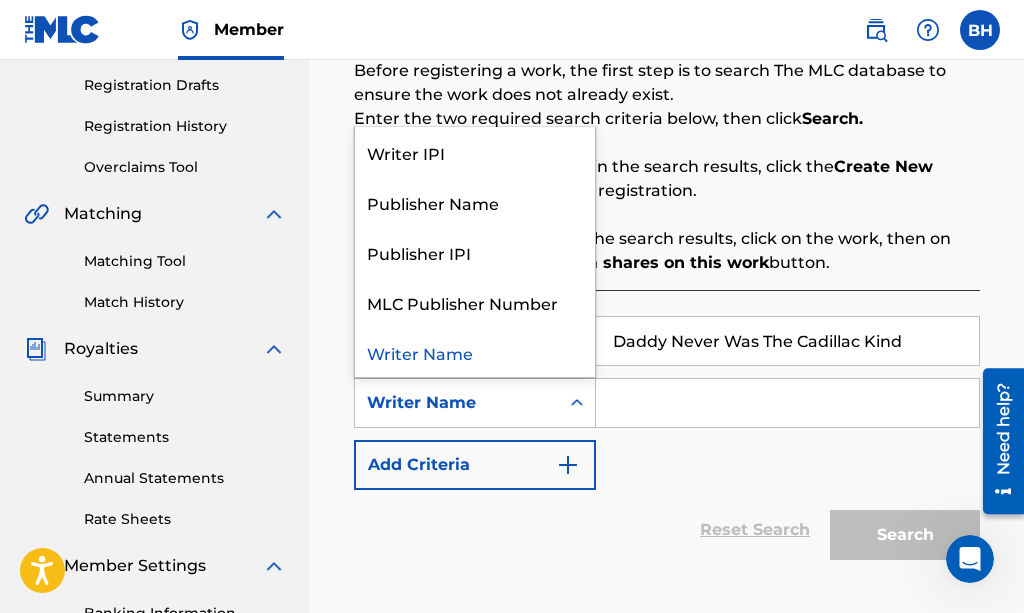 click 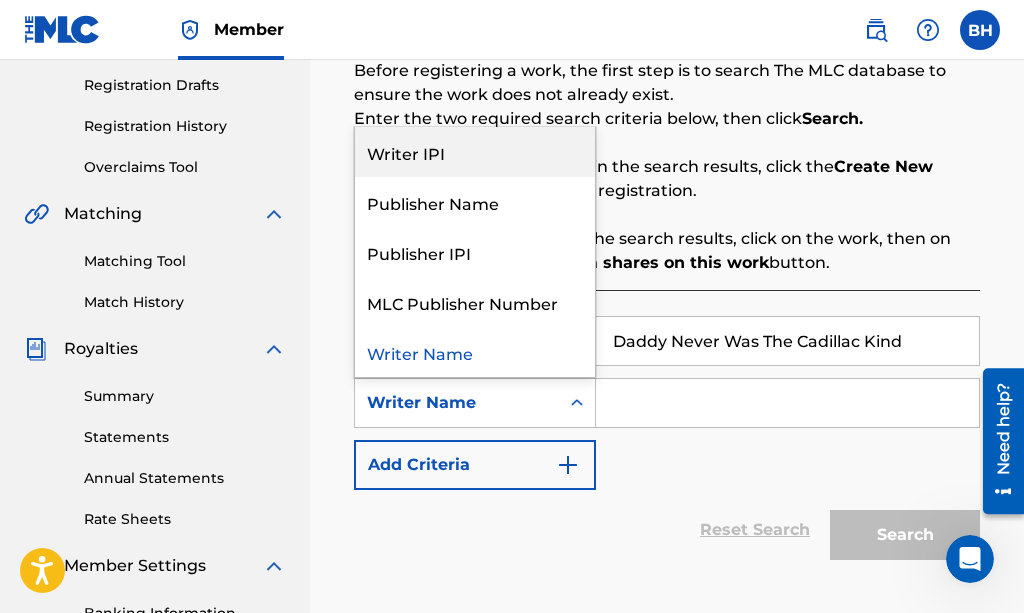 click on "Writer IPI" at bounding box center [475, 152] 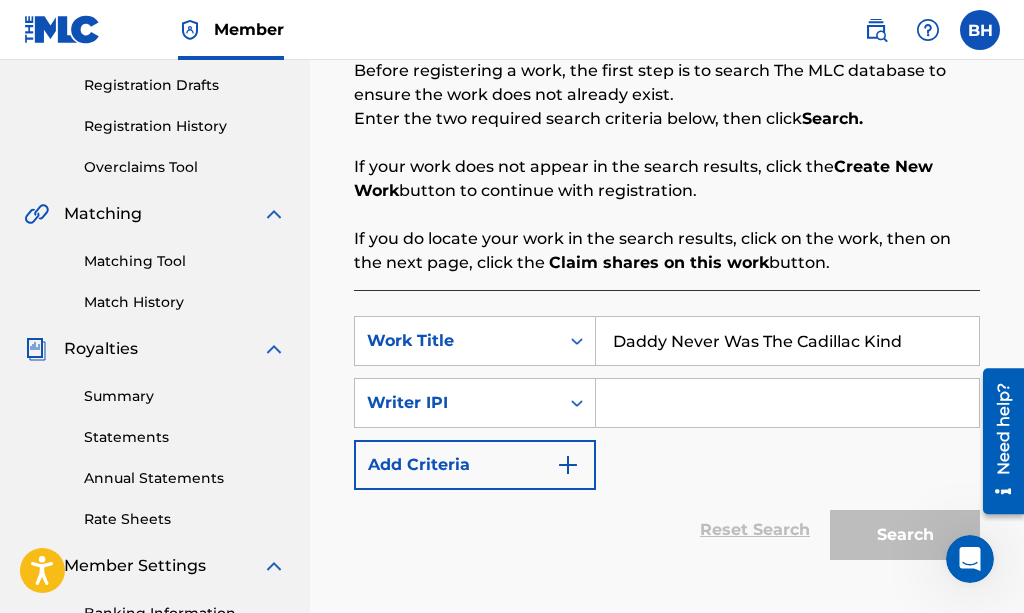 click at bounding box center (787, 403) 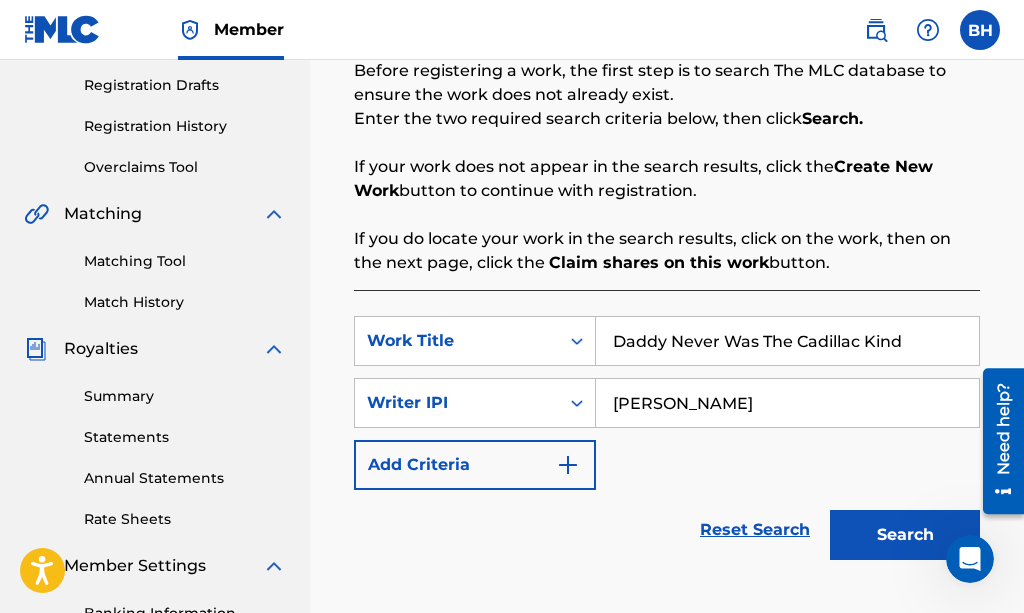 click on "Search" at bounding box center [905, 535] 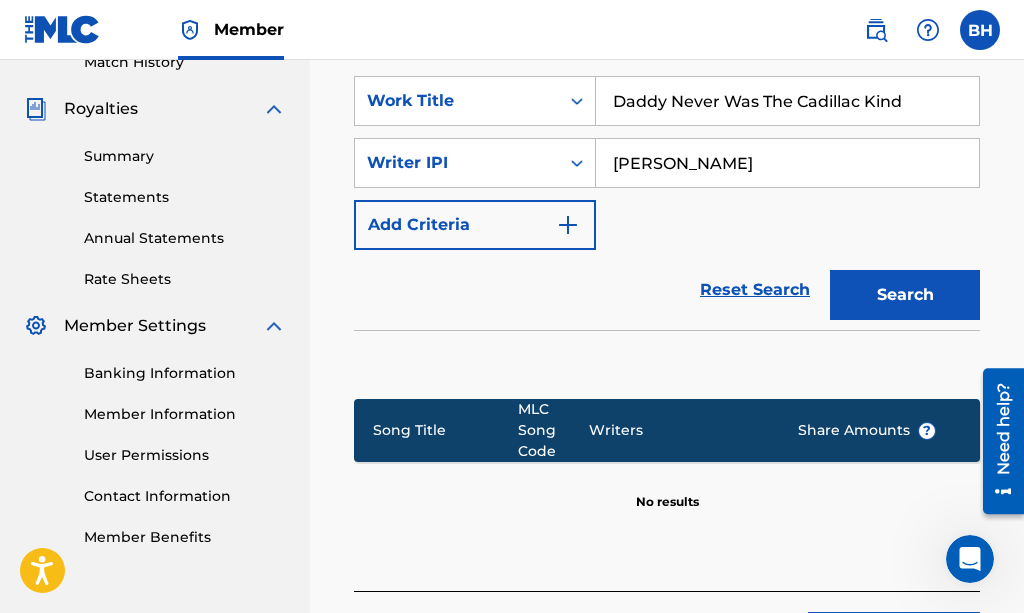 scroll, scrollTop: 579, scrollLeft: 0, axis: vertical 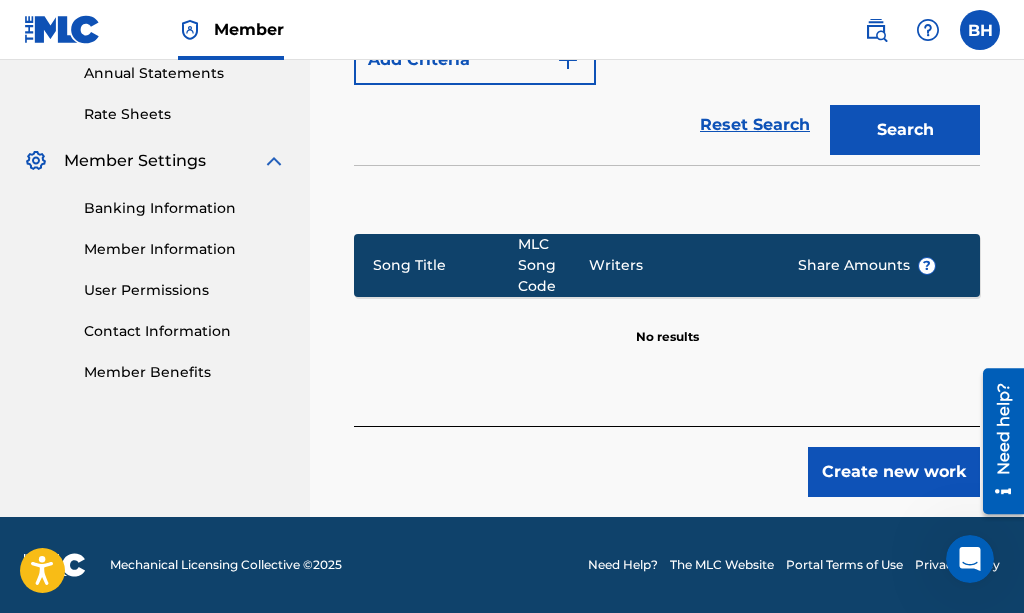 click on "Create new work" at bounding box center (894, 472) 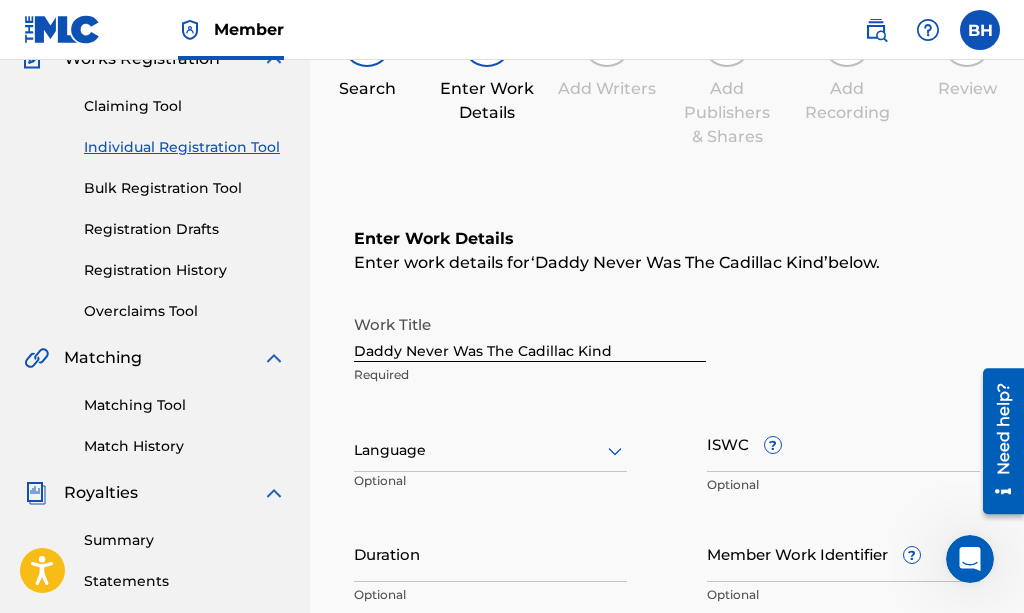 scroll, scrollTop: 190, scrollLeft: 0, axis: vertical 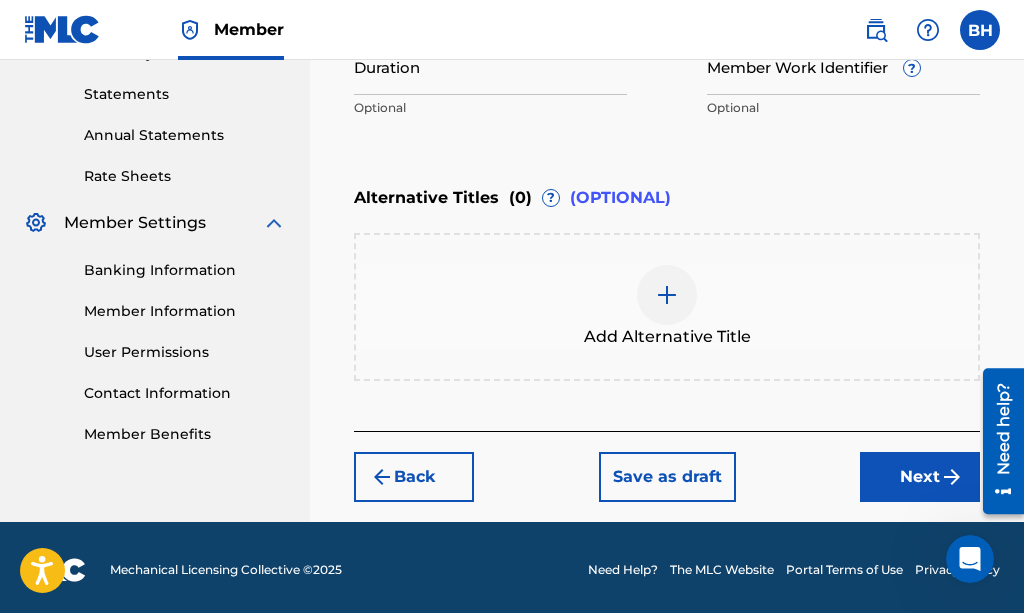 click on "Next" at bounding box center [920, 477] 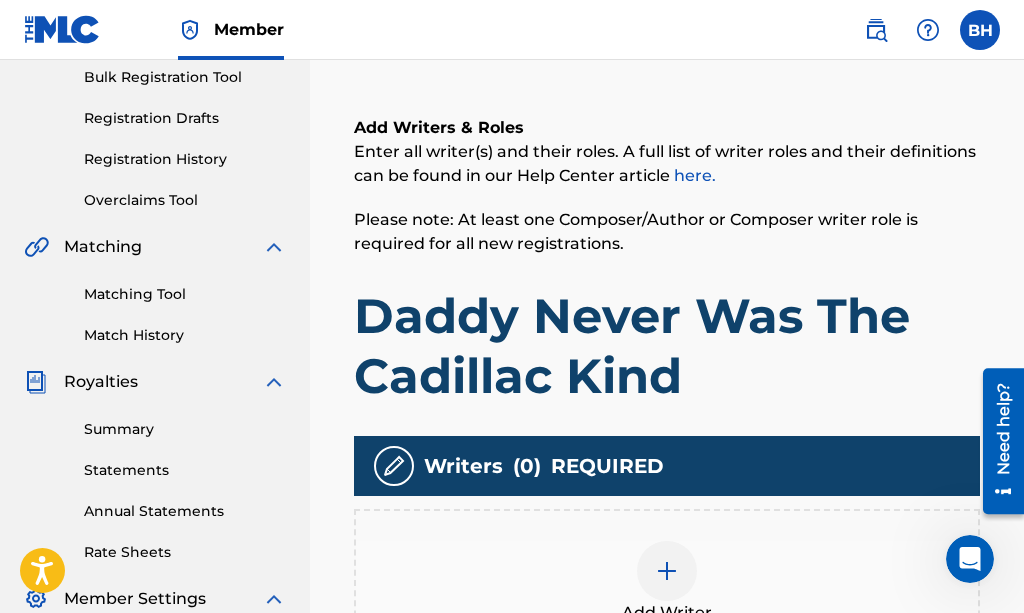 scroll, scrollTop: 293, scrollLeft: 0, axis: vertical 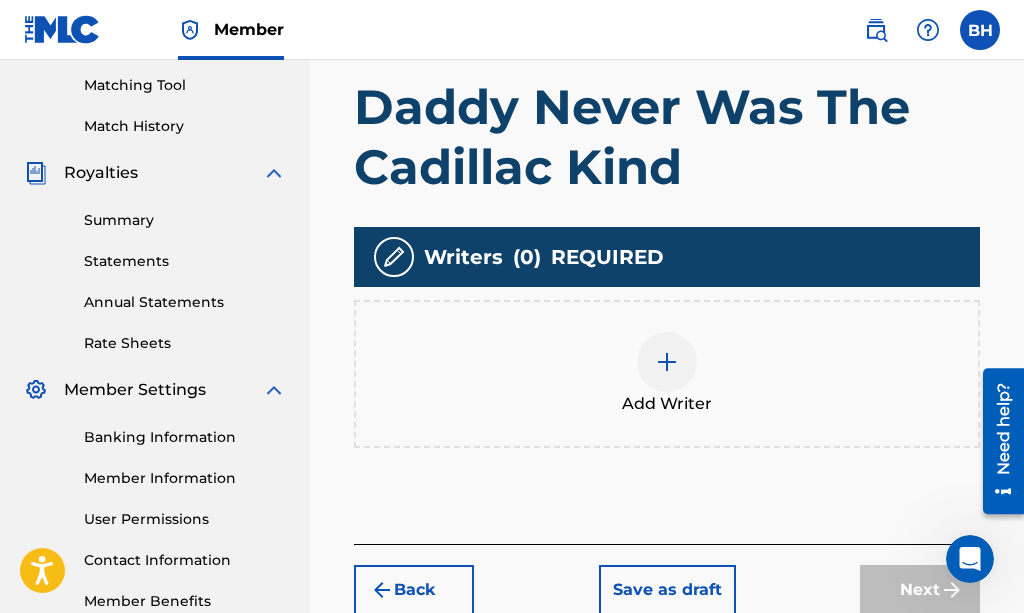 click at bounding box center (667, 362) 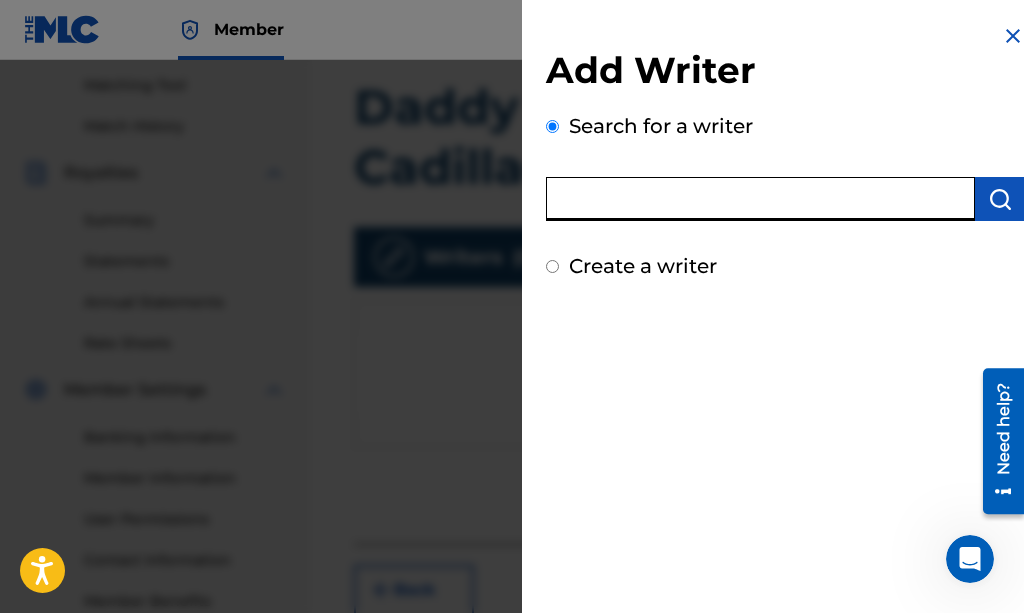 click at bounding box center (760, 199) 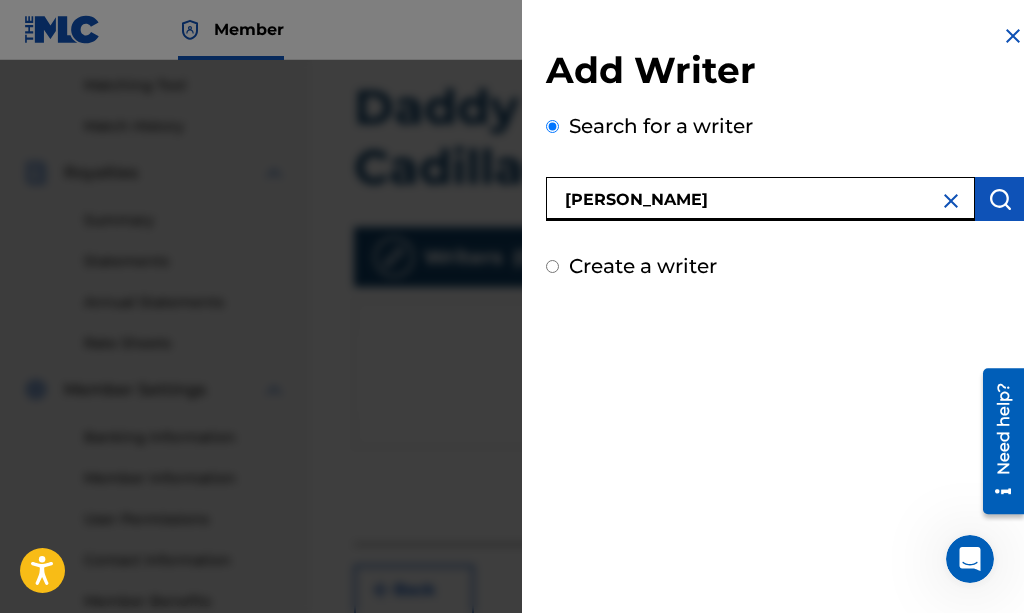 type on "[PERSON_NAME]" 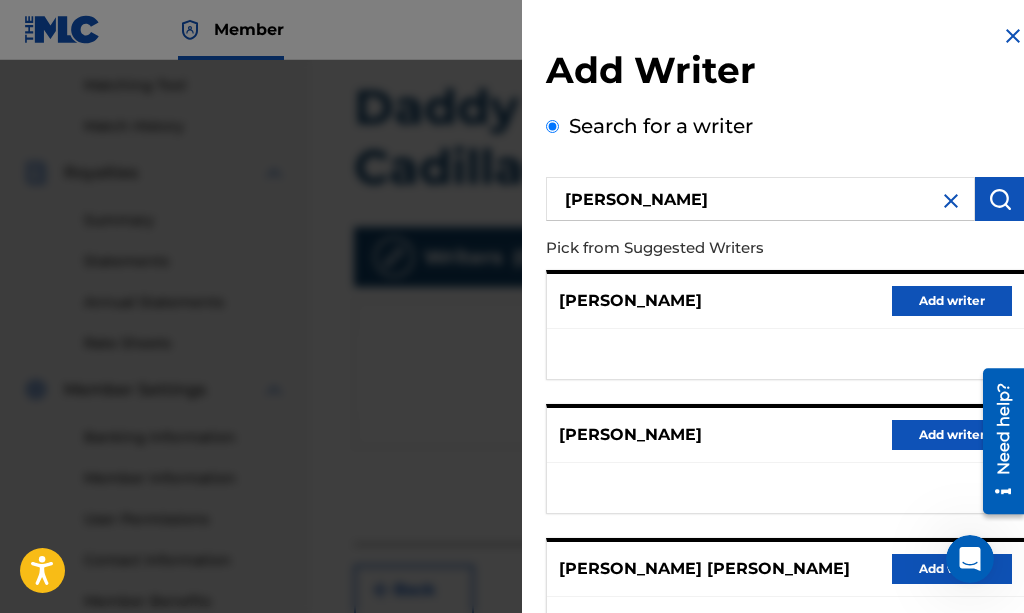 click on "Add writer" at bounding box center (952, 301) 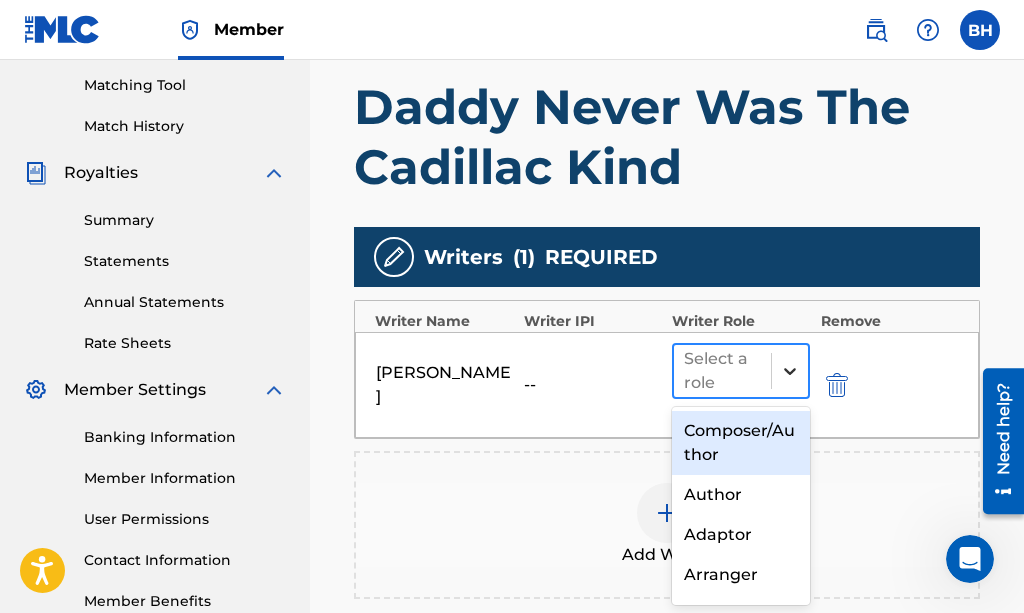 click 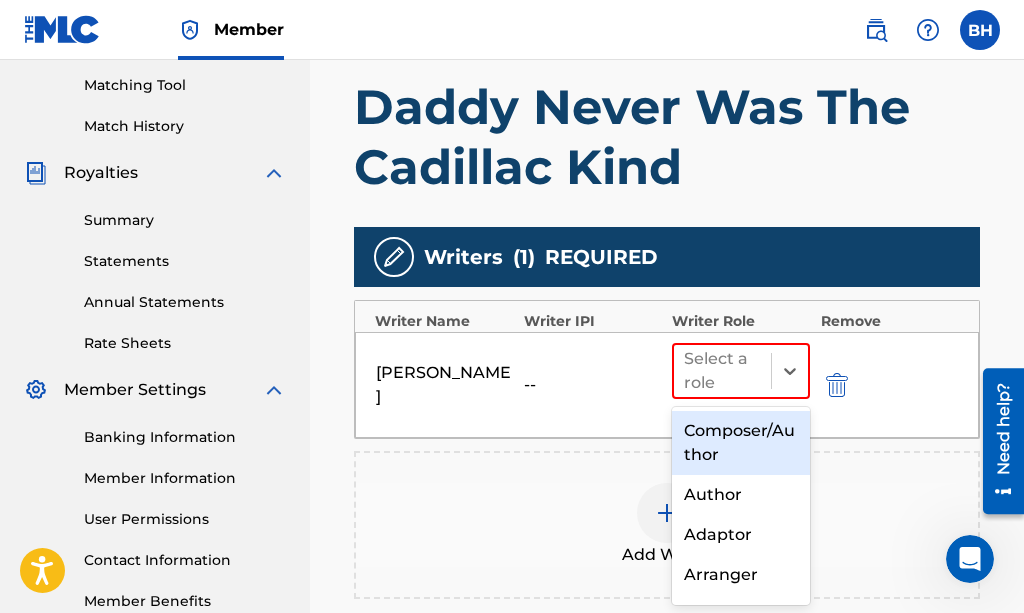 click on "Composer/Author" at bounding box center (741, 443) 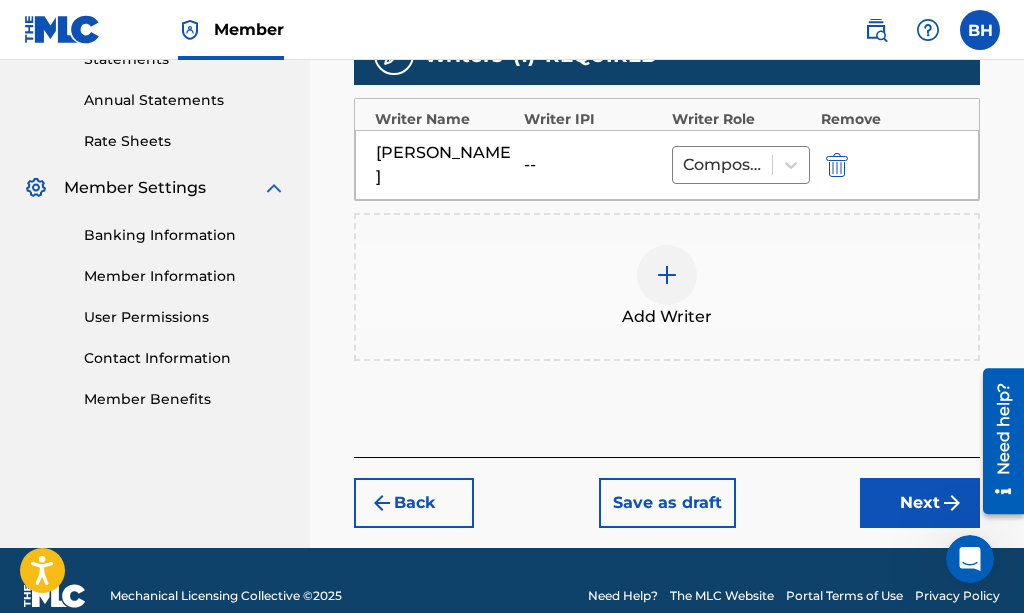 scroll, scrollTop: 741, scrollLeft: 0, axis: vertical 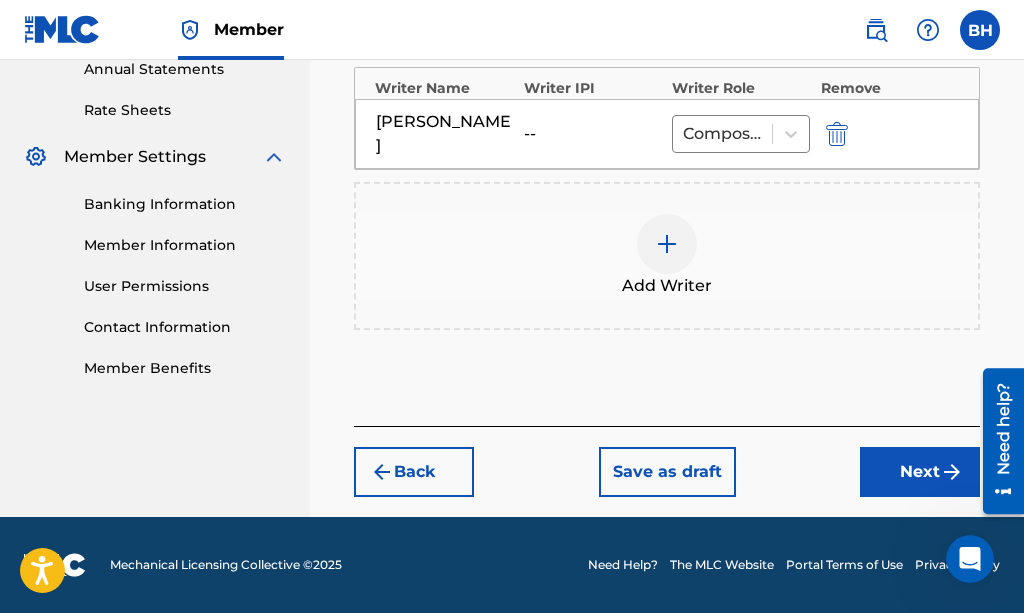 click on "Next" at bounding box center [920, 472] 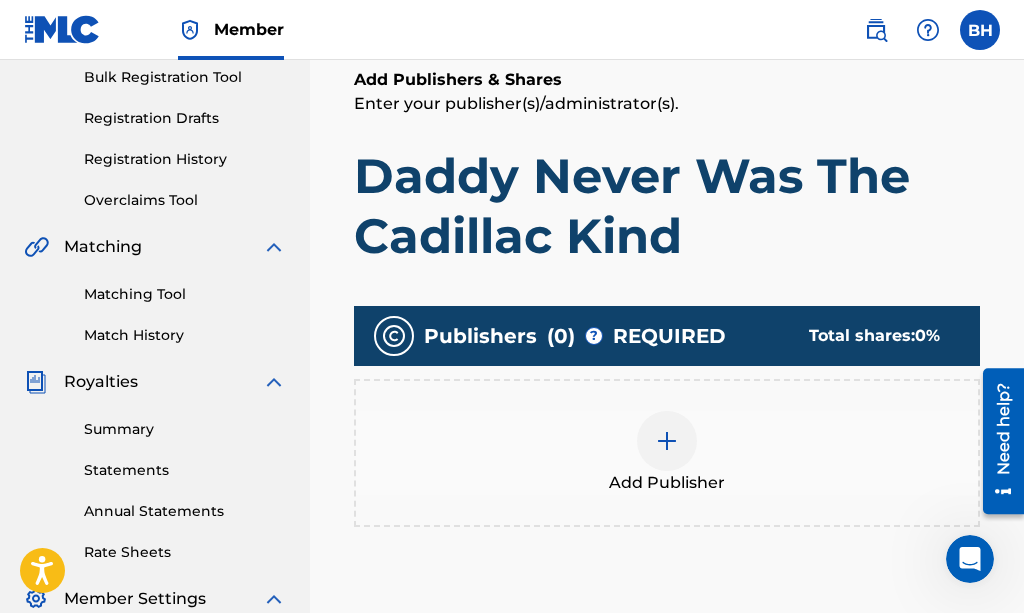 scroll, scrollTop: 295, scrollLeft: 0, axis: vertical 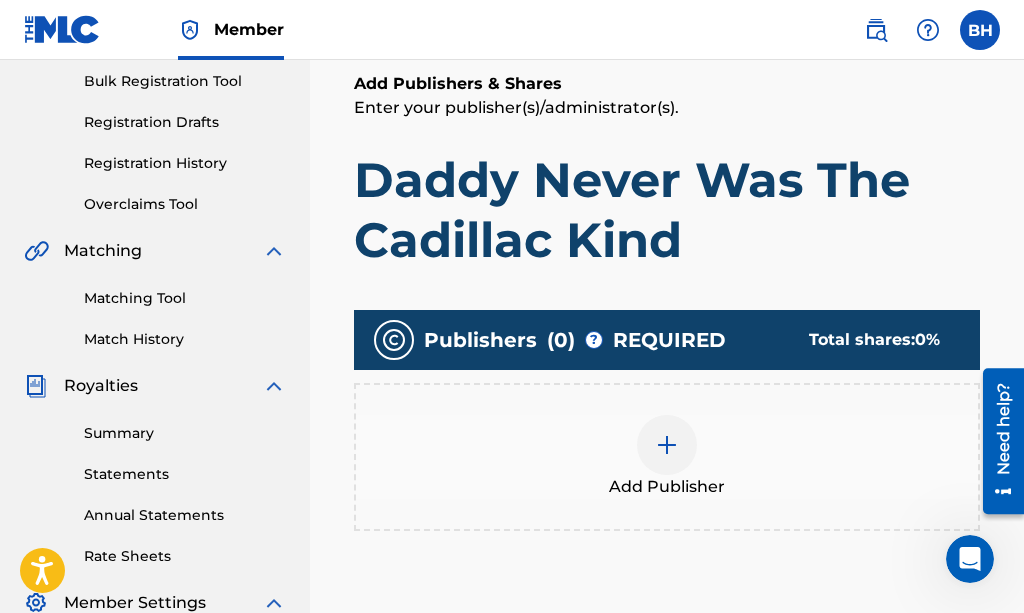 click at bounding box center (667, 445) 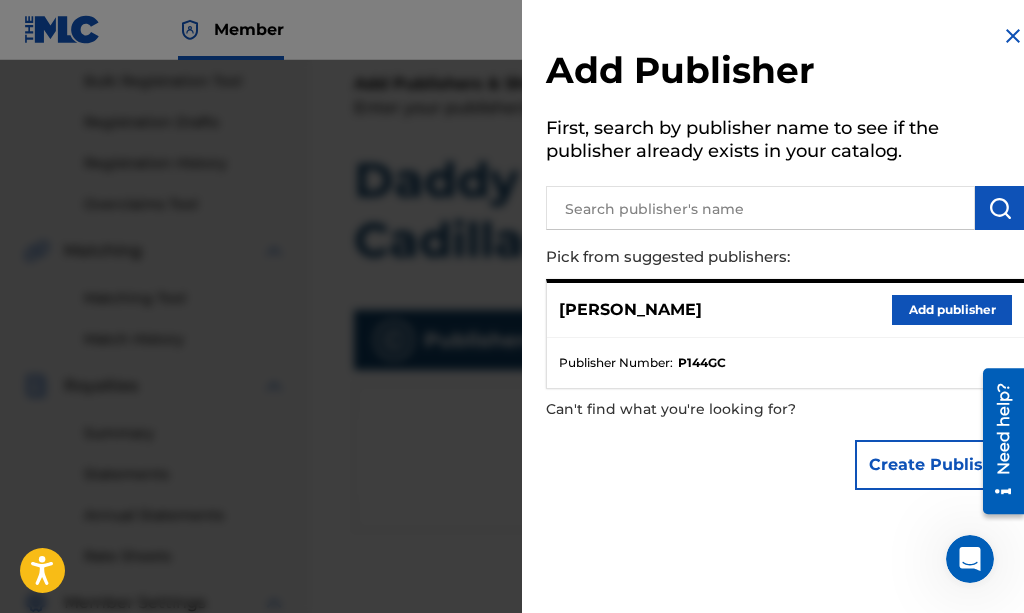 click at bounding box center (760, 208) 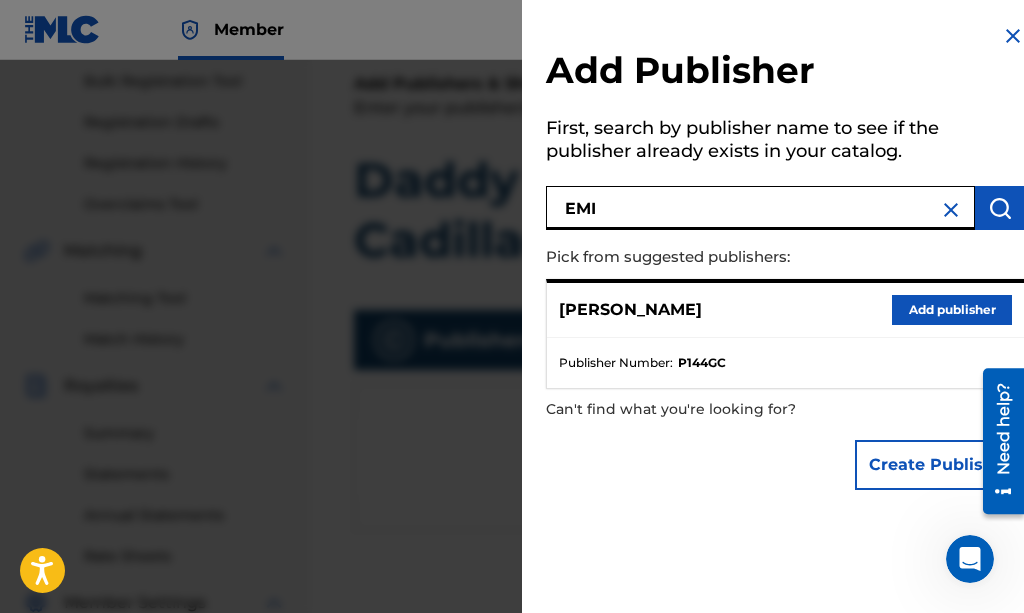 click at bounding box center [1000, 208] 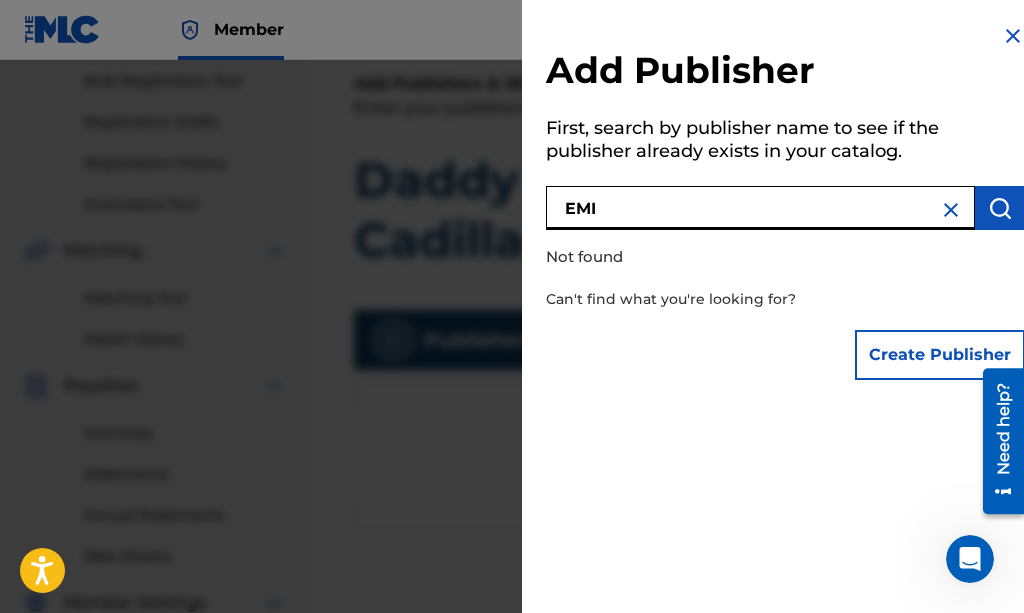 click on "EMI" at bounding box center [760, 208] 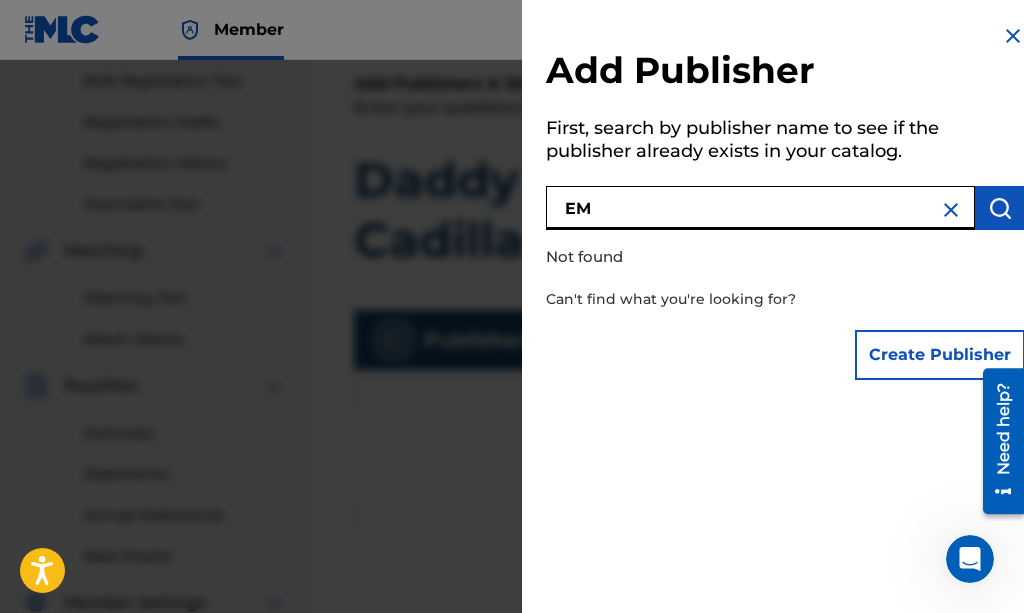 type on "E" 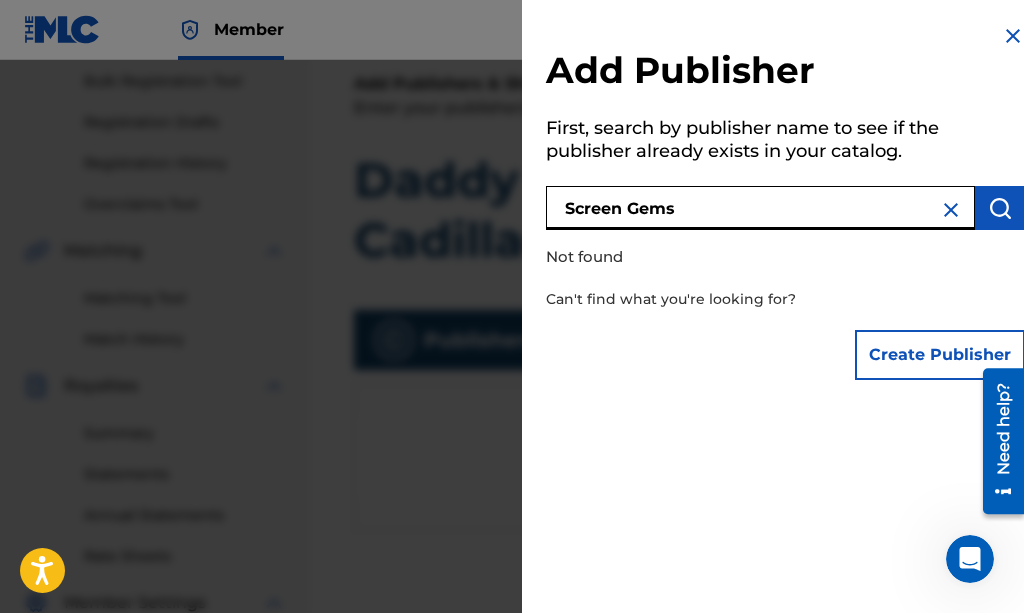 click at bounding box center (1000, 208) 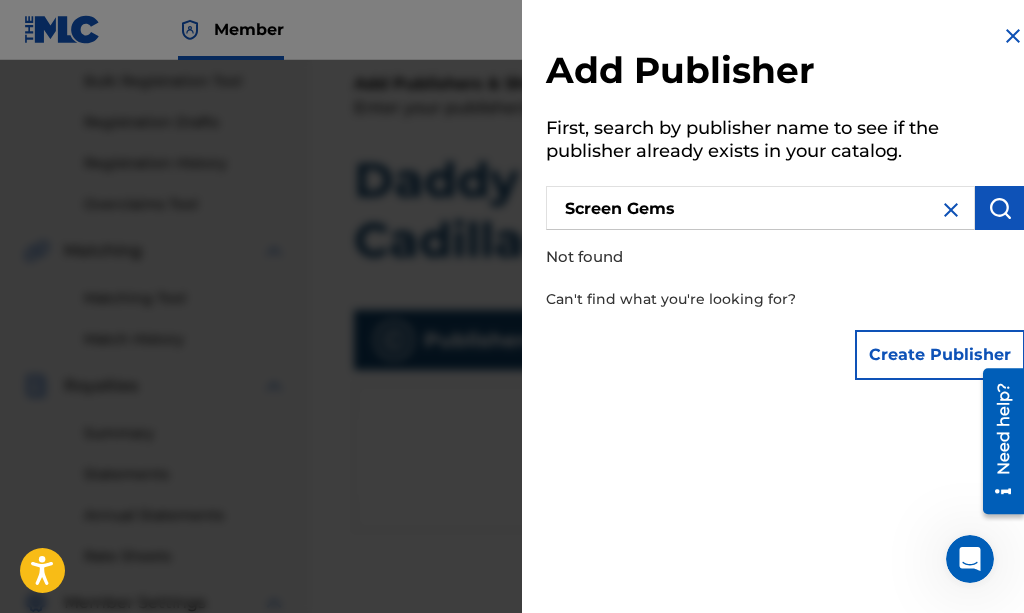 click on "Screen Gems" at bounding box center (760, 208) 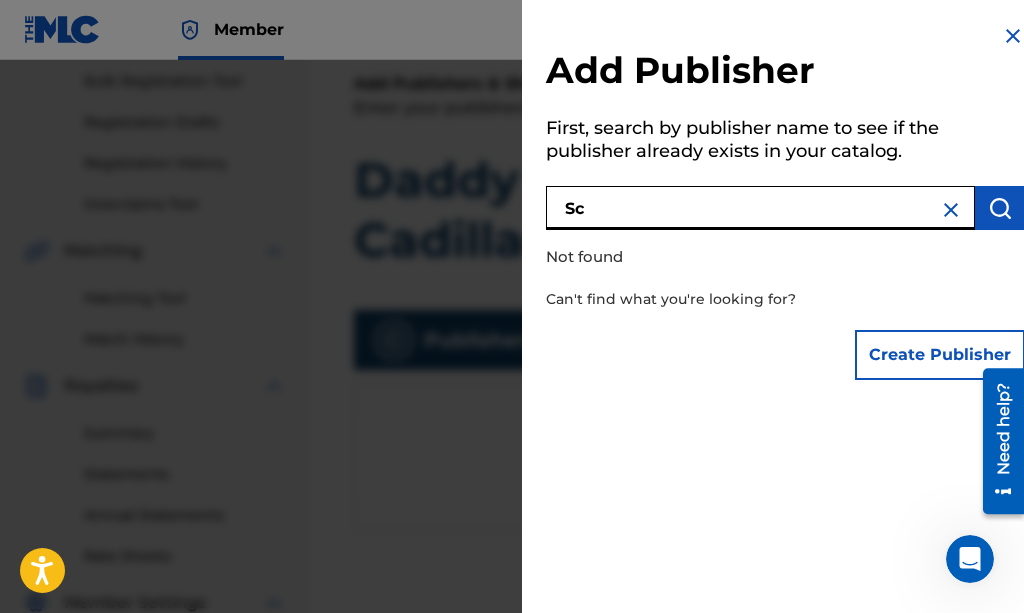 type on "S" 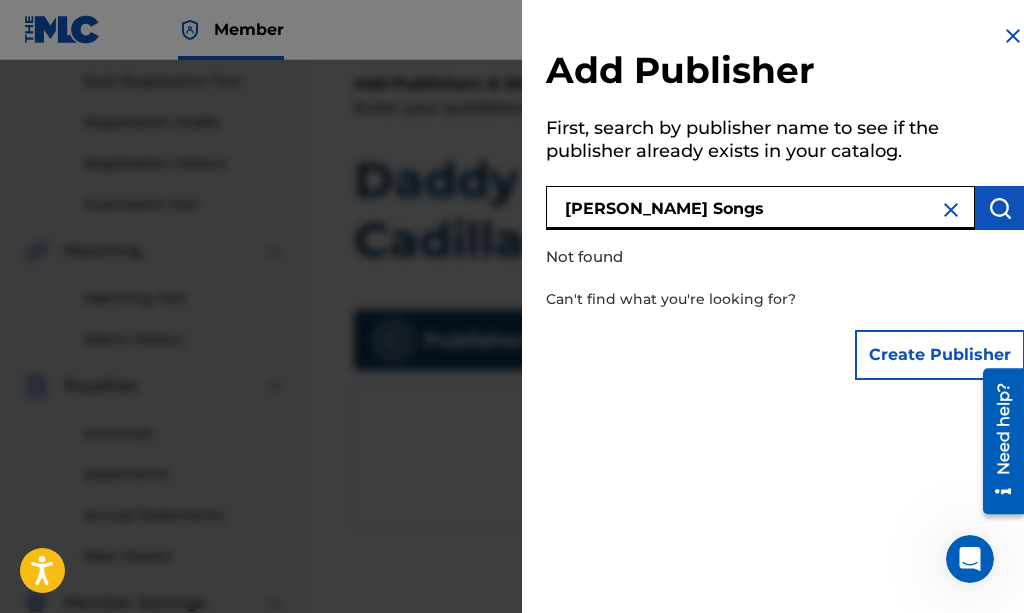 type on "[PERSON_NAME] Songs" 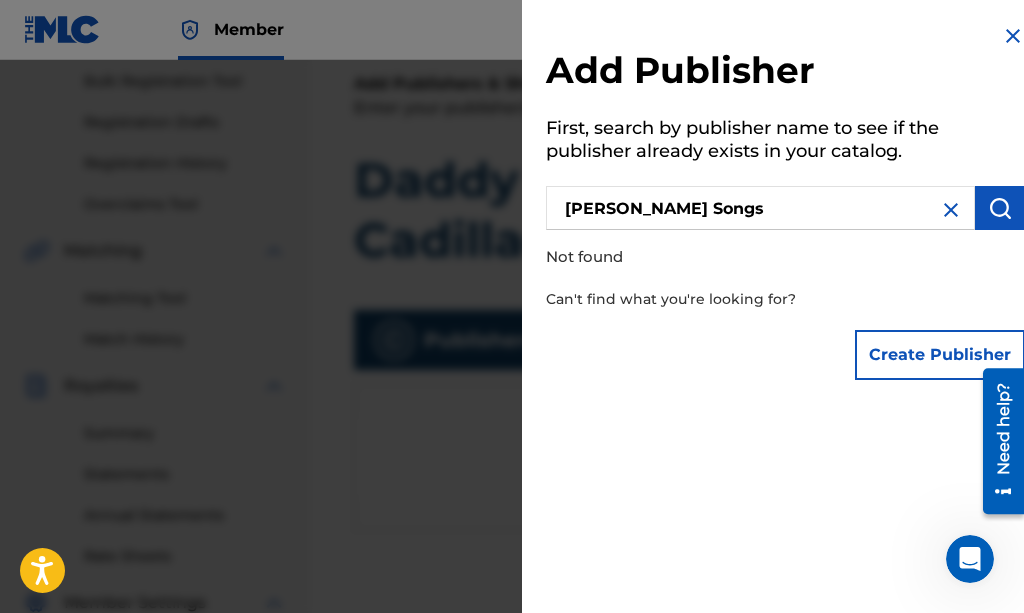 click on "Create Publisher" at bounding box center [940, 355] 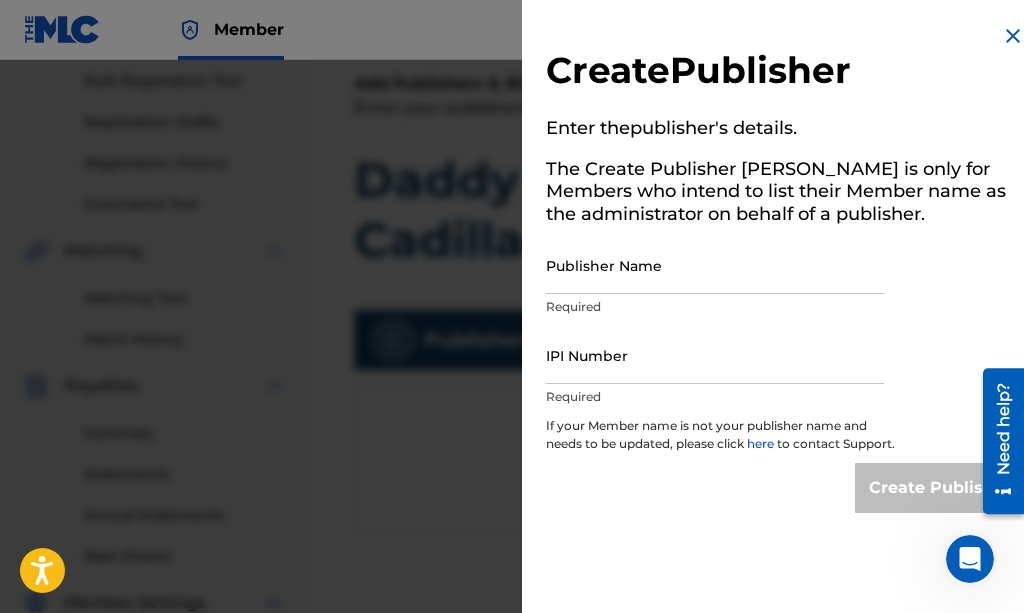 click on "Publisher Name" at bounding box center [715, 265] 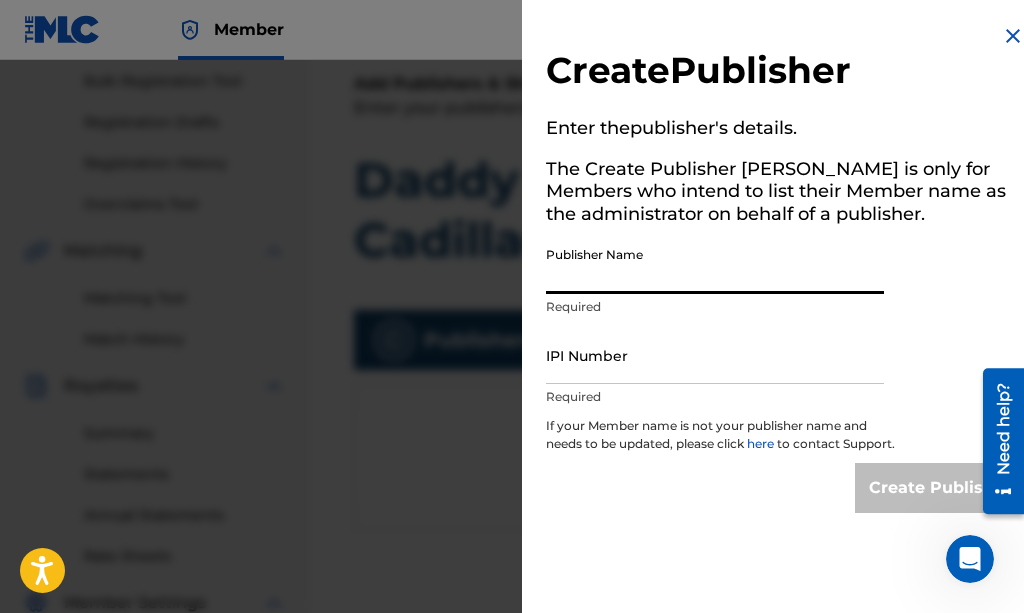 type on "[PERSON_NAME] Songs" 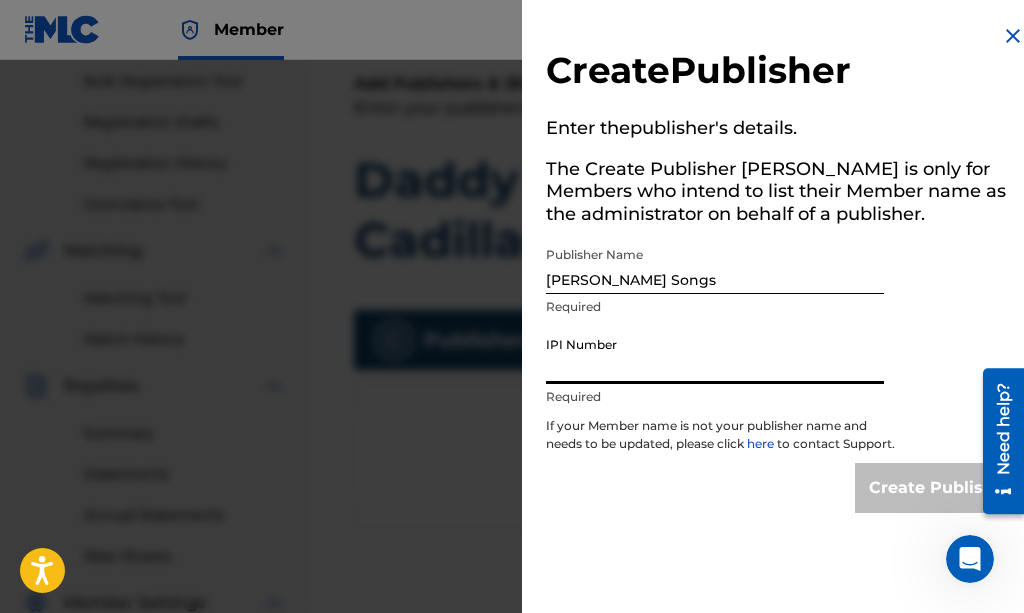 click on "IPI Number" at bounding box center (715, 355) 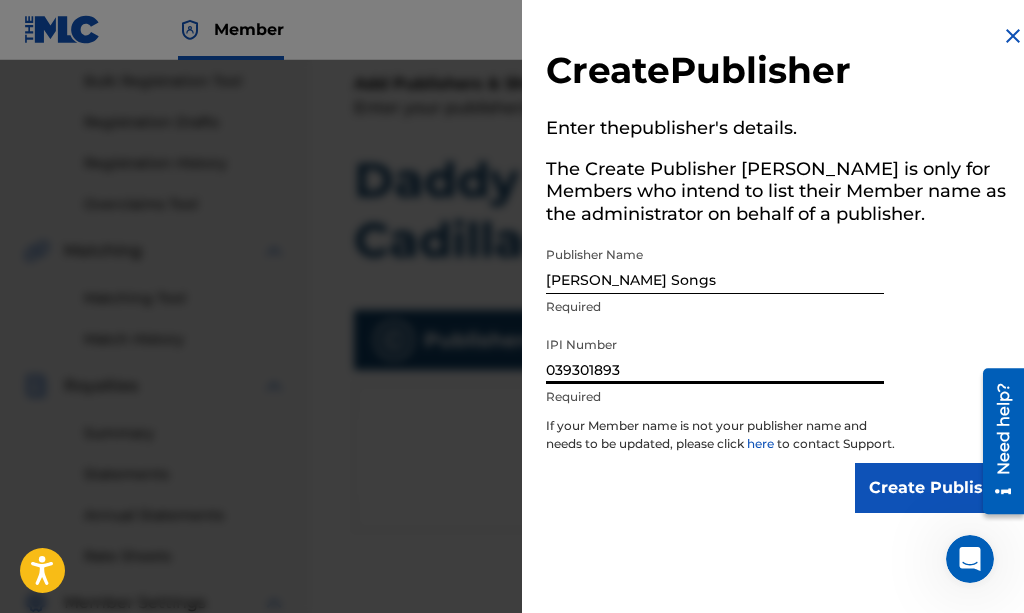 type on "039301893" 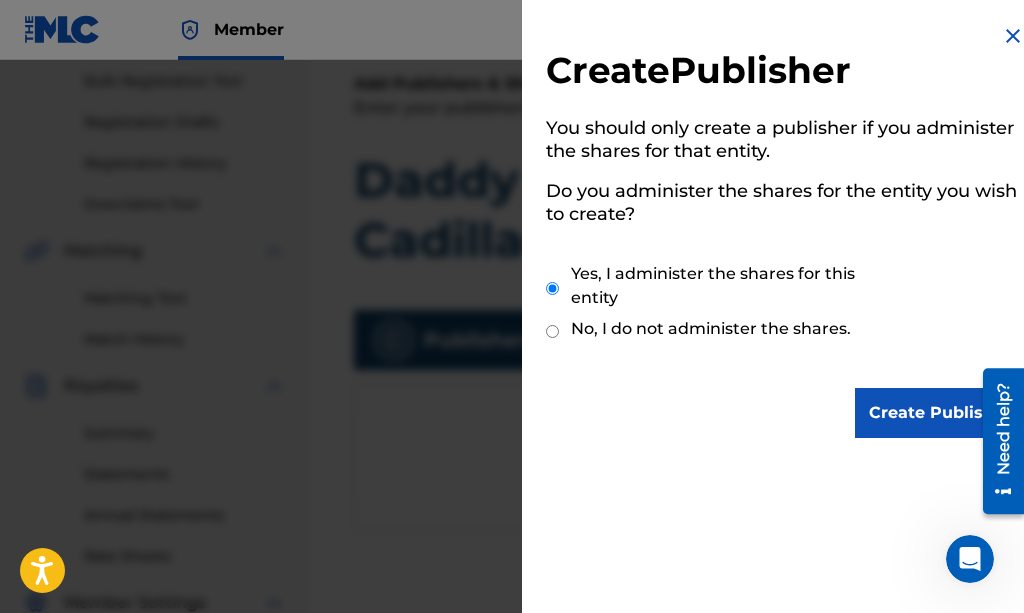click on "Create Publisher" at bounding box center (940, 413) 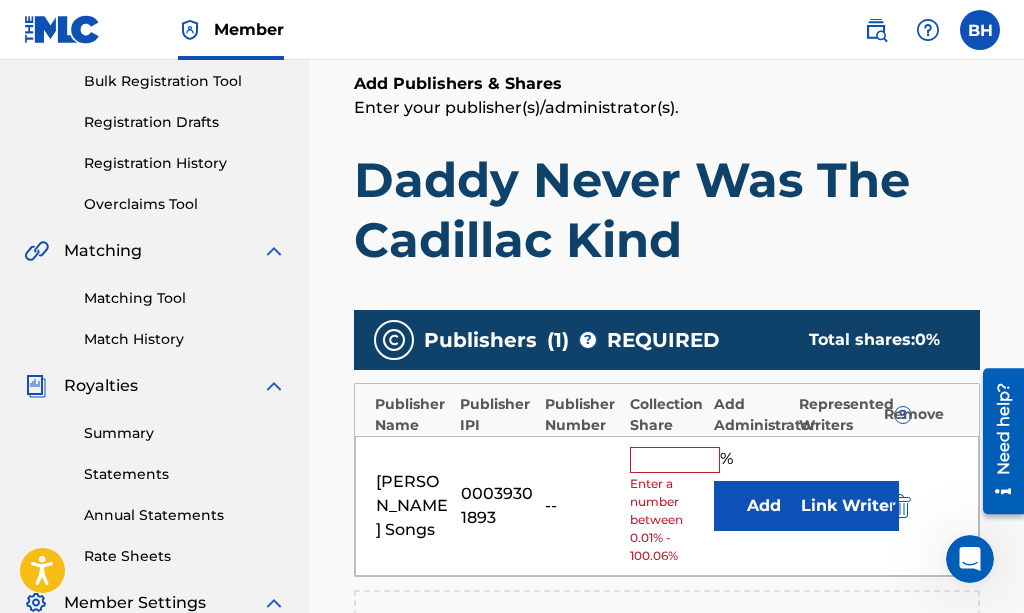 click at bounding box center (675, 460) 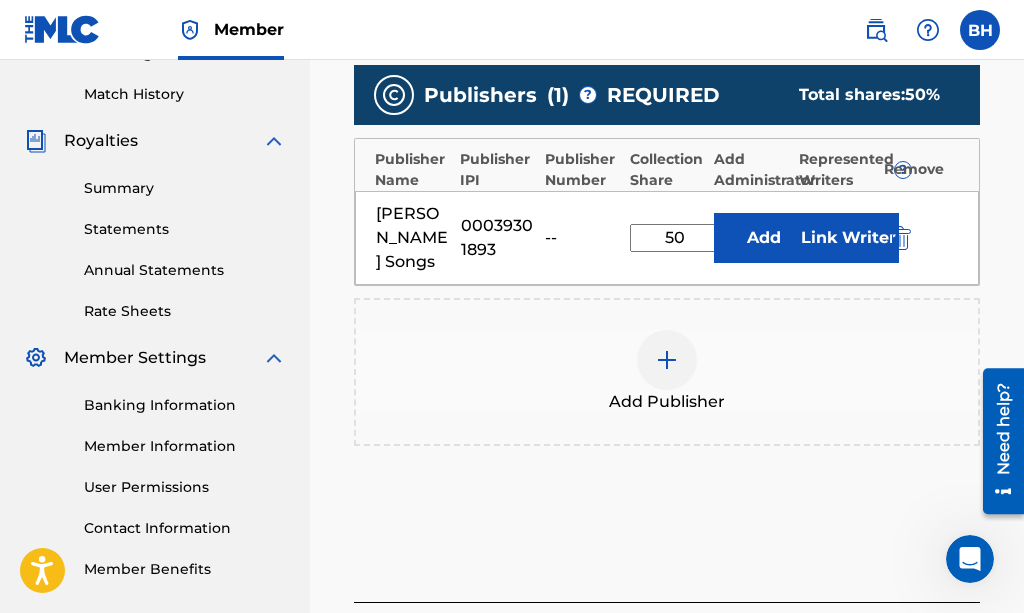 scroll, scrollTop: 545, scrollLeft: 0, axis: vertical 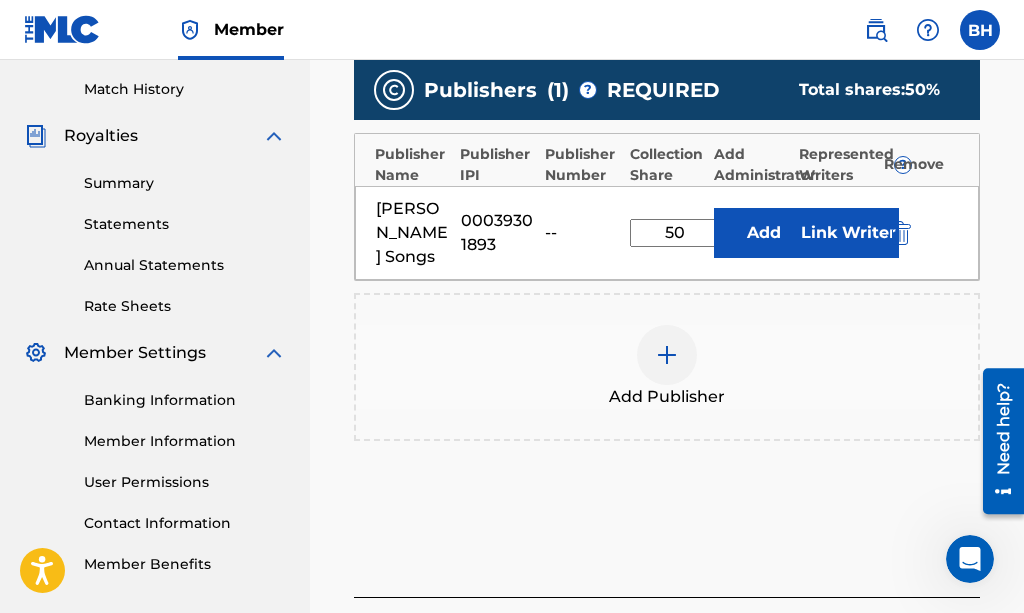 type on "50" 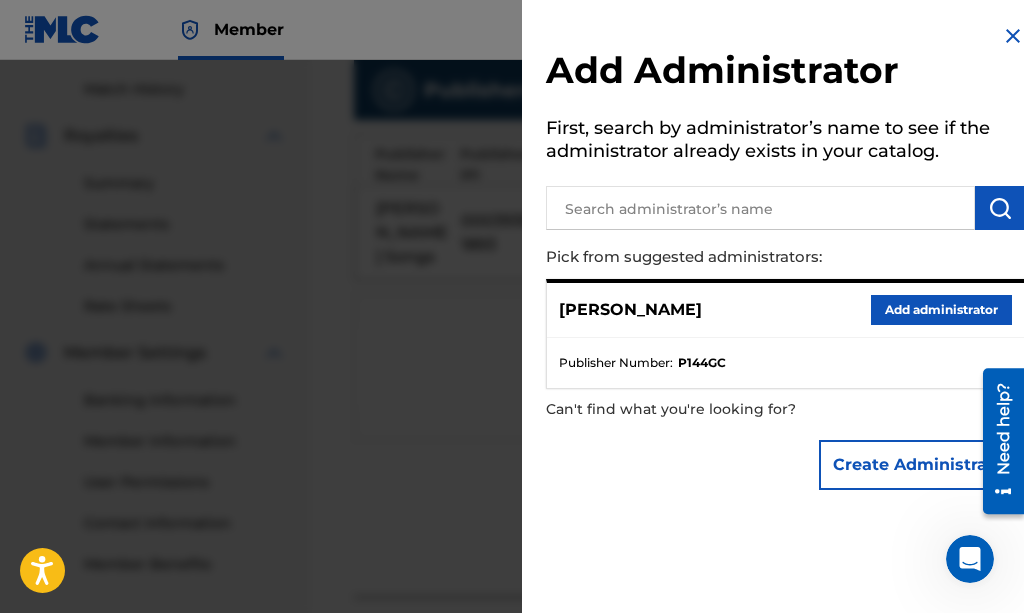 click at bounding box center [760, 208] 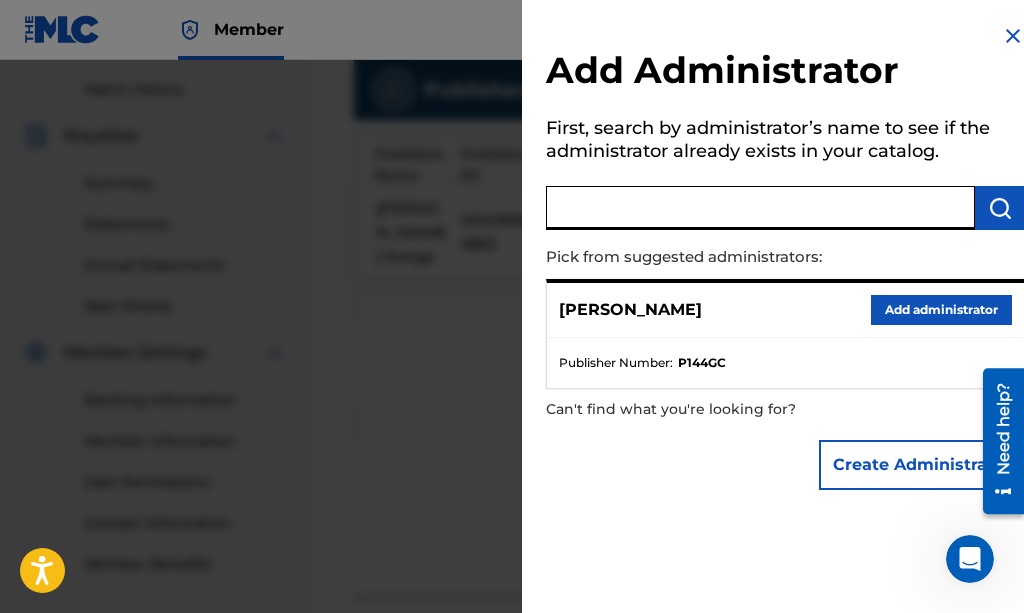 type on "b" 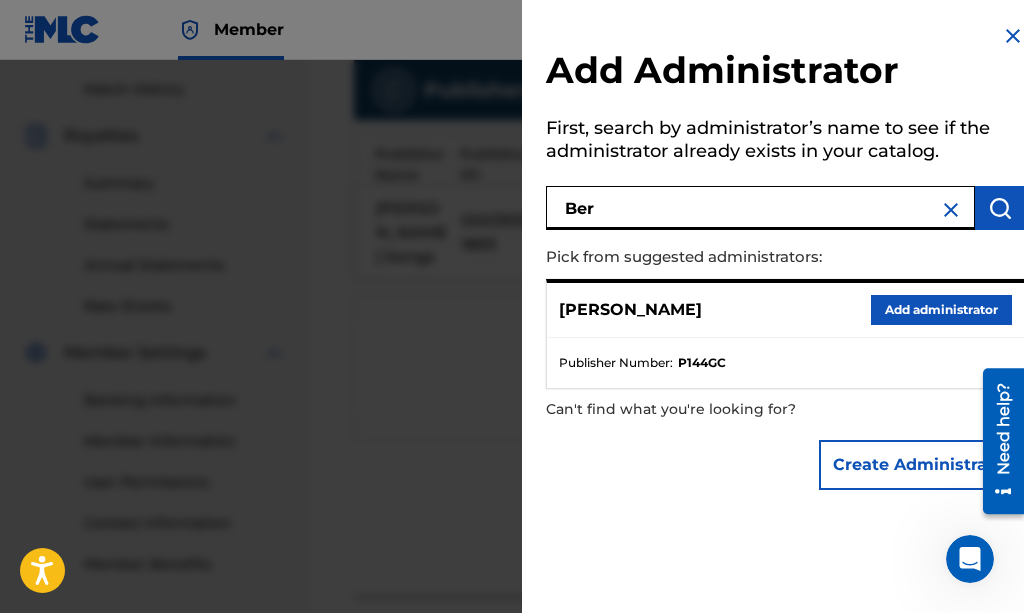 type on "Ber" 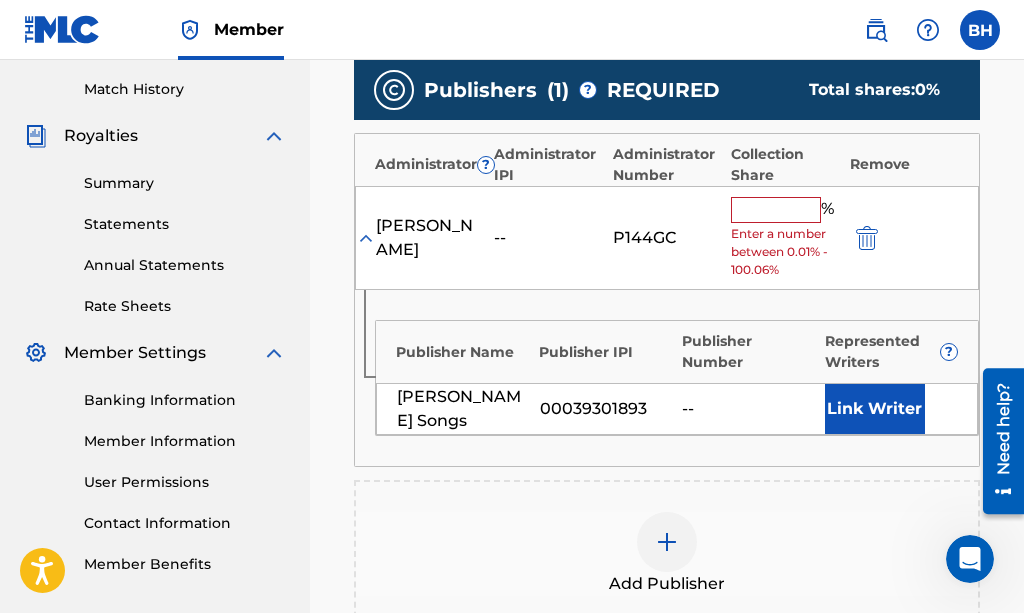 click at bounding box center [776, 210] 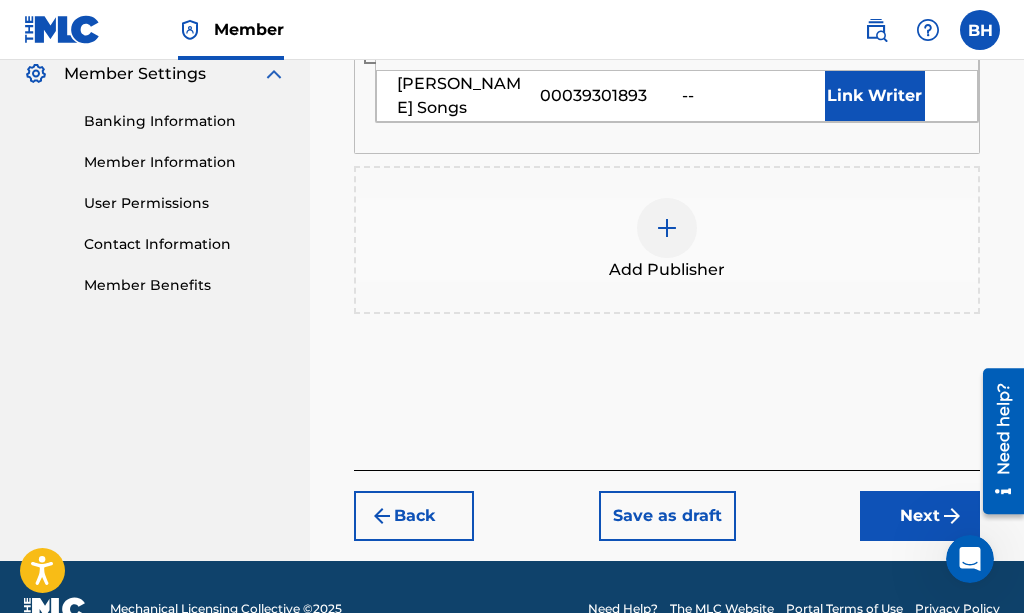 scroll, scrollTop: 838, scrollLeft: 0, axis: vertical 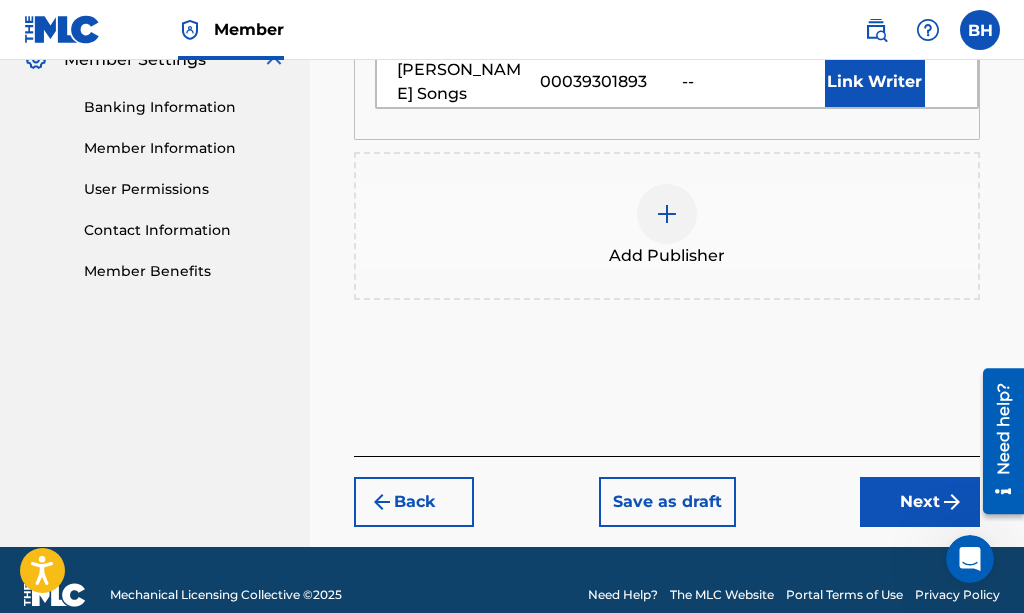 type on "50" 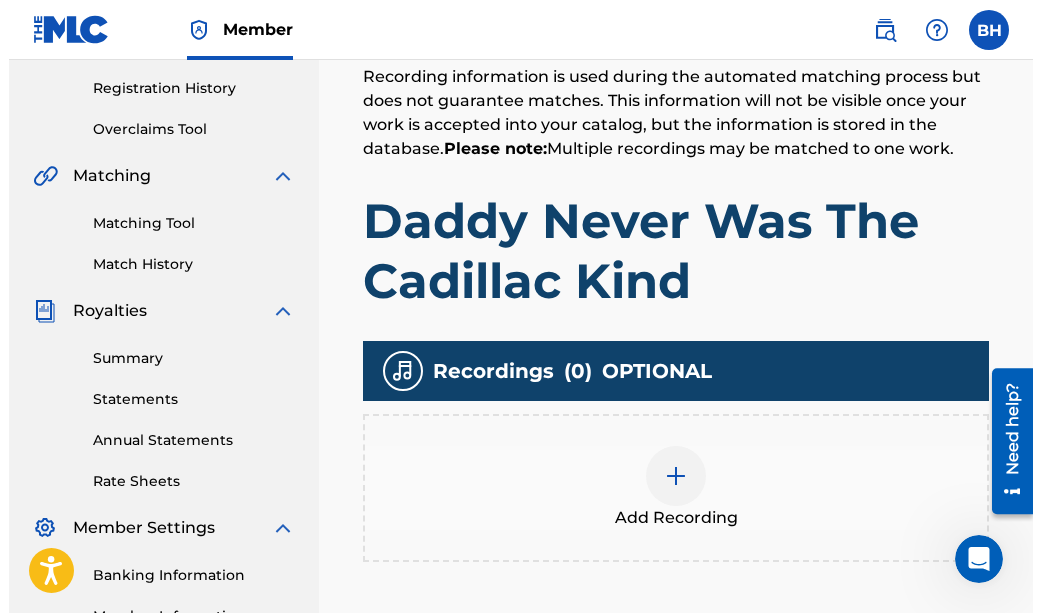 scroll, scrollTop: 358, scrollLeft: 0, axis: vertical 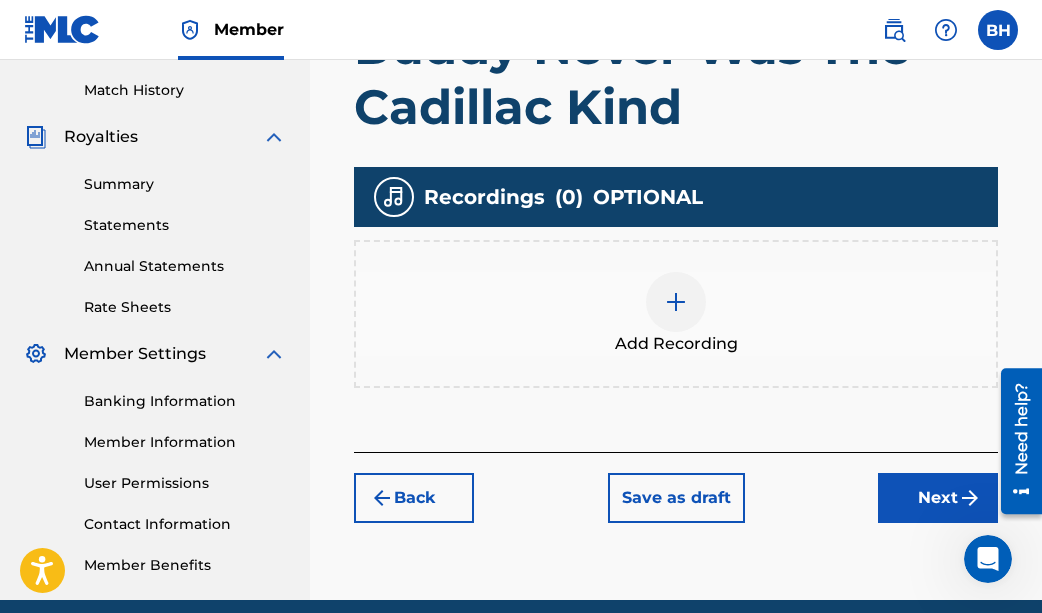 click on "Next" at bounding box center (938, 498) 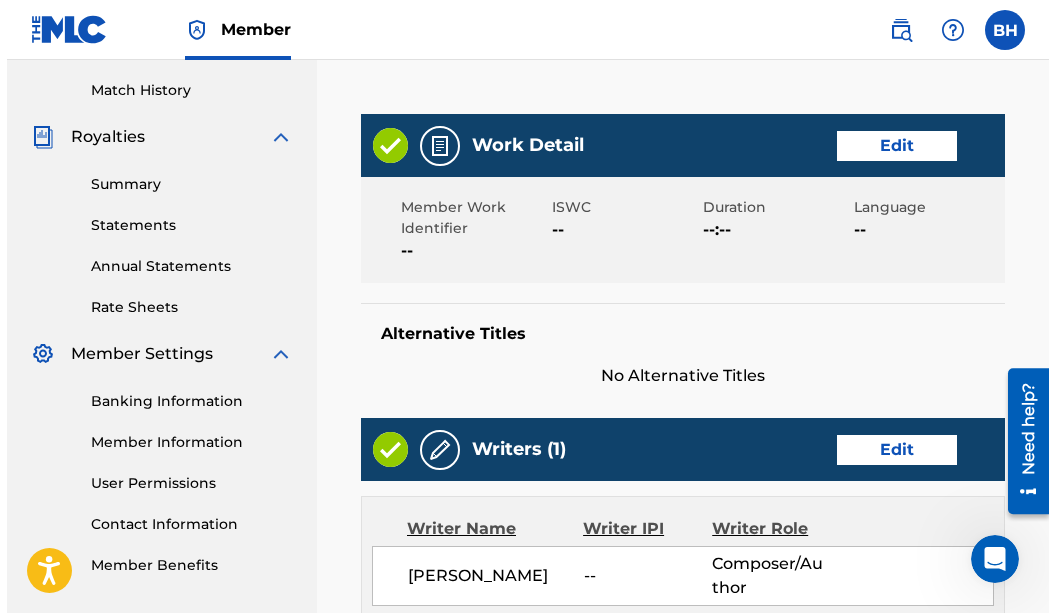 scroll, scrollTop: 90, scrollLeft: 0, axis: vertical 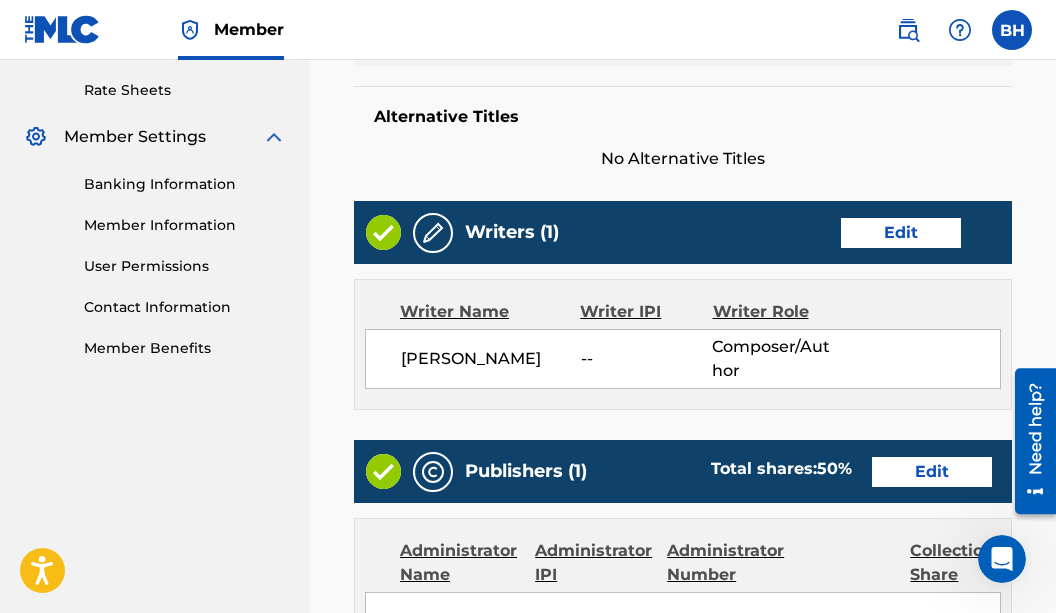 click on "Edit" at bounding box center (901, 233) 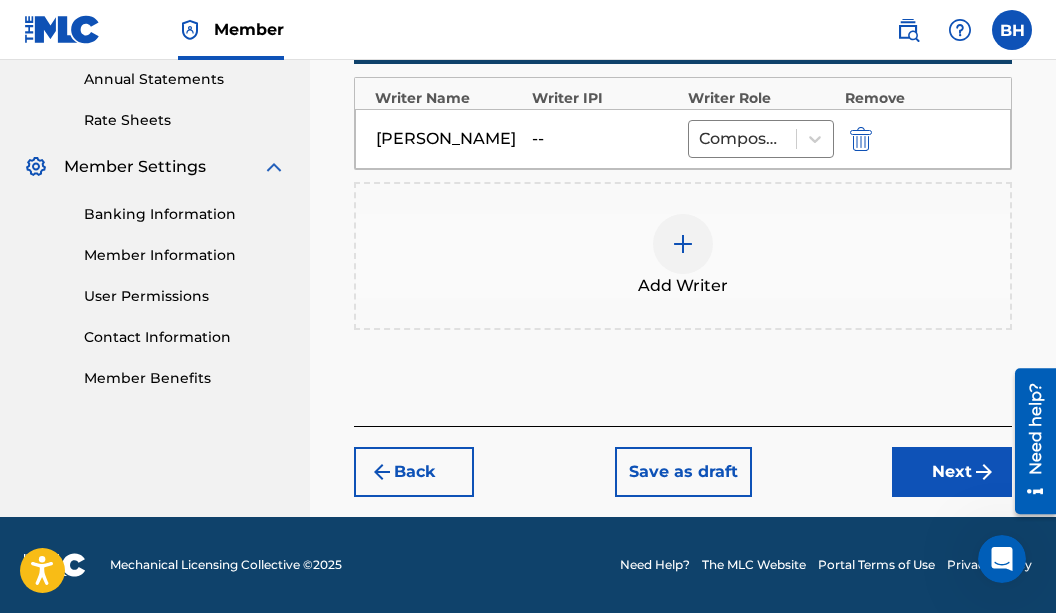 click at bounding box center [683, 244] 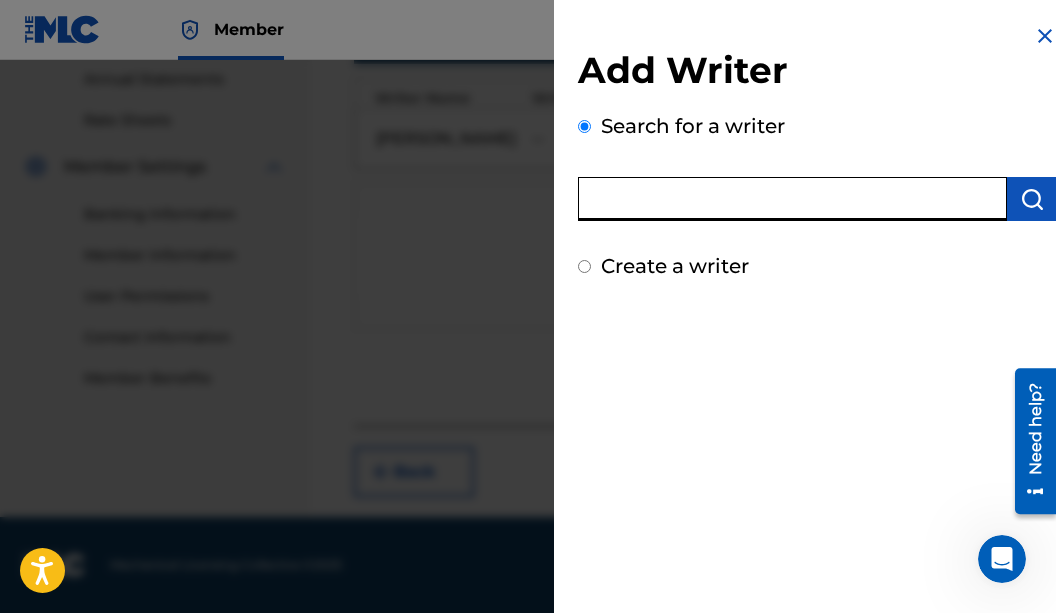 click at bounding box center (792, 199) 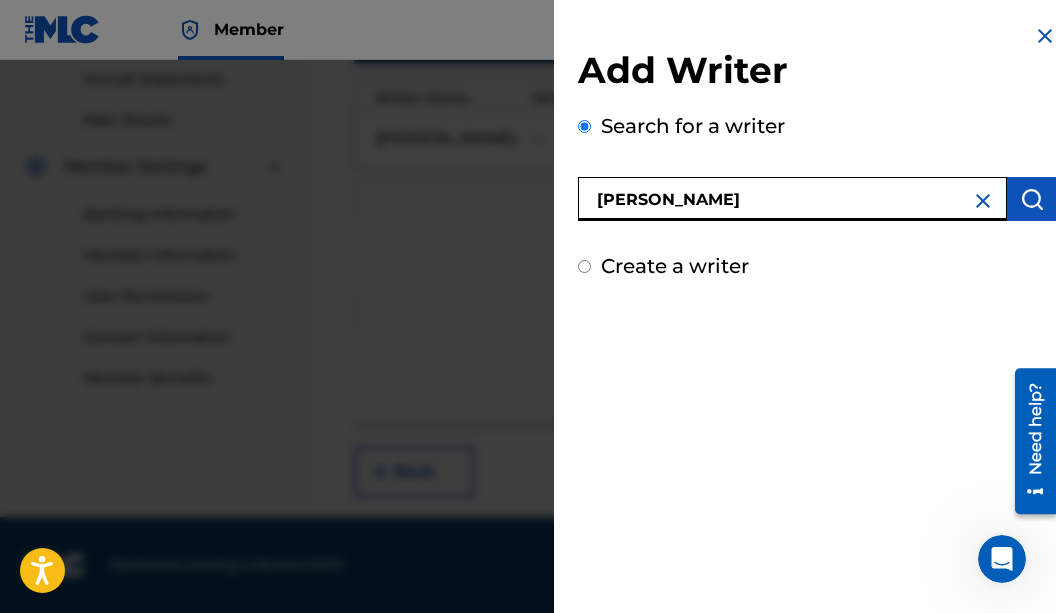 type on "[PERSON_NAME]" 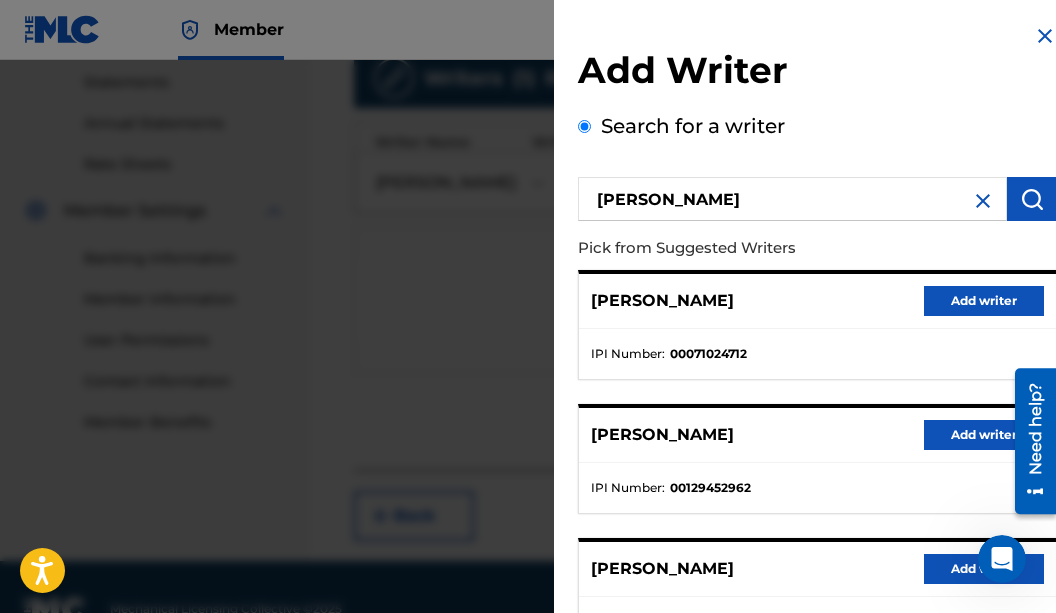 scroll, scrollTop: 741, scrollLeft: 0, axis: vertical 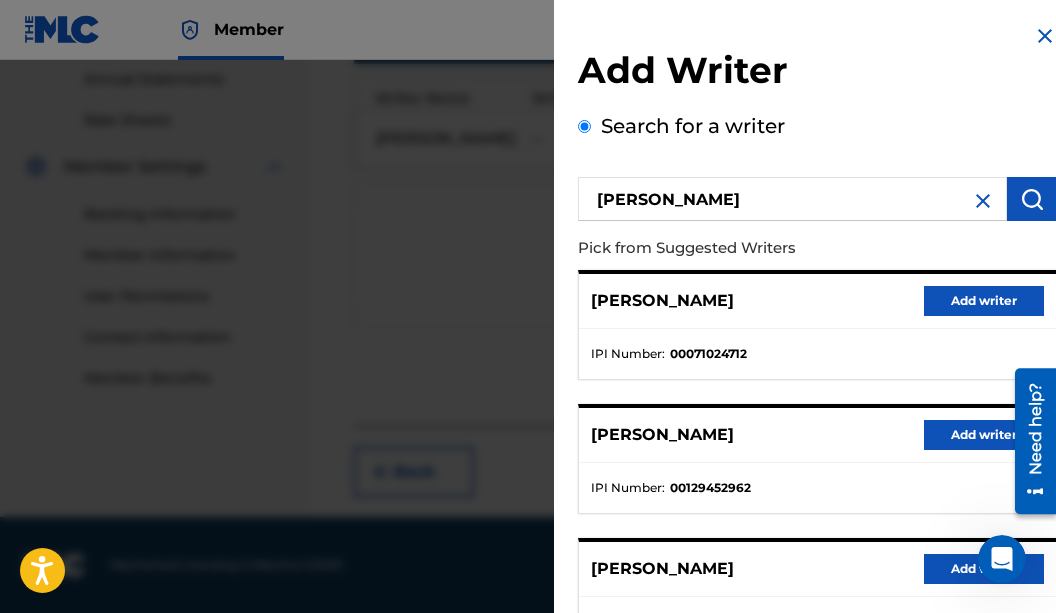 click on "Add writer" at bounding box center [984, 301] 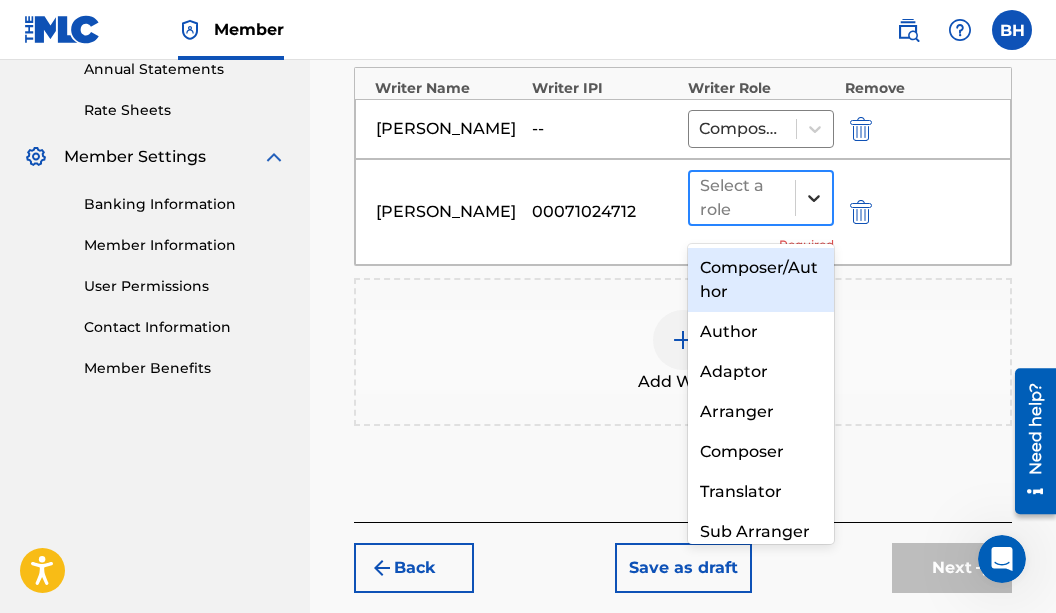 click 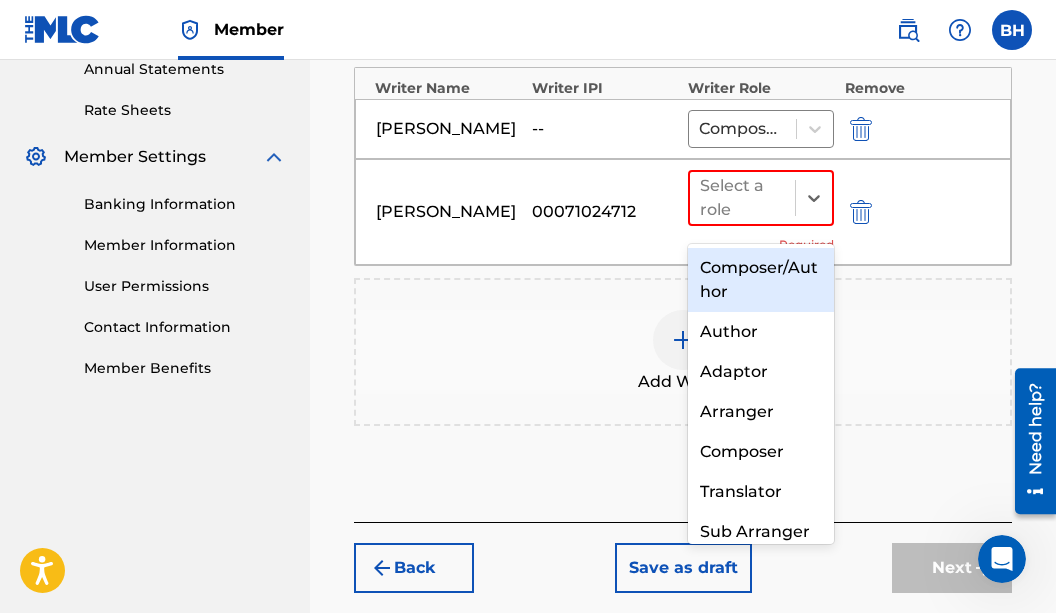 click on "Composer/Author" at bounding box center (761, 280) 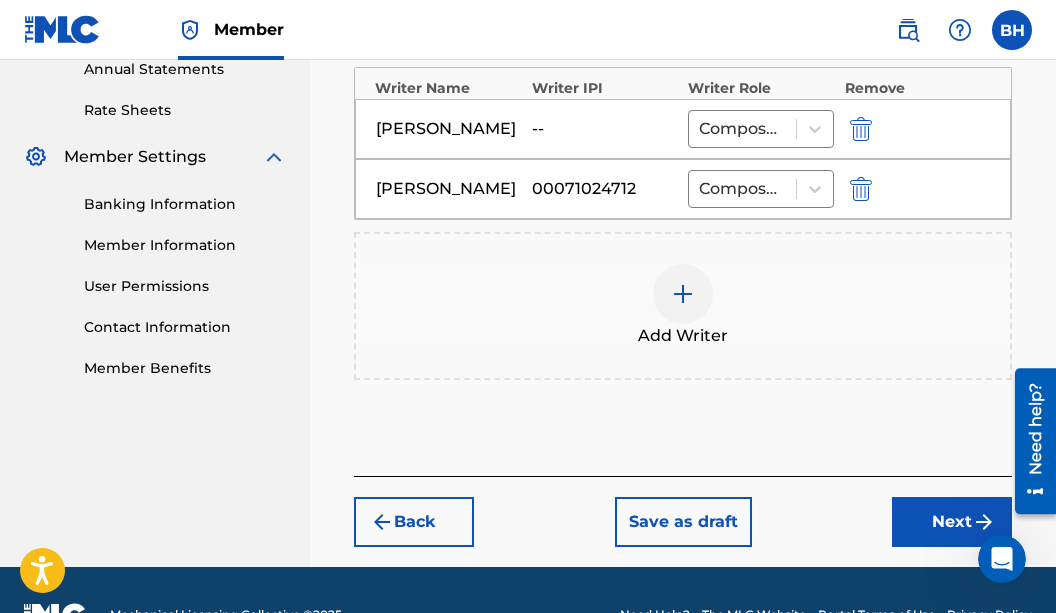 click on "--" at bounding box center [605, 129] 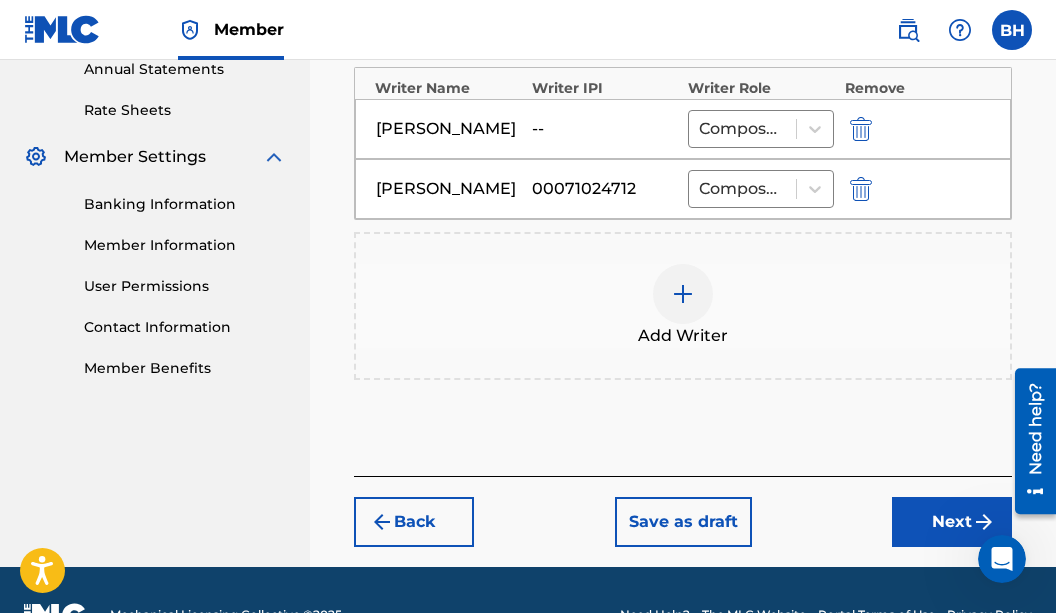 scroll, scrollTop: 801, scrollLeft: 0, axis: vertical 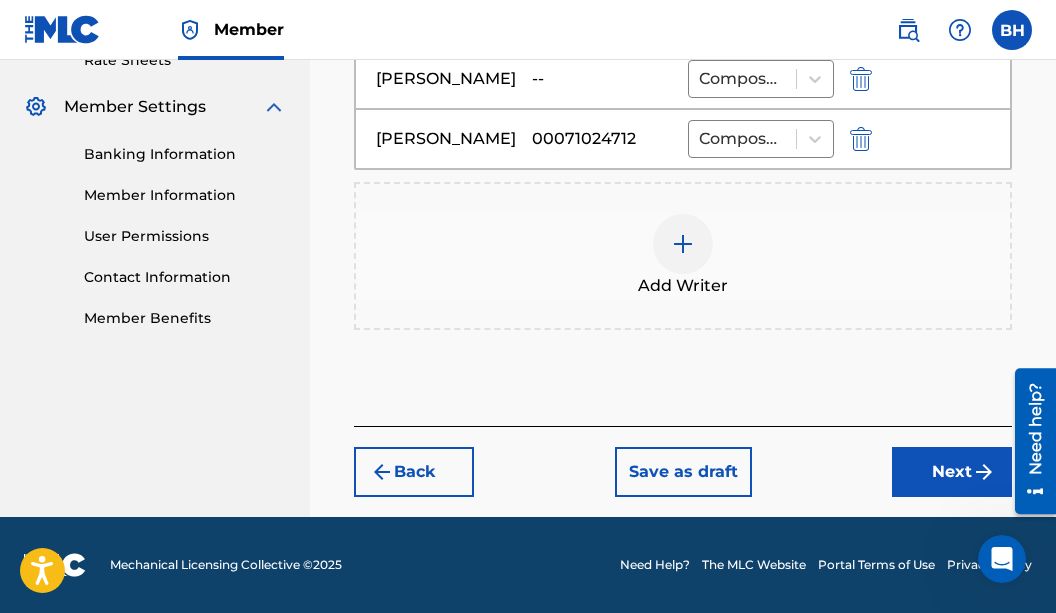 click at bounding box center [984, 472] 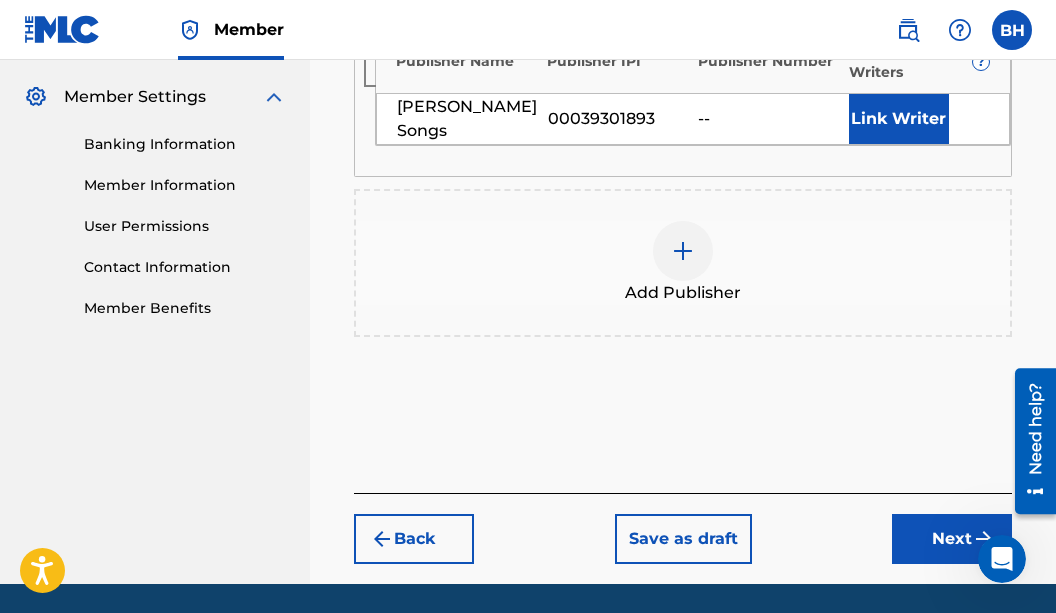 scroll, scrollTop: 90, scrollLeft: 0, axis: vertical 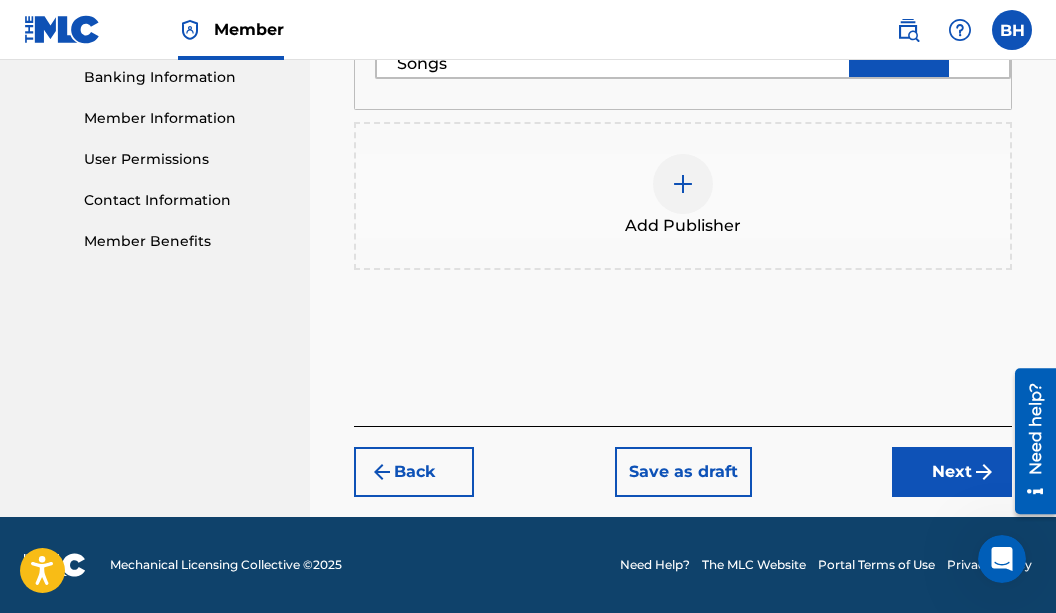 click on "Next" at bounding box center (952, 472) 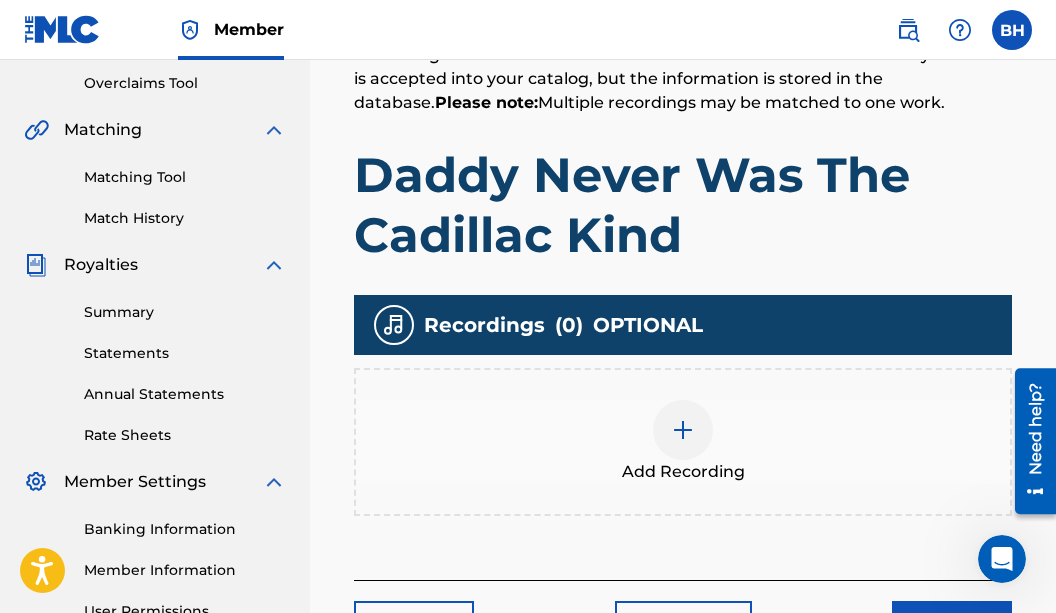 scroll, scrollTop: 404, scrollLeft: 0, axis: vertical 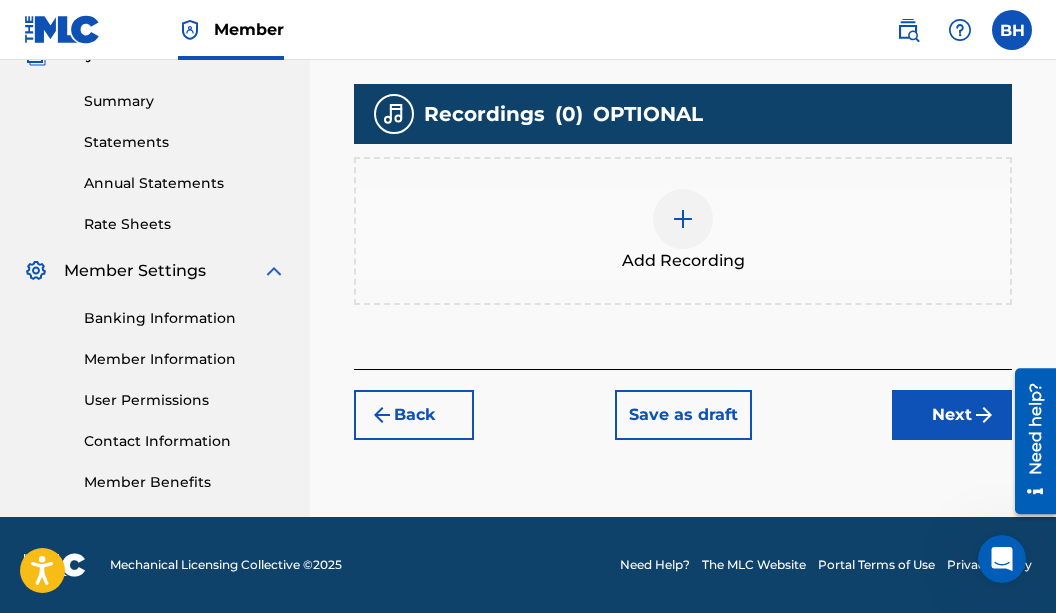click on "Next" at bounding box center (952, 415) 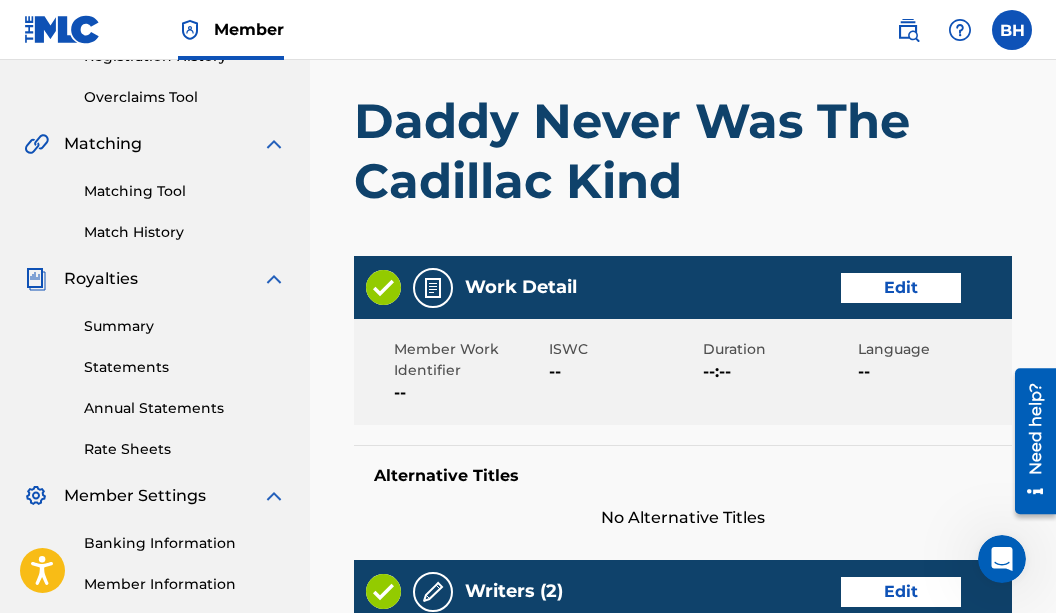 scroll, scrollTop: 436, scrollLeft: 0, axis: vertical 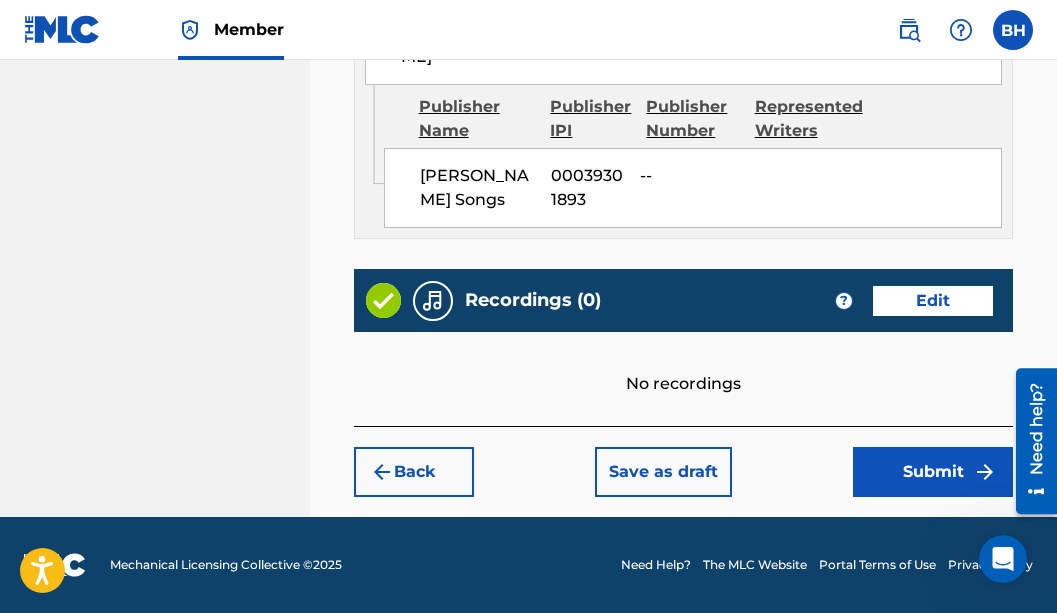 click on "Submit" at bounding box center [933, 472] 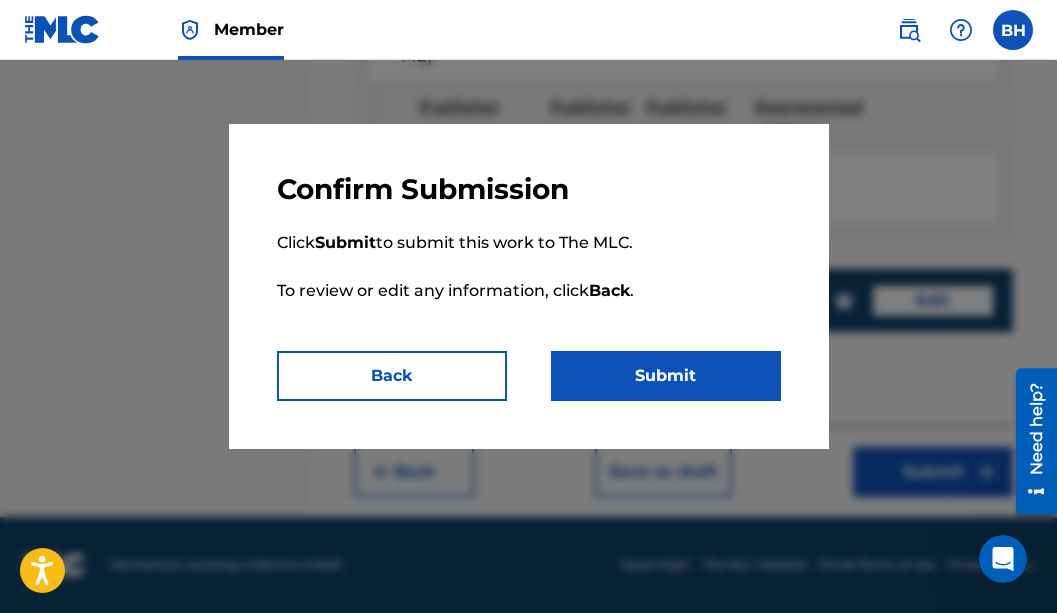 click on "Submit" at bounding box center (666, 376) 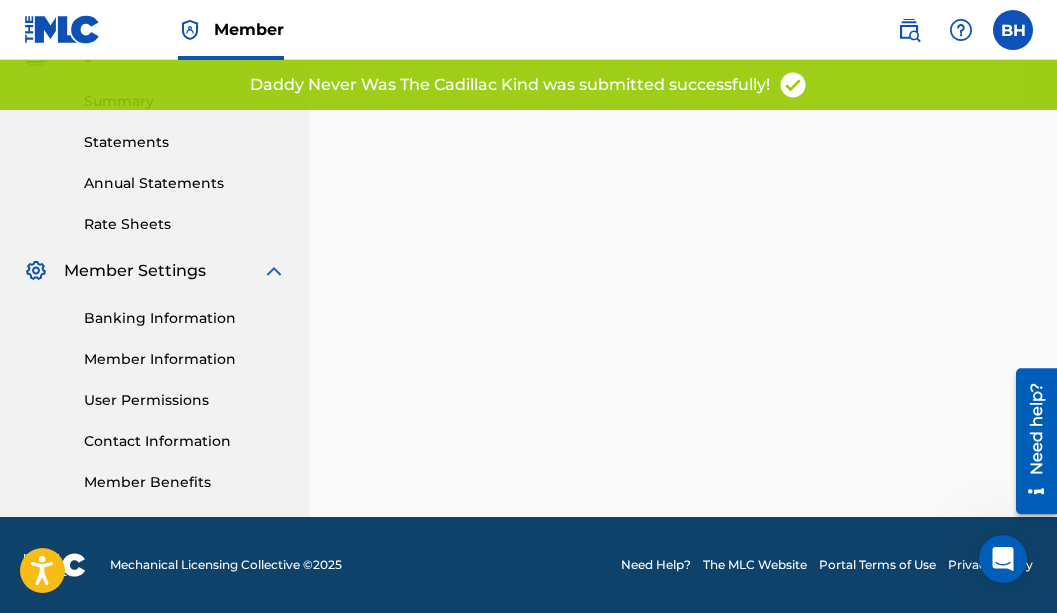 scroll, scrollTop: 0, scrollLeft: 0, axis: both 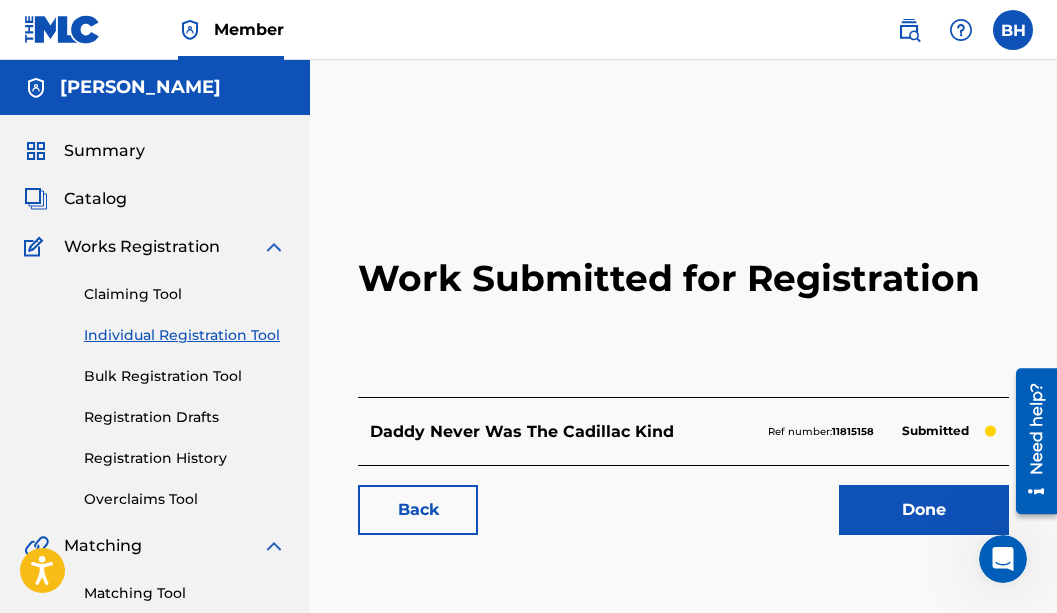 click on "Done" at bounding box center [924, 510] 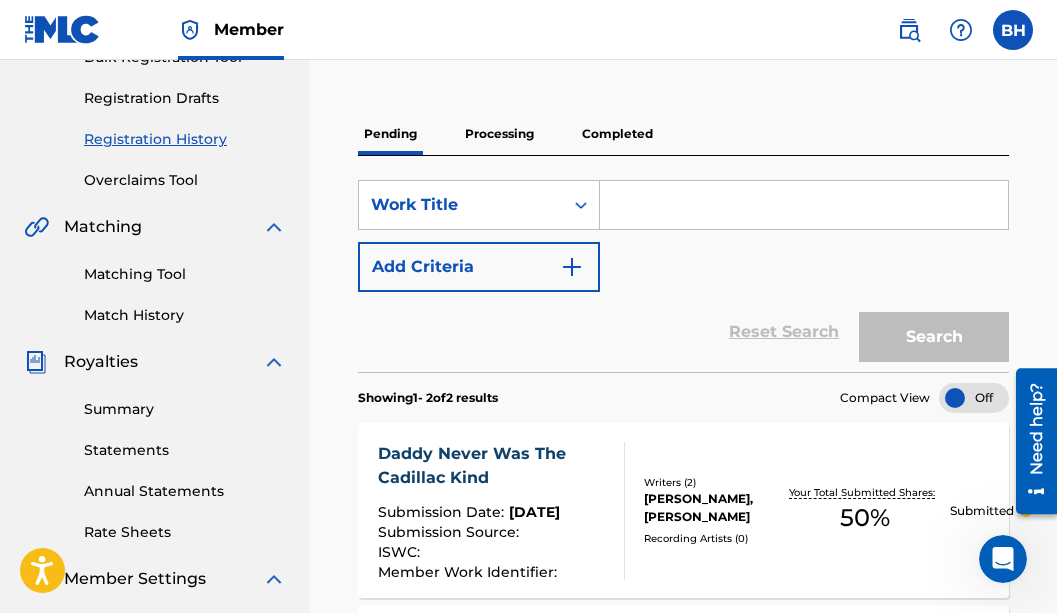 scroll, scrollTop: 301, scrollLeft: 0, axis: vertical 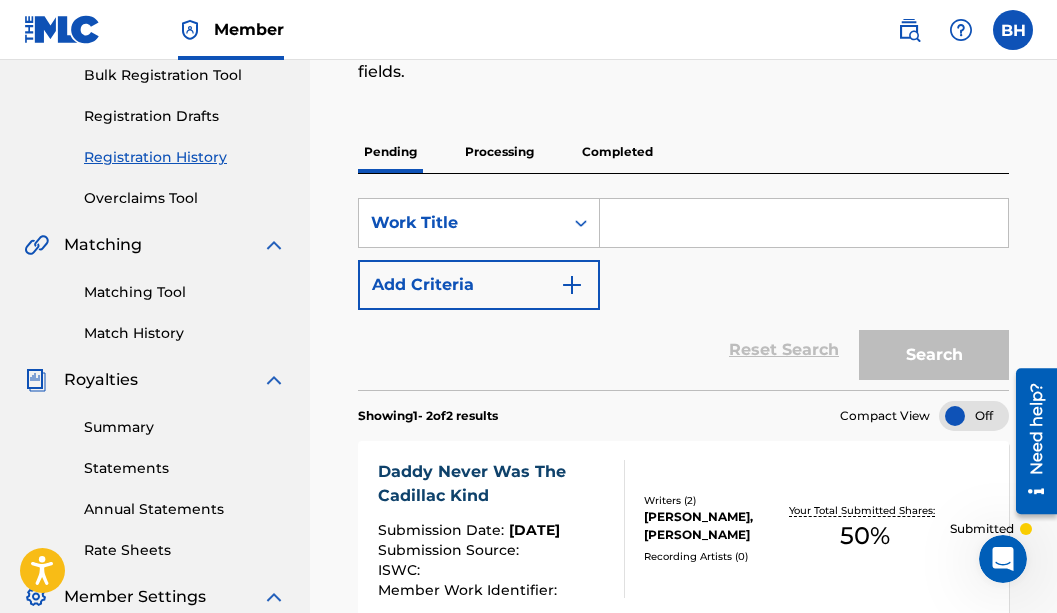 click on "50 %" at bounding box center (865, 536) 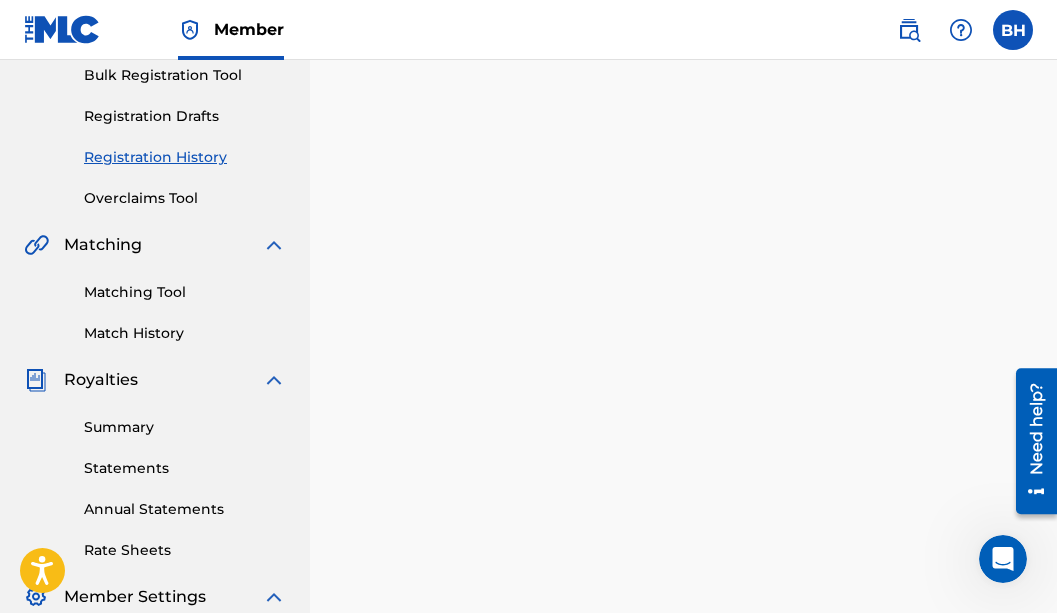 scroll, scrollTop: 0, scrollLeft: 0, axis: both 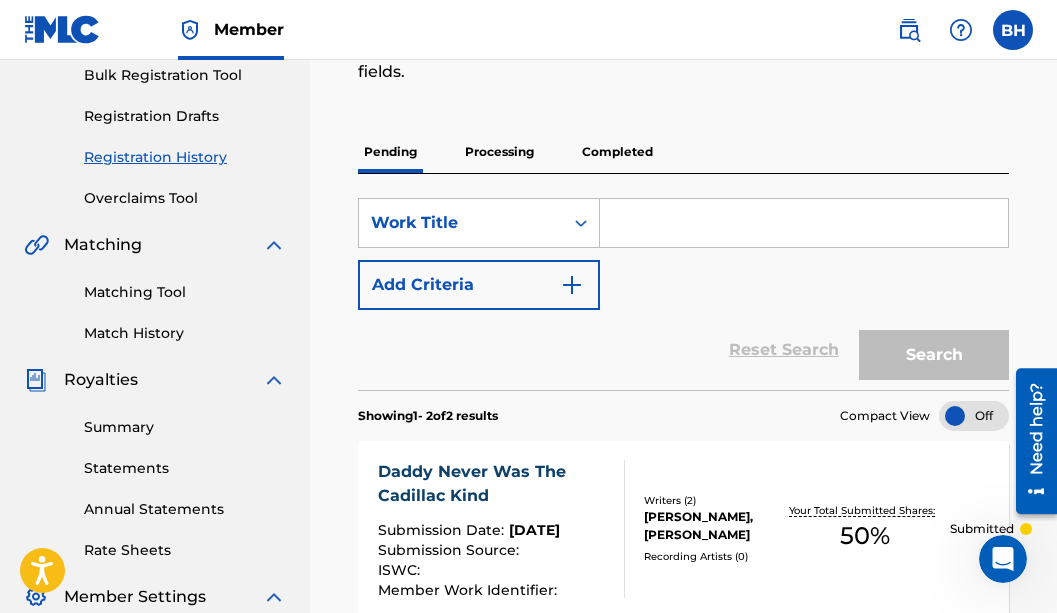 click at bounding box center [804, 223] 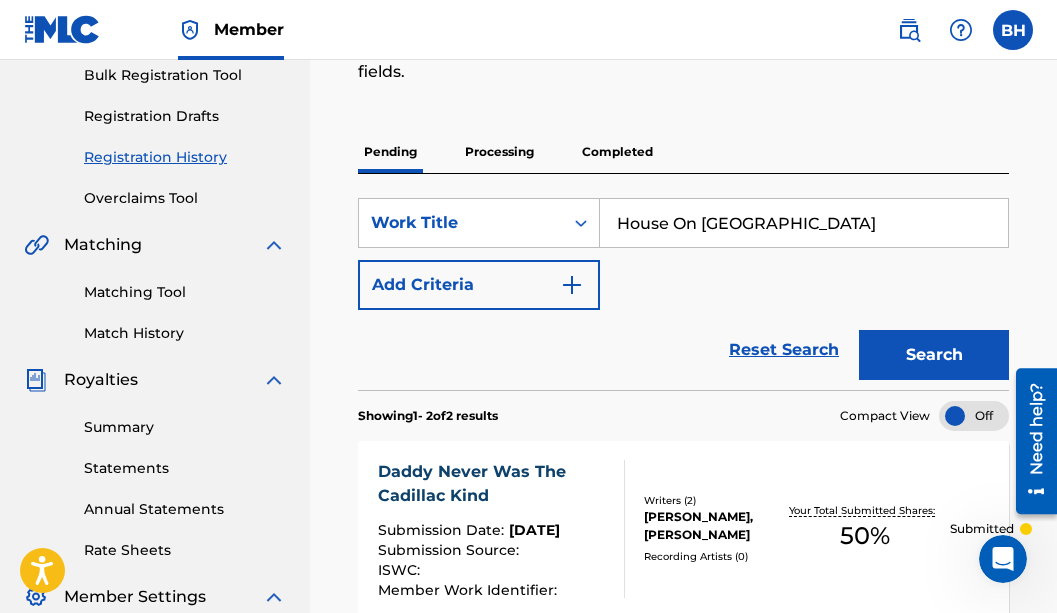 type on "House On [GEOGRAPHIC_DATA]" 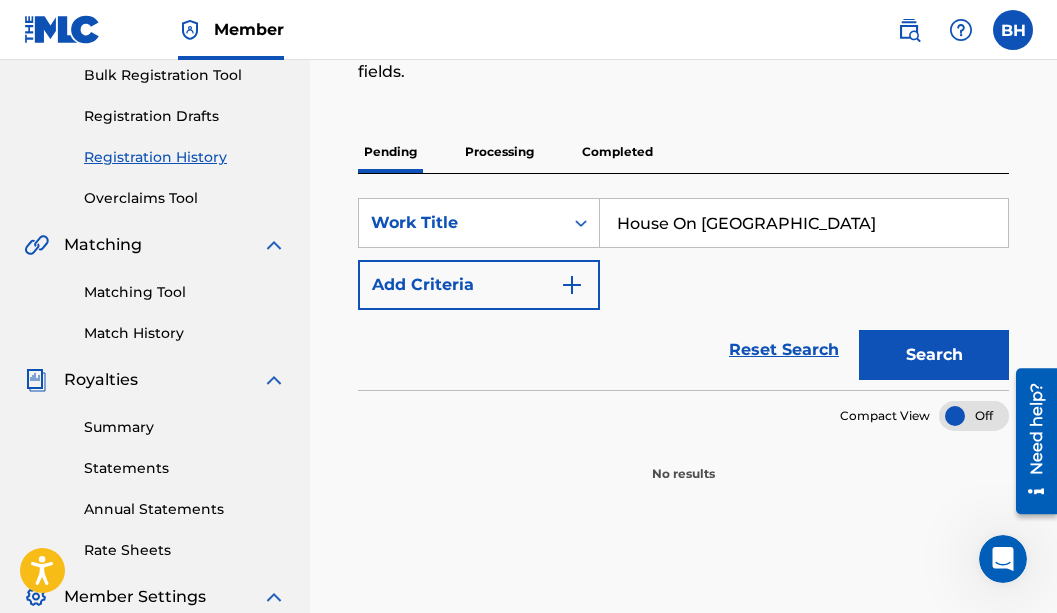 click on "Search" at bounding box center (934, 355) 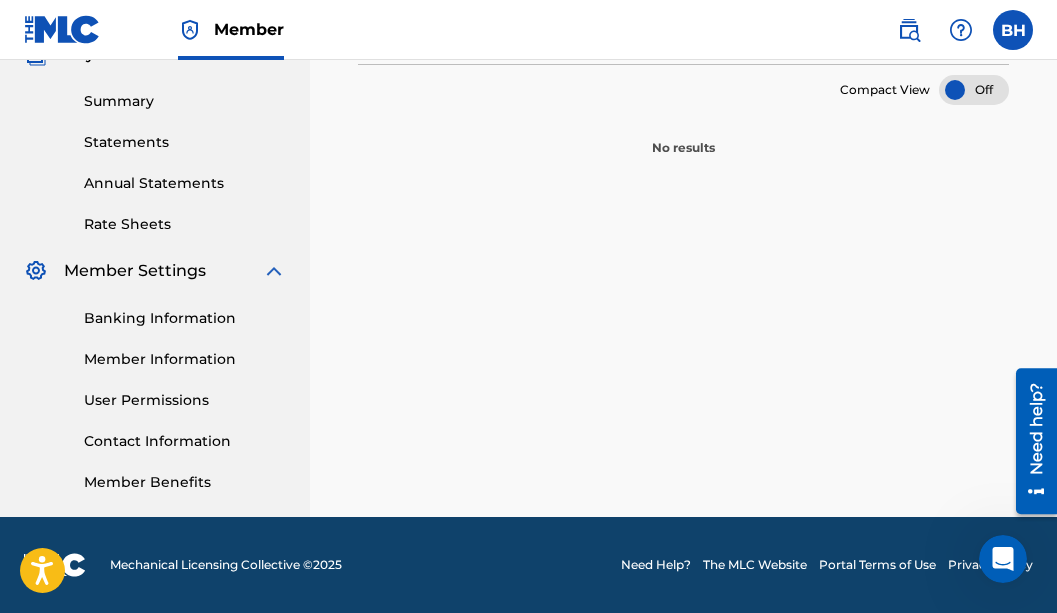 scroll, scrollTop: 617, scrollLeft: 0, axis: vertical 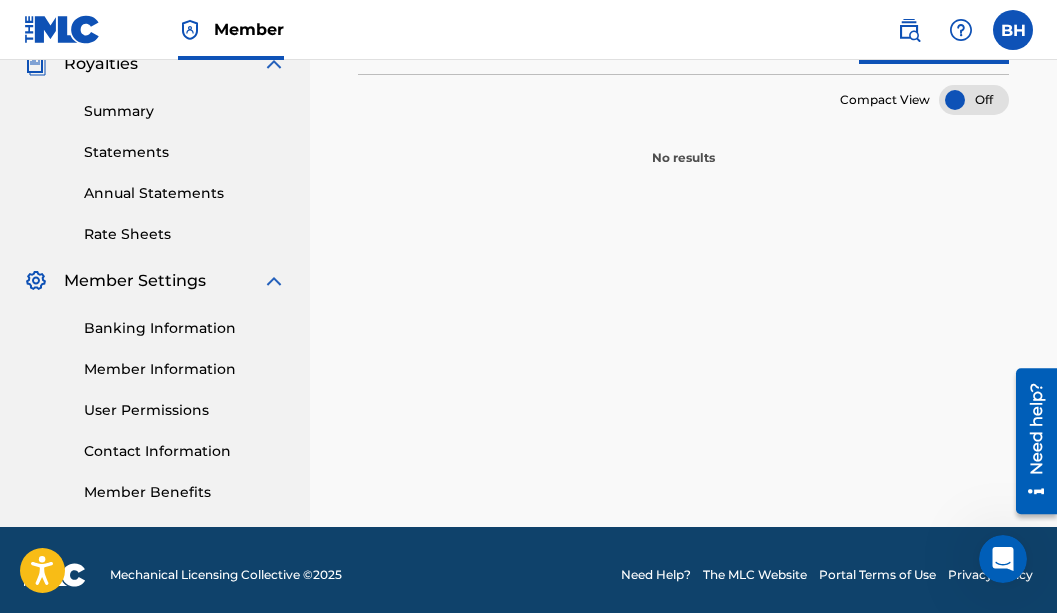 drag, startPoint x: 1058, startPoint y: 236, endPoint x: 415, endPoint y: 585, distance: 731.6078 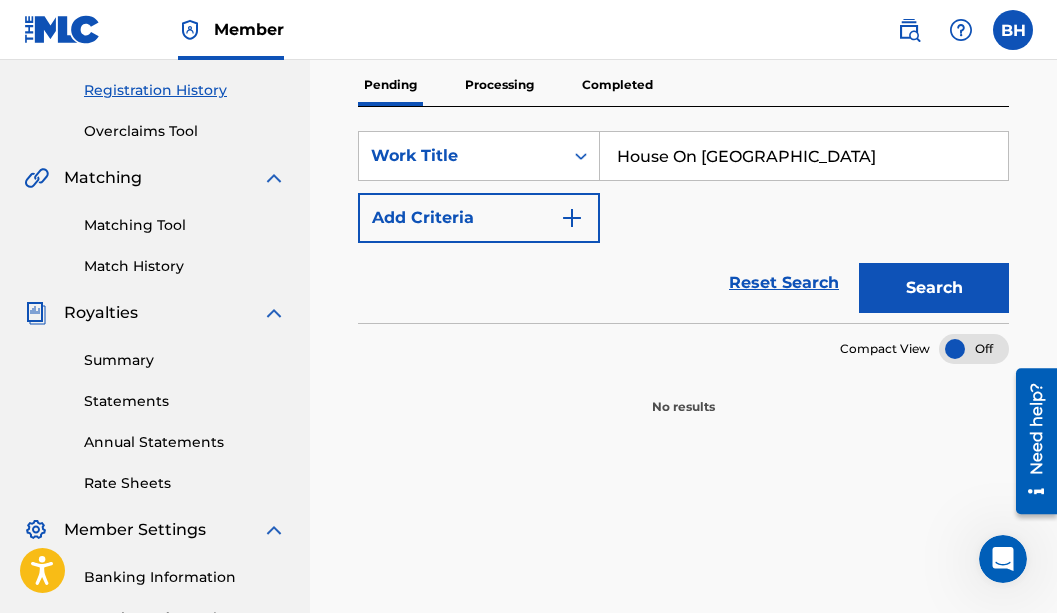 scroll, scrollTop: 338, scrollLeft: 0, axis: vertical 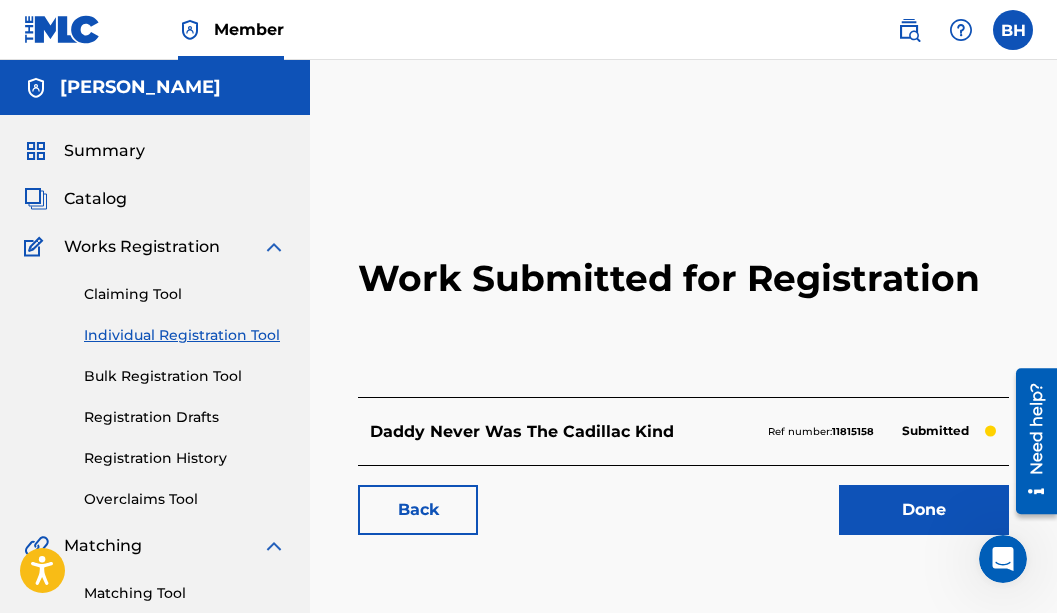 click on "Done" at bounding box center [924, 510] 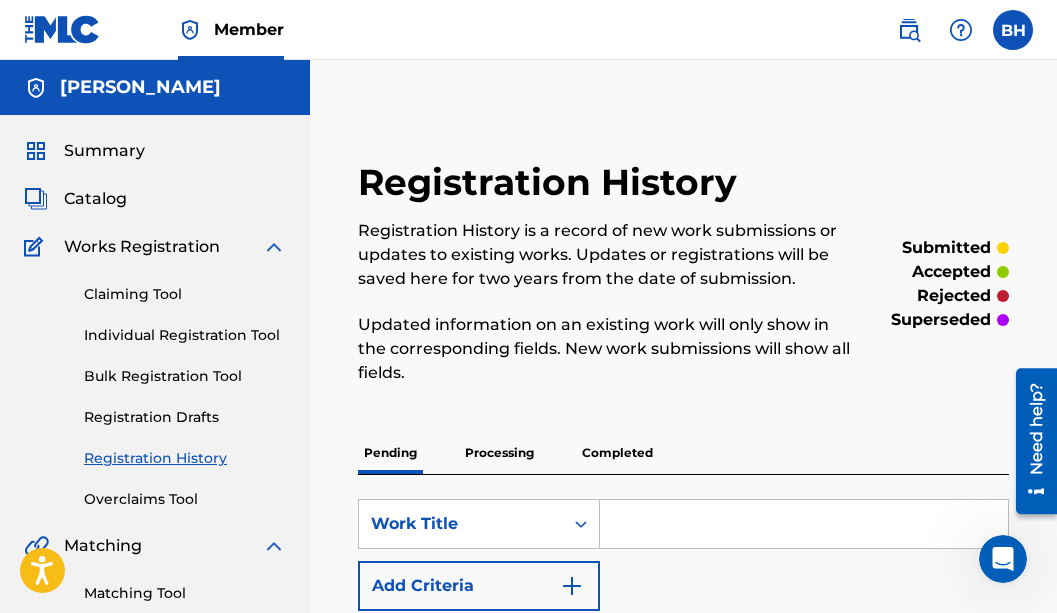 click on "Catalog" at bounding box center [95, 199] 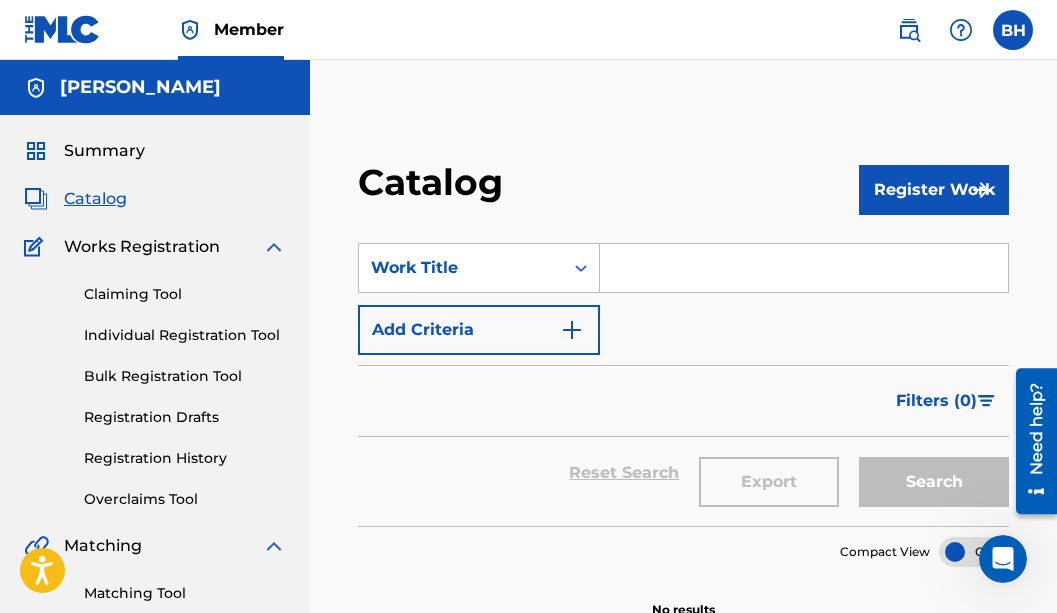 click at bounding box center [804, 268] 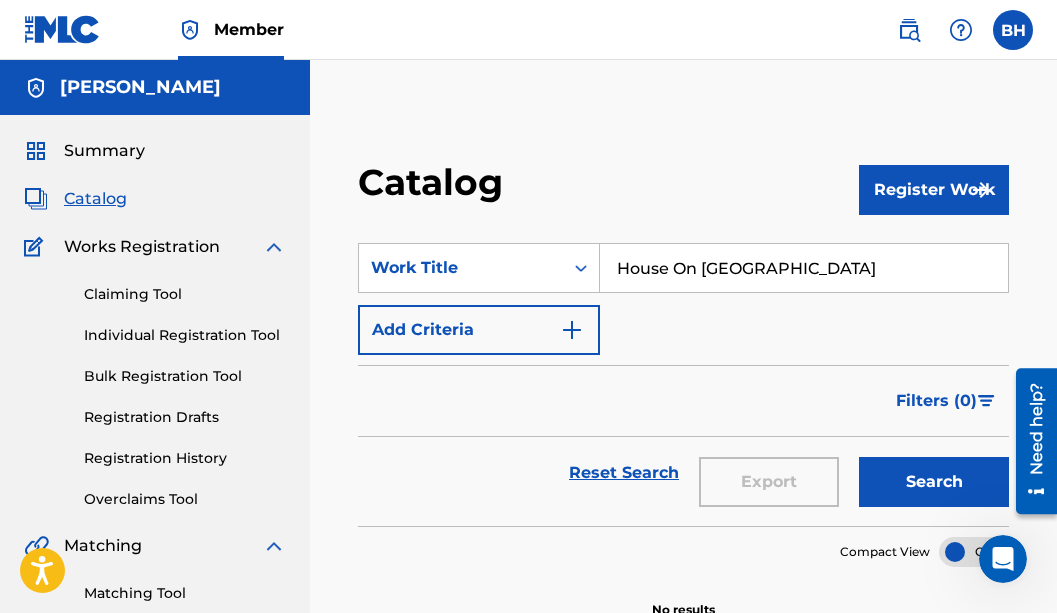 type on "House On [GEOGRAPHIC_DATA]" 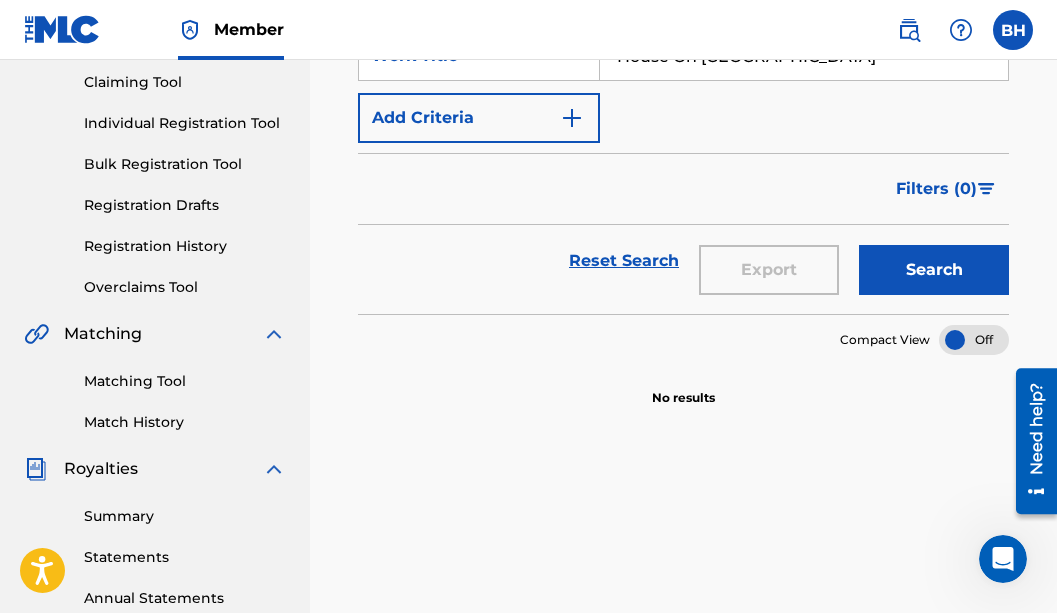 scroll, scrollTop: 225, scrollLeft: 0, axis: vertical 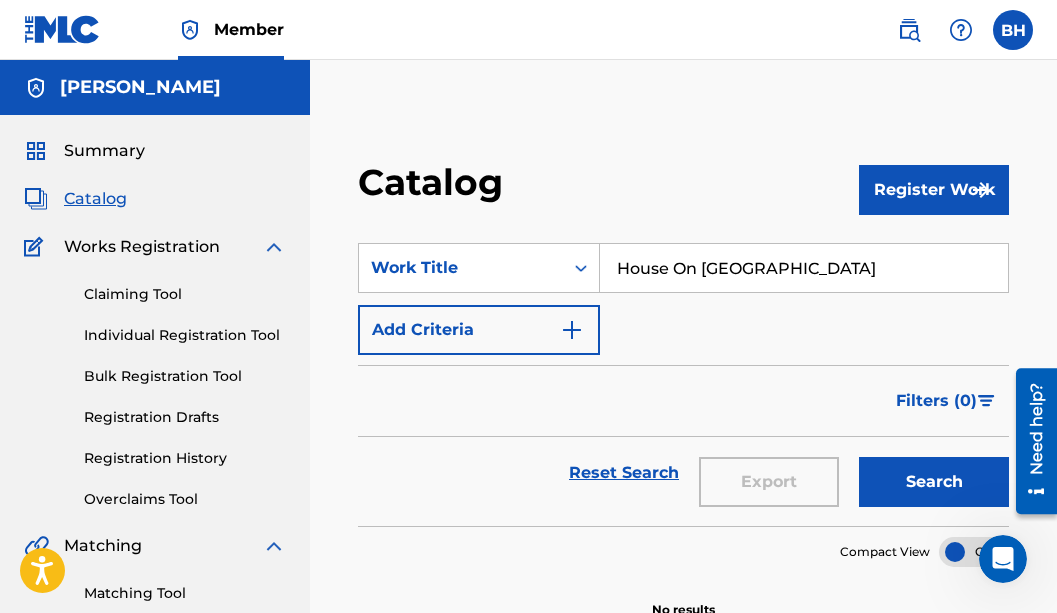click on "Register Work" at bounding box center [934, 190] 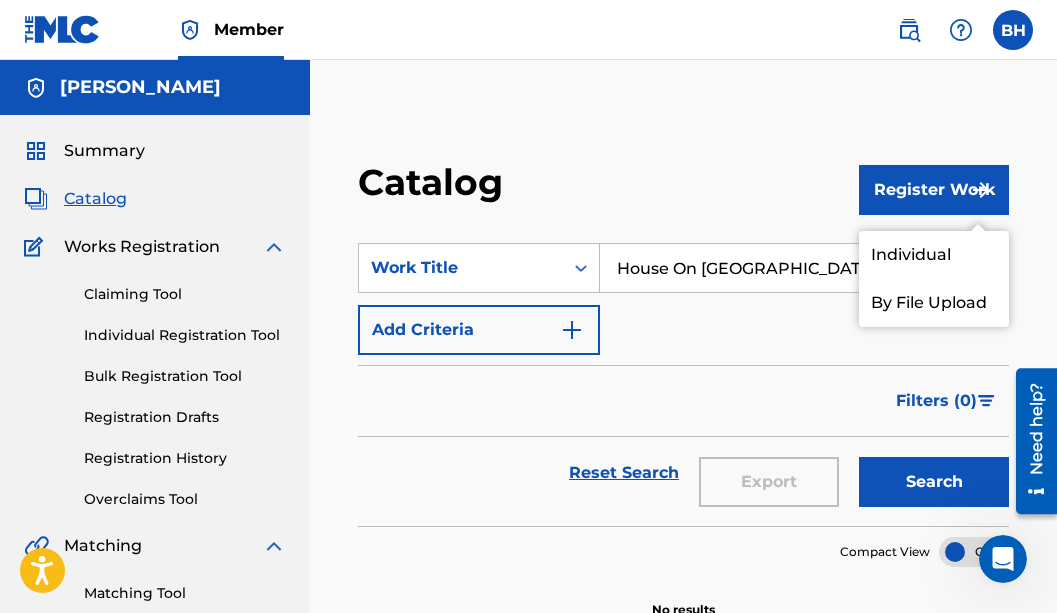 click on "Individual" at bounding box center [934, 255] 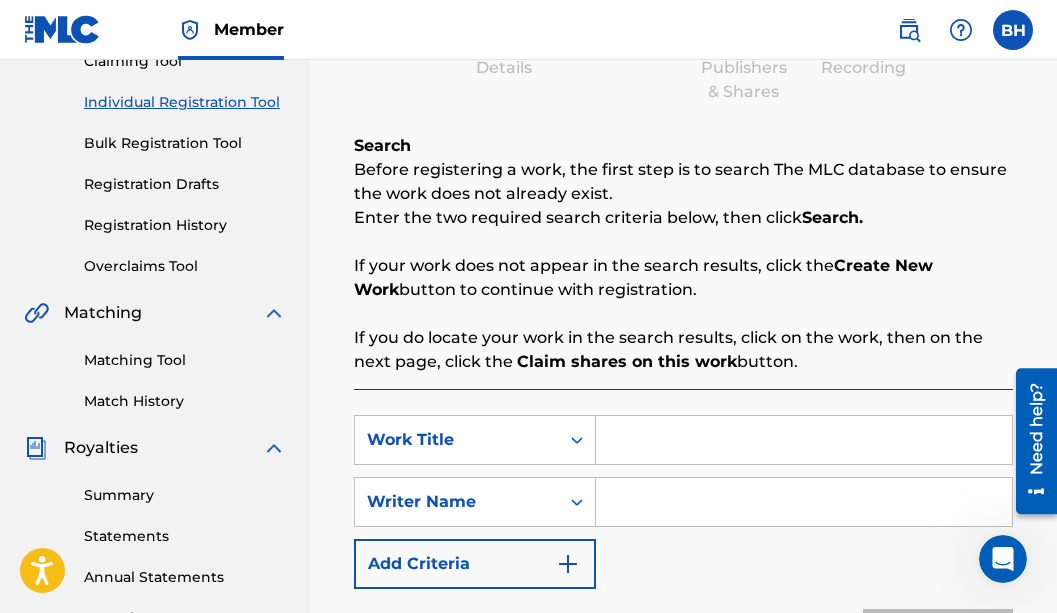 scroll, scrollTop: 231, scrollLeft: 0, axis: vertical 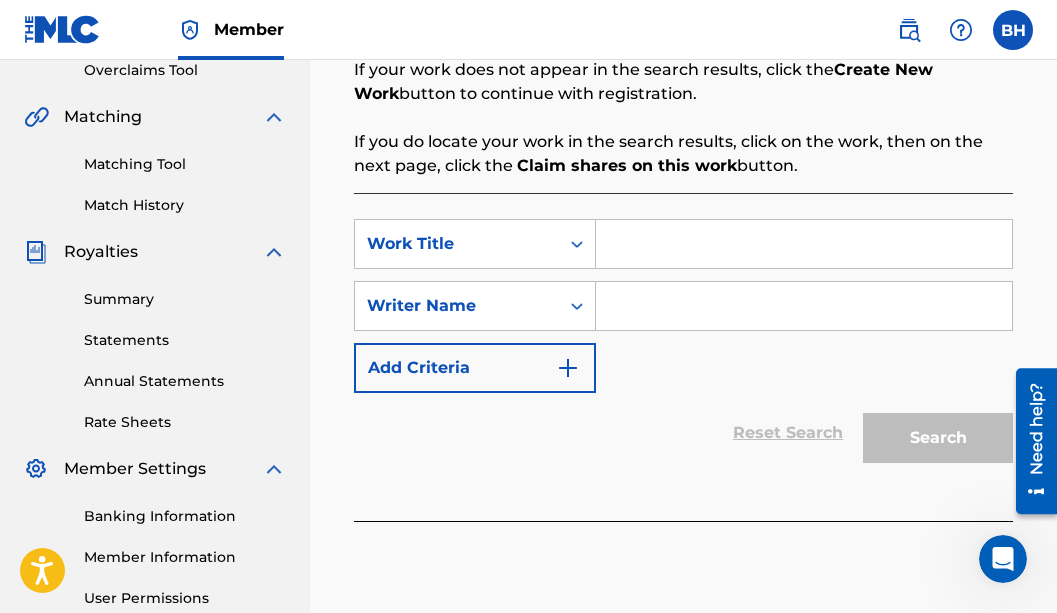 click at bounding box center [804, 244] 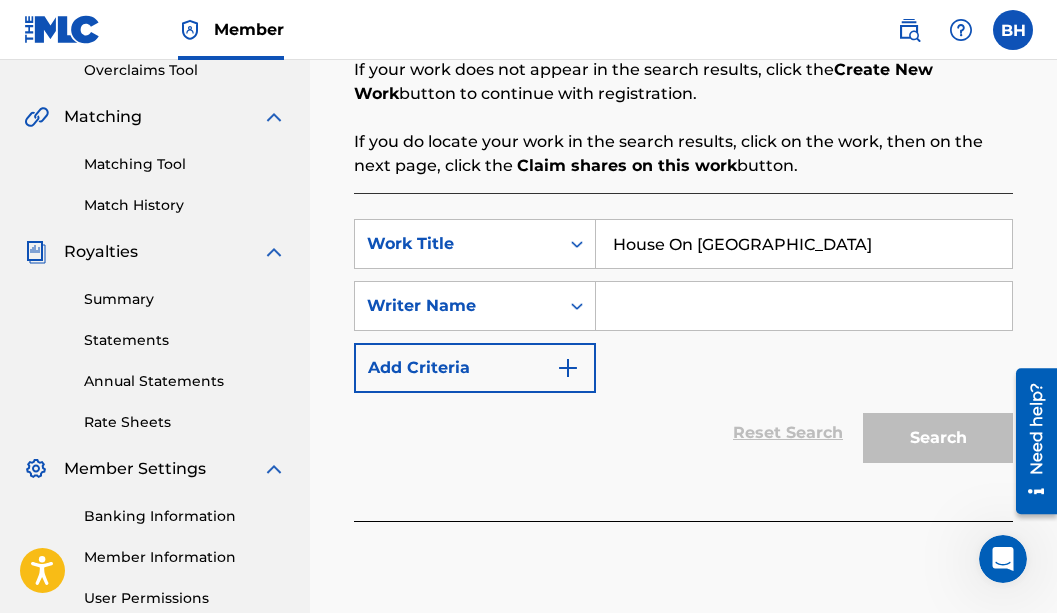 type on "House On [GEOGRAPHIC_DATA]" 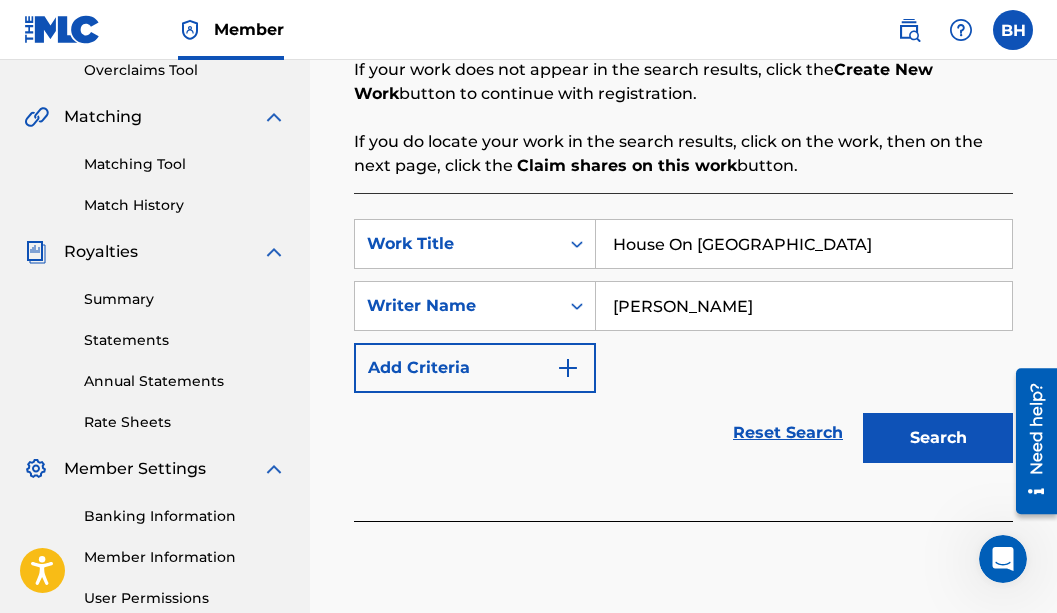 click on "Search" at bounding box center (938, 438) 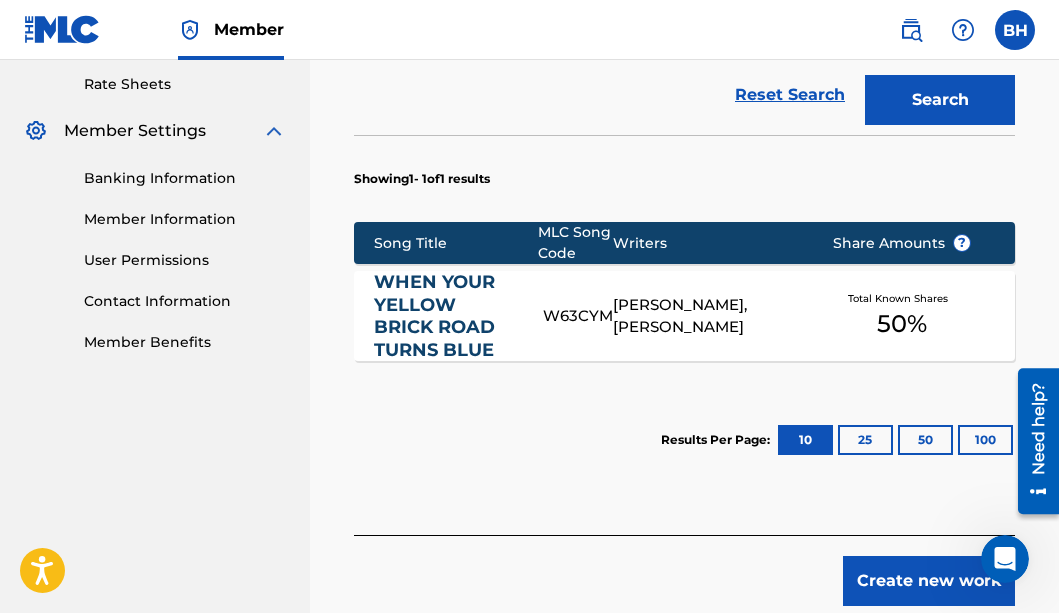 scroll, scrollTop: 764, scrollLeft: 0, axis: vertical 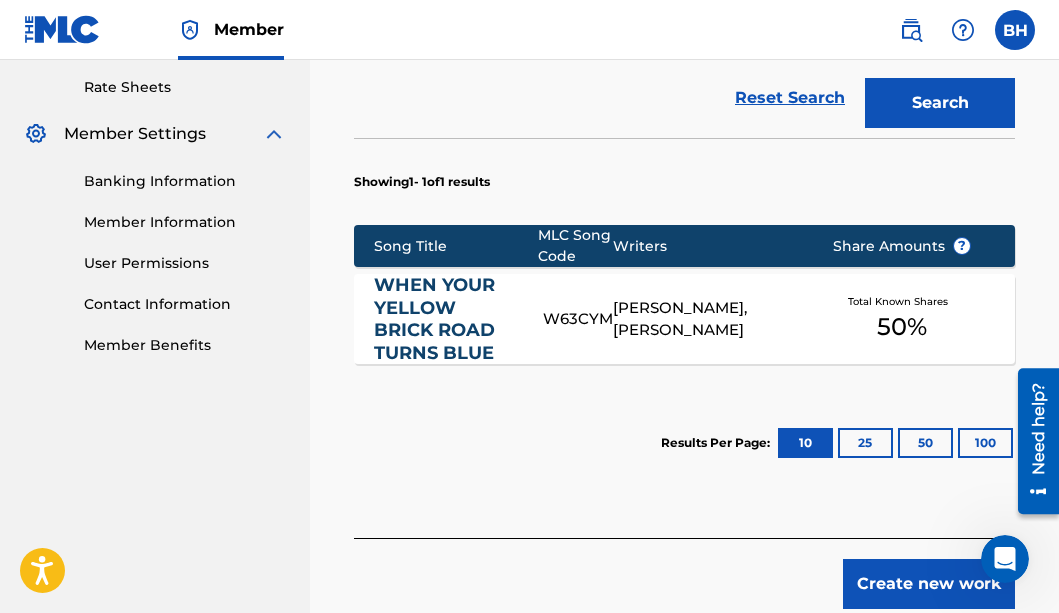 click on "25" at bounding box center [865, 443] 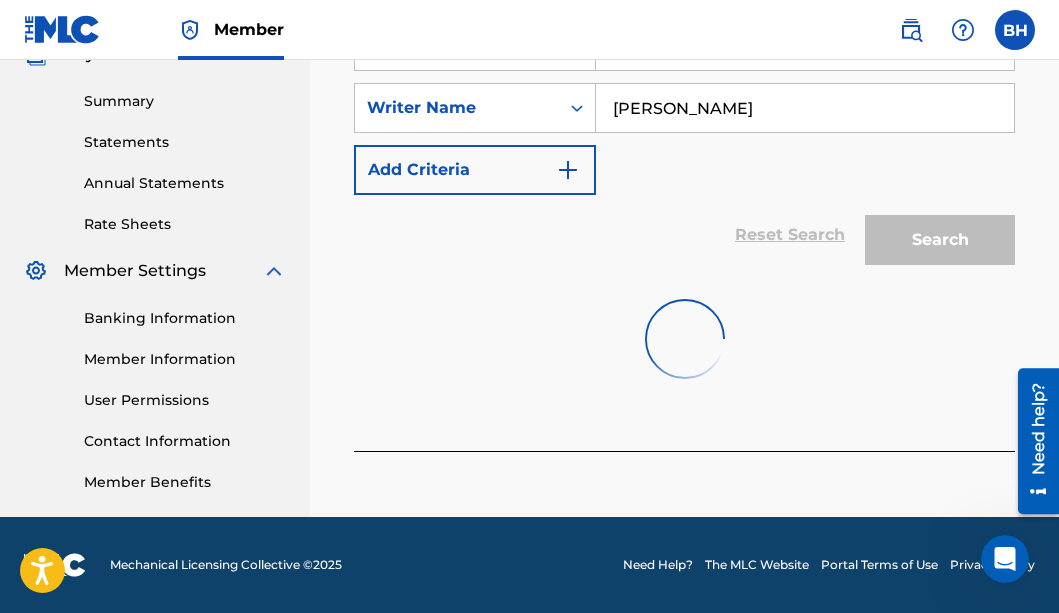 scroll, scrollTop: 764, scrollLeft: 0, axis: vertical 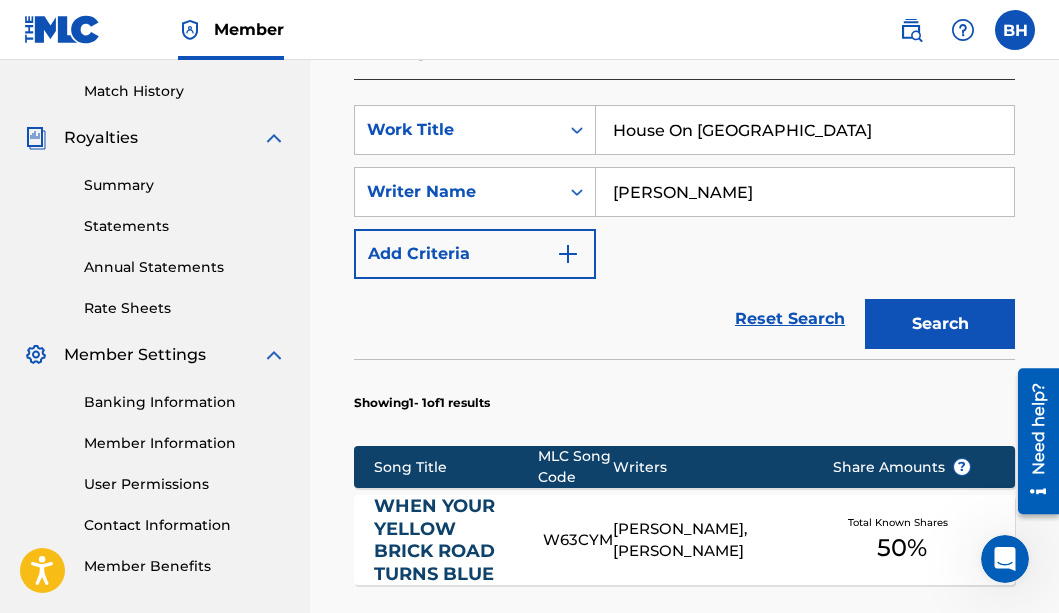 click on "Search" at bounding box center (940, 324) 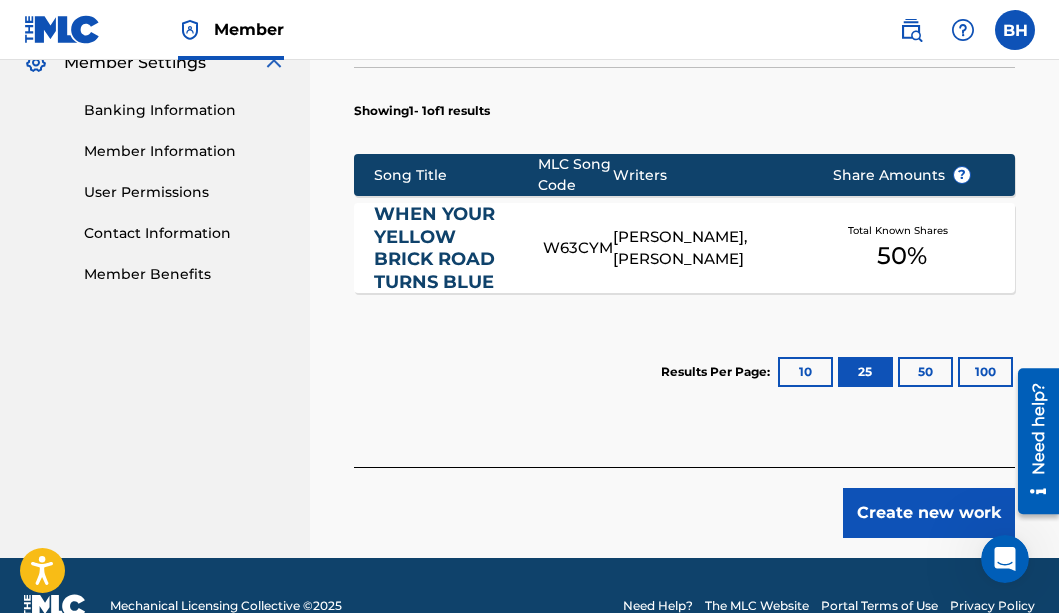 scroll, scrollTop: 876, scrollLeft: 0, axis: vertical 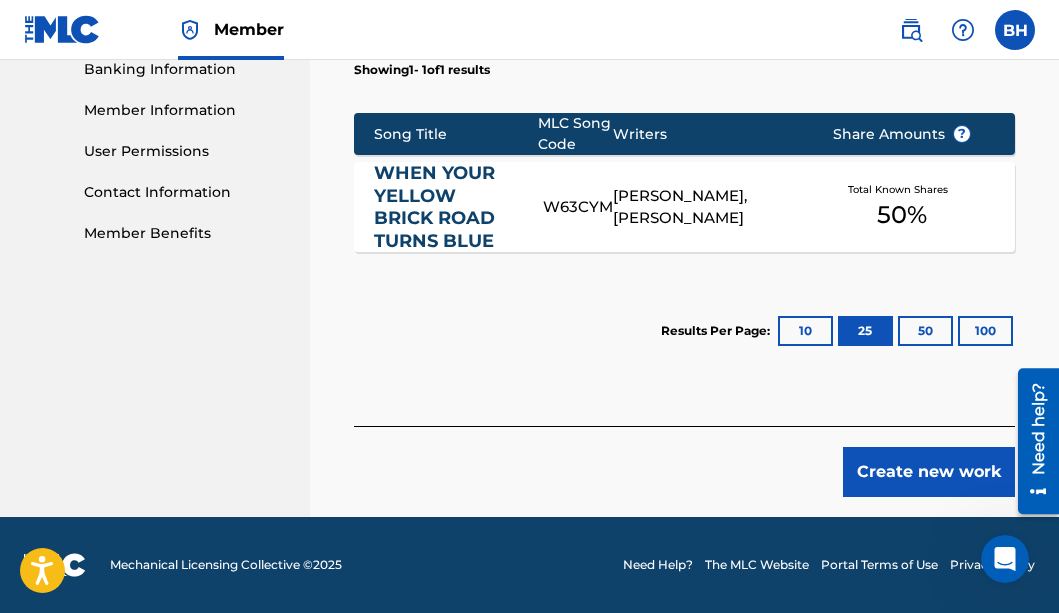 click on "Create new work" at bounding box center [929, 472] 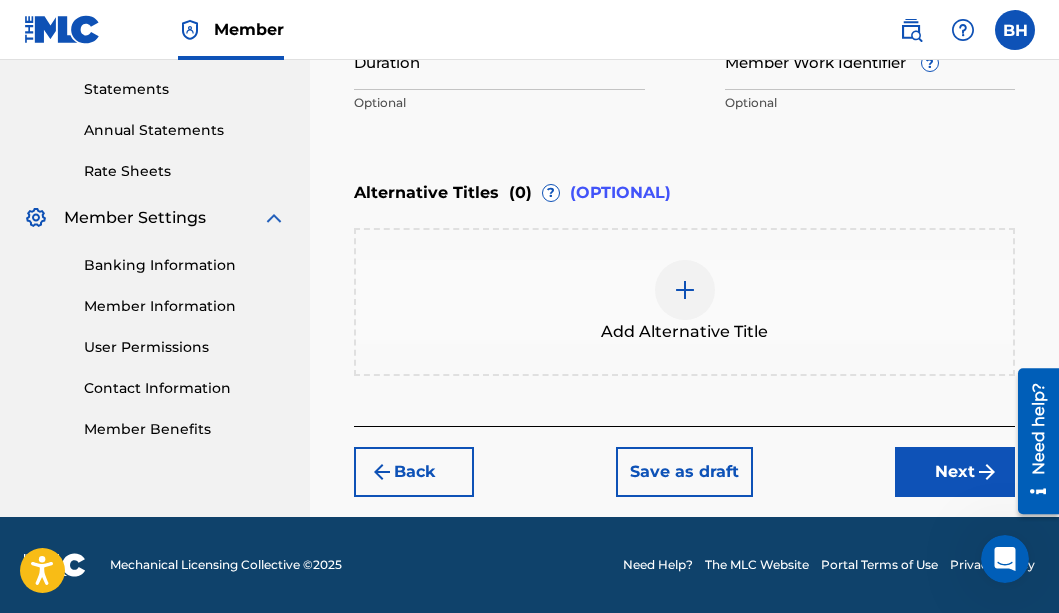 scroll, scrollTop: 680, scrollLeft: 0, axis: vertical 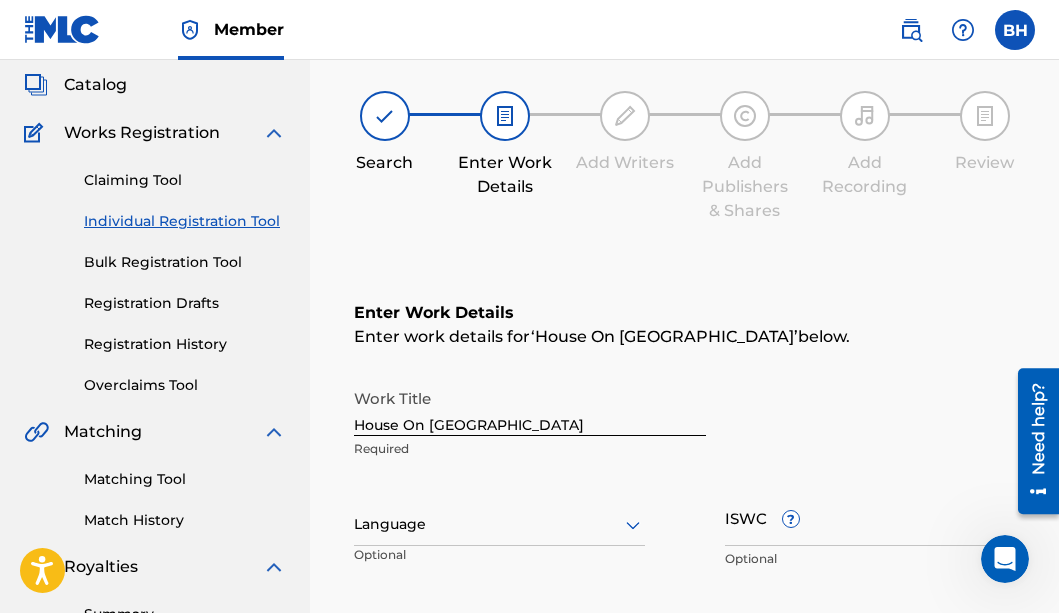 drag, startPoint x: 1057, startPoint y: 126, endPoint x: 1072, endPoint y: 207, distance: 82.37718 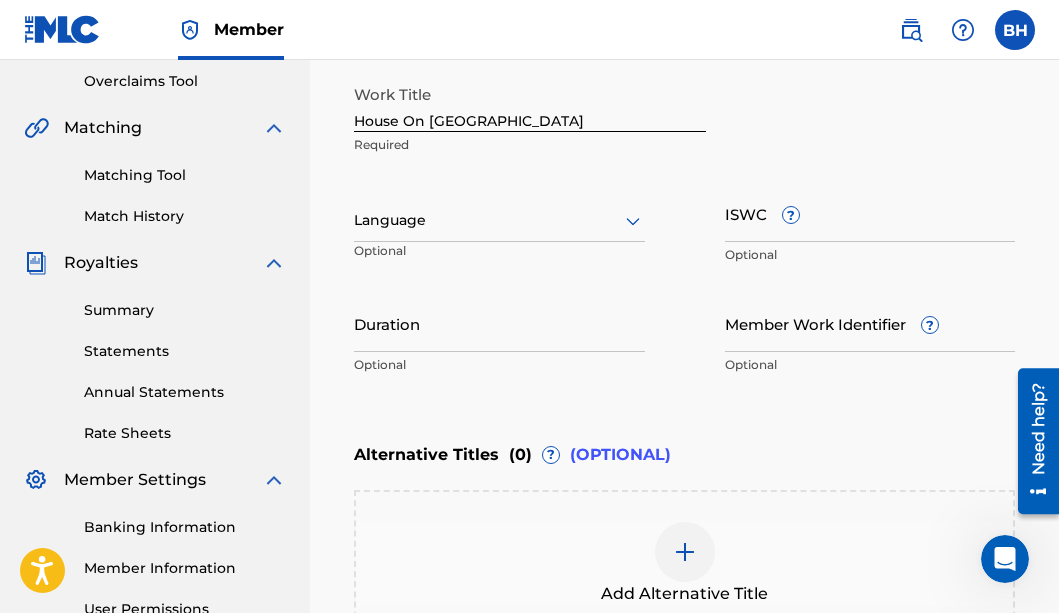 scroll, scrollTop: 524, scrollLeft: 0, axis: vertical 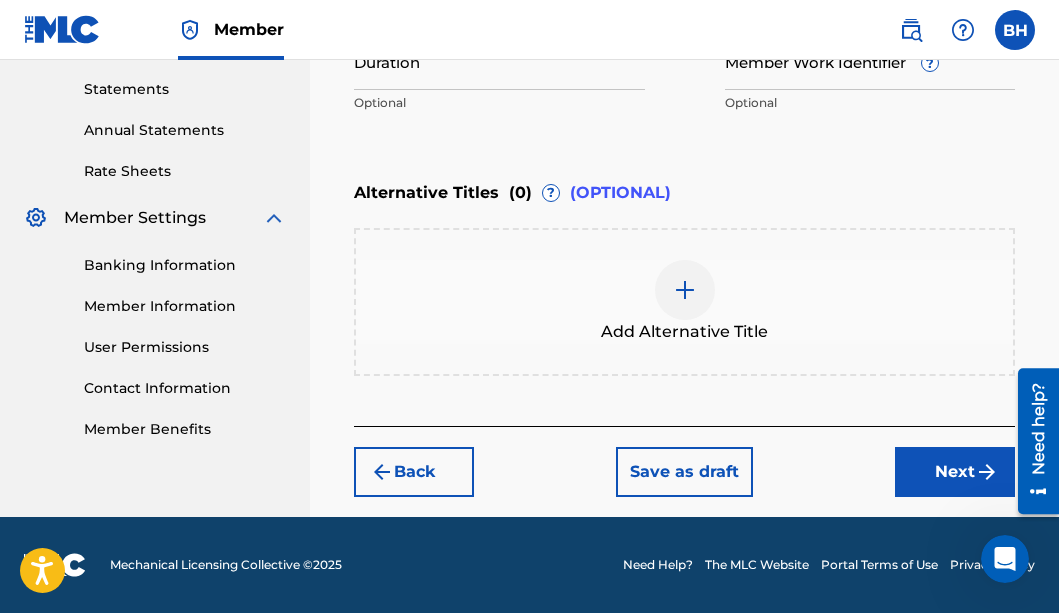 click on "Next" at bounding box center [955, 472] 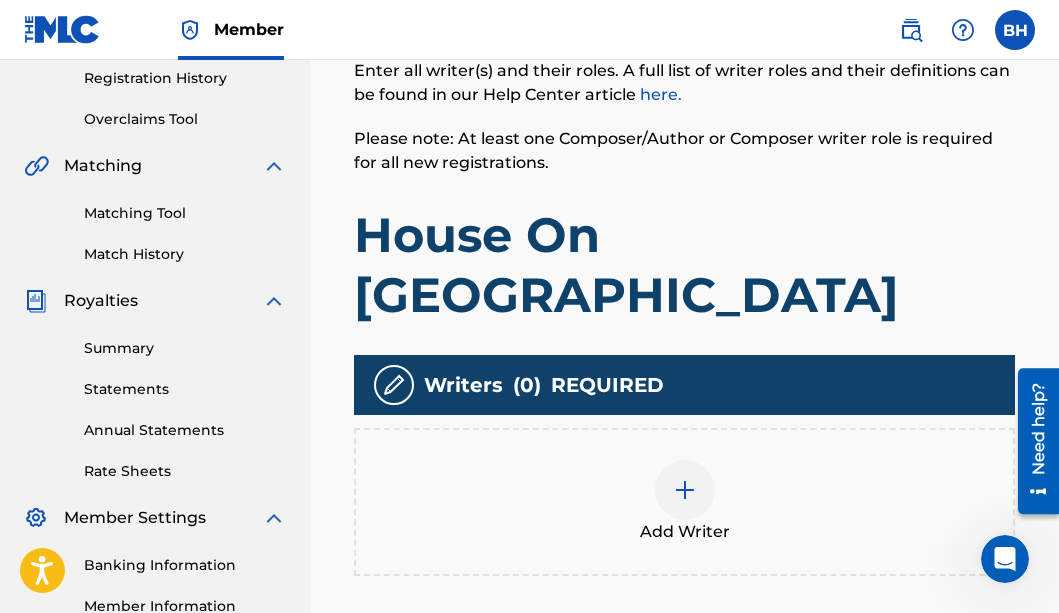 scroll, scrollTop: 376, scrollLeft: 0, axis: vertical 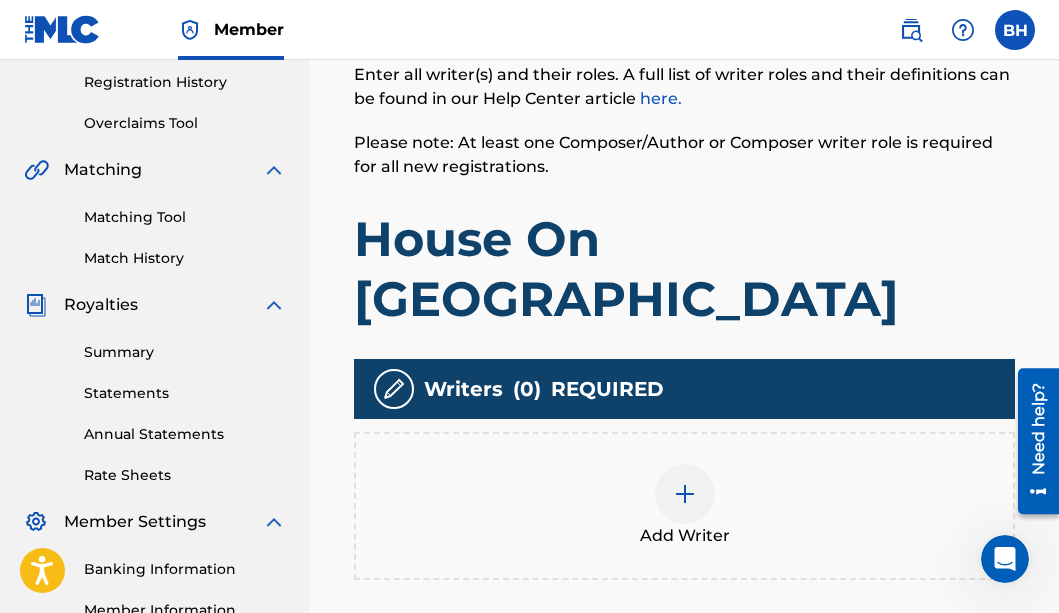 click at bounding box center [685, 494] 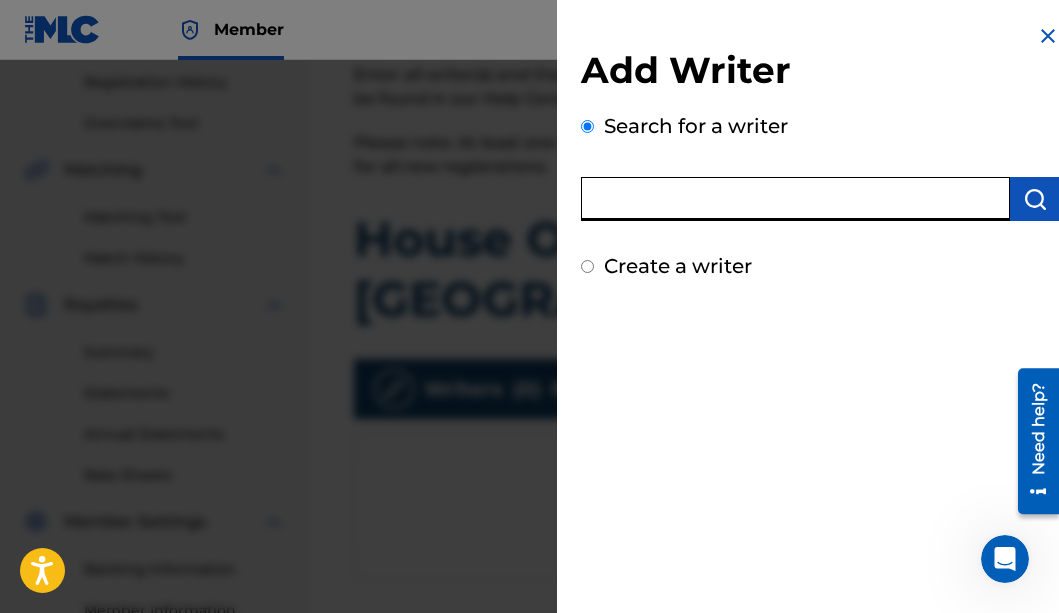 click at bounding box center (795, 199) 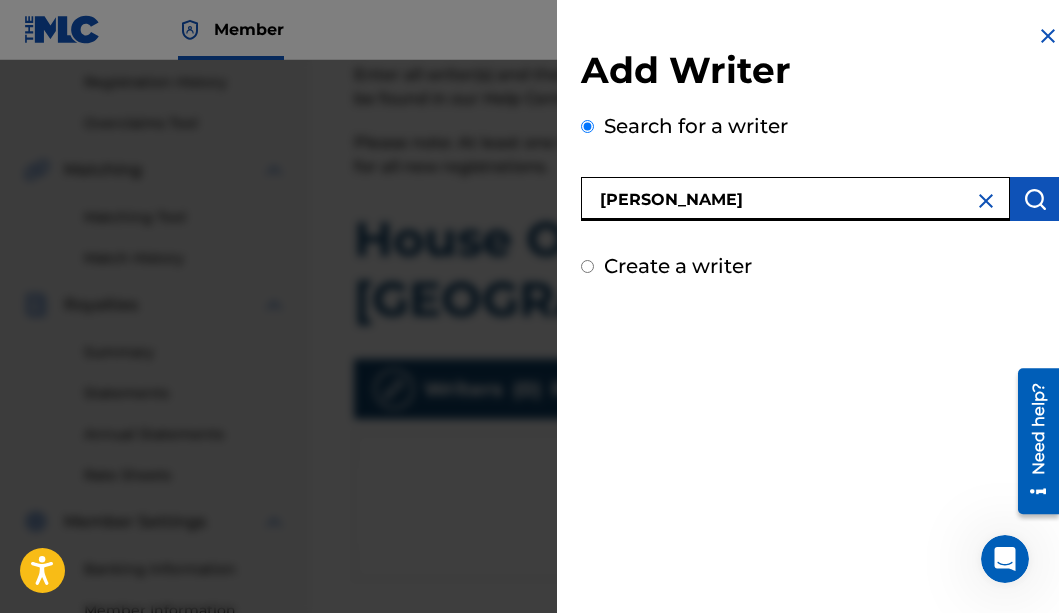 type on "[PERSON_NAME]" 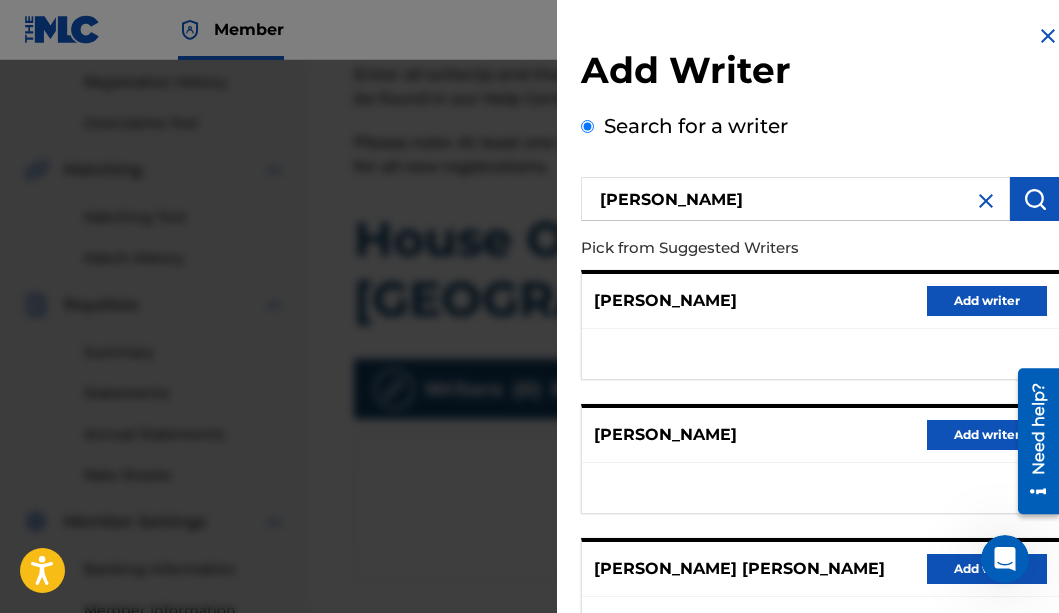 click on "Add writer" at bounding box center [987, 301] 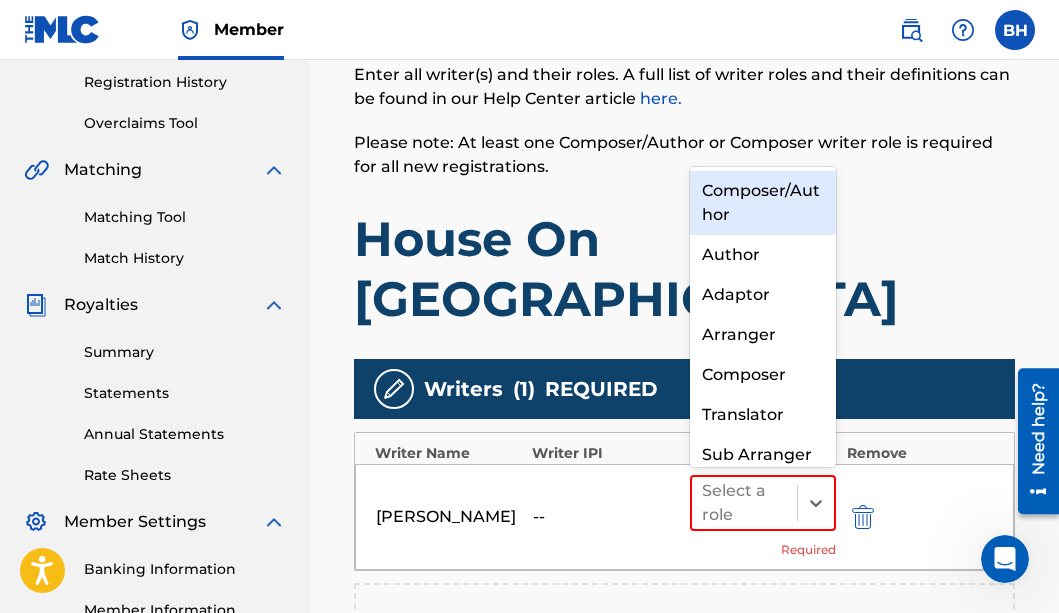 drag, startPoint x: 816, startPoint y: 507, endPoint x: 761, endPoint y: 211, distance: 301.06644 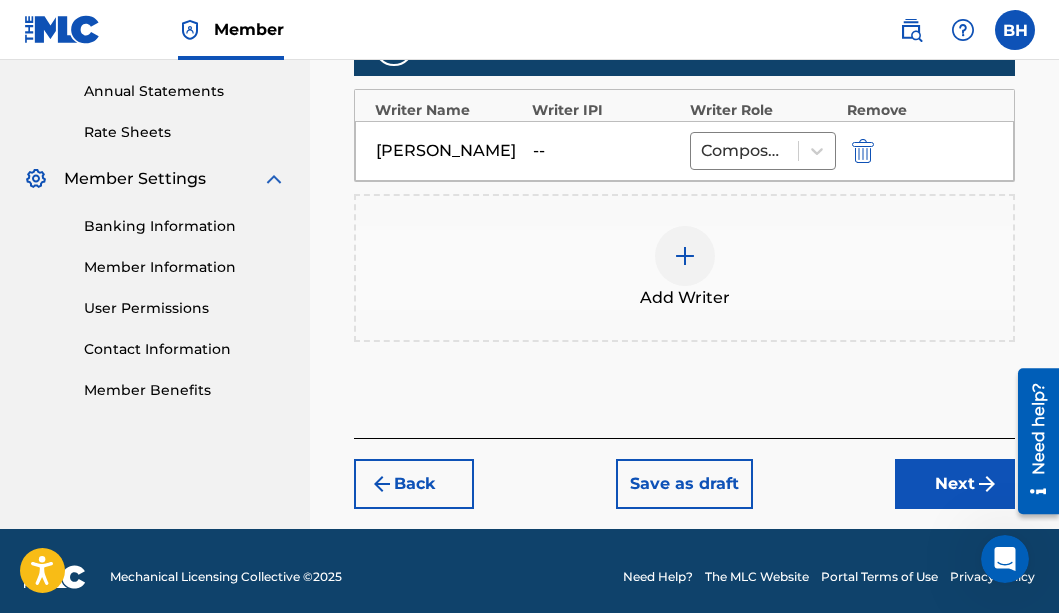 scroll, scrollTop: 712, scrollLeft: 0, axis: vertical 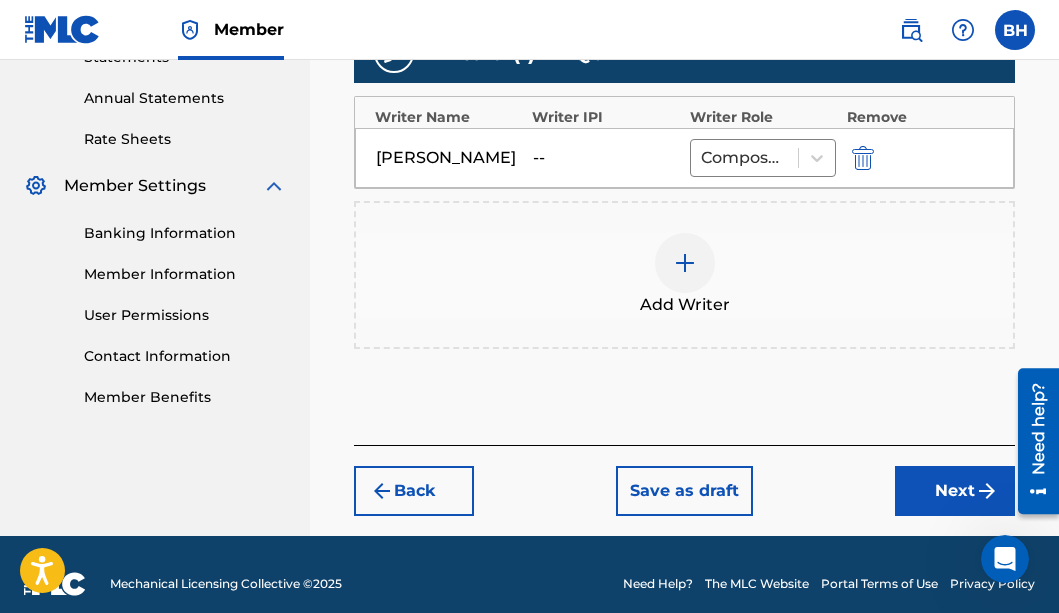 click on "Next" at bounding box center [955, 491] 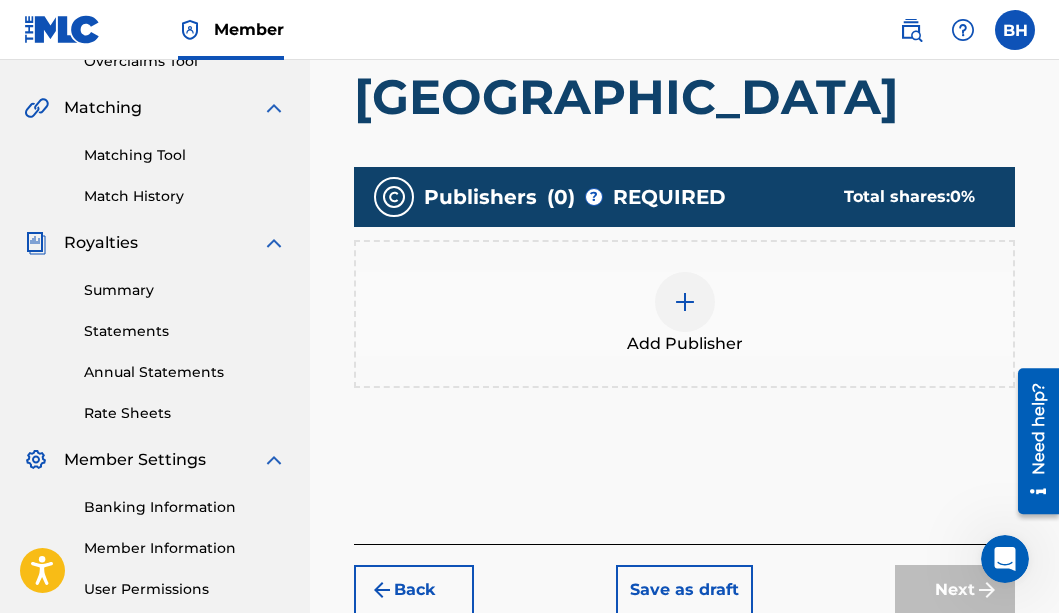 scroll, scrollTop: 431, scrollLeft: 0, axis: vertical 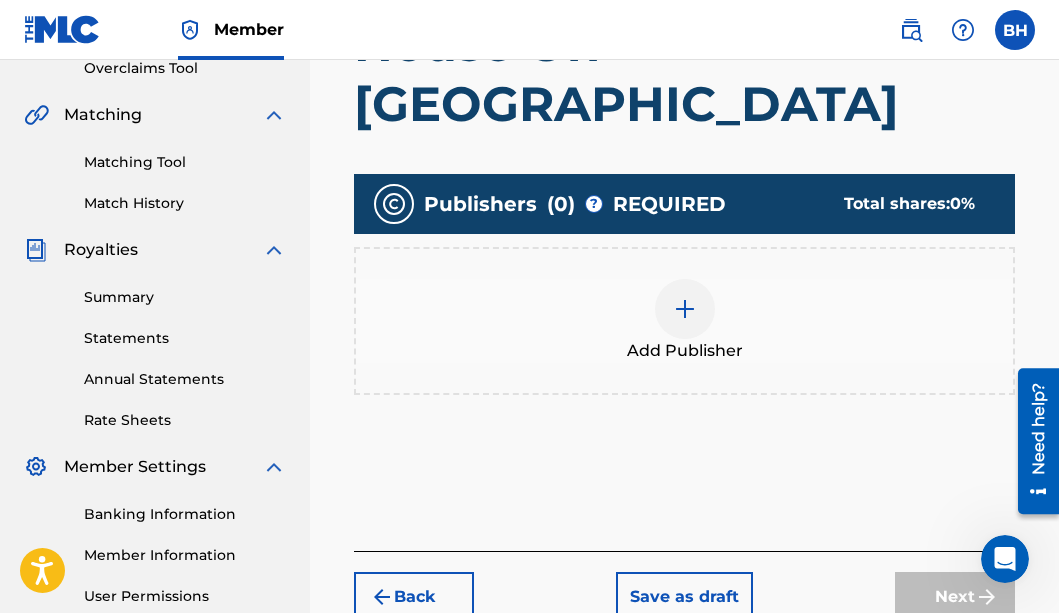 click at bounding box center [685, 309] 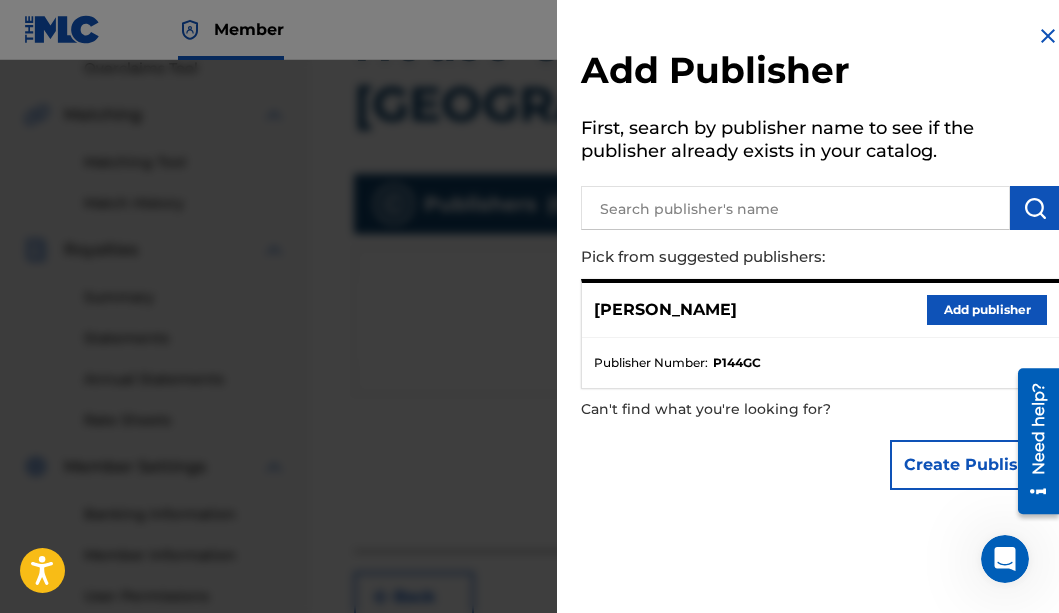click at bounding box center (795, 208) 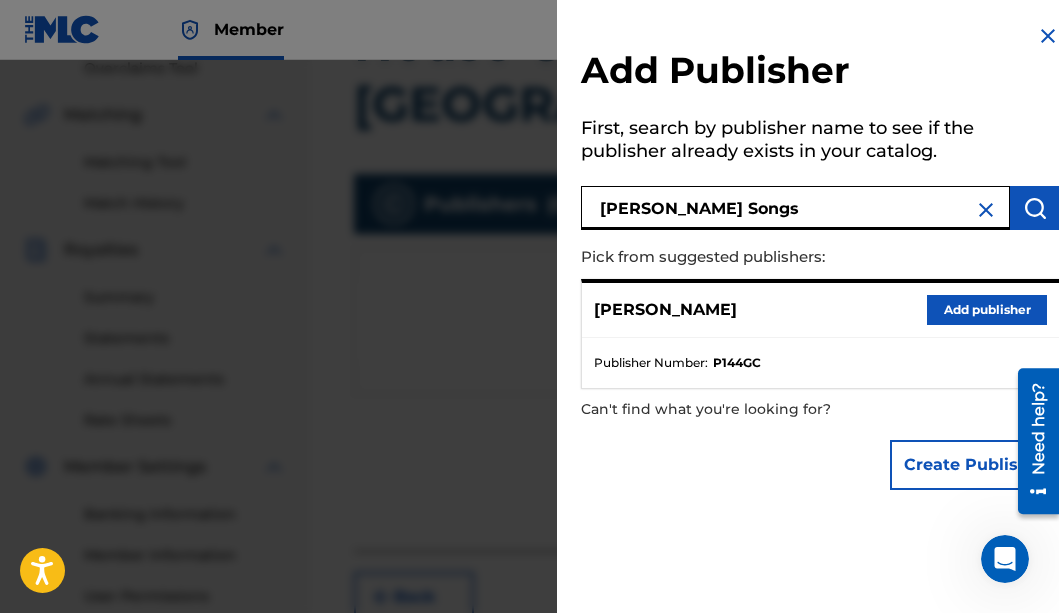 type on "[PERSON_NAME] Songs" 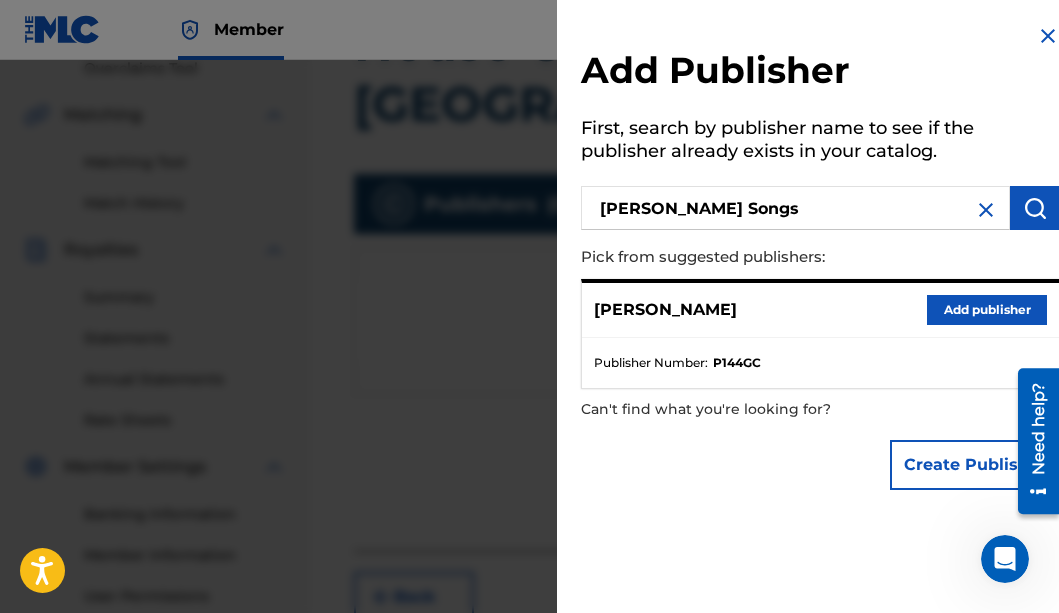 click at bounding box center (1035, 208) 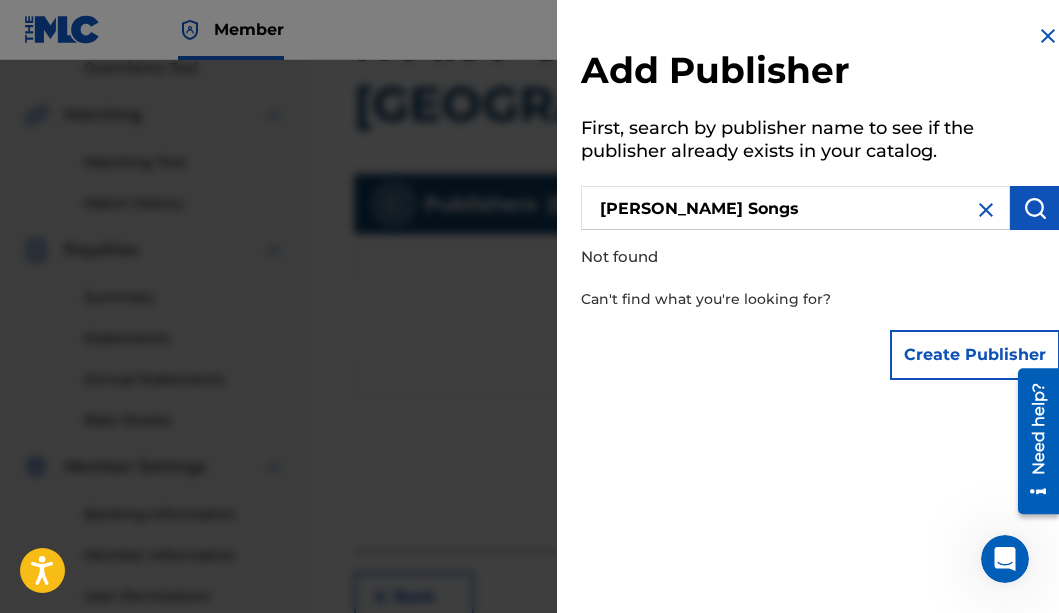 click on "Create Publisher" at bounding box center [975, 355] 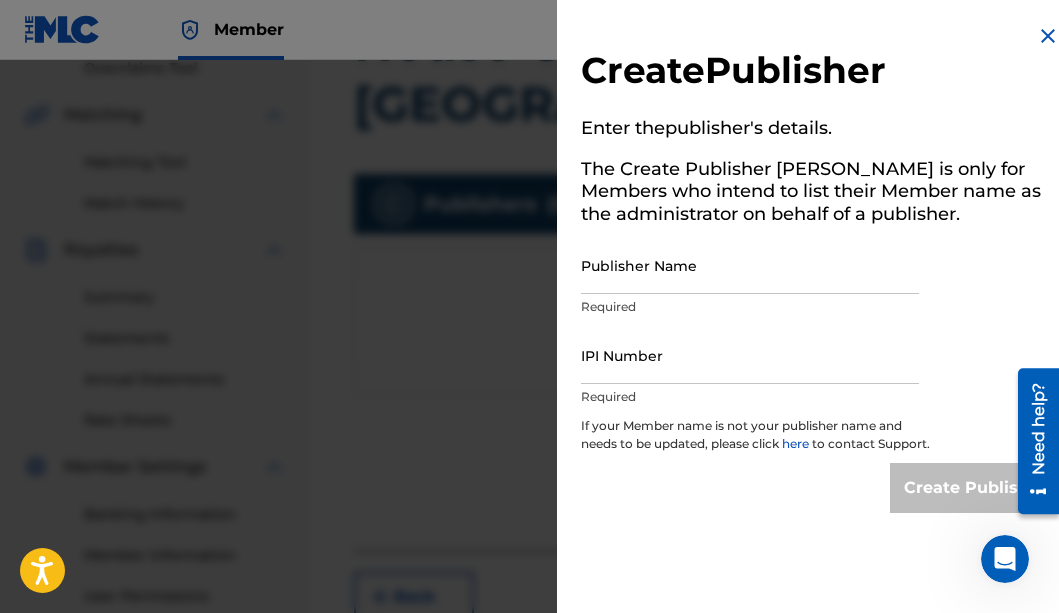click on "IPI Number" at bounding box center (750, 355) 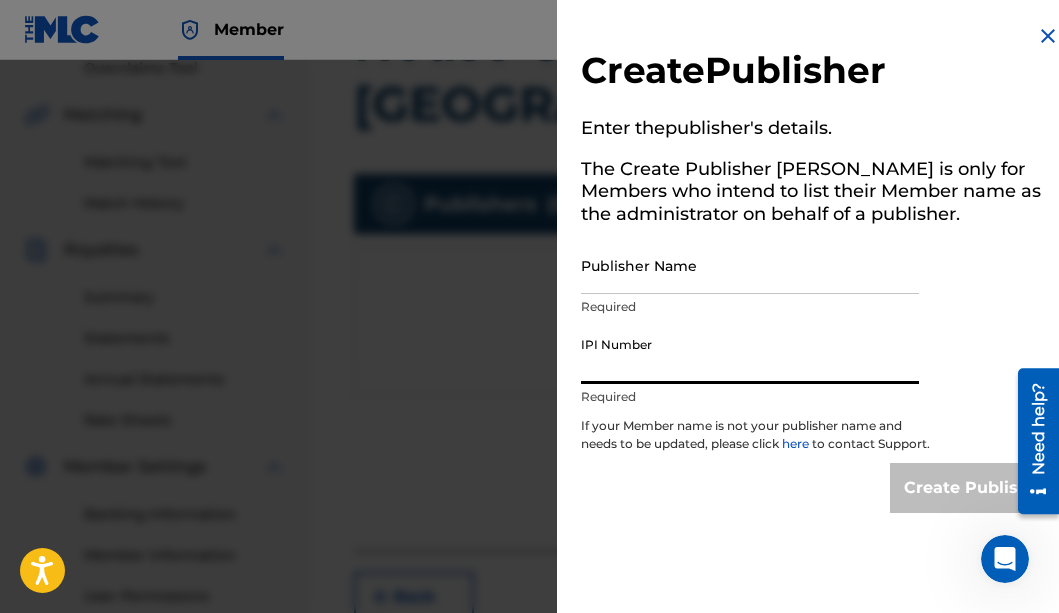 click on "Publisher Name" at bounding box center (750, 265) 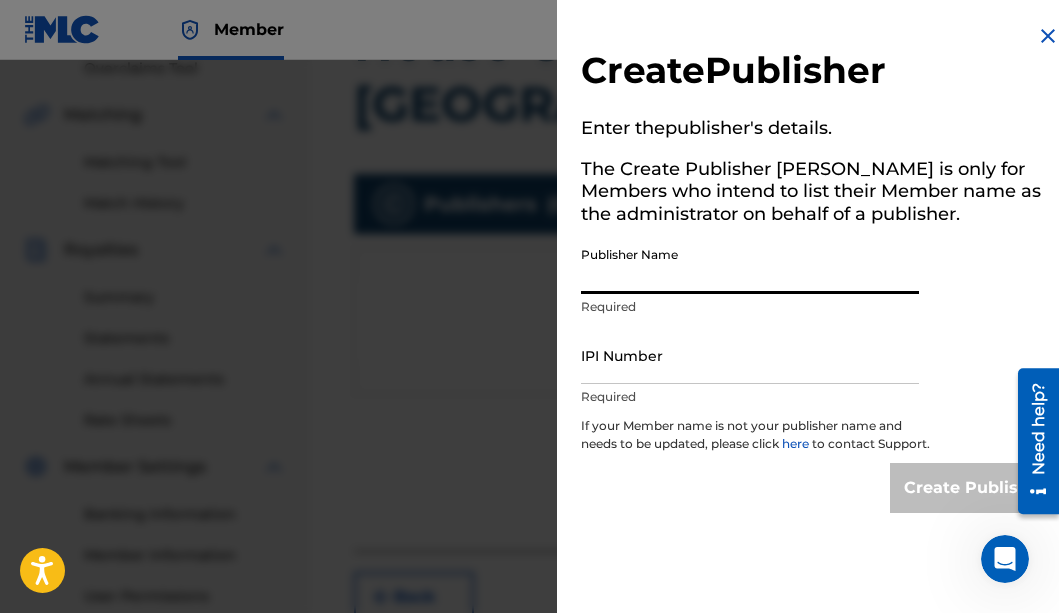 type on "[PERSON_NAME] Songs" 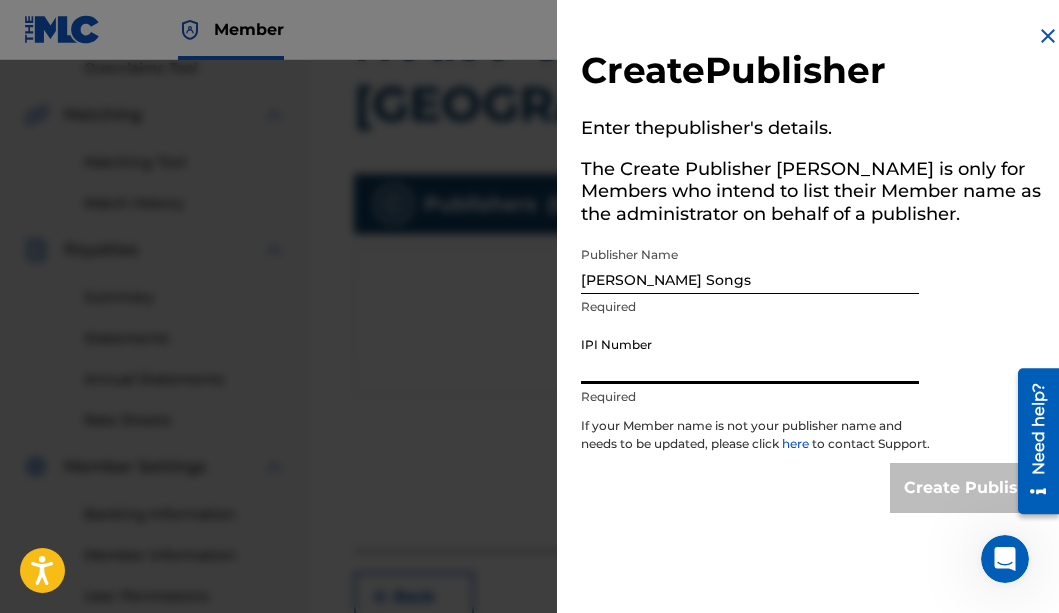 click on "IPI Number" at bounding box center [750, 355] 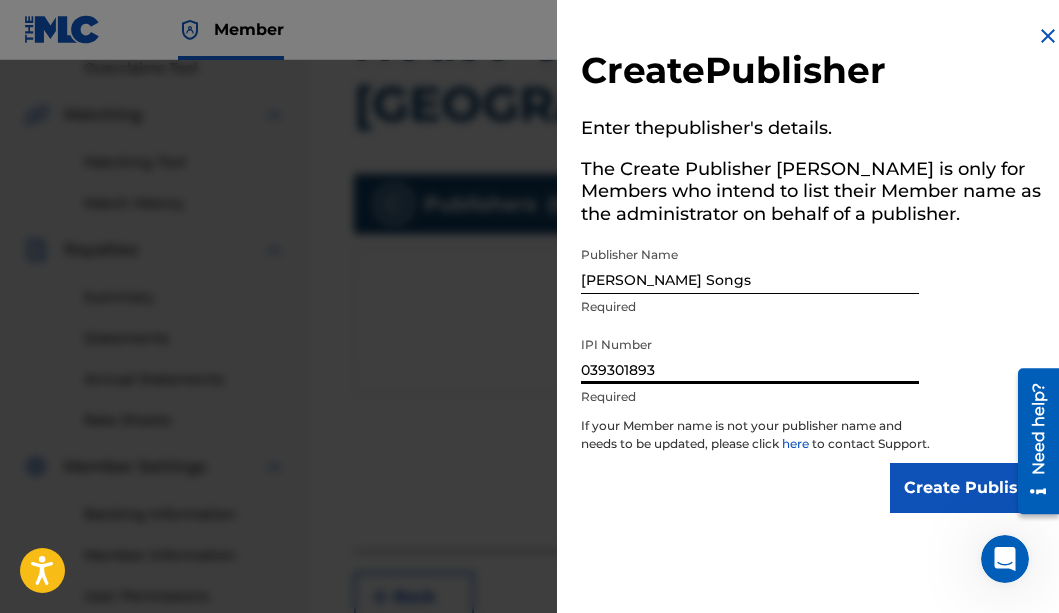 type on "039301893" 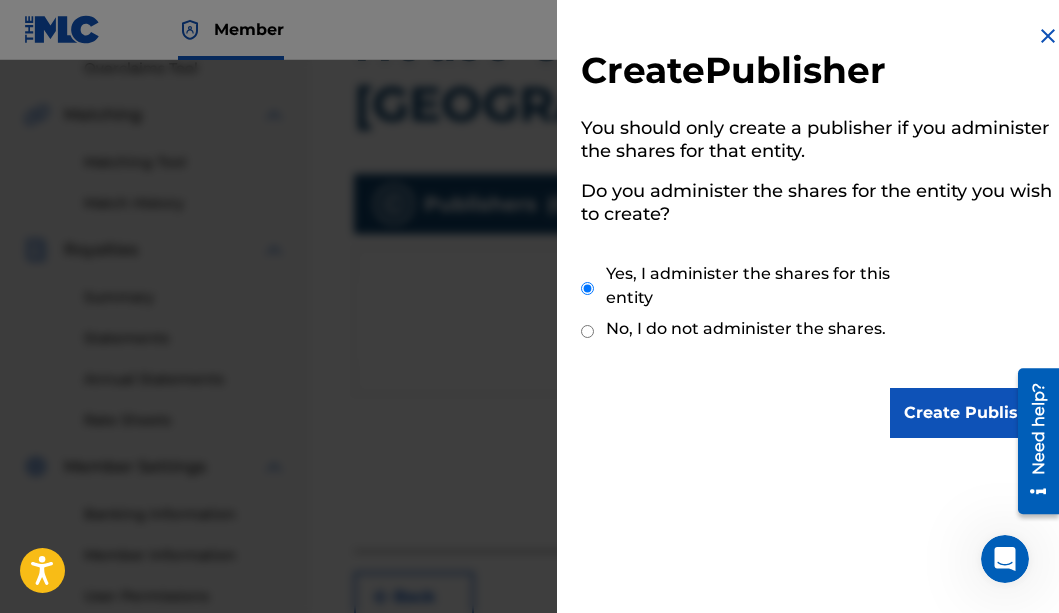 click on "Create Publisher" at bounding box center (975, 413) 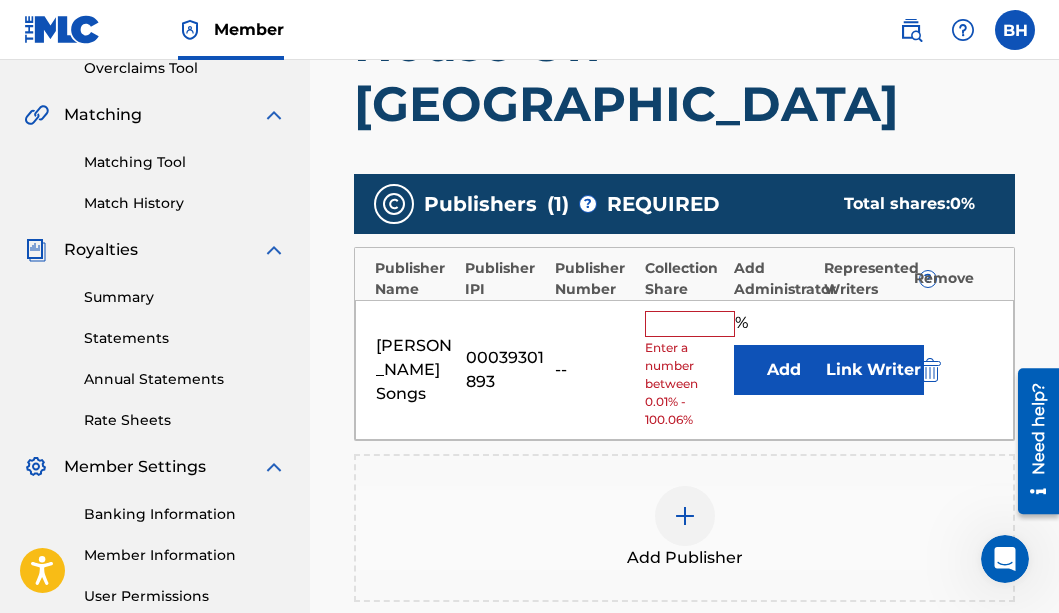 click at bounding box center (690, 324) 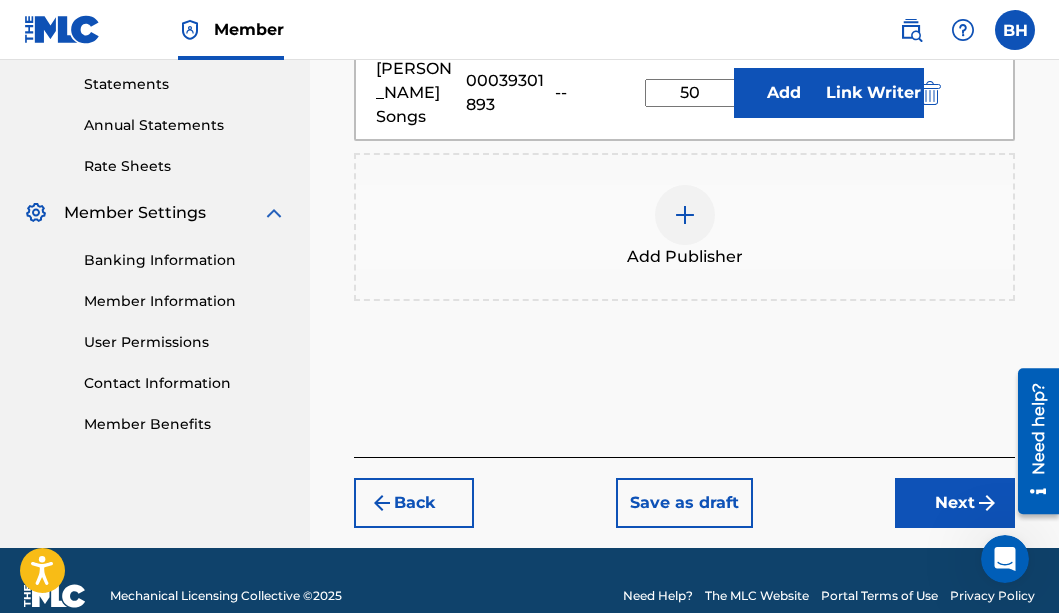 scroll, scrollTop: 716, scrollLeft: 0, axis: vertical 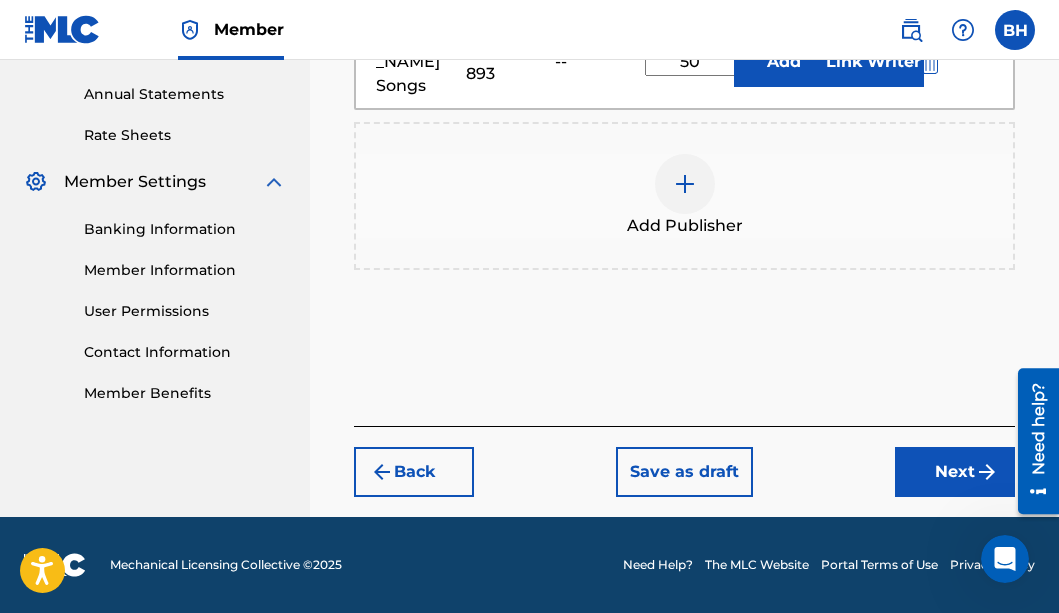 click on "Next" at bounding box center (955, 472) 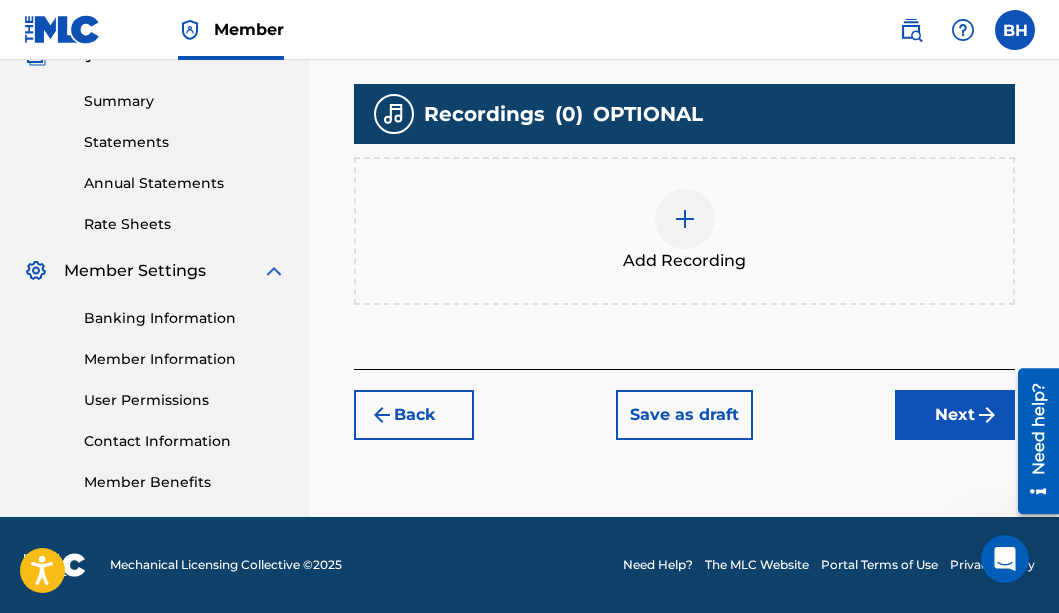 scroll, scrollTop: 90, scrollLeft: 0, axis: vertical 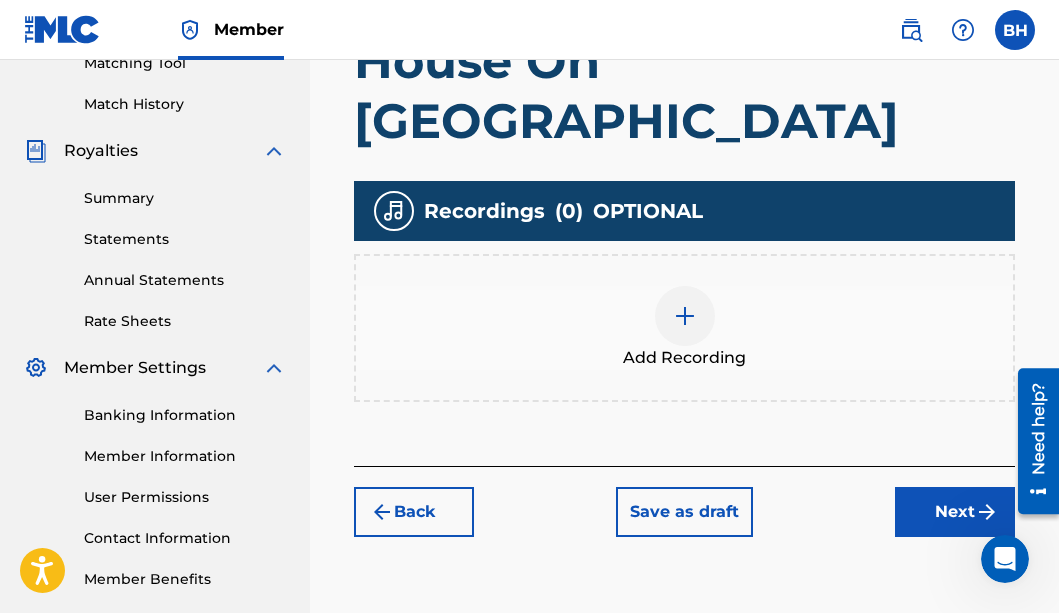 click on "Next" at bounding box center (955, 512) 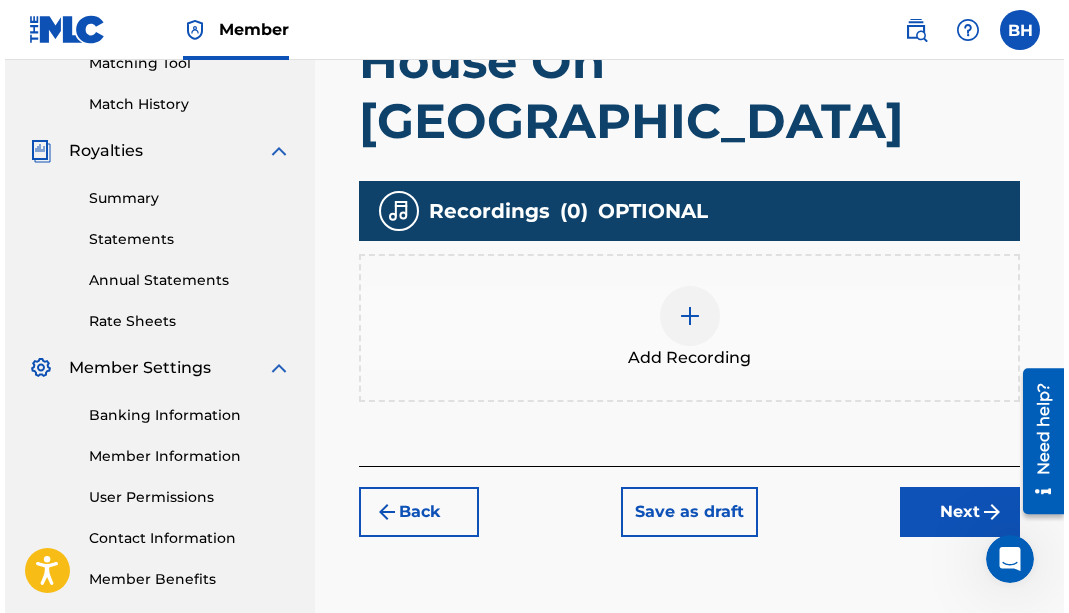 scroll, scrollTop: 90, scrollLeft: 0, axis: vertical 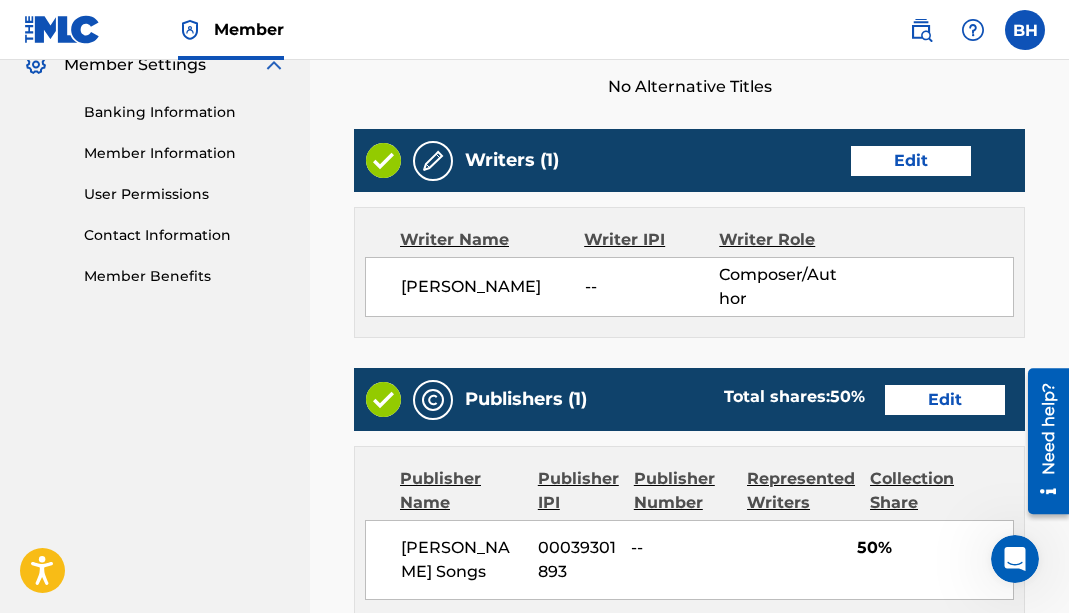 click on "Edit" at bounding box center (911, 161) 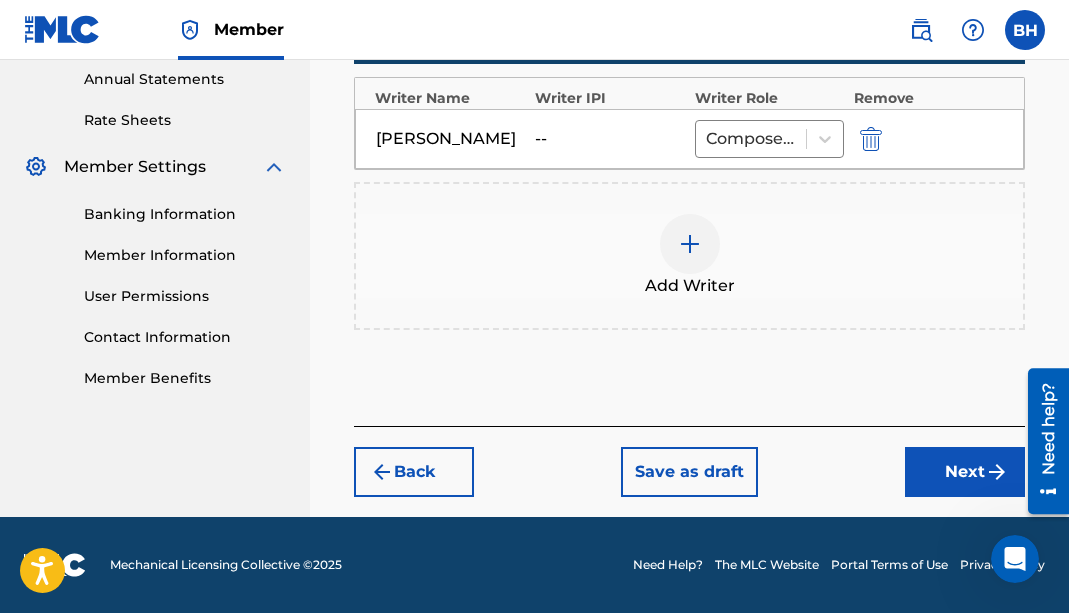click at bounding box center (690, 244) 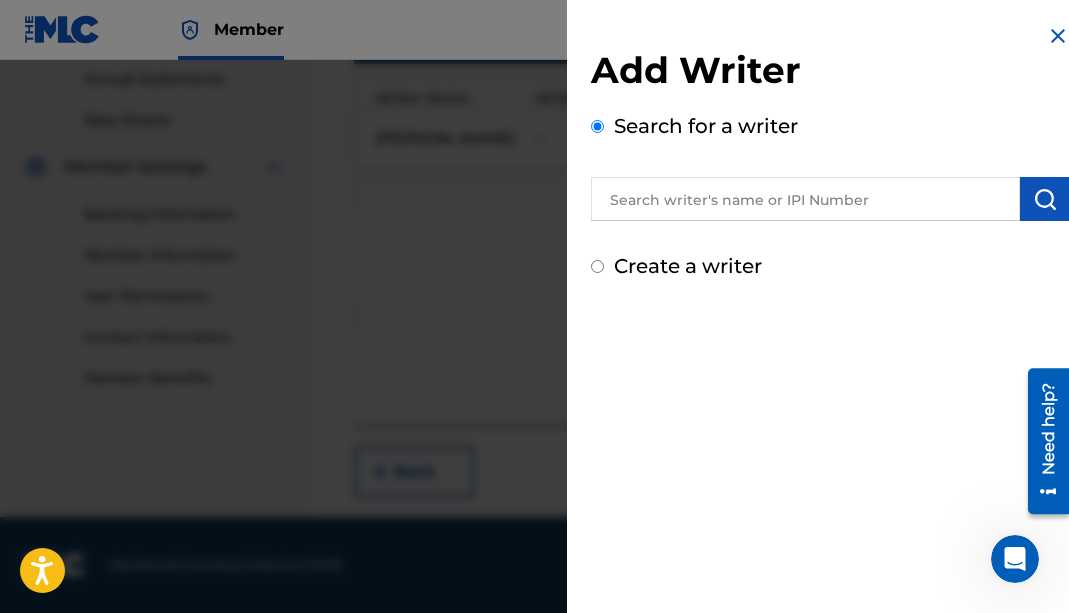 click at bounding box center [805, 199] 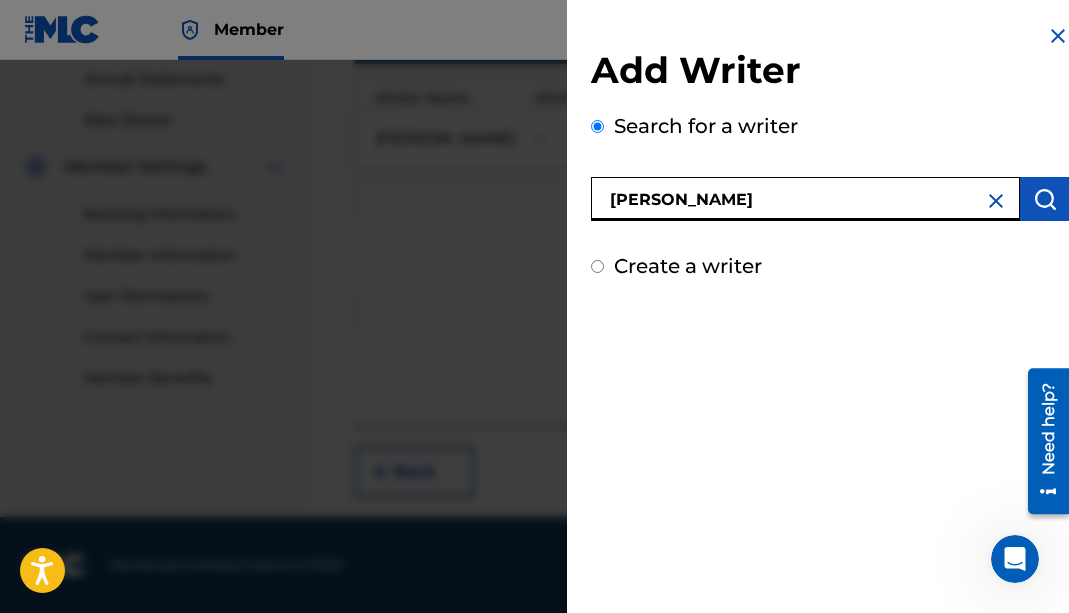 type on "[PERSON_NAME]" 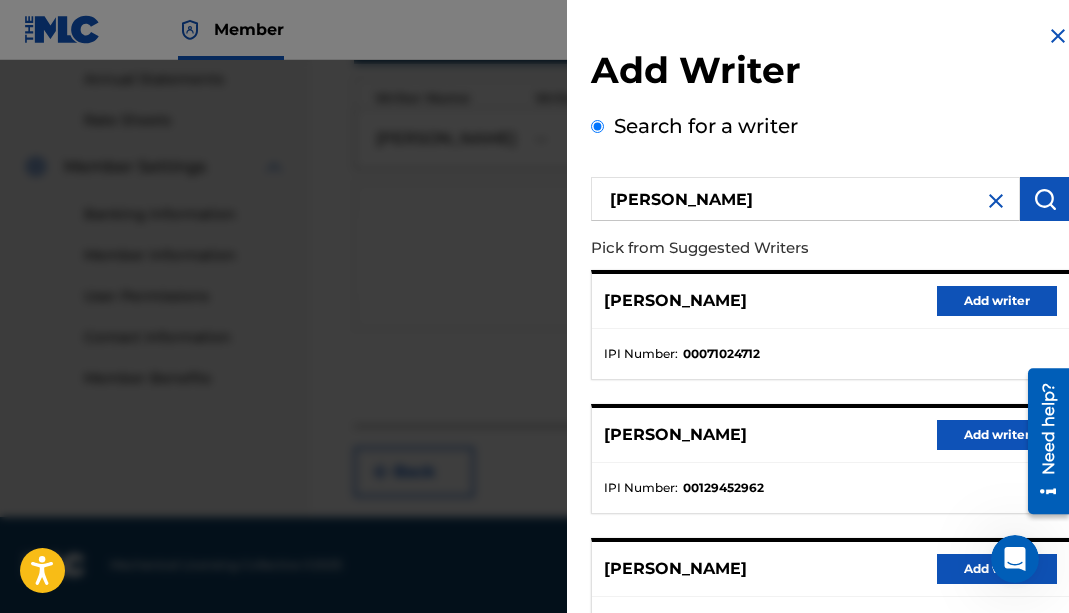 click on "Add writer" at bounding box center (997, 301) 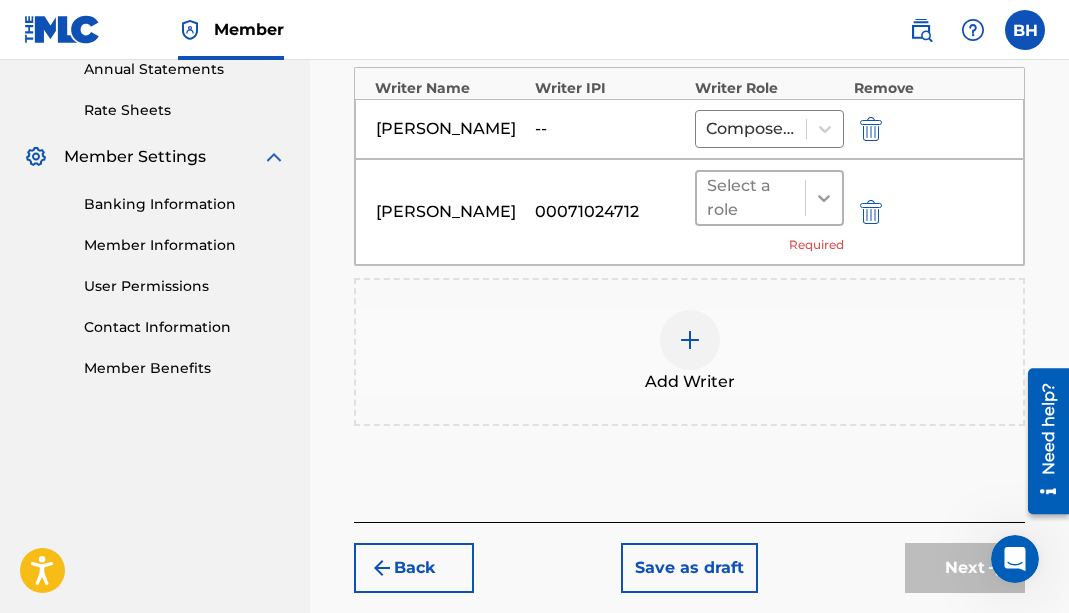 click 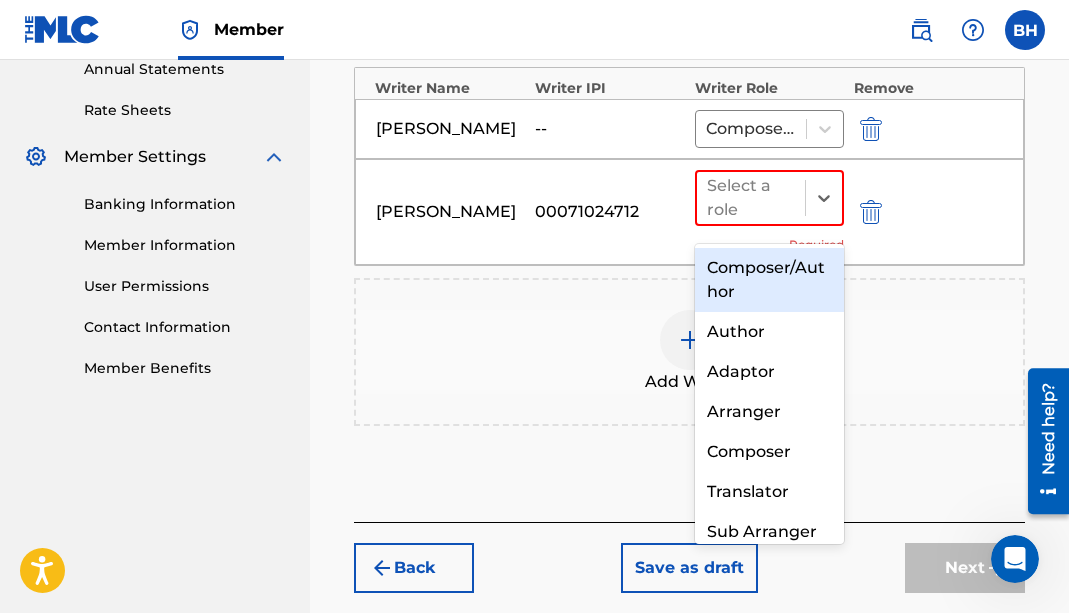 click on "Composer/Author" at bounding box center [769, 280] 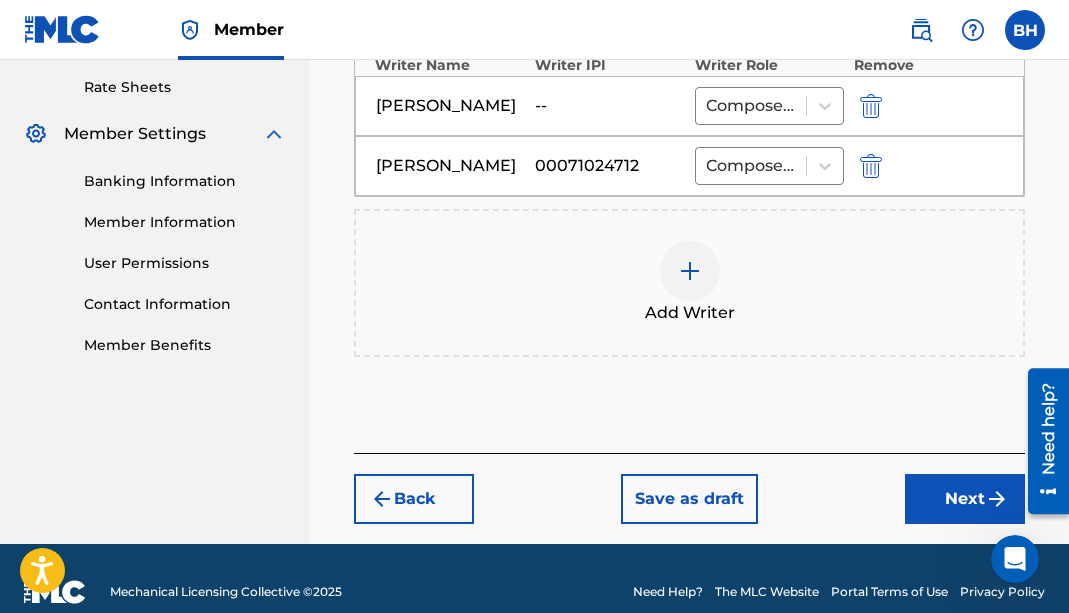 scroll, scrollTop: 752, scrollLeft: 0, axis: vertical 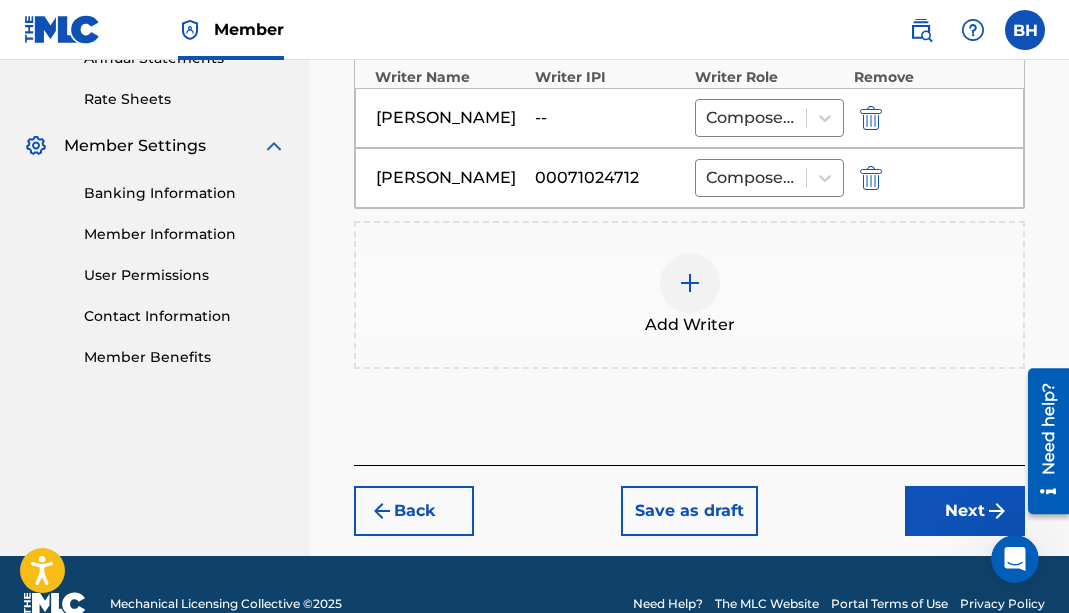 click on "Next" at bounding box center [965, 511] 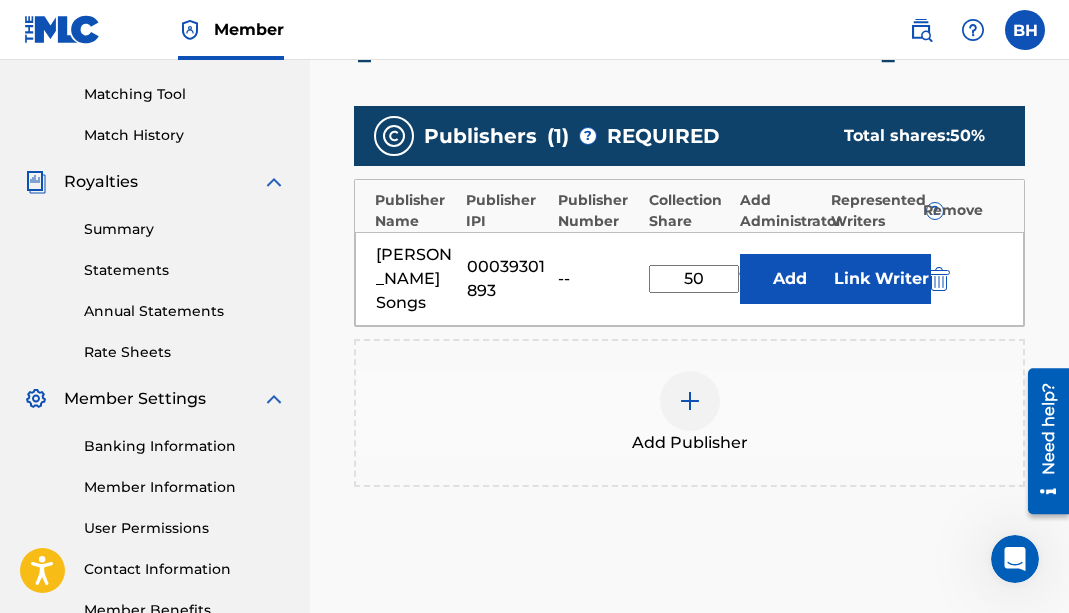 scroll, scrollTop: 486, scrollLeft: 0, axis: vertical 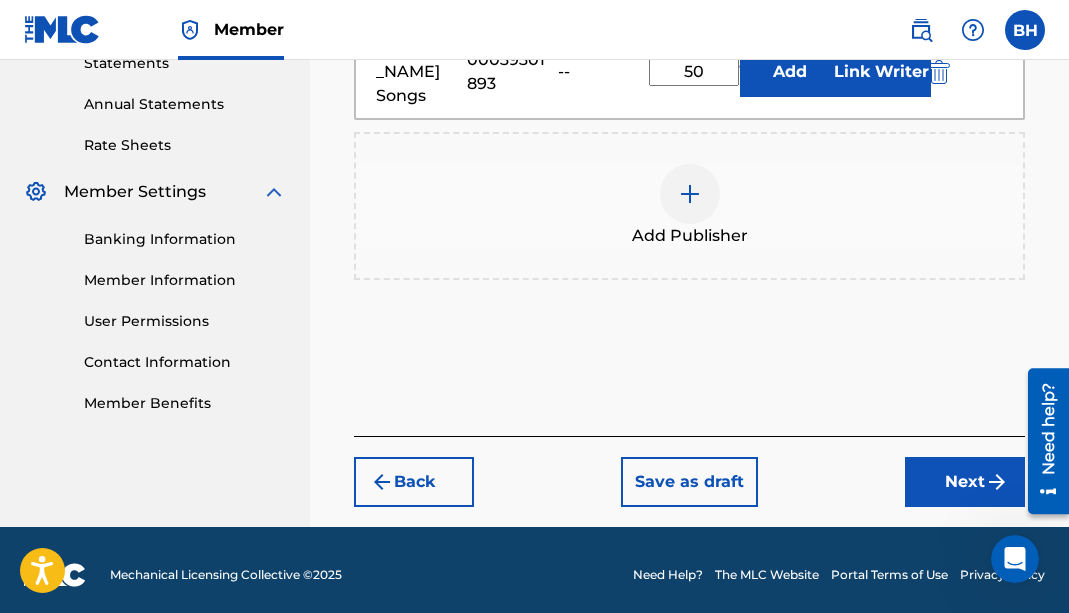 click on "Next" at bounding box center (965, 482) 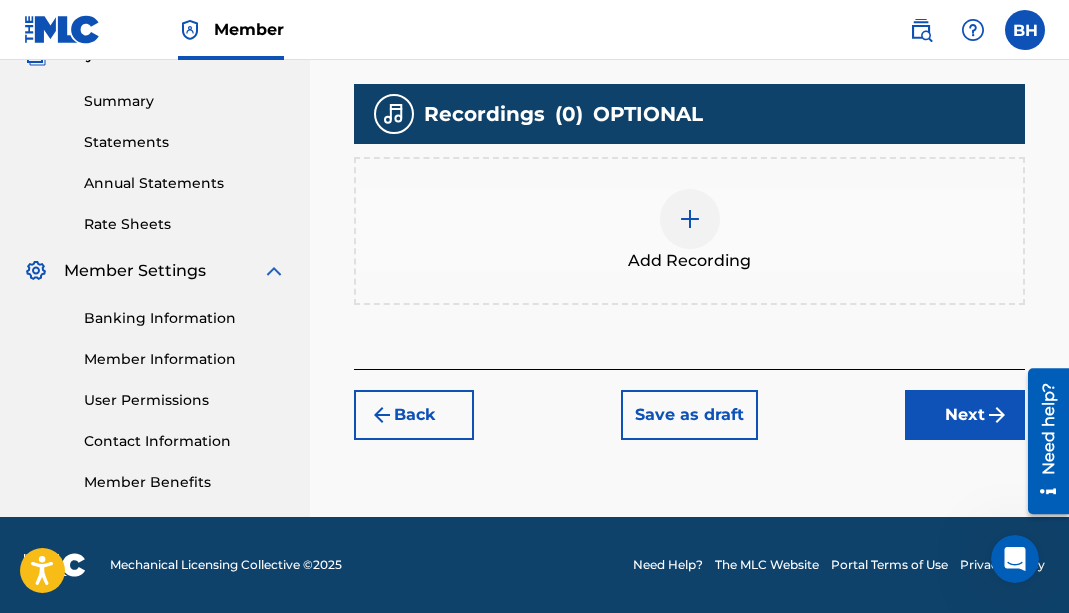 scroll, scrollTop: 90, scrollLeft: 0, axis: vertical 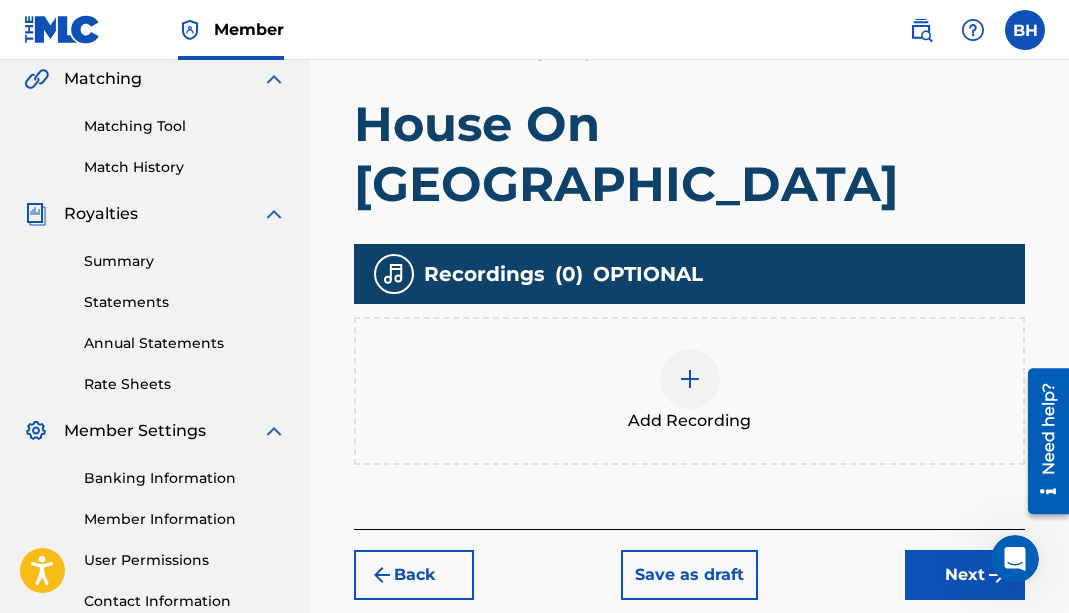 click on "Next" at bounding box center [965, 575] 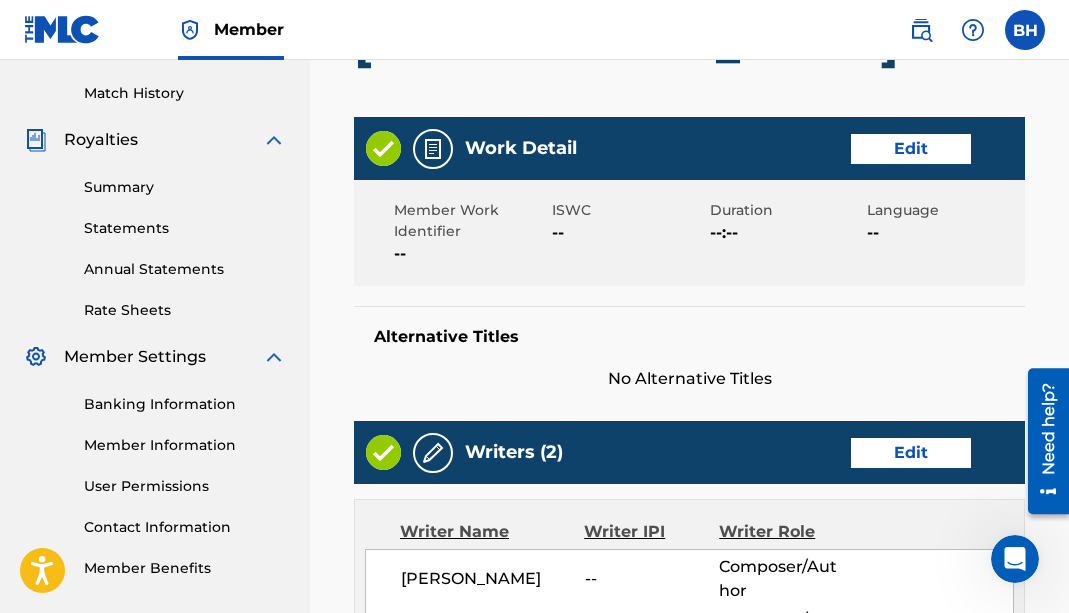 scroll, scrollTop: 537, scrollLeft: 0, axis: vertical 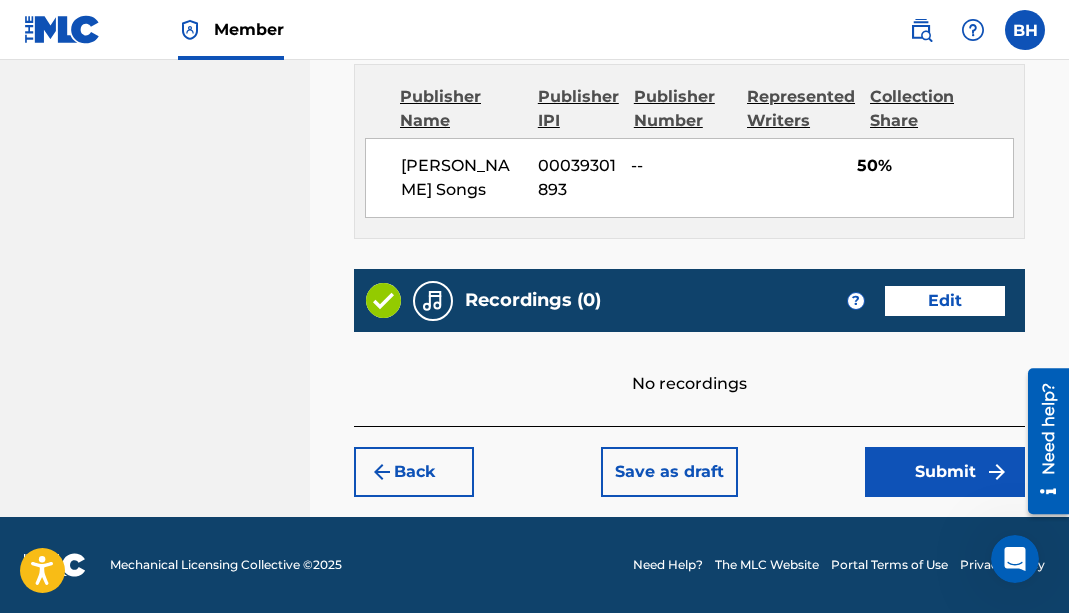 click on "Submit" at bounding box center (945, 472) 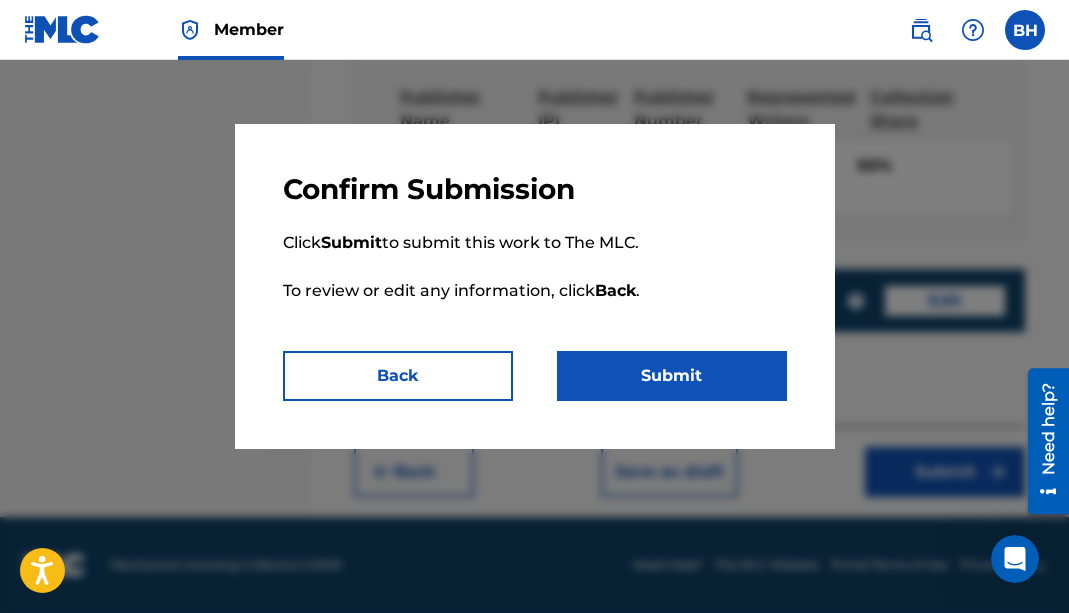 click on "Submit" at bounding box center [672, 376] 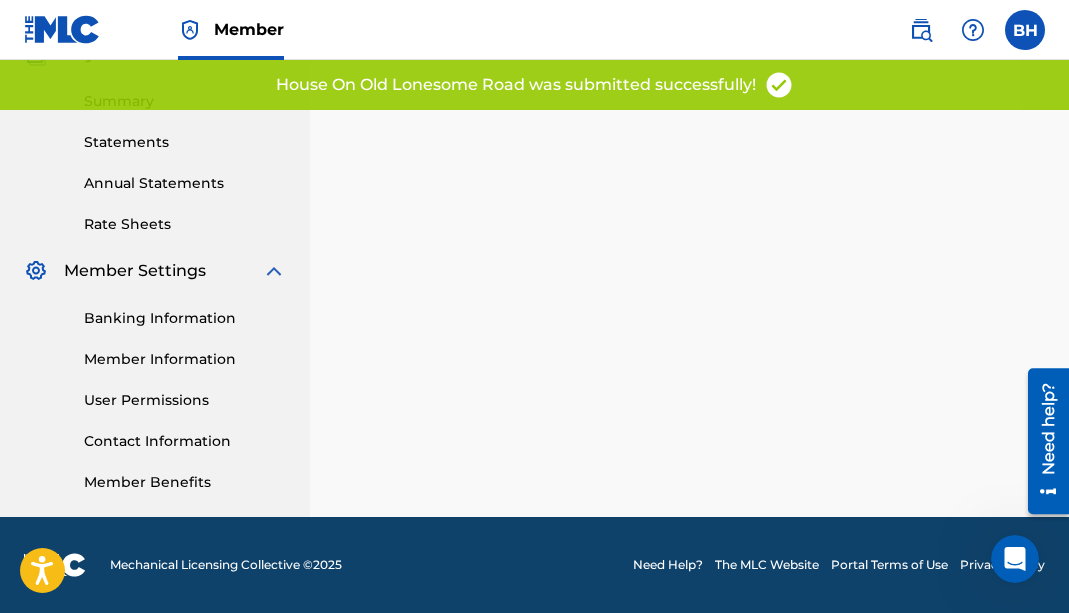 scroll, scrollTop: 0, scrollLeft: 0, axis: both 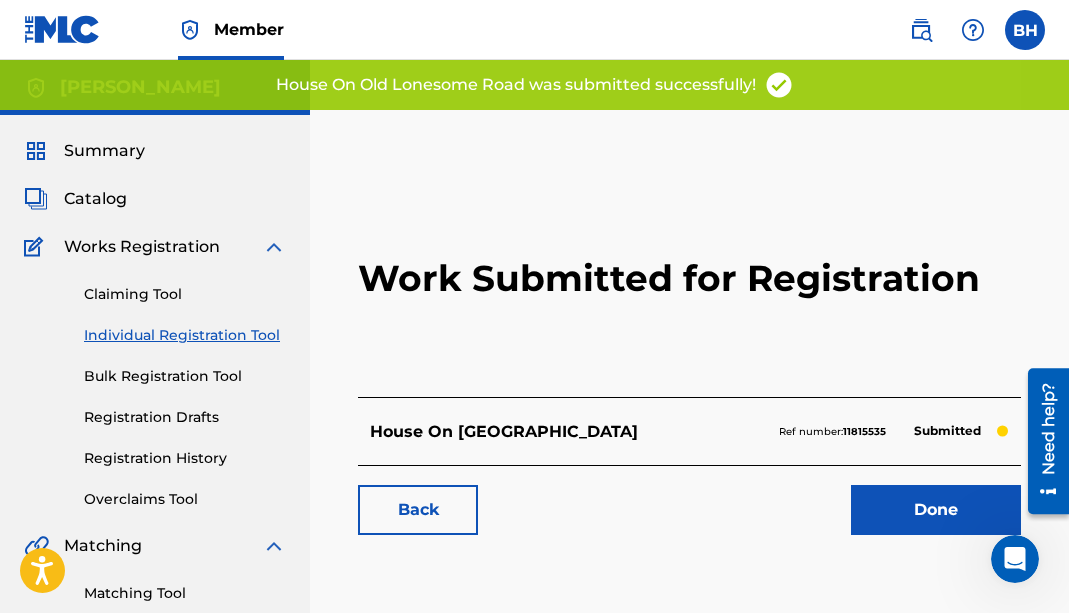 click on "Done" at bounding box center (936, 510) 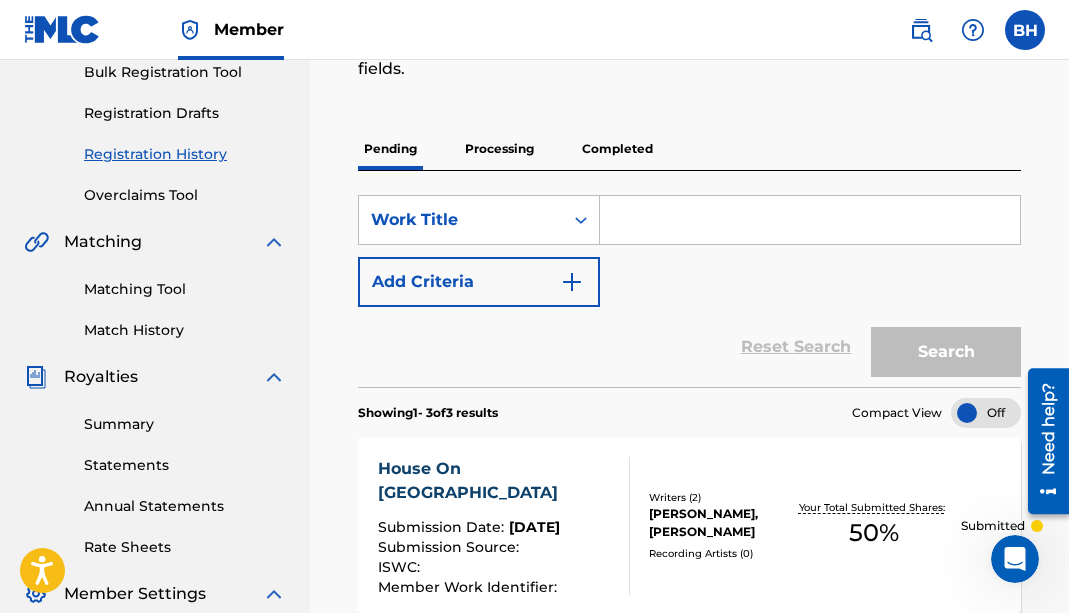 scroll, scrollTop: 326, scrollLeft: 0, axis: vertical 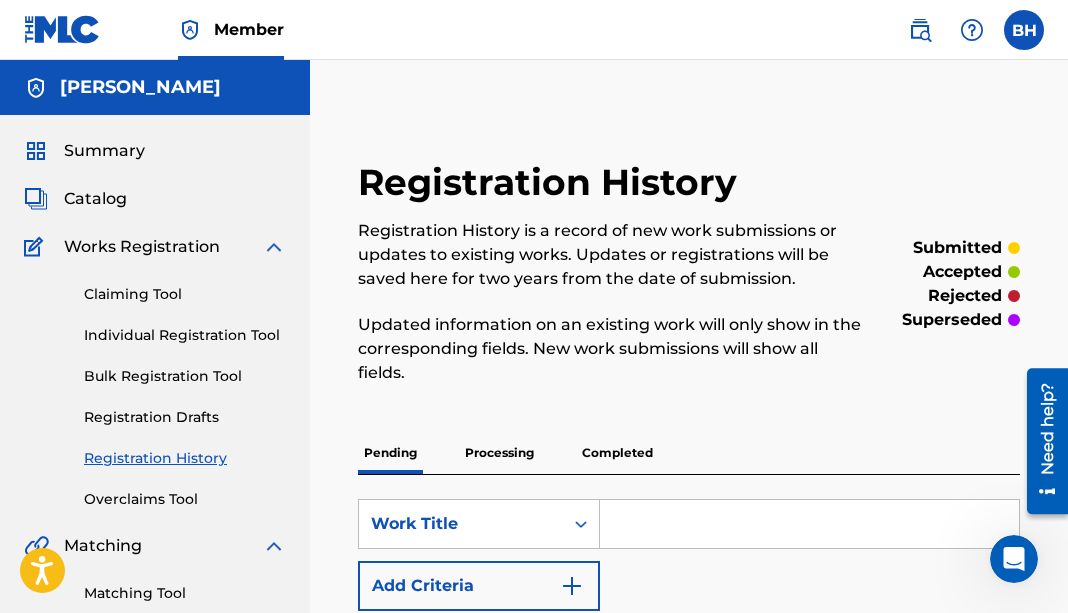 click on "Catalog" at bounding box center [95, 199] 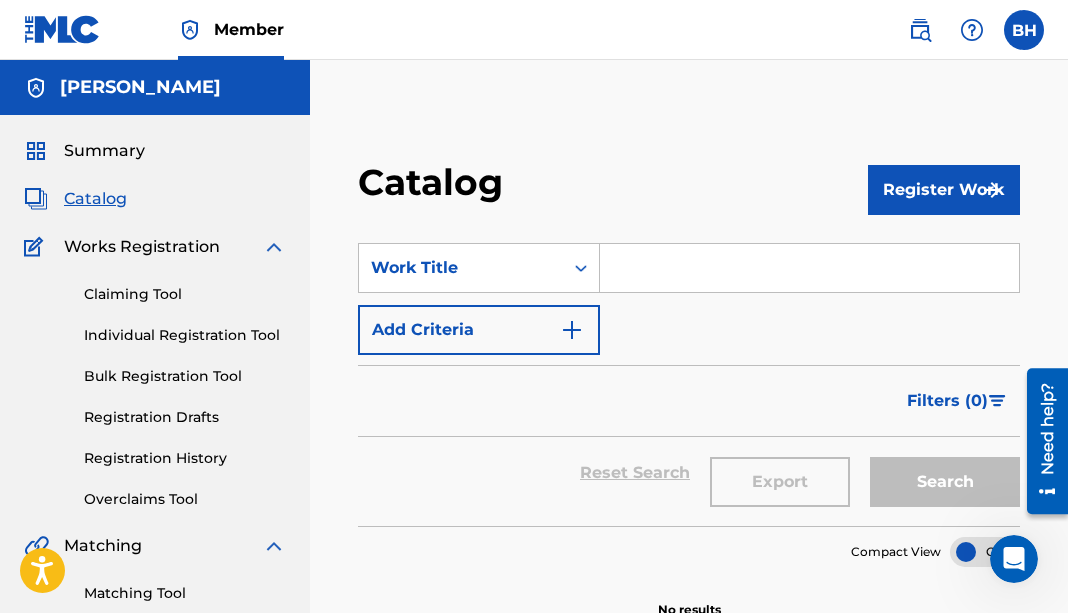 click at bounding box center (809, 268) 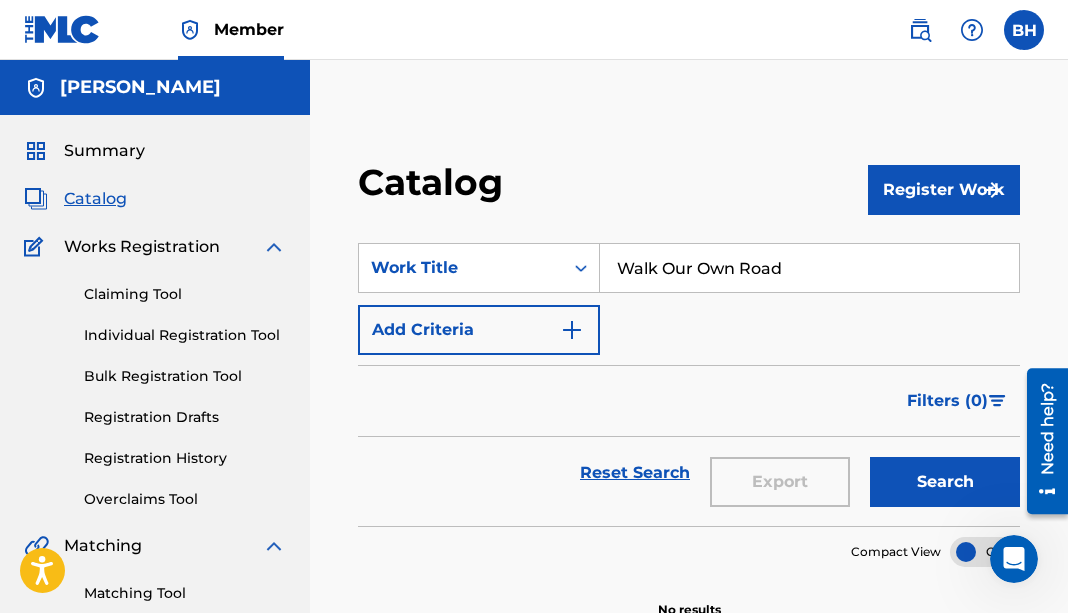 type on "Walk Our Own Road" 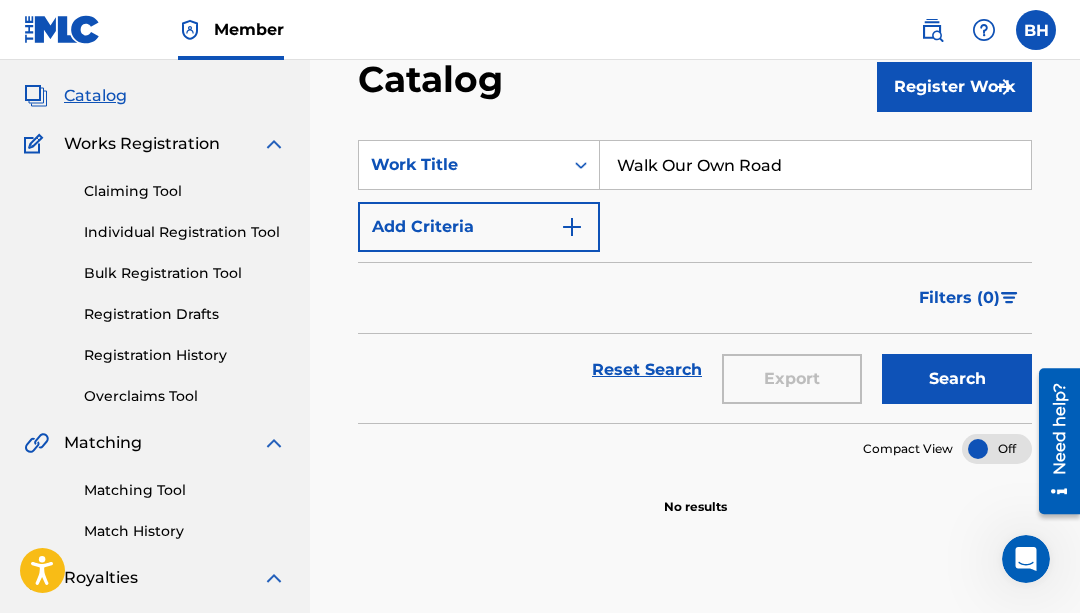 scroll, scrollTop: 71, scrollLeft: 0, axis: vertical 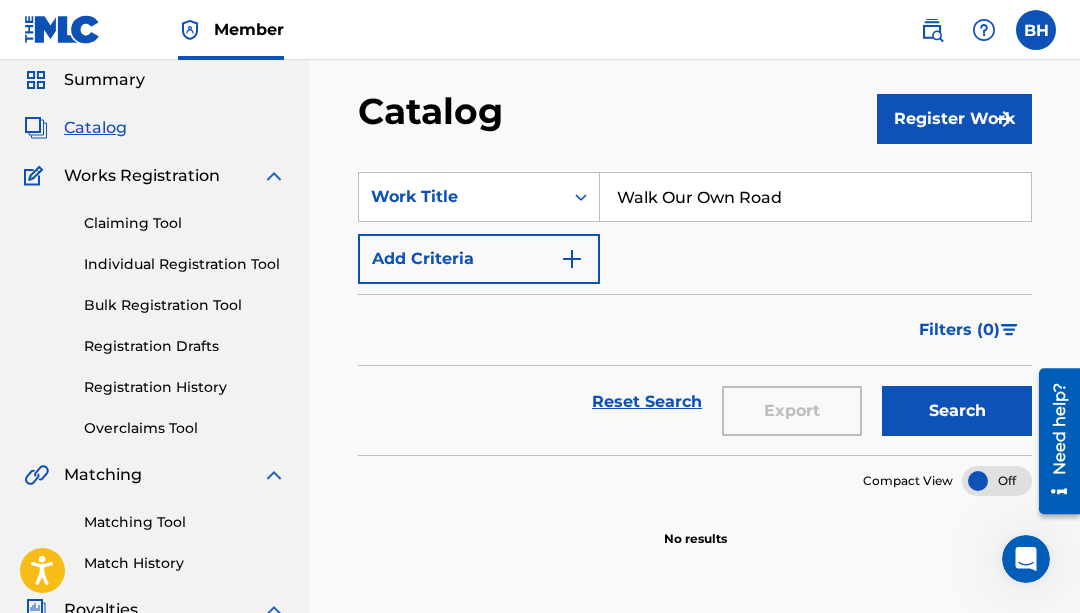 click on "Register Work" at bounding box center (954, 119) 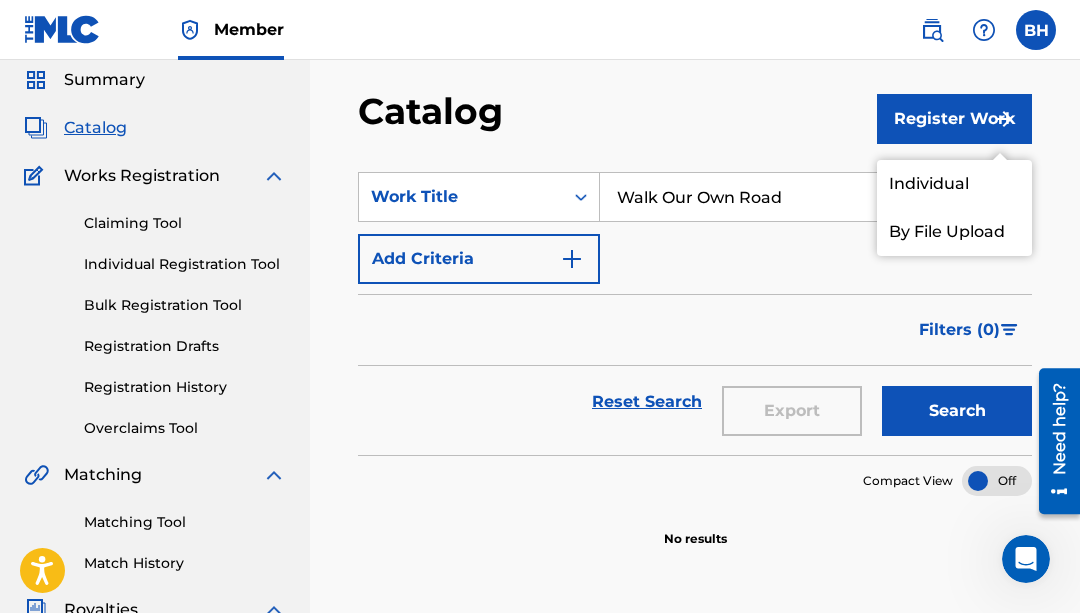 click on "Individual" at bounding box center [954, 184] 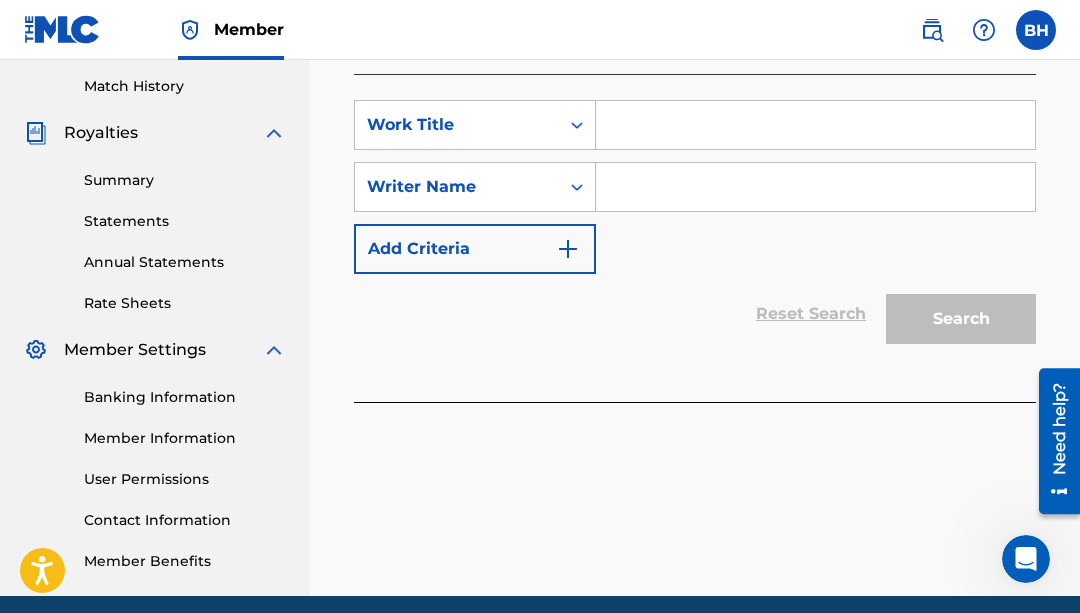 scroll, scrollTop: 540, scrollLeft: 0, axis: vertical 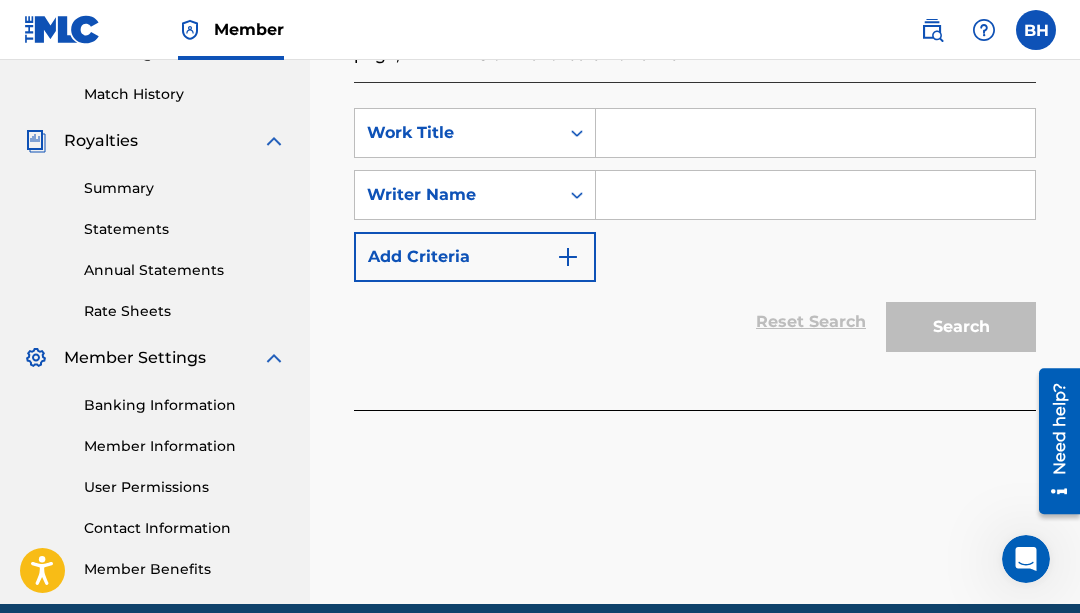 click at bounding box center (815, 133) 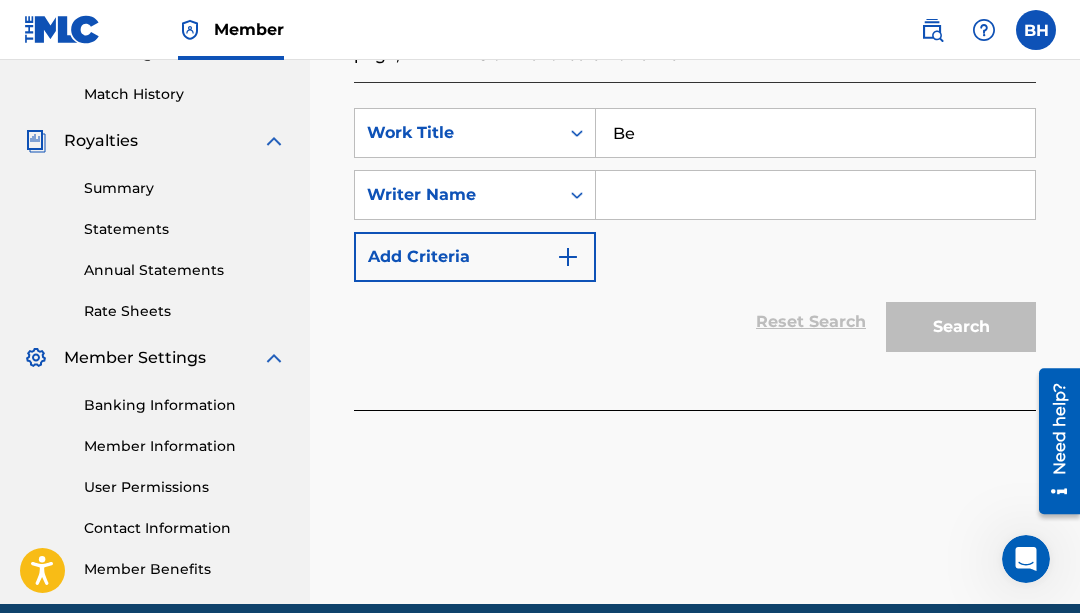 type on "B" 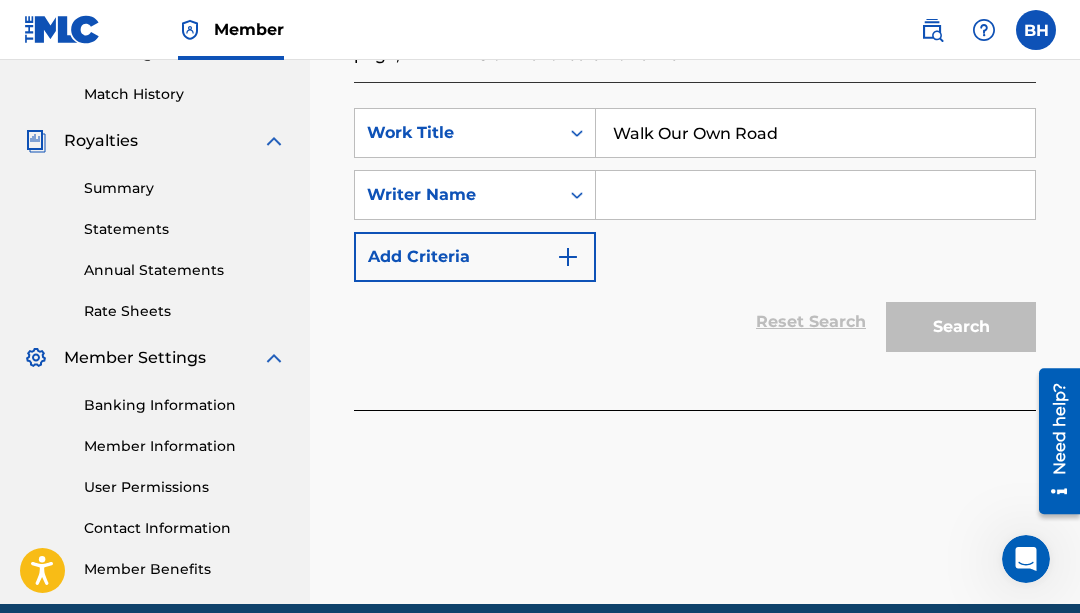 type on "Walk Our Own Road" 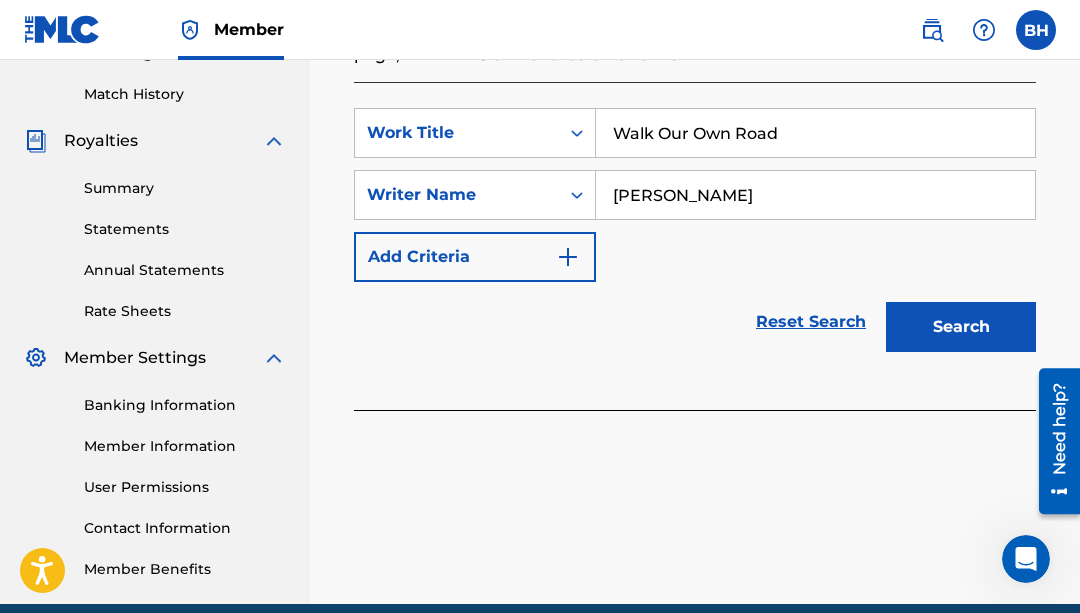 click on "Search" at bounding box center [961, 327] 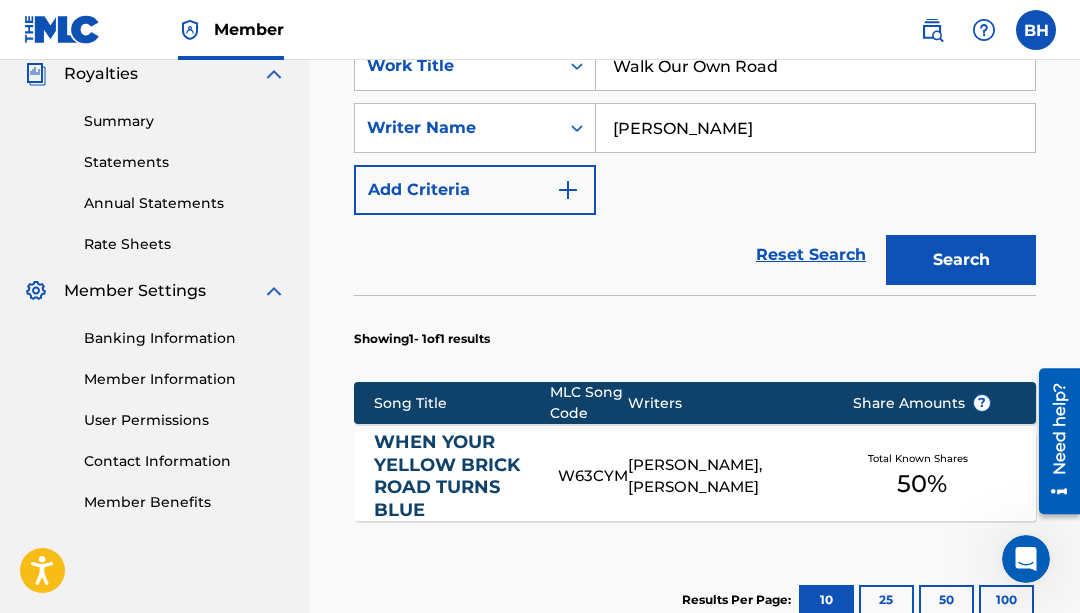 scroll, scrollTop: 876, scrollLeft: 0, axis: vertical 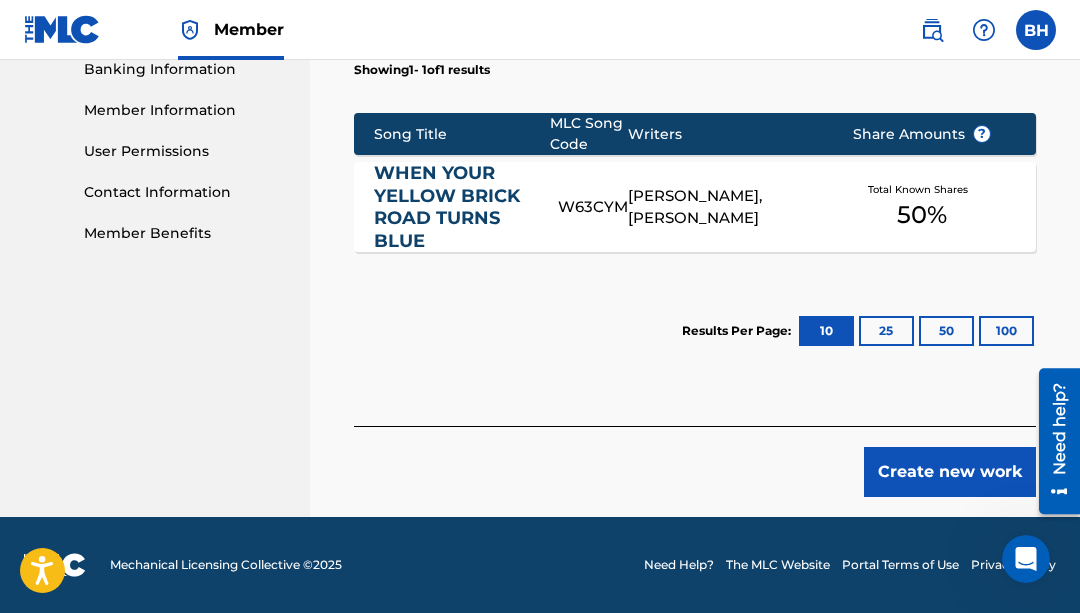 click on "Create new work" at bounding box center (950, 472) 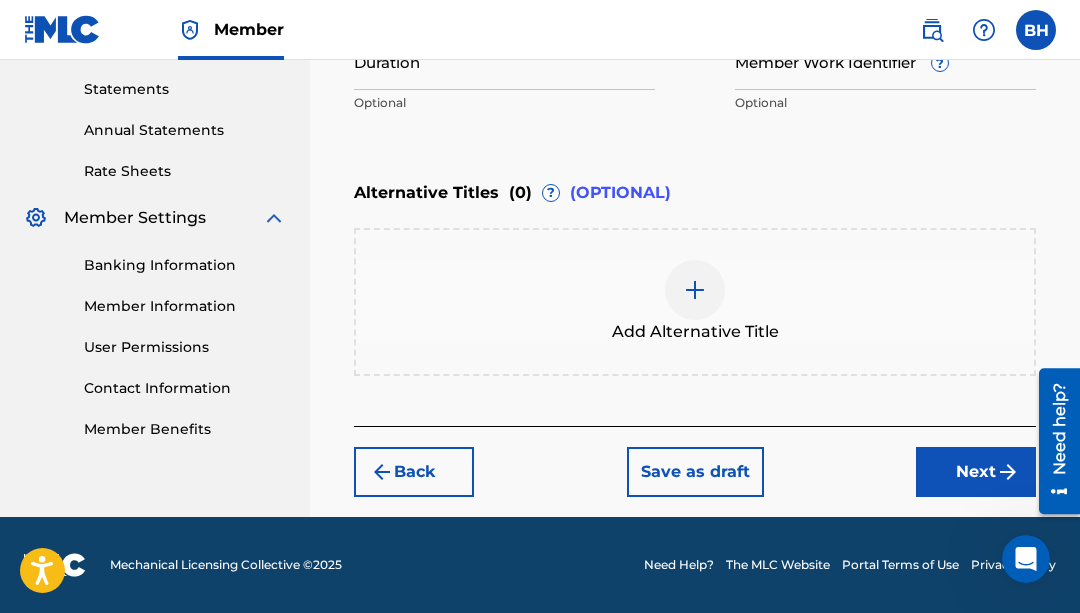 scroll, scrollTop: 680, scrollLeft: 0, axis: vertical 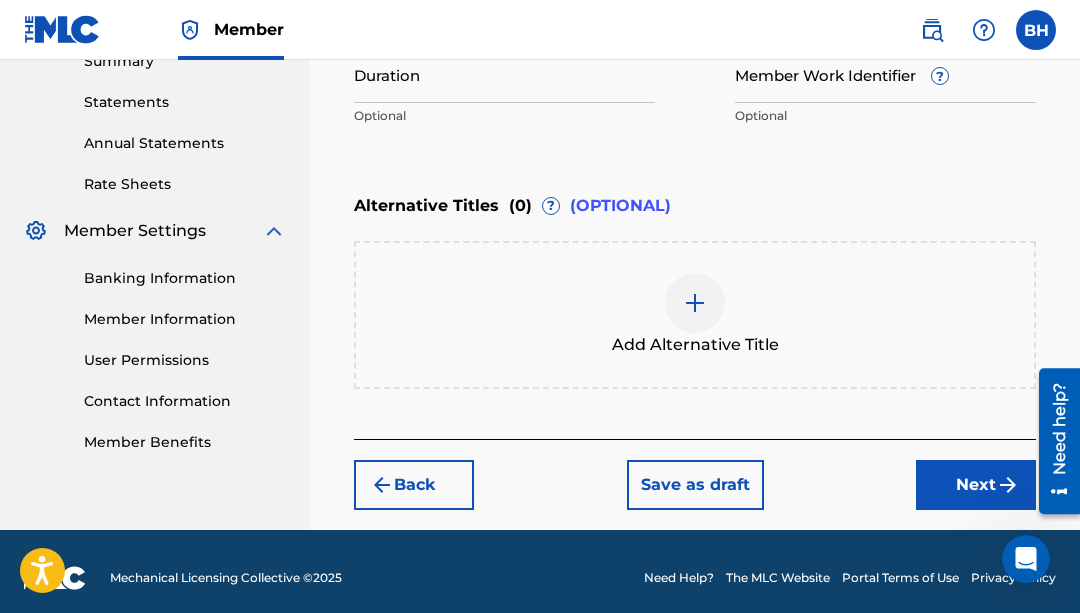 click on "Next" at bounding box center [976, 485] 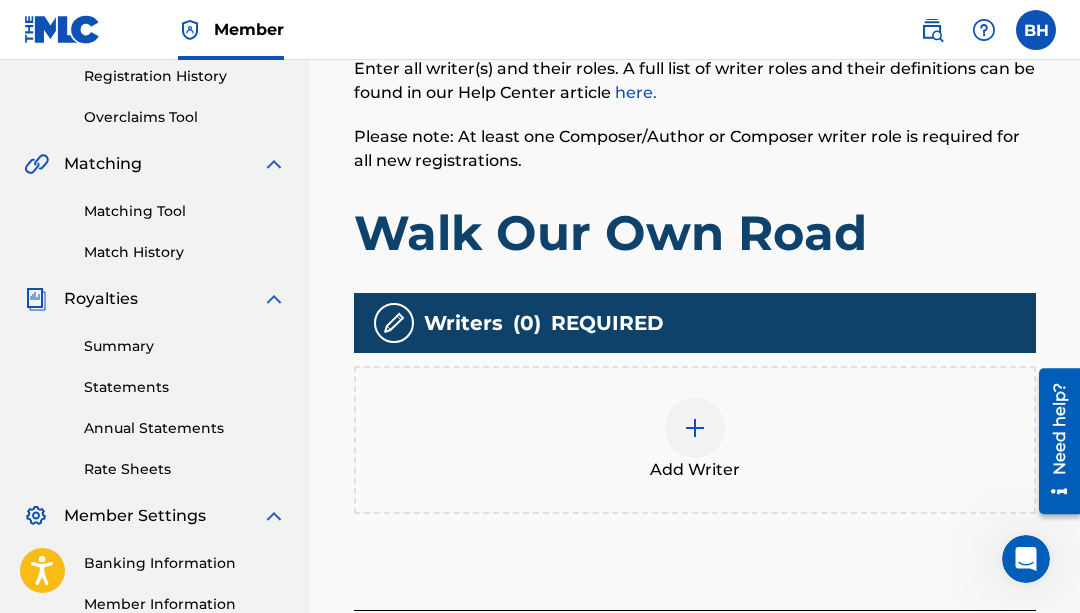 scroll, scrollTop: 380, scrollLeft: 0, axis: vertical 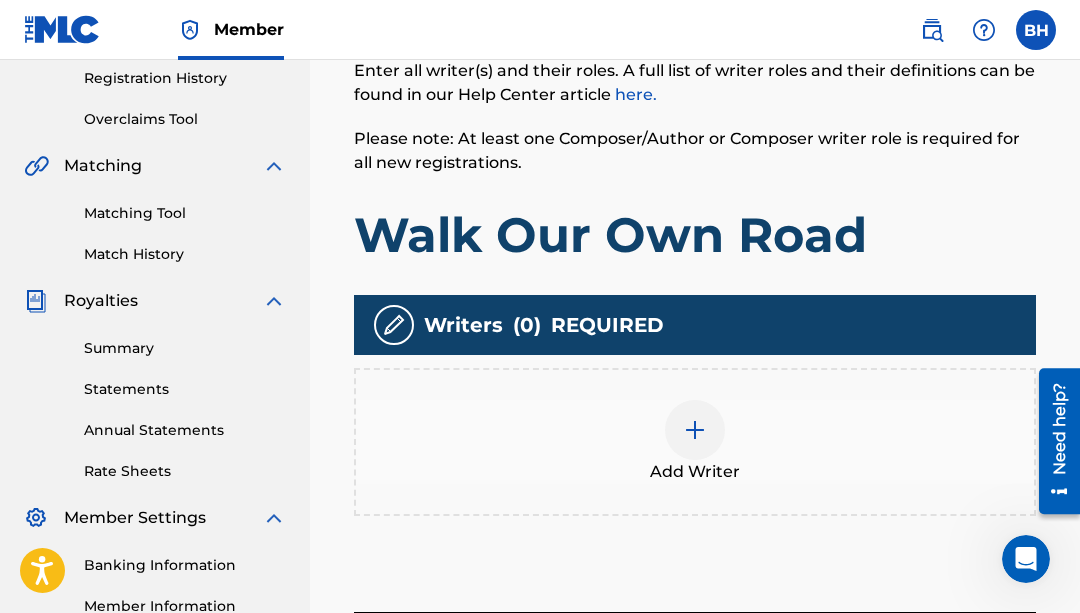 click at bounding box center [695, 430] 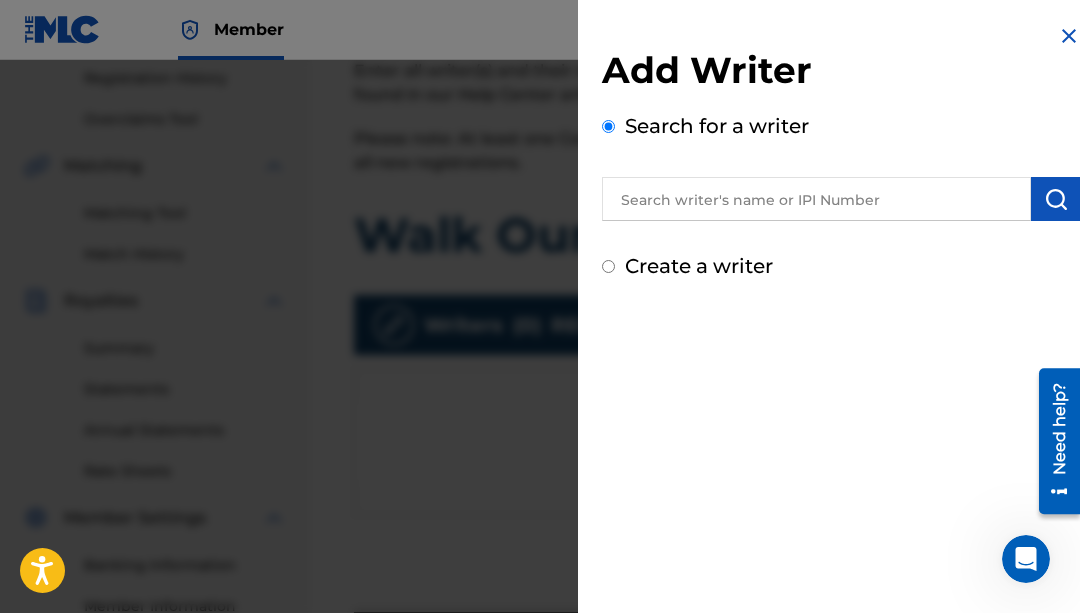 click at bounding box center [816, 199] 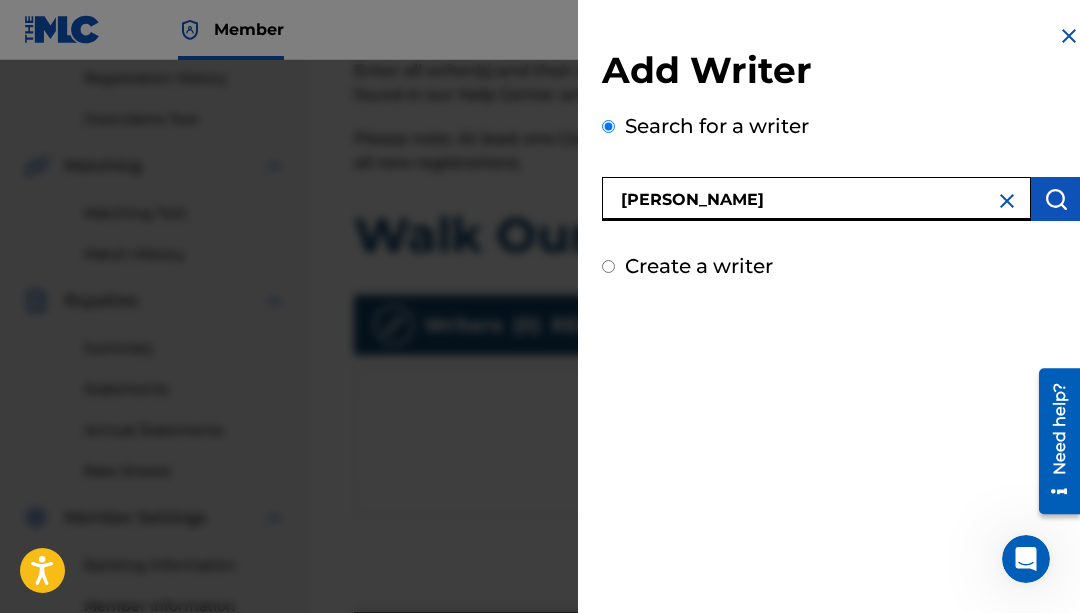 type on "[PERSON_NAME]" 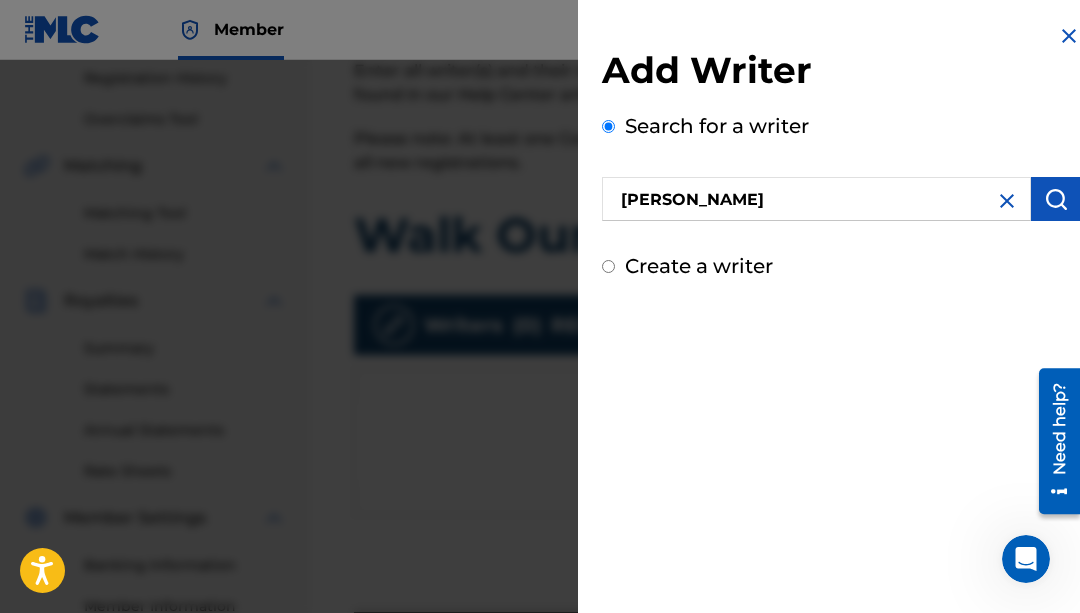 click at bounding box center (1056, 199) 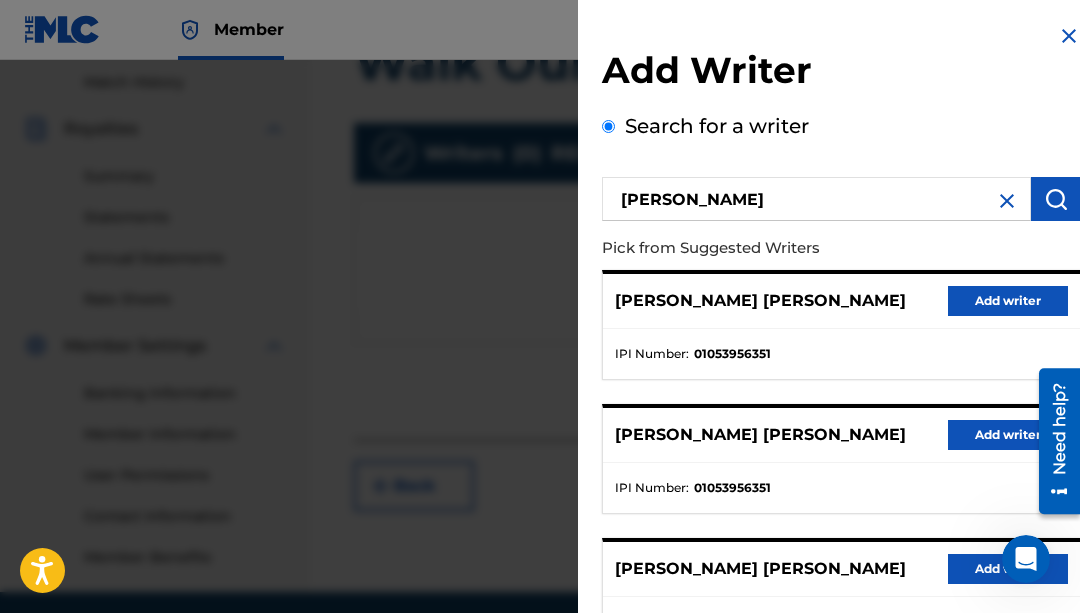 scroll, scrollTop: 530, scrollLeft: 0, axis: vertical 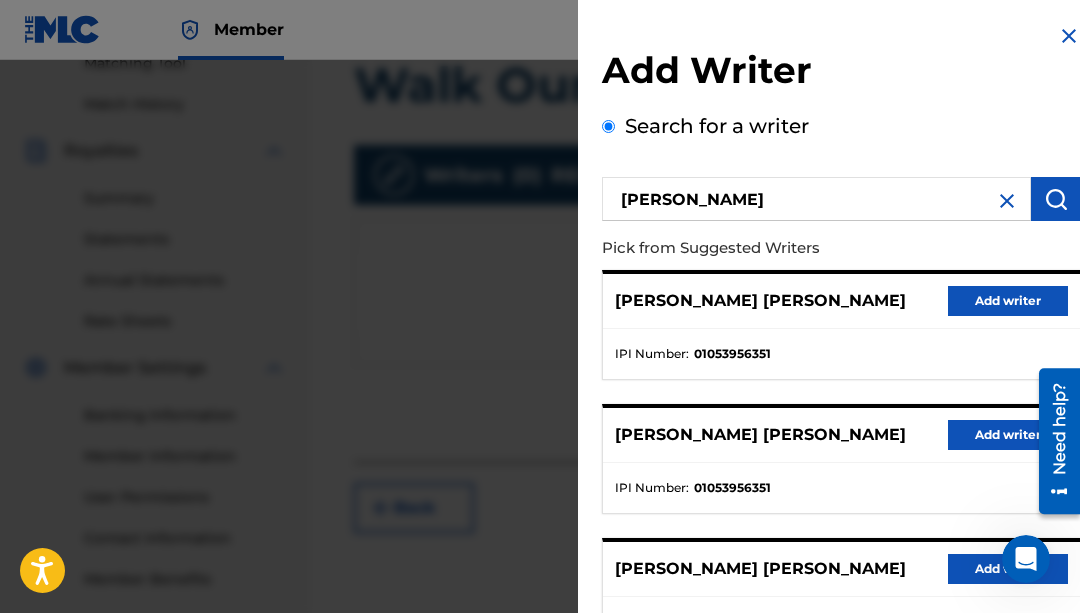 click on "Search for a writer [PERSON_NAME] Pick from Suggested Writers [PERSON_NAME] [PERSON_NAME] Add writer IPI Number : 01053956351 [PERSON_NAME] [PERSON_NAME] Add writer IPI Number : 01053956351 [PERSON_NAME] [PERSON_NAME] Add writer IPI Number : 01053956351 [PERSON_NAME] [PERSON_NAME] Add writer IPI Number : 01053956351 [PERSON_NAME] [PERSON_NAME] Add writer IPI Number : 00659185013 Can't find what you're looking for?" at bounding box center (841, 549) 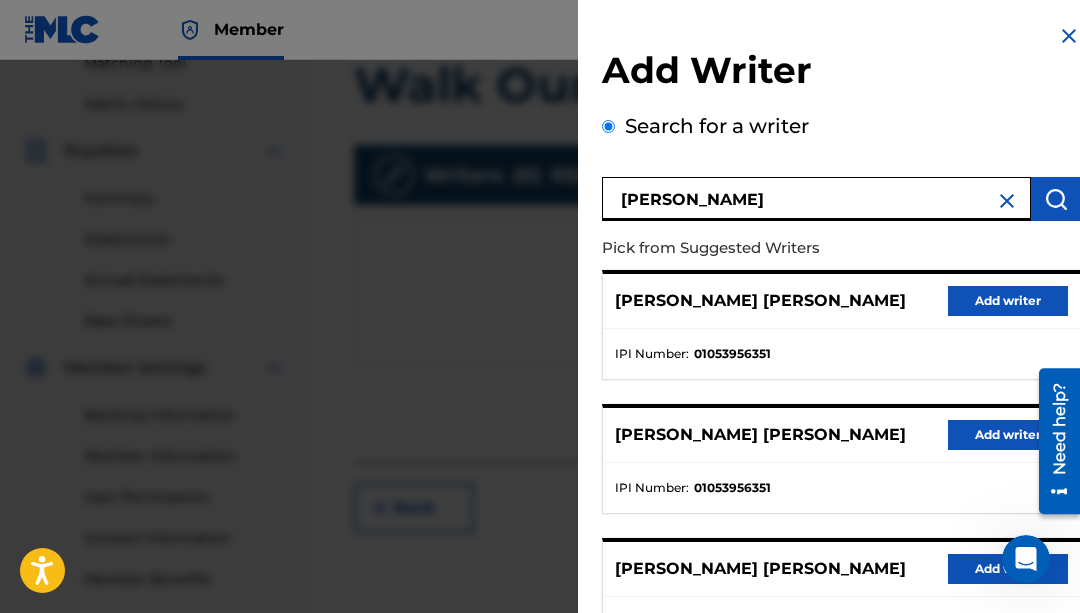 click at bounding box center [1056, 199] 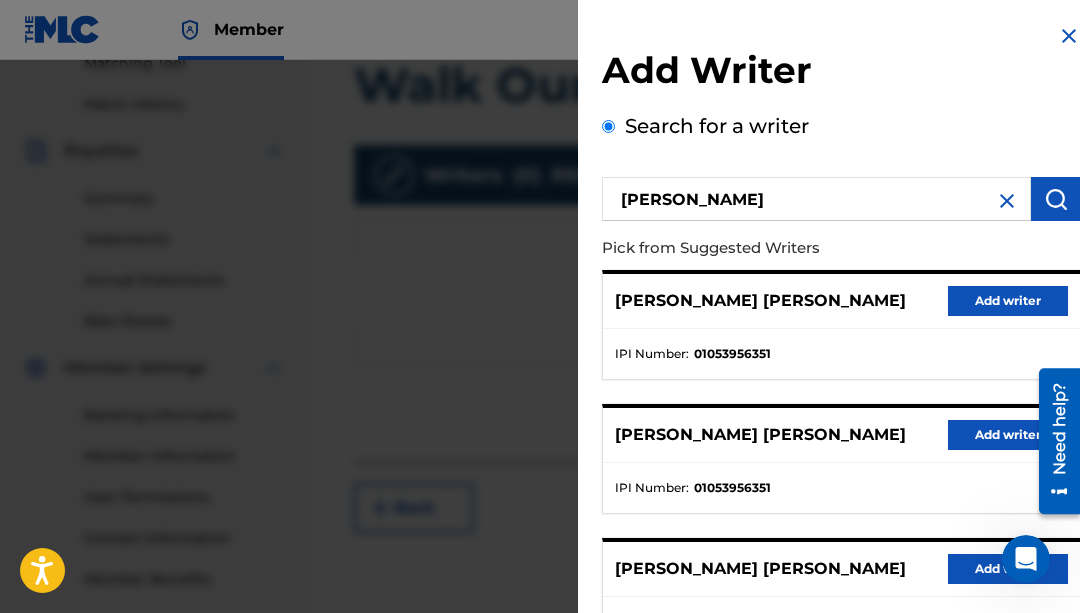 click at bounding box center (1069, 36) 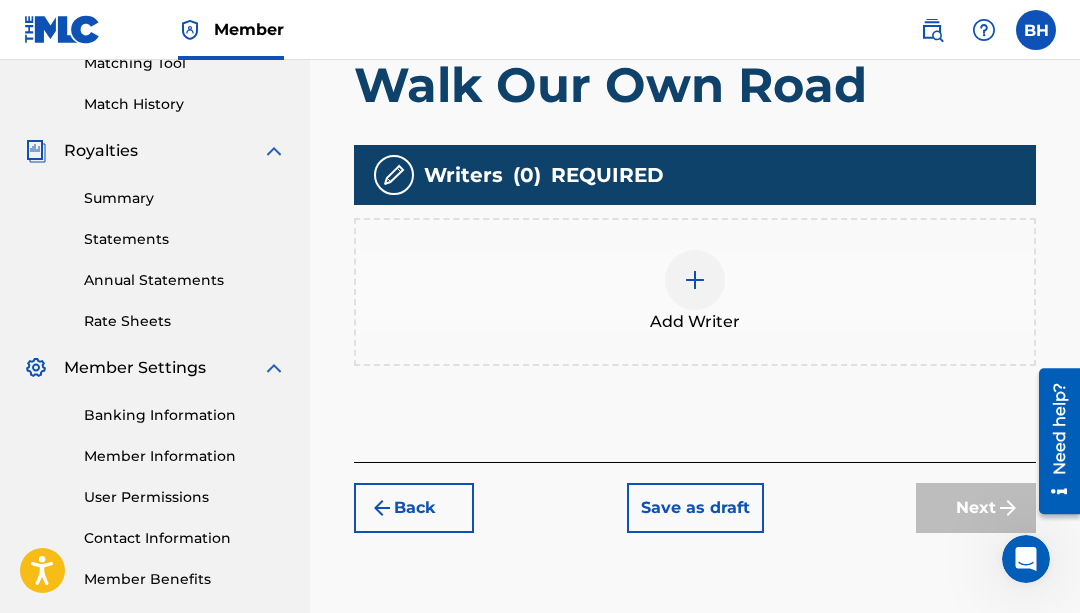click at bounding box center [695, 280] 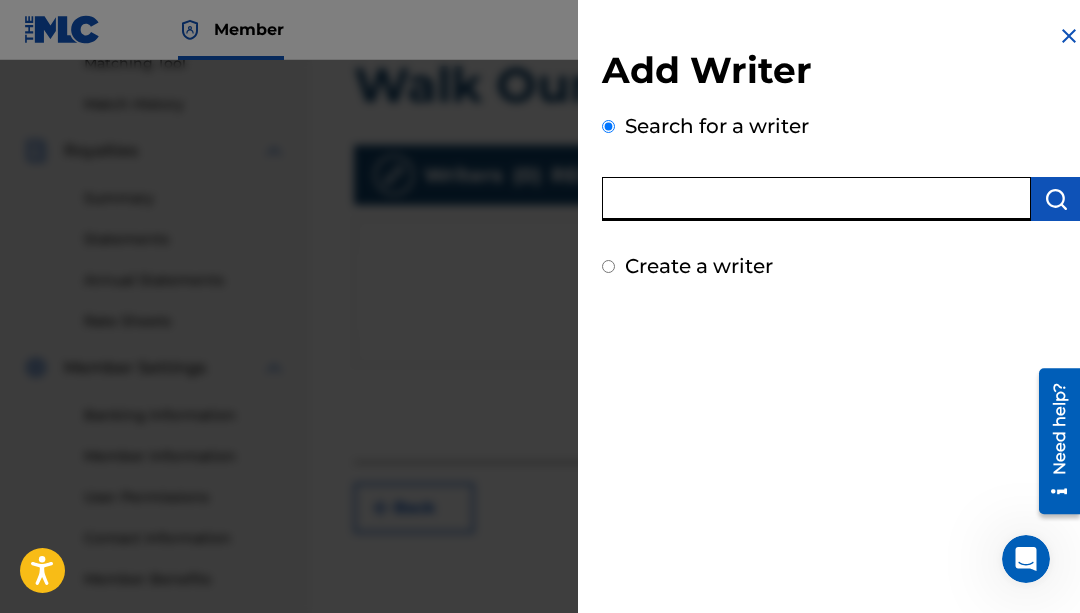 click at bounding box center [816, 199] 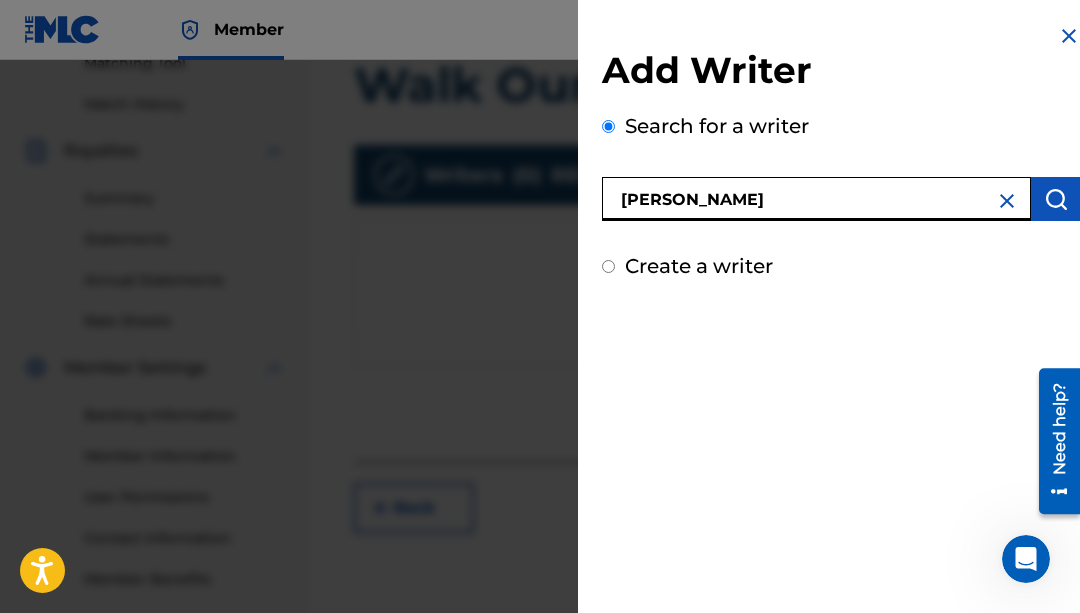 click at bounding box center (1056, 199) 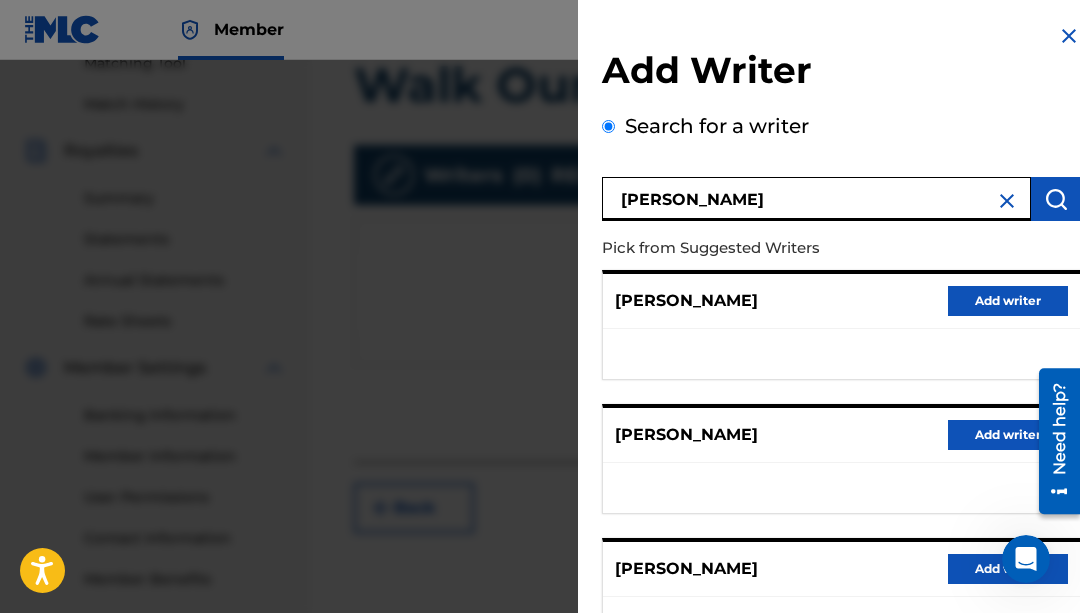 click on "[PERSON_NAME]" at bounding box center (816, 199) 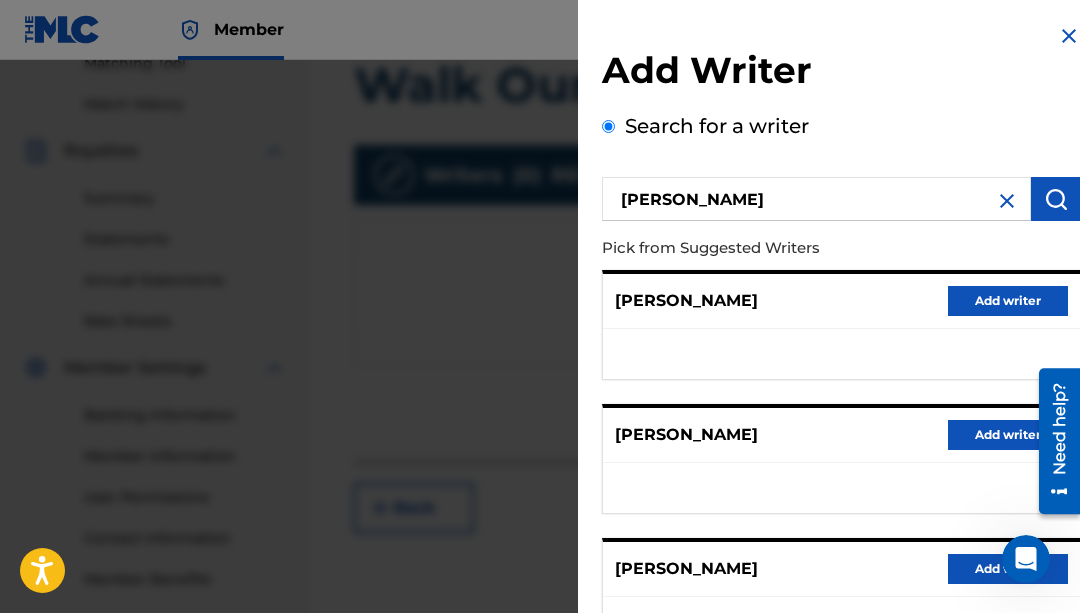 click at bounding box center [1056, 199] 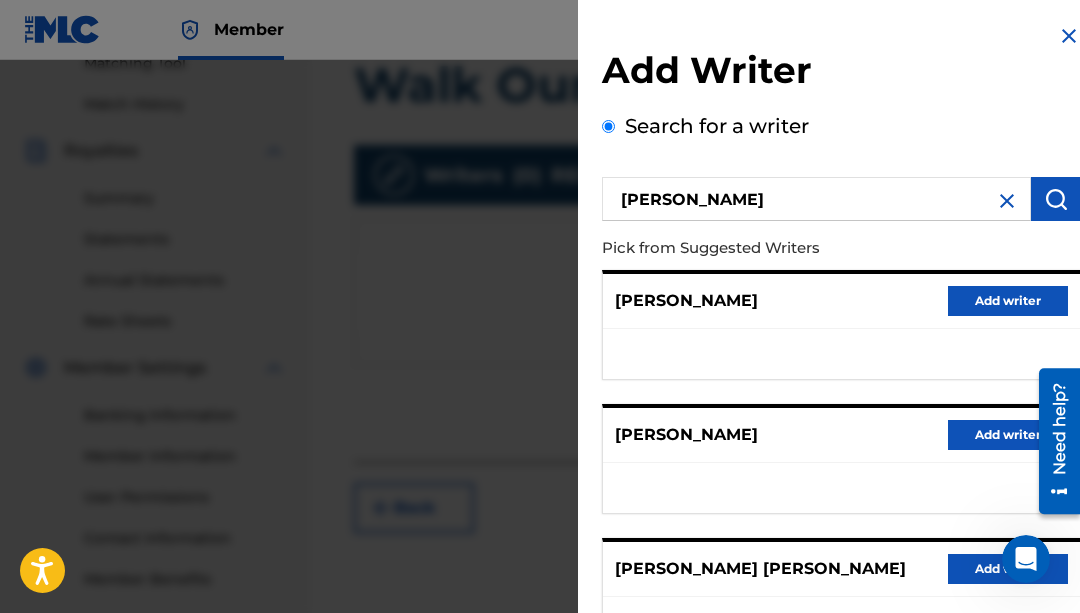 click on "Add writer" at bounding box center (1008, 301) 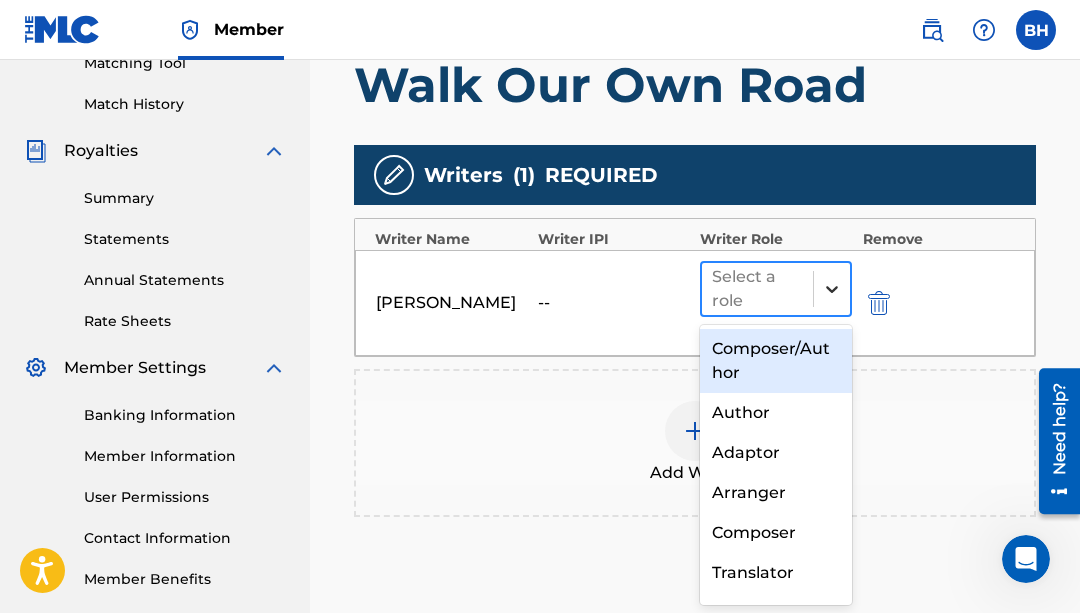 click 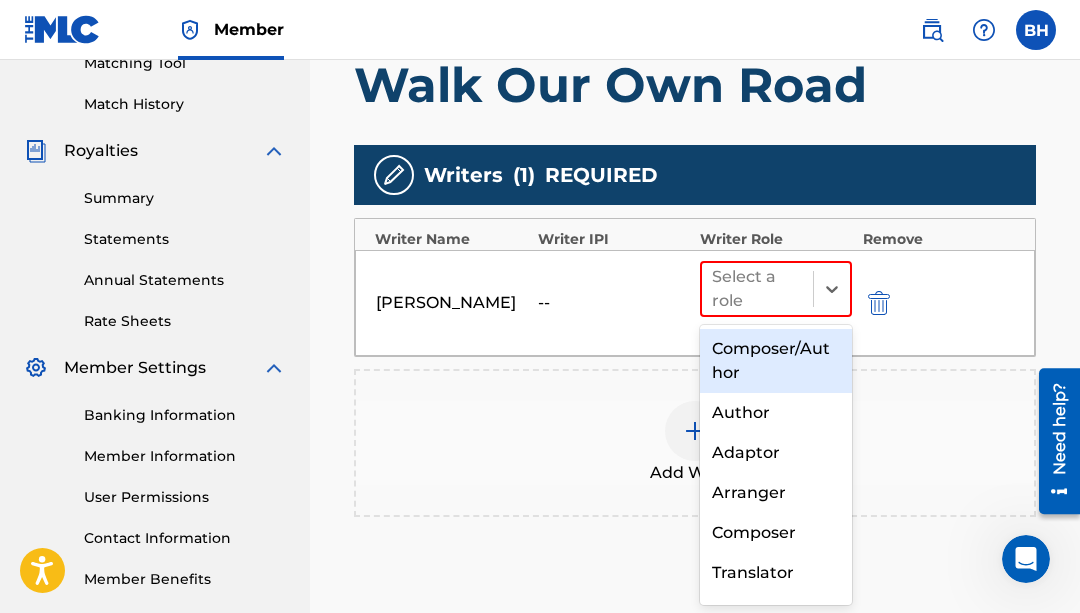 click on "Composer/Author" at bounding box center (776, 361) 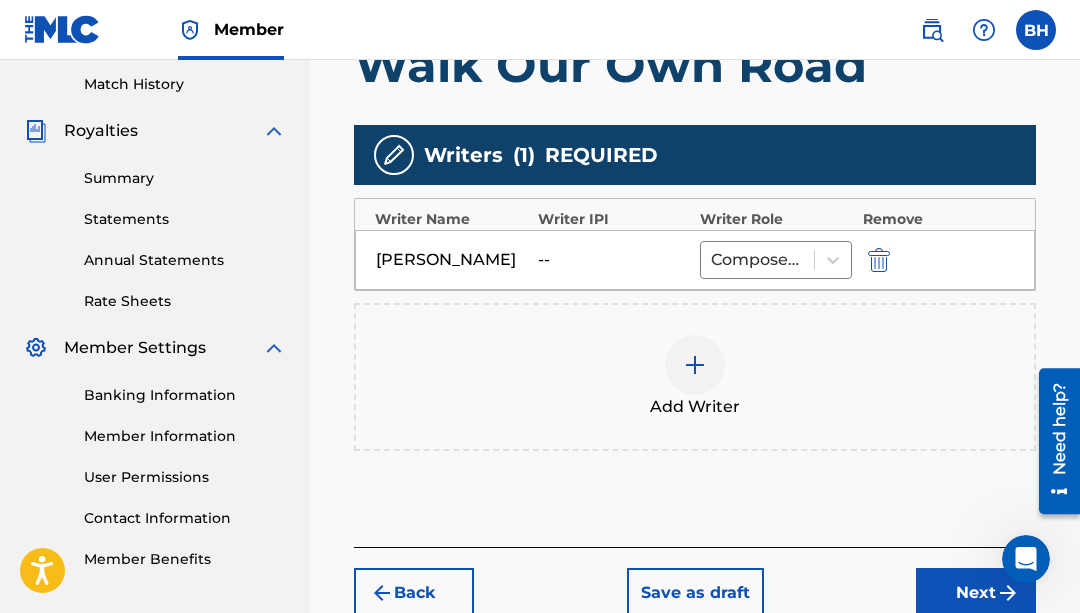scroll, scrollTop: 555, scrollLeft: 0, axis: vertical 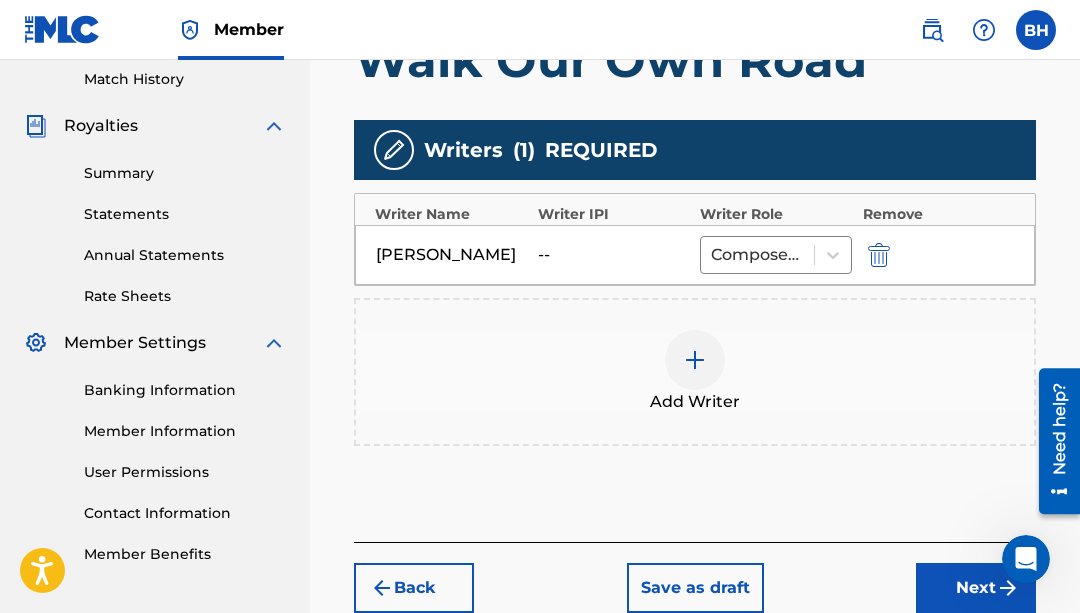 click at bounding box center [695, 360] 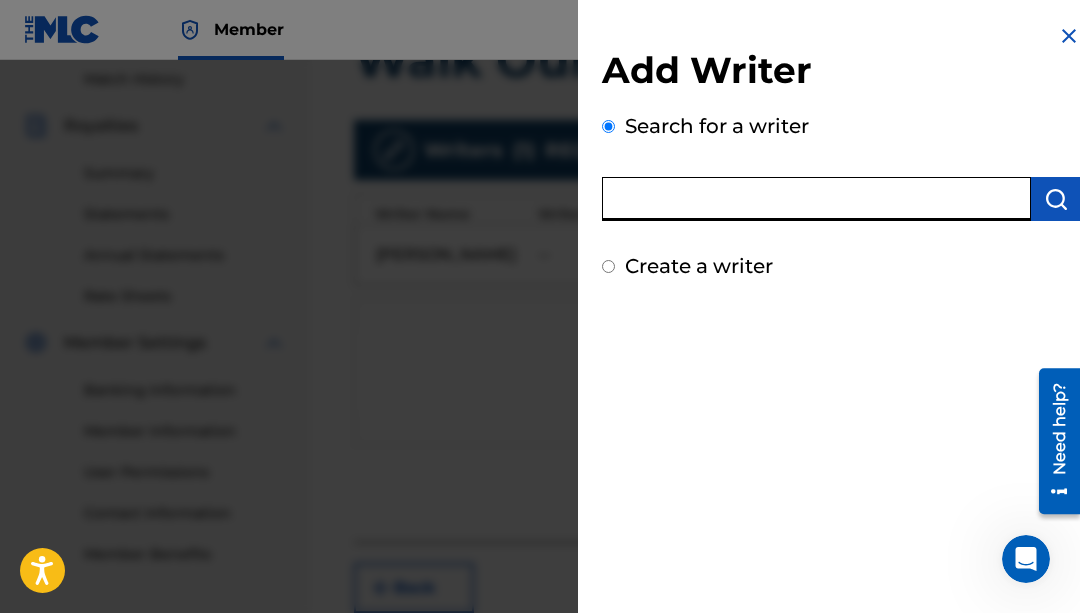 click at bounding box center [816, 199] 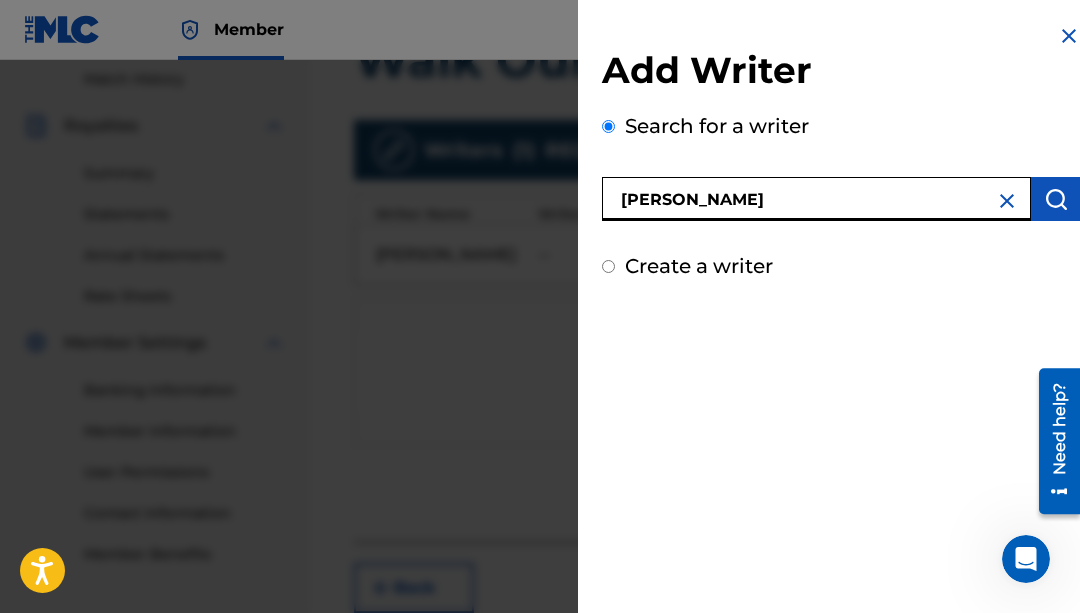 type on "[PERSON_NAME]" 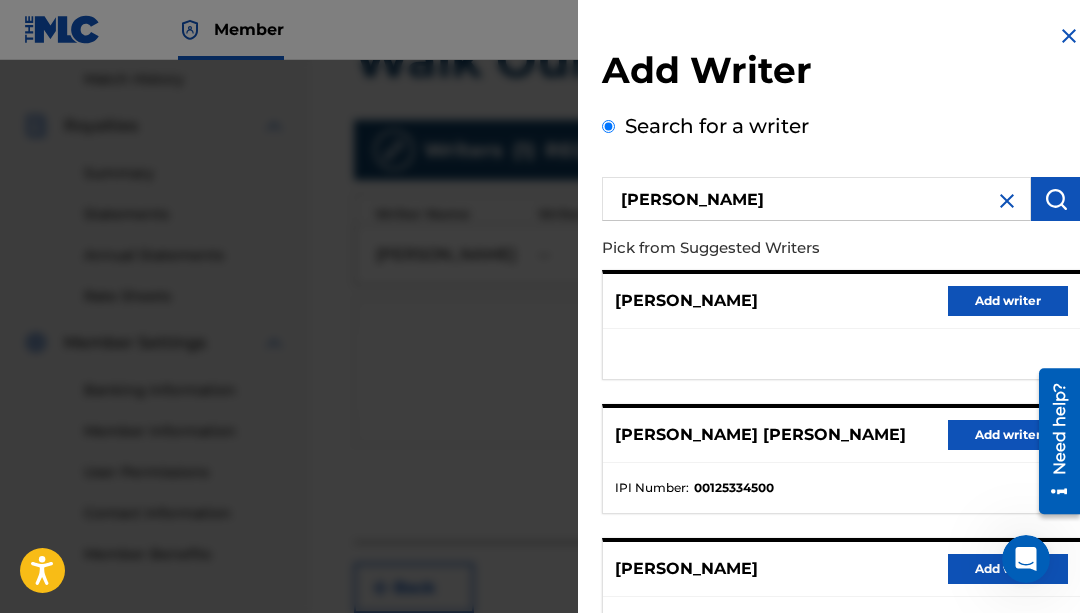 click on "Add writer" at bounding box center [1008, 301] 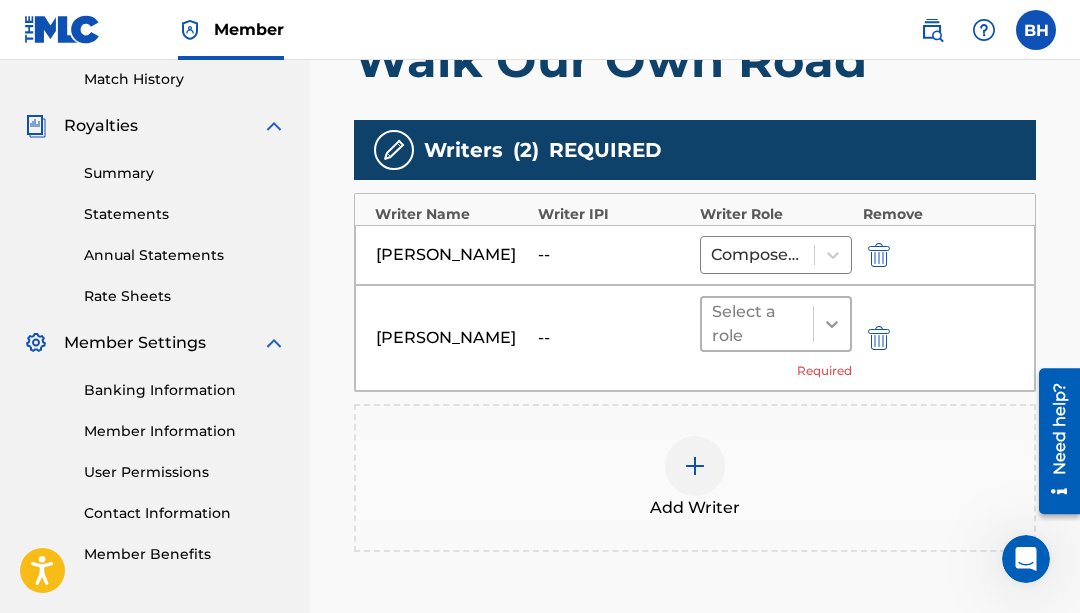 click 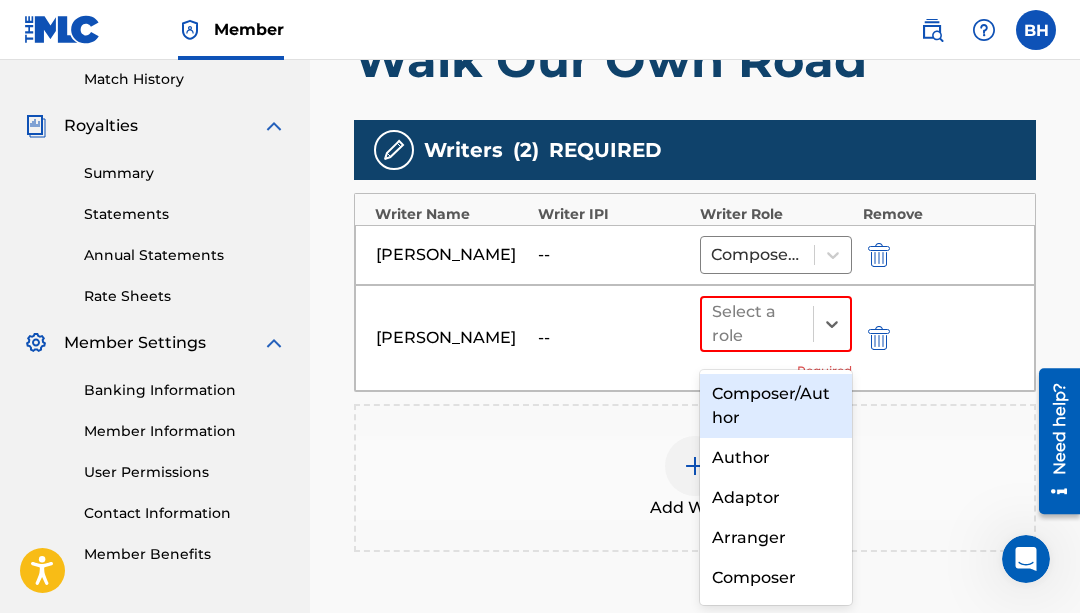 click on "Composer/Author" at bounding box center (776, 406) 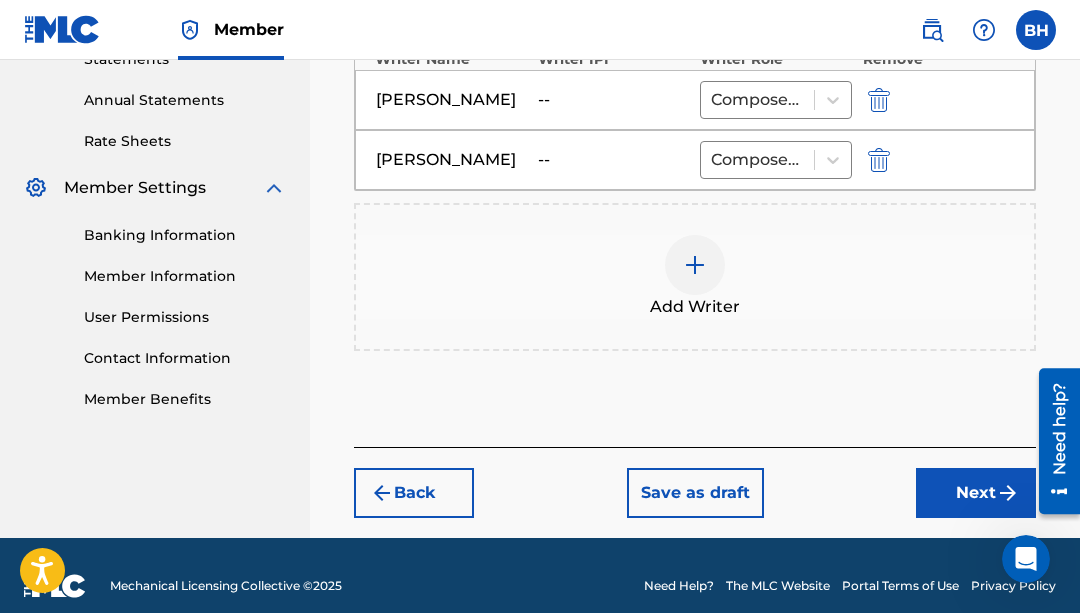 scroll, scrollTop: 692, scrollLeft: 0, axis: vertical 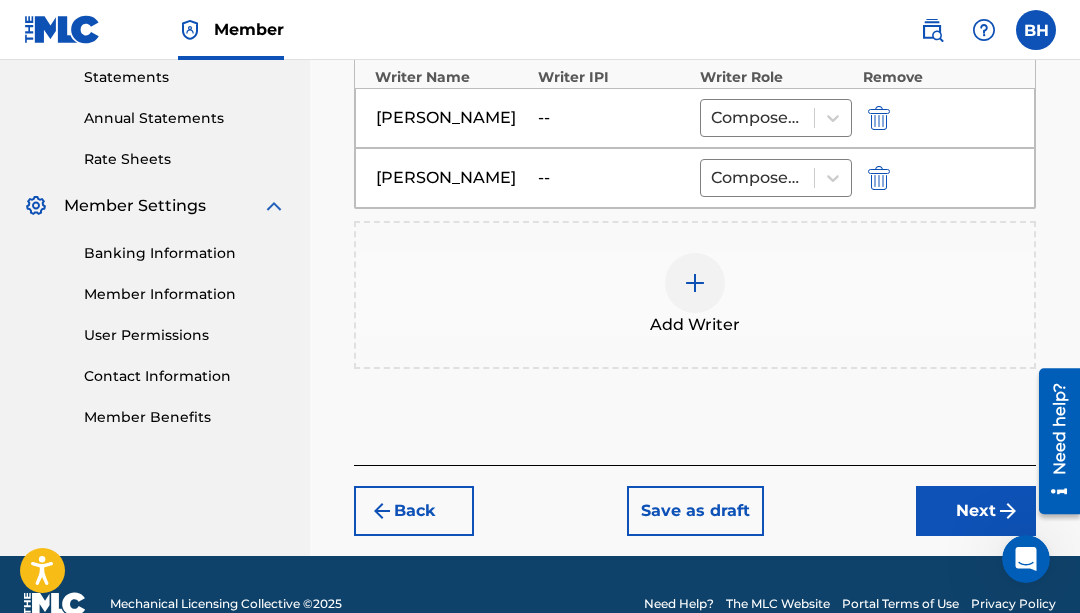 click on "Next" at bounding box center [976, 511] 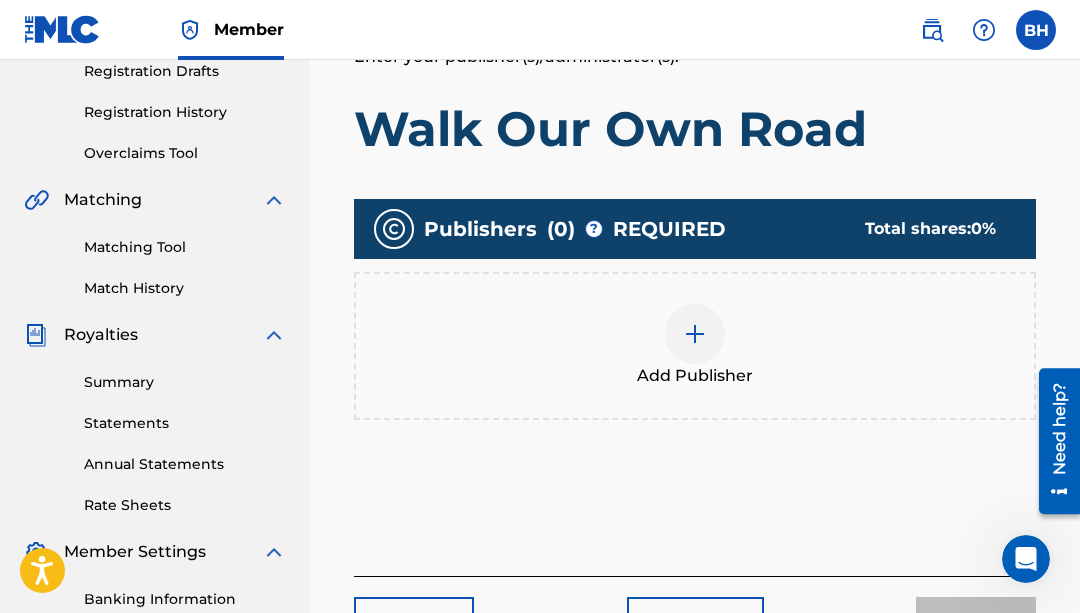 scroll, scrollTop: 231, scrollLeft: 0, axis: vertical 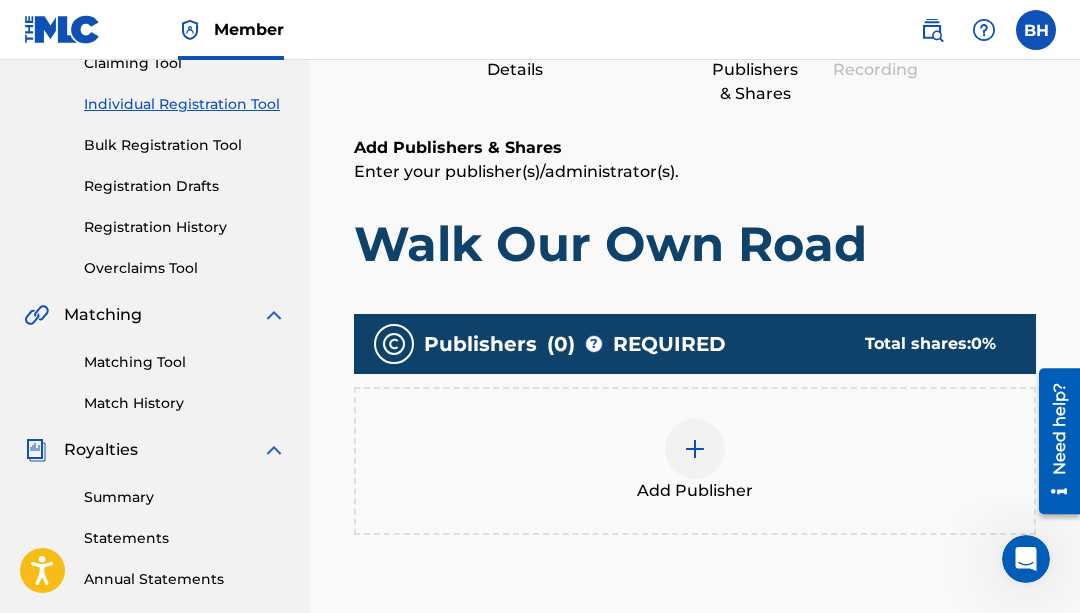 click at bounding box center [695, 449] 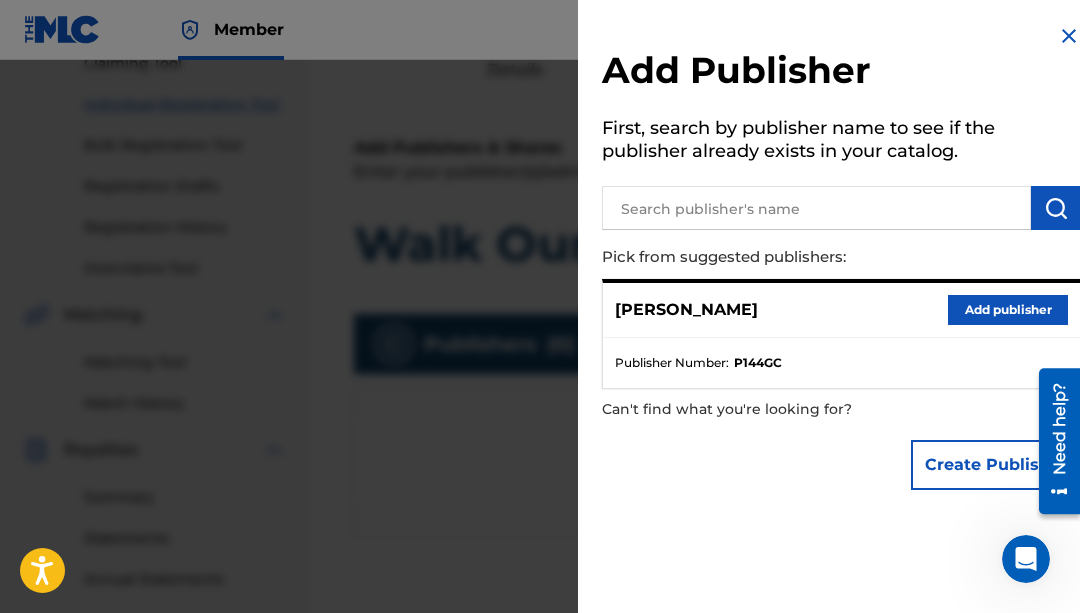 click at bounding box center (816, 208) 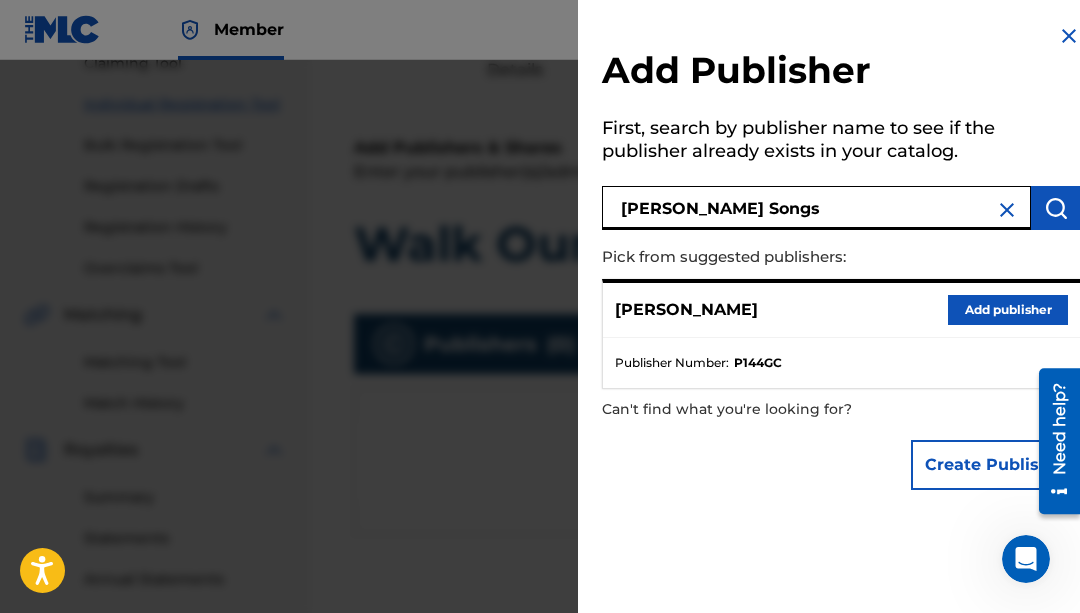 type on "[PERSON_NAME] Songs" 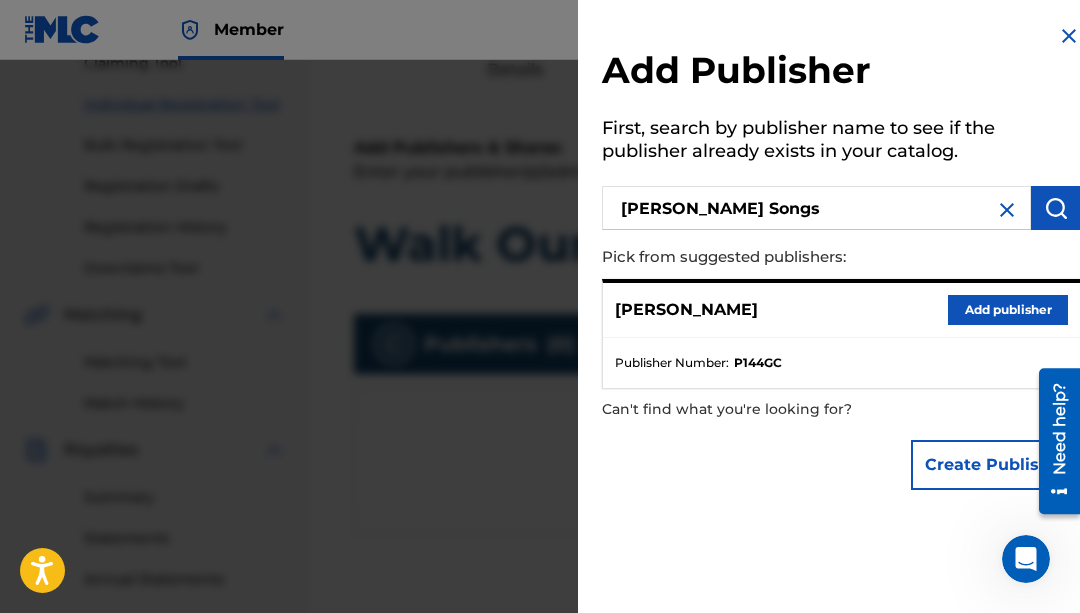 click at bounding box center (1056, 208) 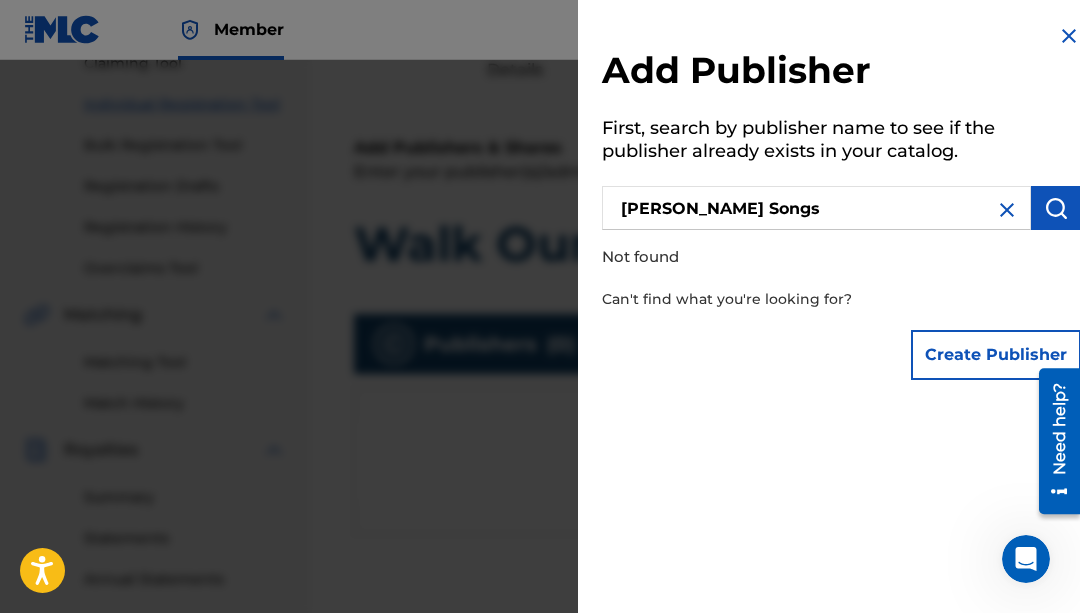 drag, startPoint x: 918, startPoint y: 358, endPoint x: 914, endPoint y: 348, distance: 10.770329 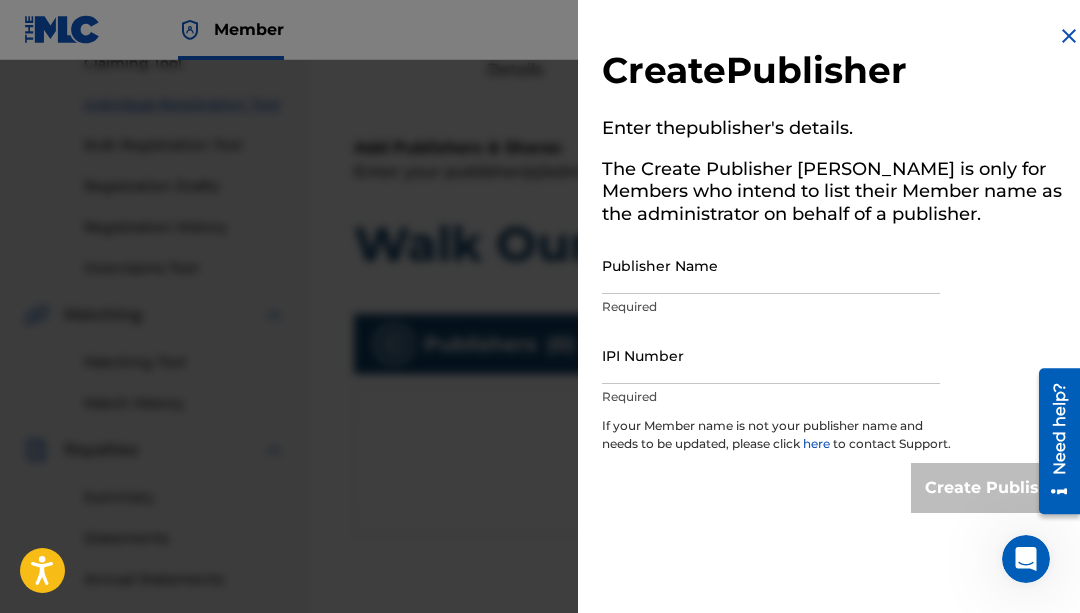 click on "Publisher Name" at bounding box center (771, 265) 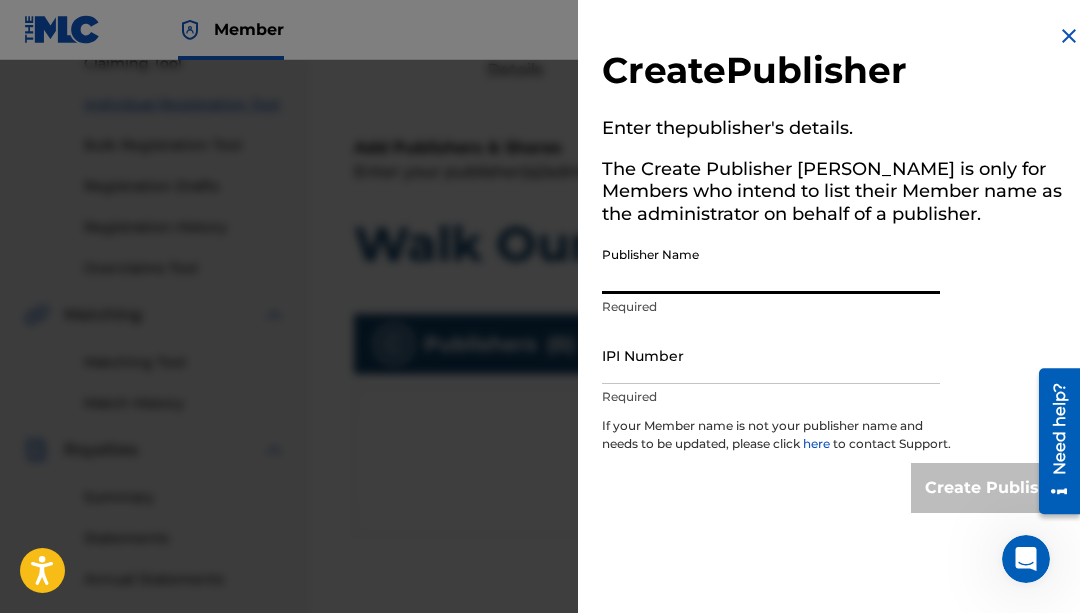 type on "[PERSON_NAME] Songs" 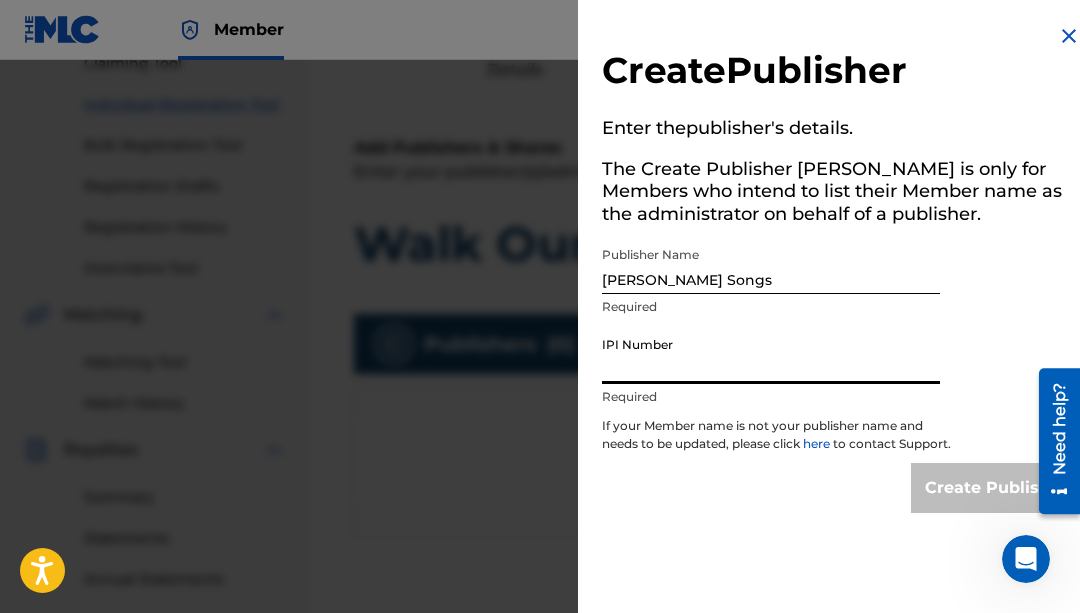 click on "IPI Number" at bounding box center (771, 355) 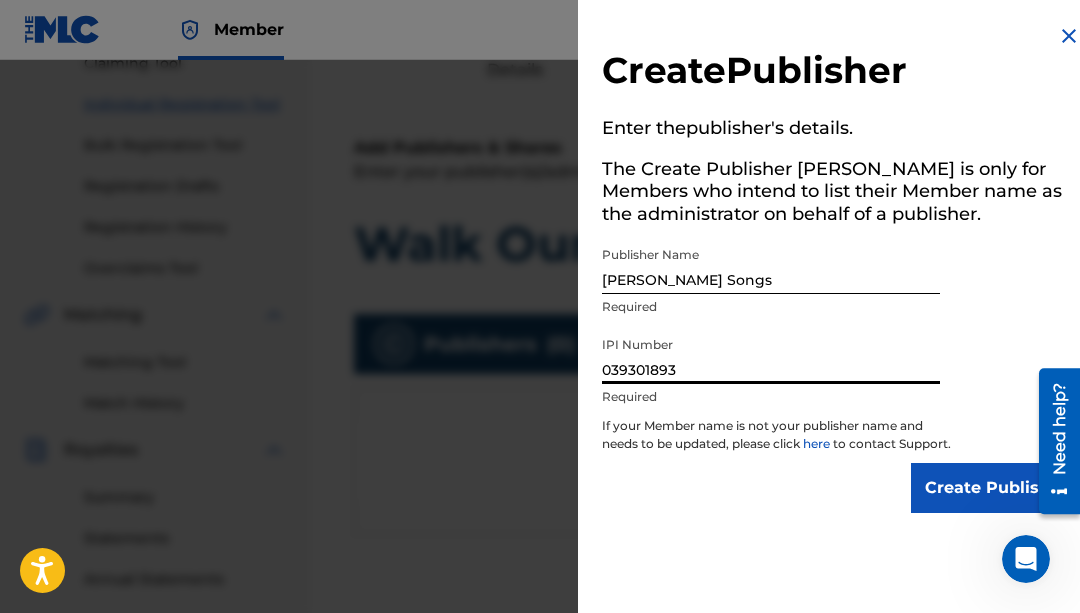 type on "039301893" 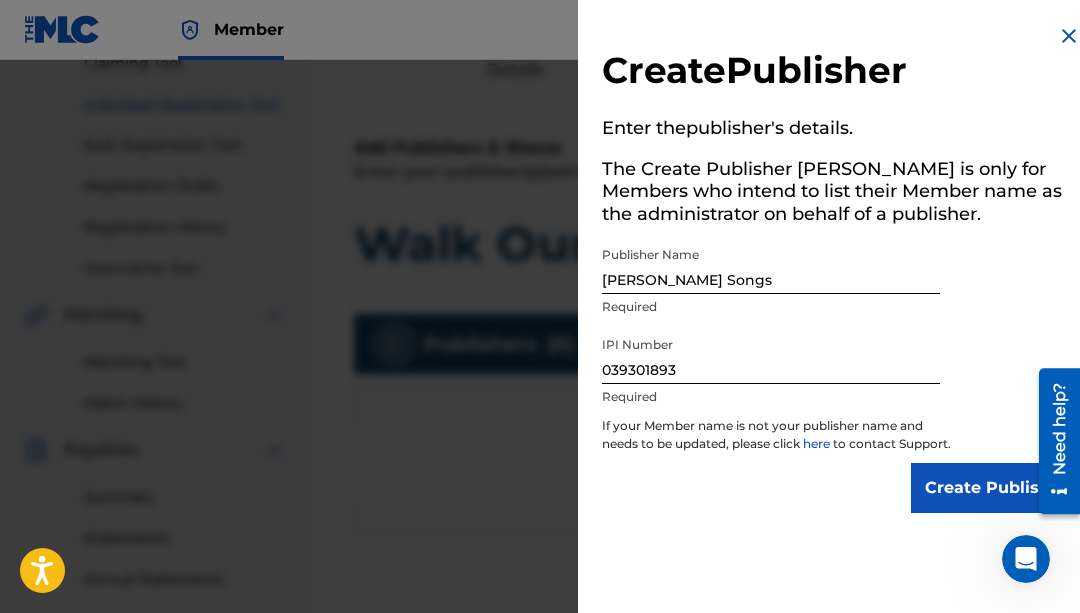 click on "Create Publisher" at bounding box center (996, 488) 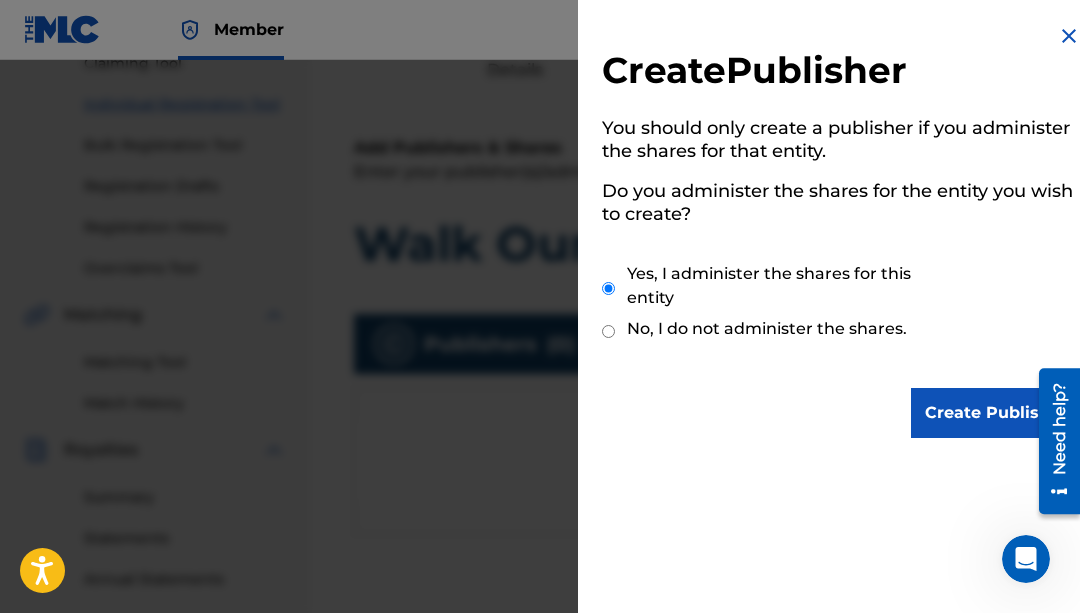 click on "Create Publisher" at bounding box center (996, 413) 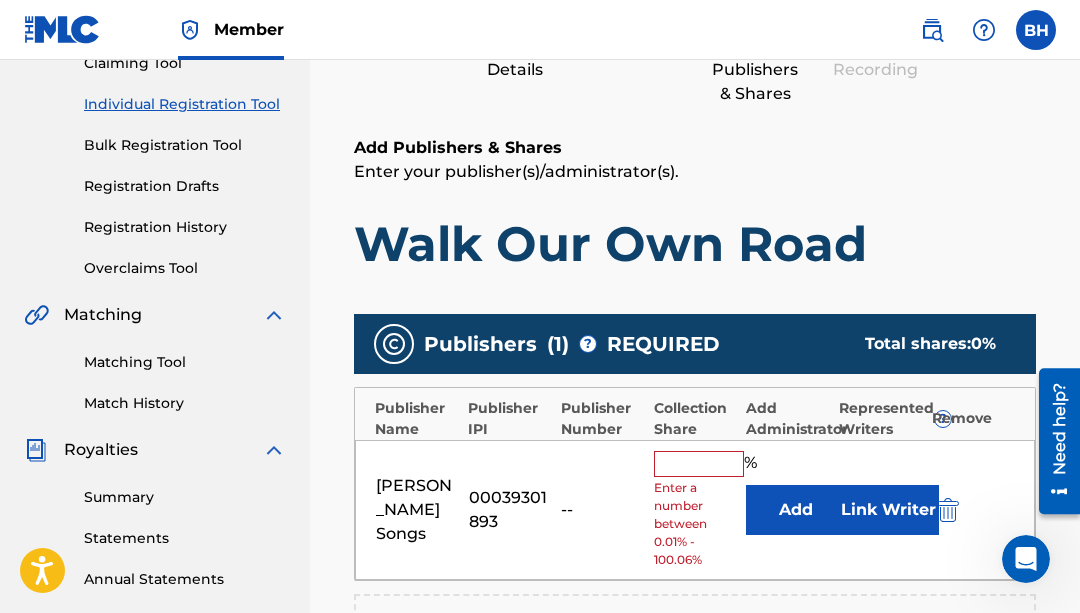 click at bounding box center [699, 464] 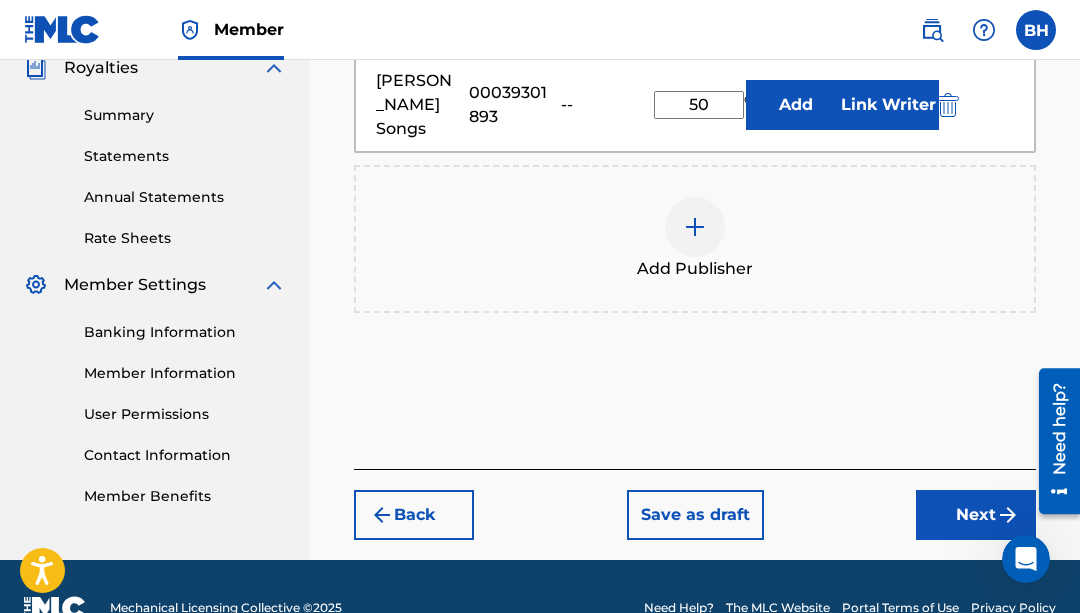 scroll, scrollTop: 610, scrollLeft: 0, axis: vertical 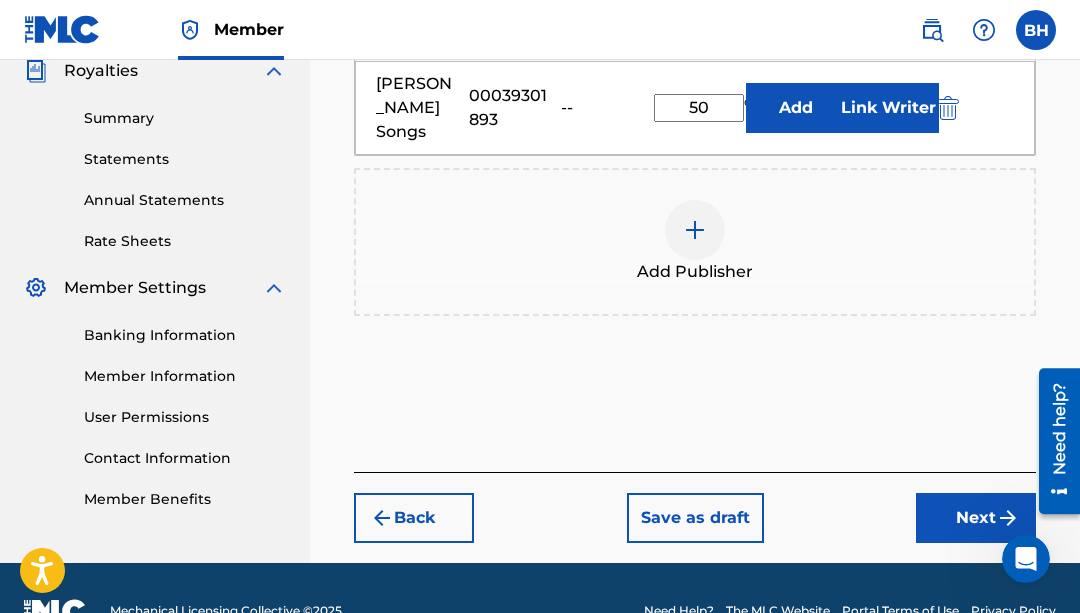 click at bounding box center [695, 230] 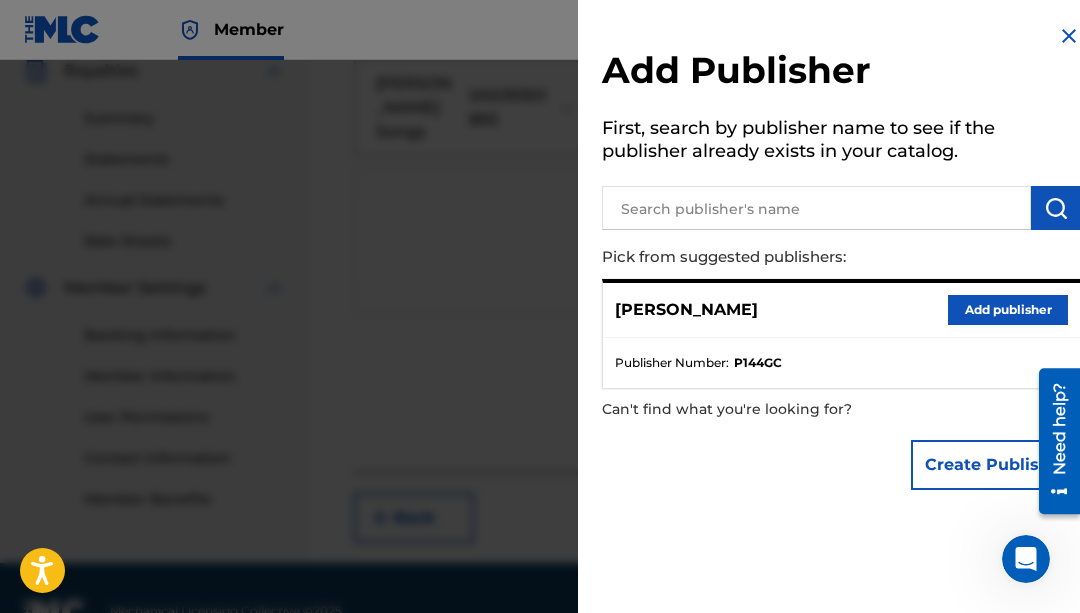 click at bounding box center [816, 208] 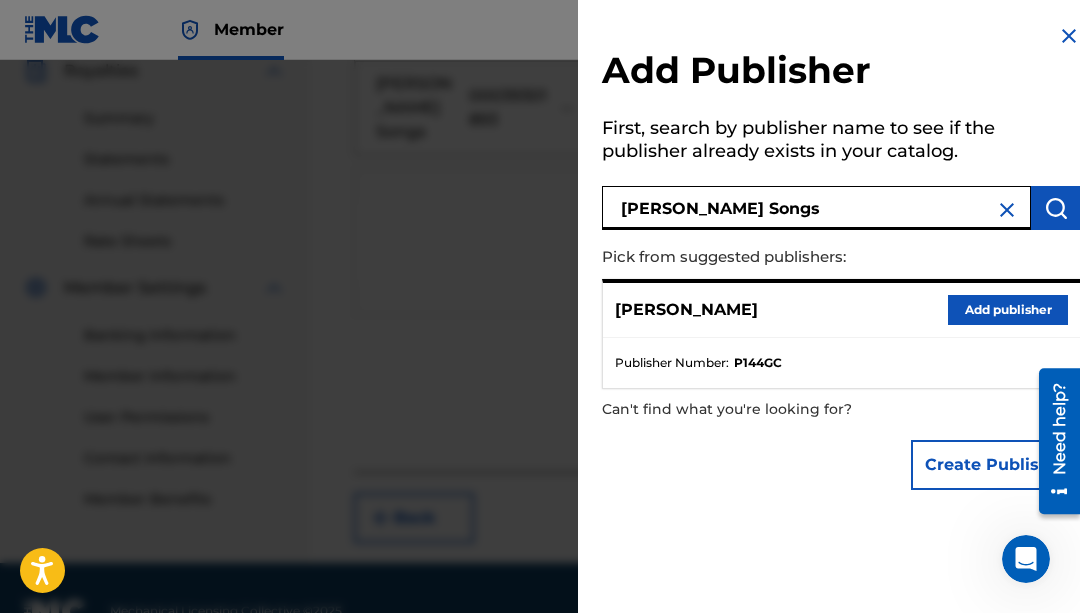 type on "[PERSON_NAME] Songs" 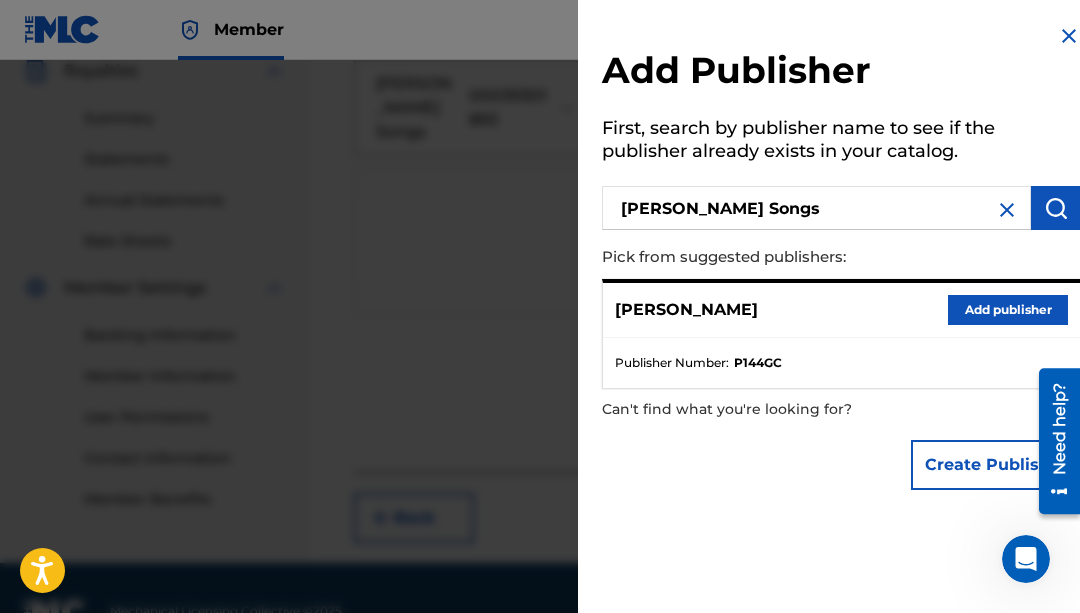 click at bounding box center (1056, 208) 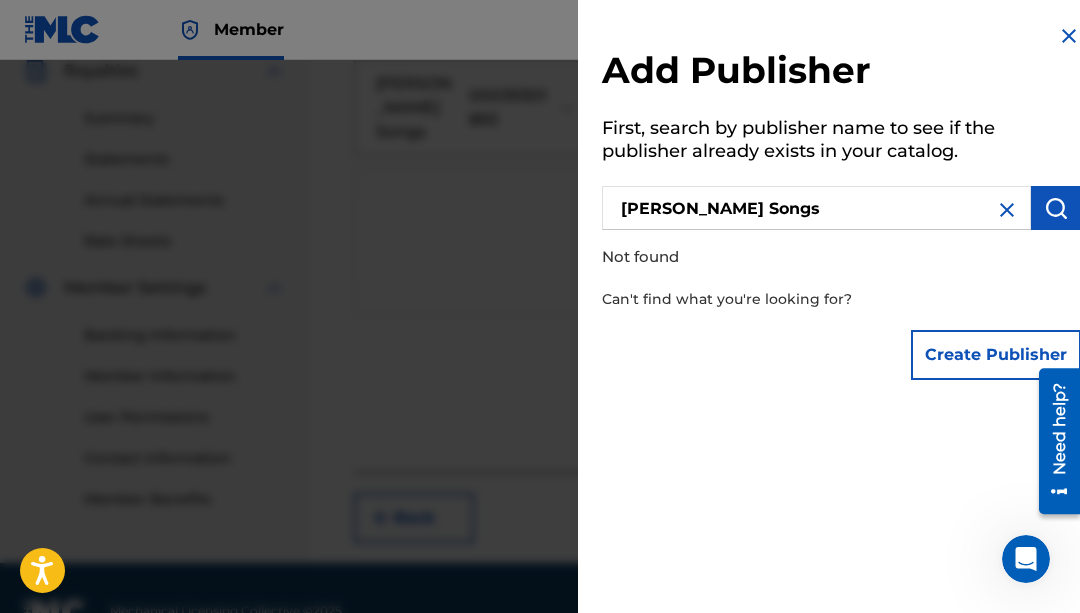 click on "Create Publisher" at bounding box center [996, 355] 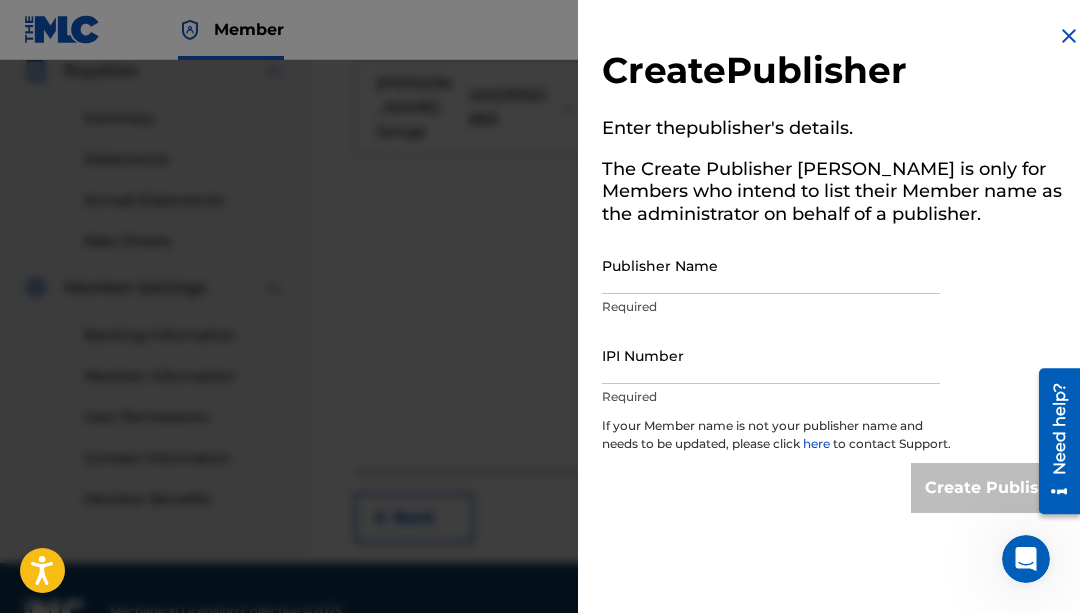 click on "Publisher Name" at bounding box center [771, 265] 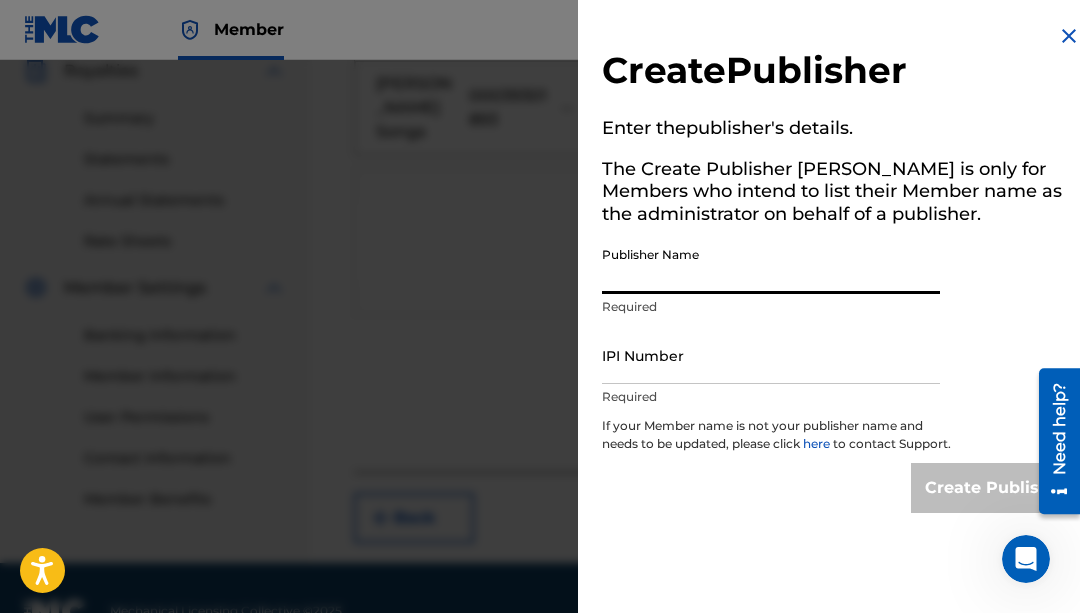type on "[PERSON_NAME] Songs" 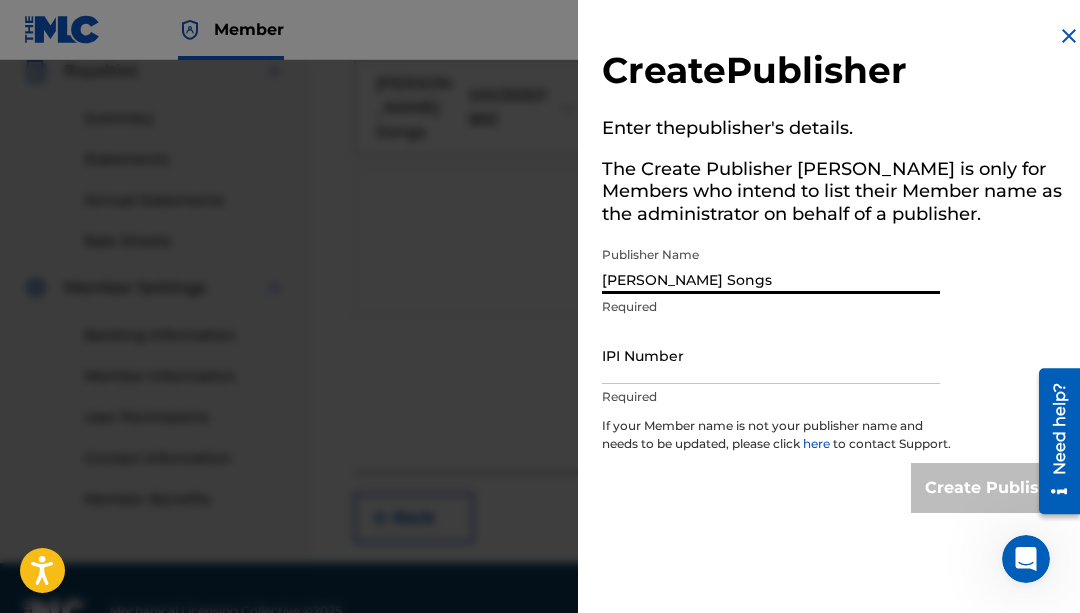 click on "IPI Number" at bounding box center (771, 355) 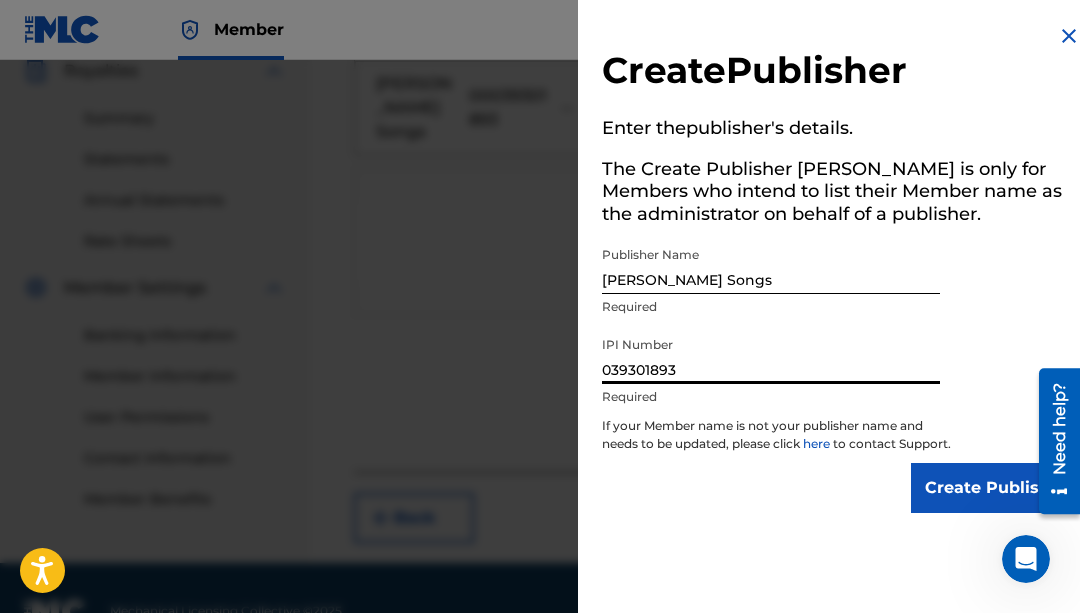 type on "039301893" 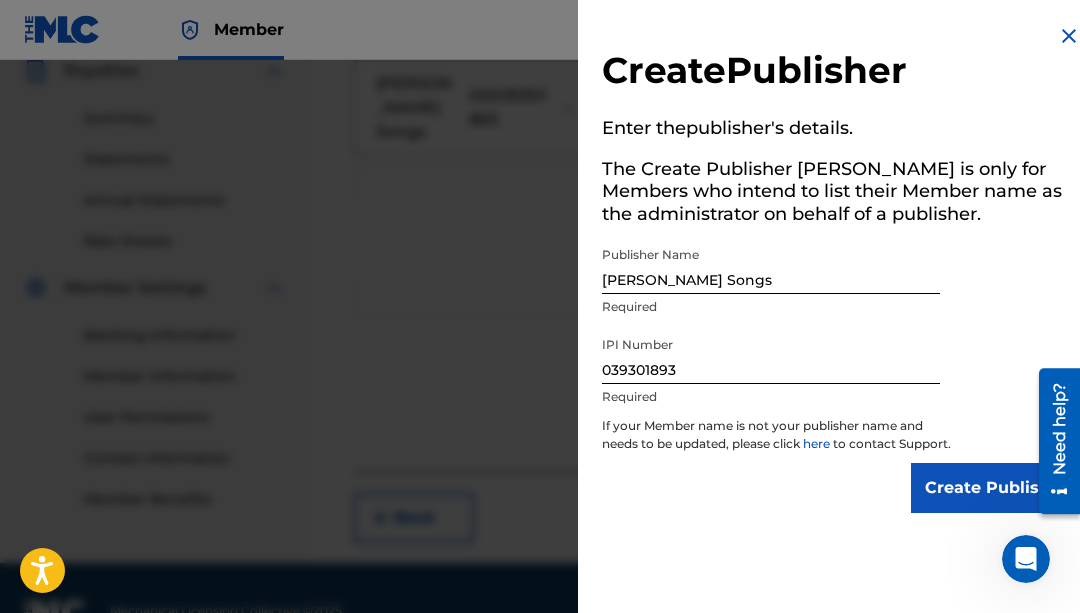 click on "Create Publisher" at bounding box center [996, 488] 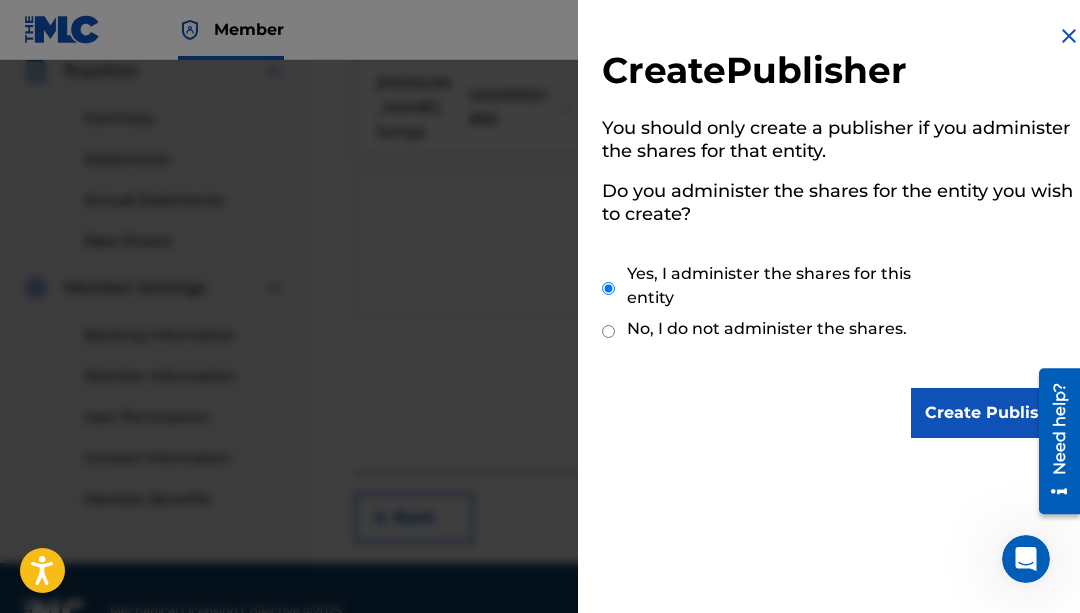 click on "Create Publisher" at bounding box center [996, 413] 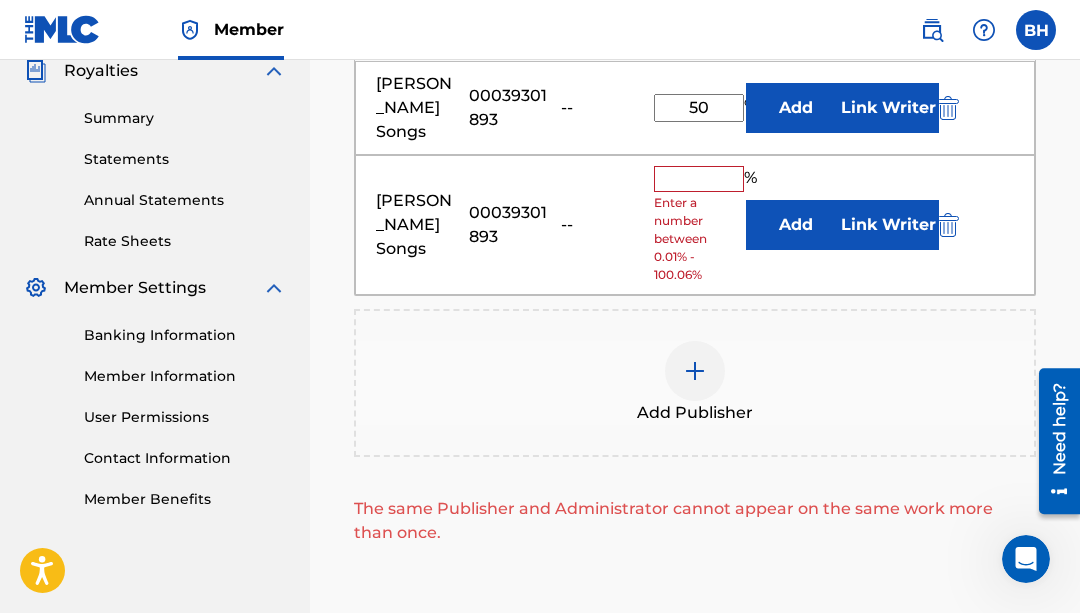 click at bounding box center [948, 225] 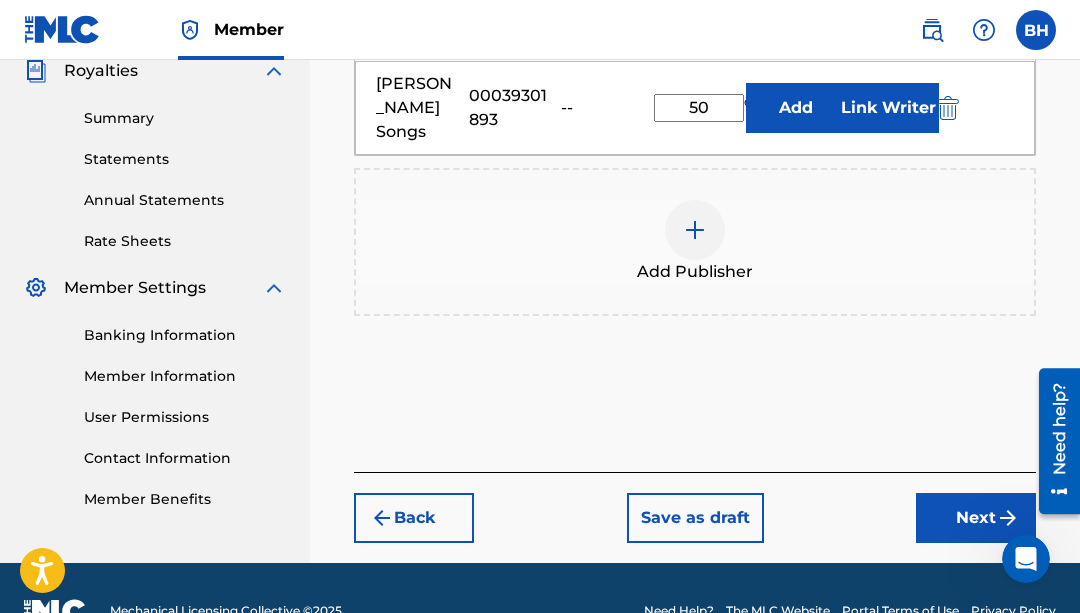 click on "Next" at bounding box center (976, 518) 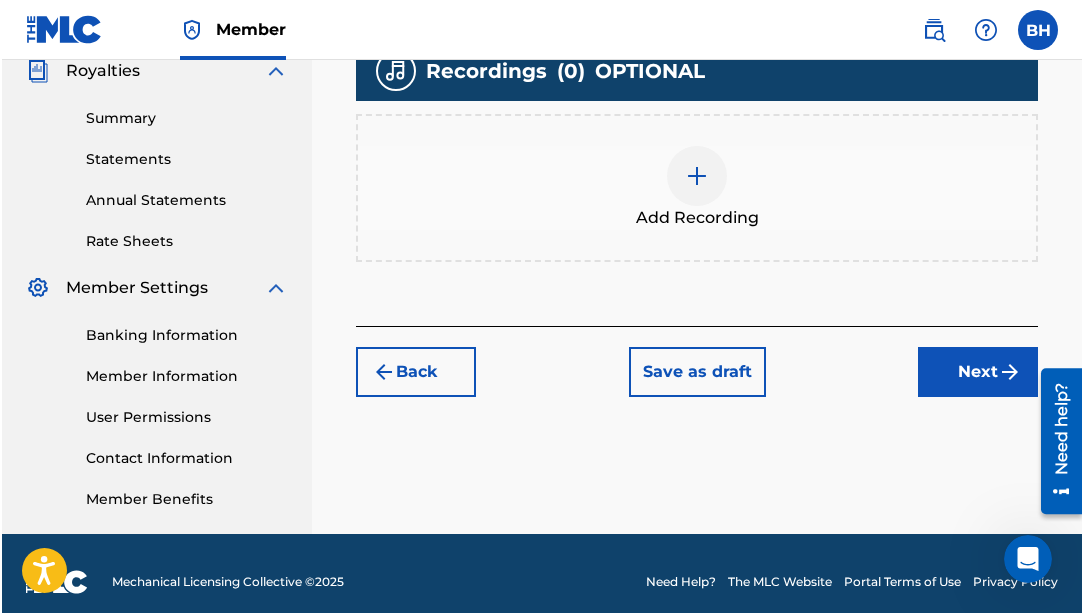 scroll, scrollTop: 90, scrollLeft: 0, axis: vertical 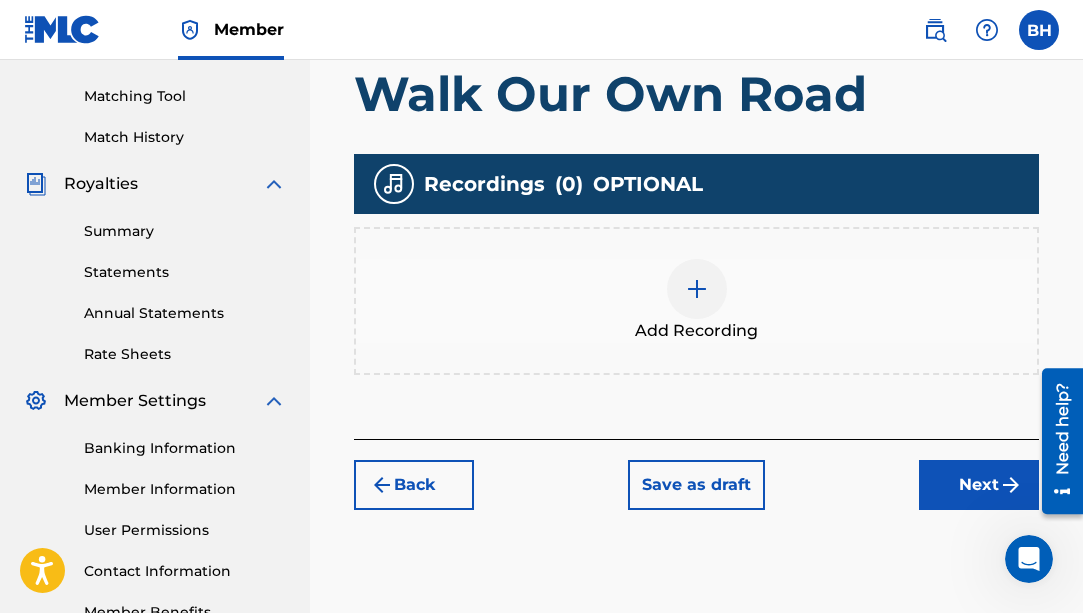 click on "Next" at bounding box center [979, 485] 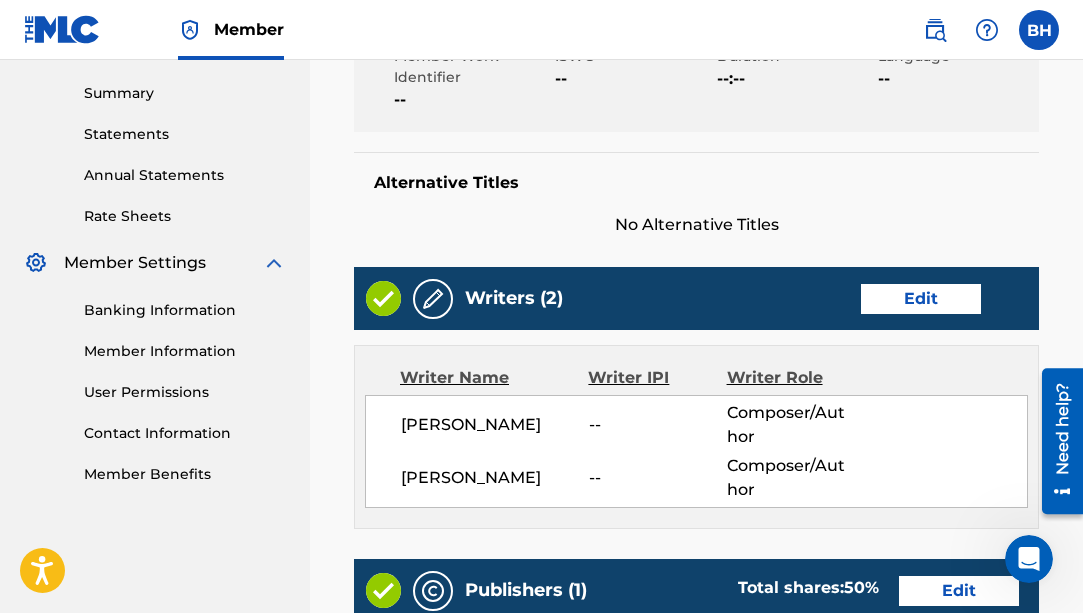 scroll, scrollTop: 638, scrollLeft: 0, axis: vertical 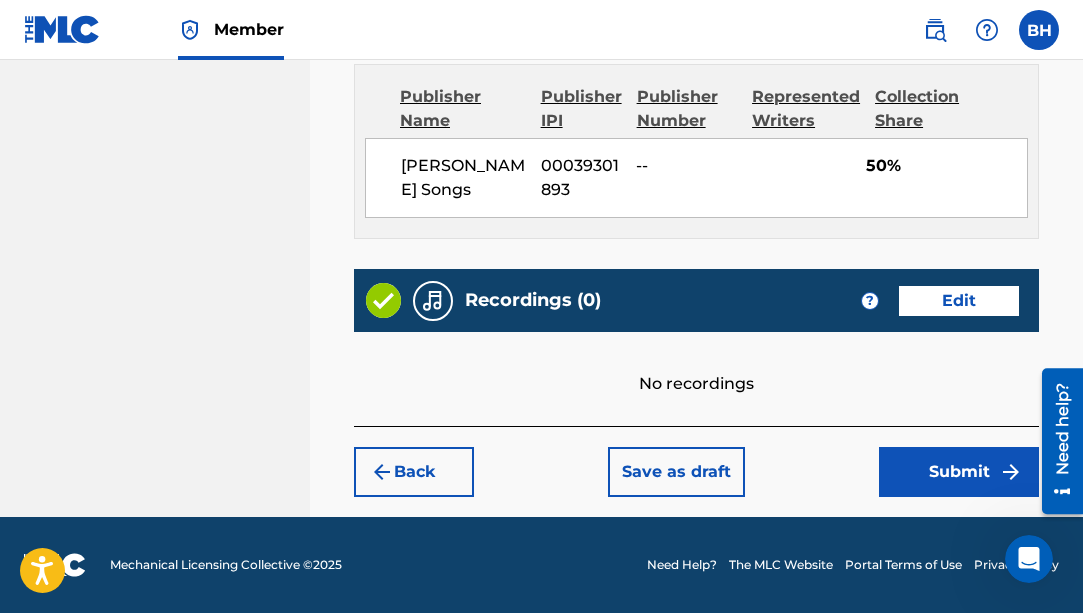 click on "Submit" at bounding box center (959, 472) 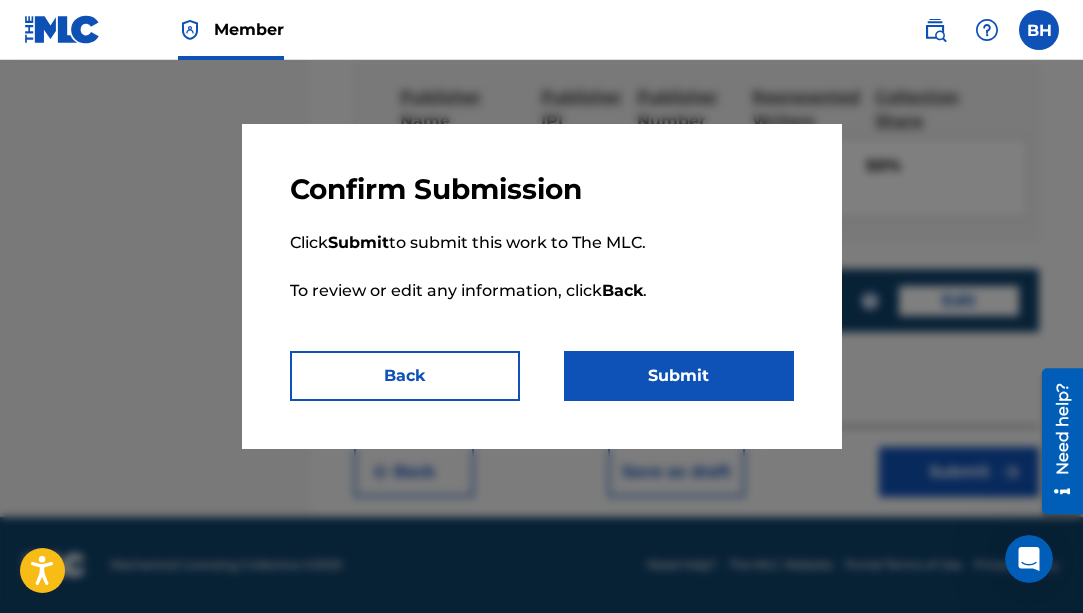click on "Submit" at bounding box center [679, 376] 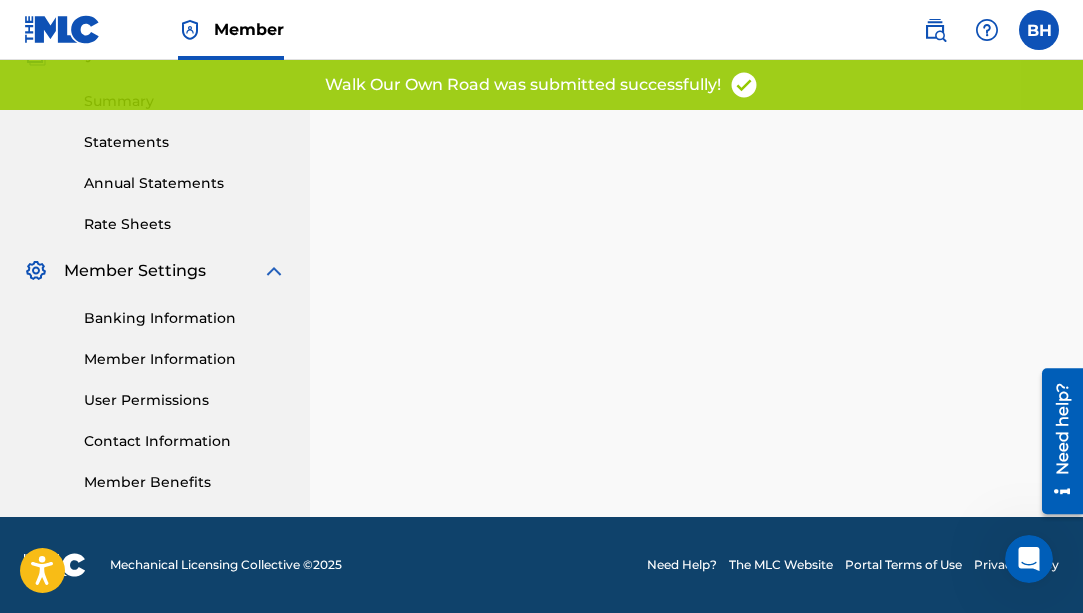 scroll, scrollTop: 0, scrollLeft: 0, axis: both 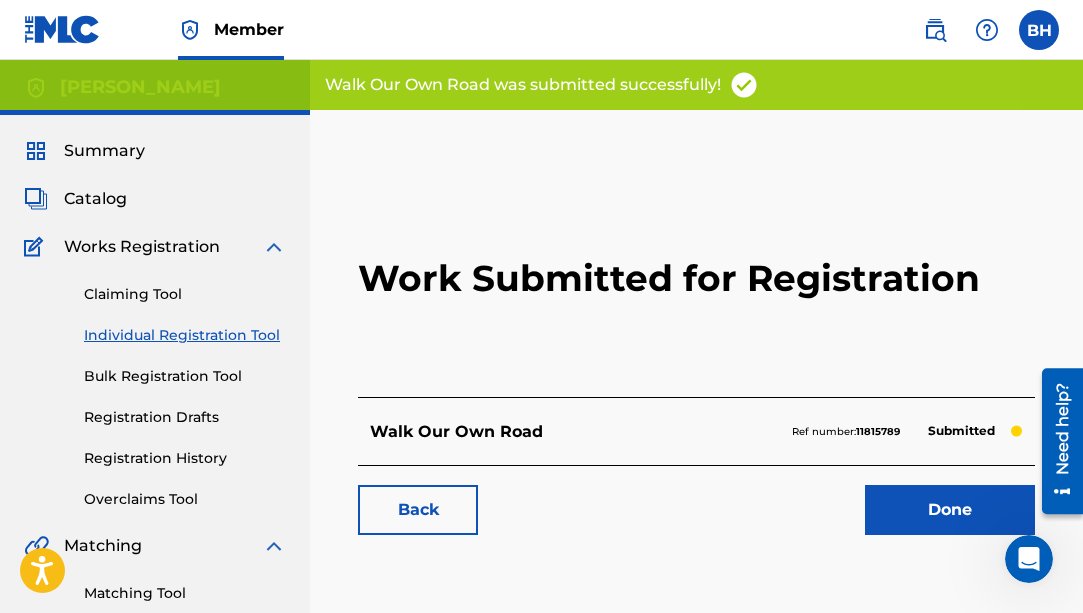 click on "Done" at bounding box center (950, 510) 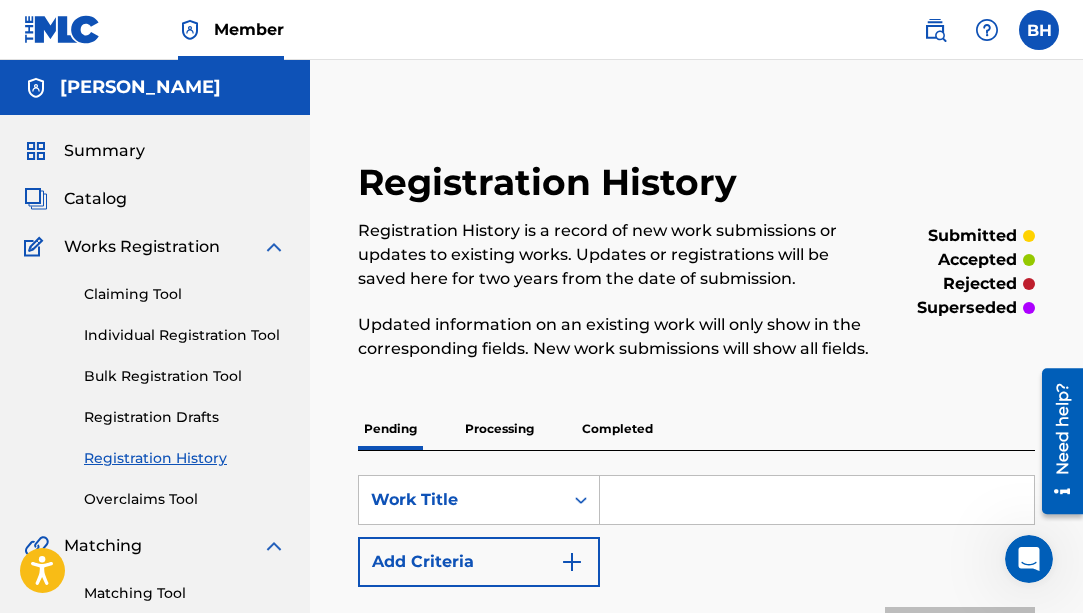 click on "Claiming Tool" at bounding box center (185, 294) 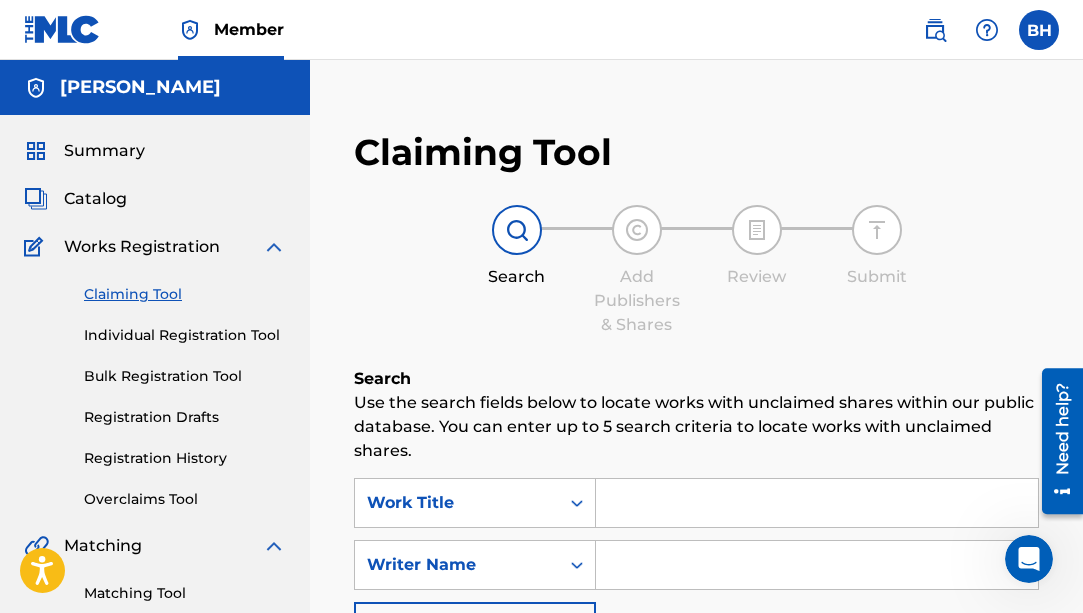 click at bounding box center (817, 503) 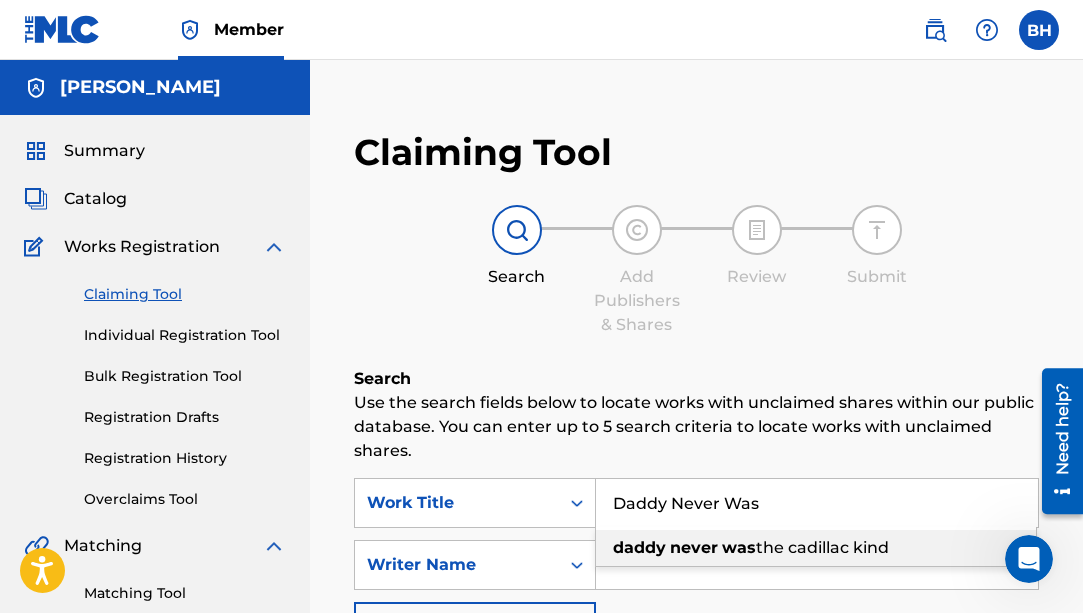 click on "never" at bounding box center (694, 547) 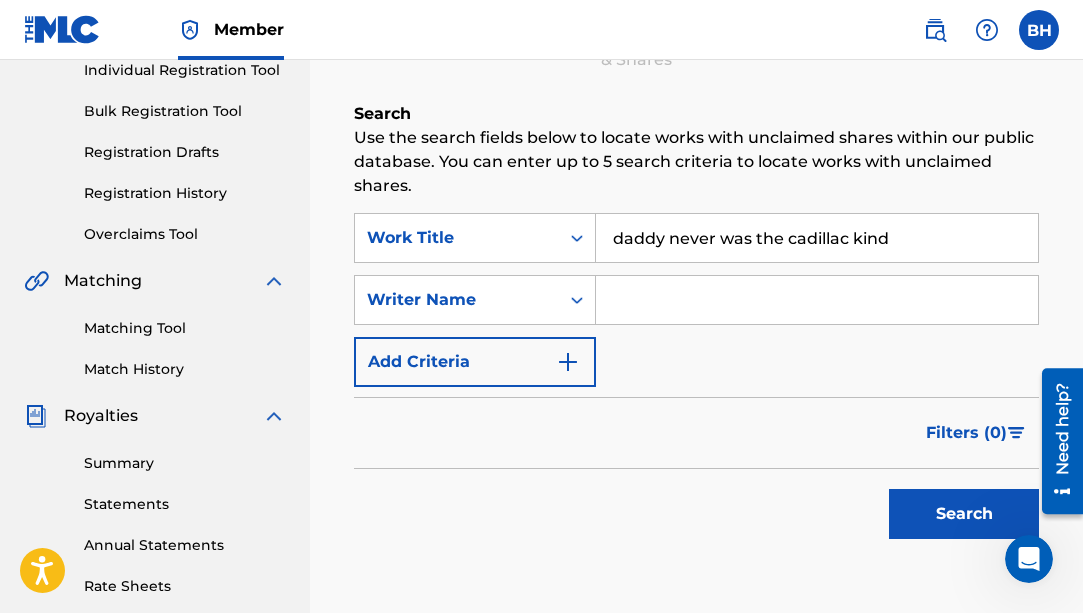 scroll, scrollTop: 287, scrollLeft: 0, axis: vertical 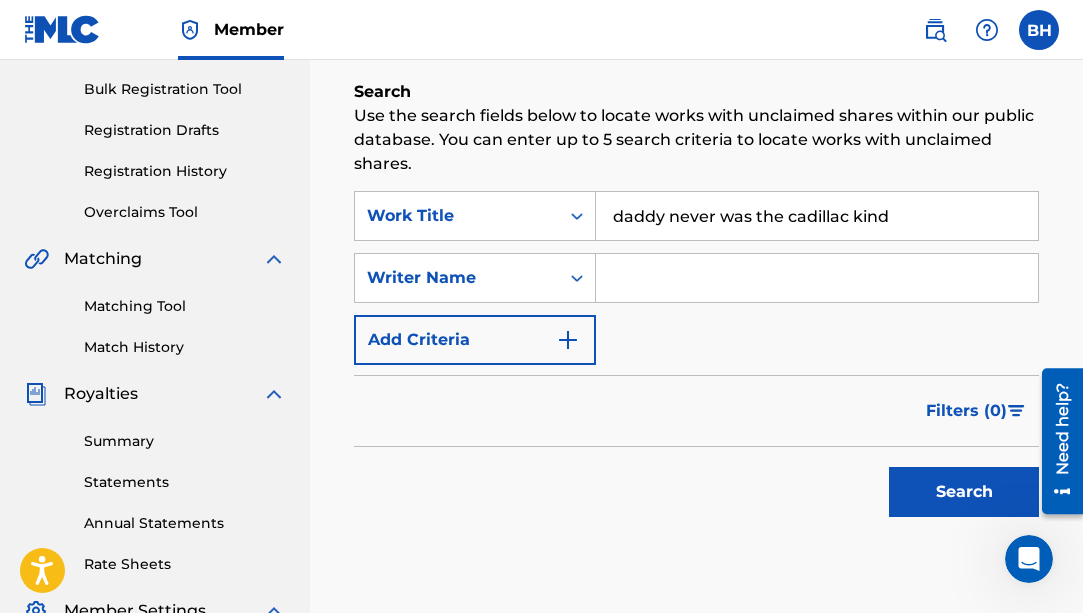 click at bounding box center (817, 278) 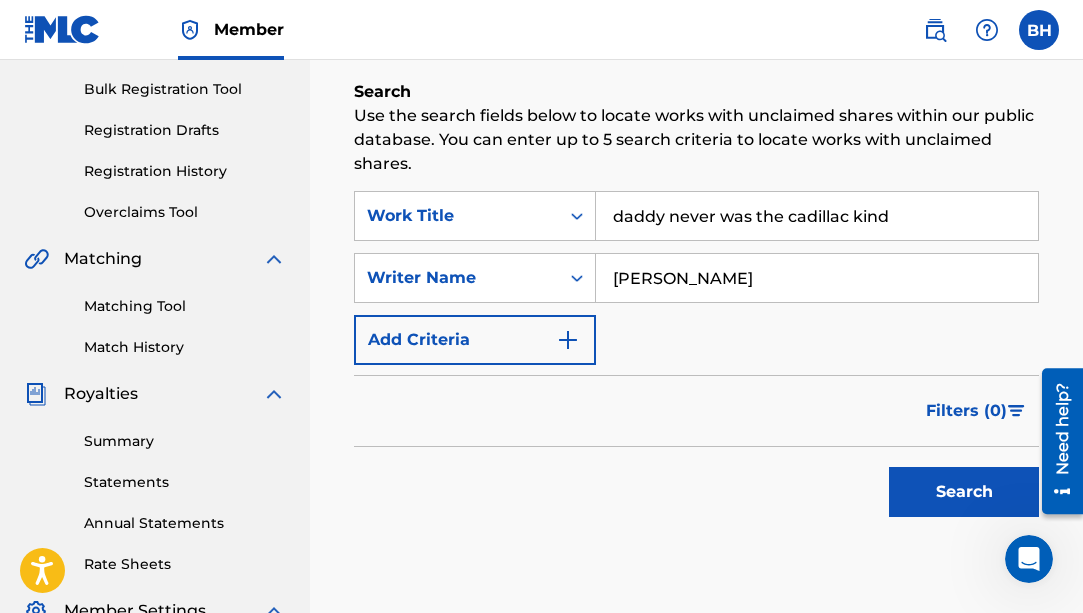 click on "Search" at bounding box center [964, 492] 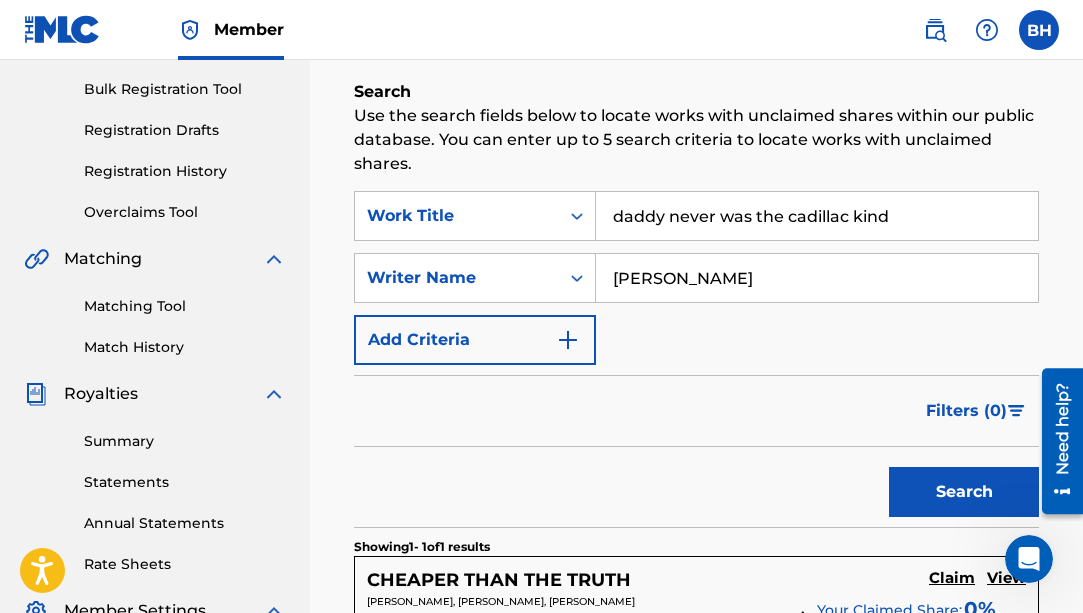 click on "Search" at bounding box center [964, 492] 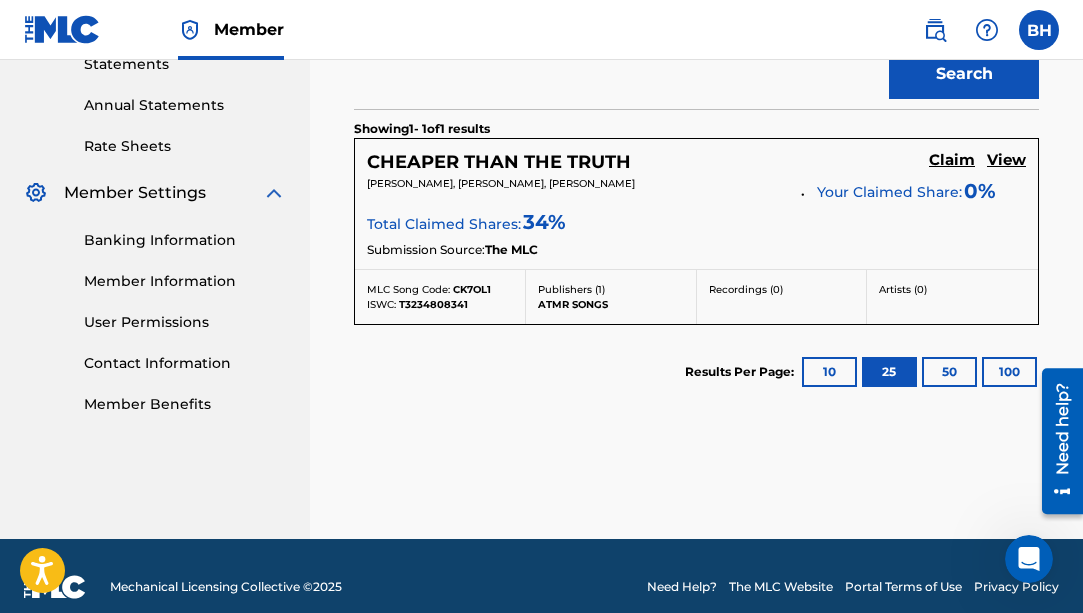scroll, scrollTop: 727, scrollLeft: 0, axis: vertical 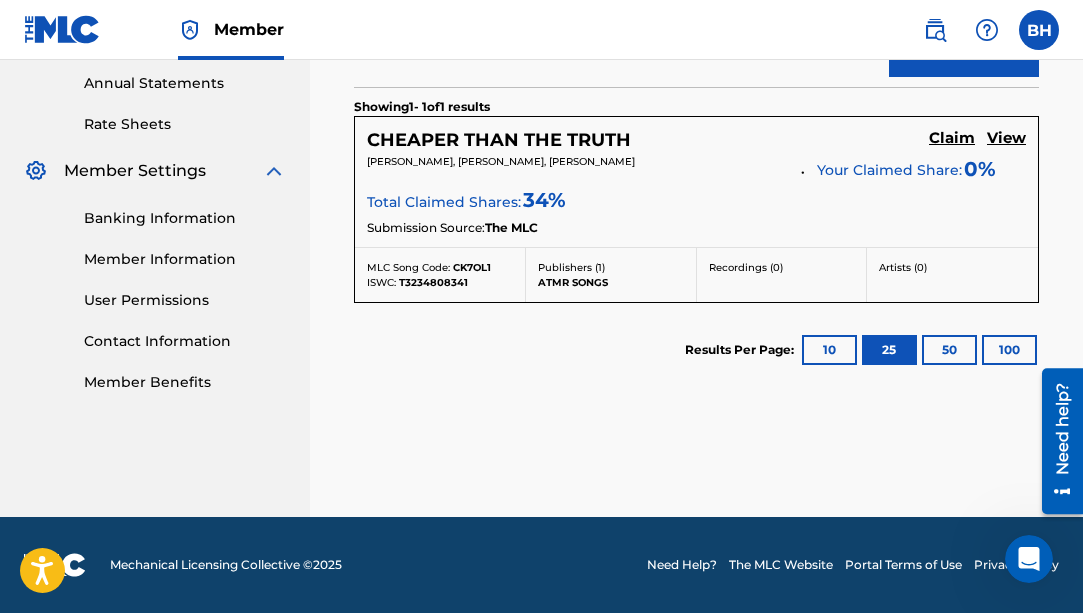 click on "Claim" at bounding box center [952, 138] 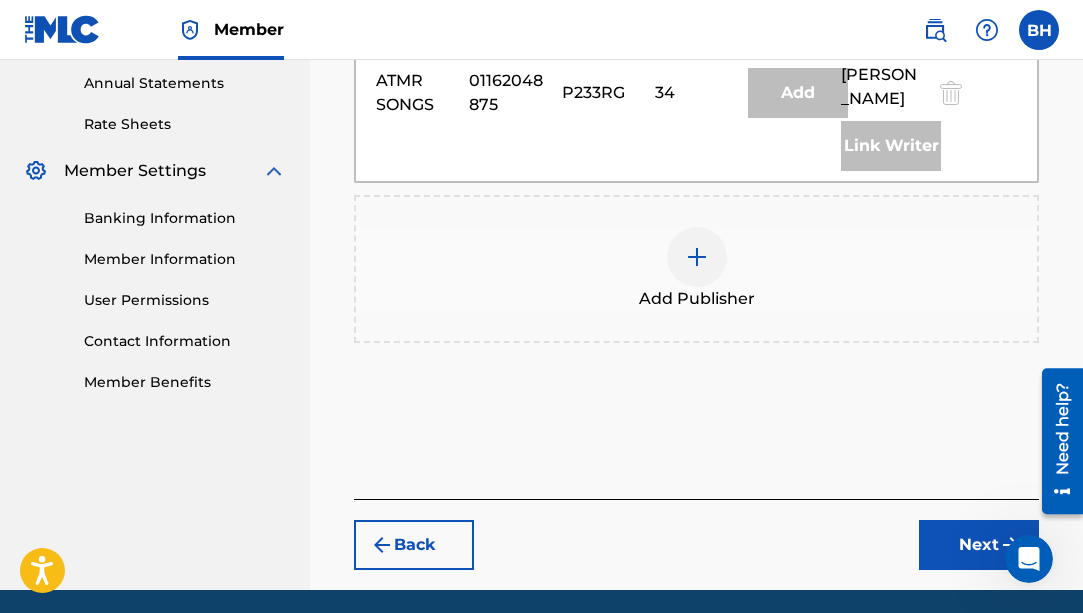 click on "Next" at bounding box center [979, 545] 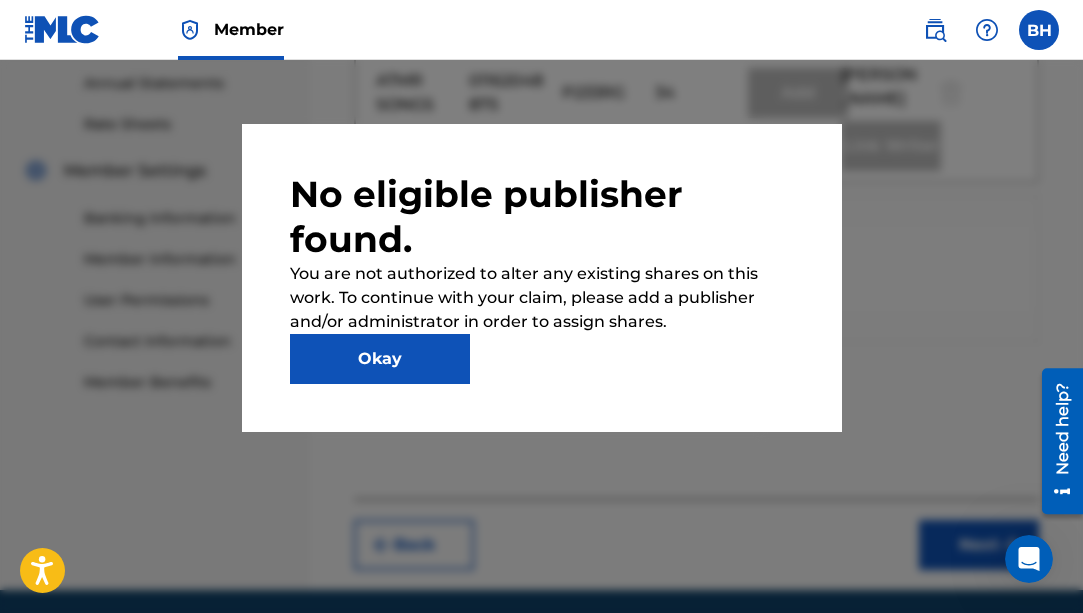 click on "Okay" at bounding box center [380, 359] 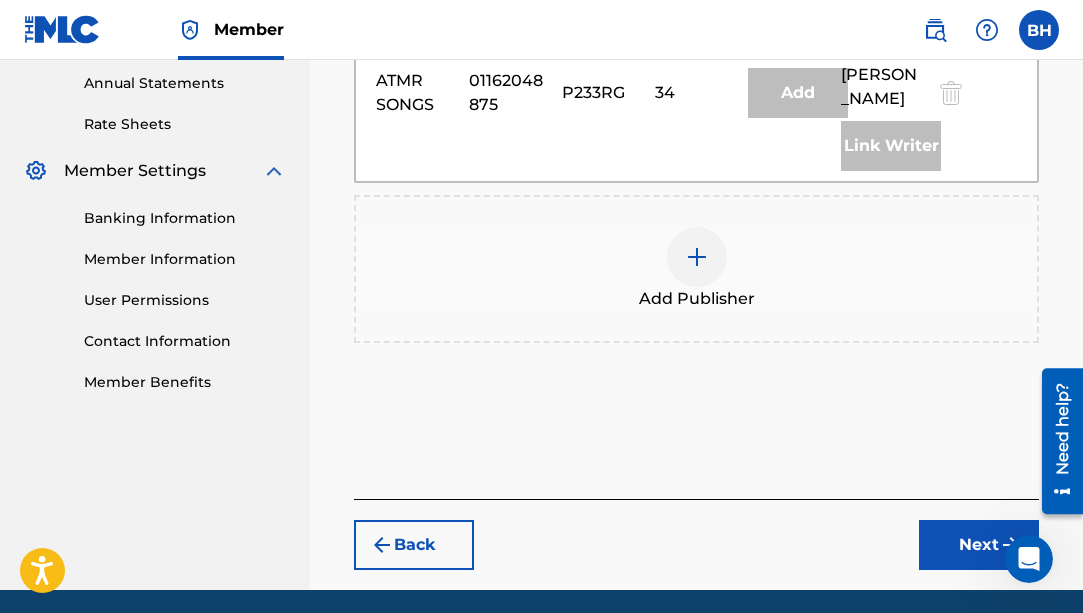 click at bounding box center [697, 257] 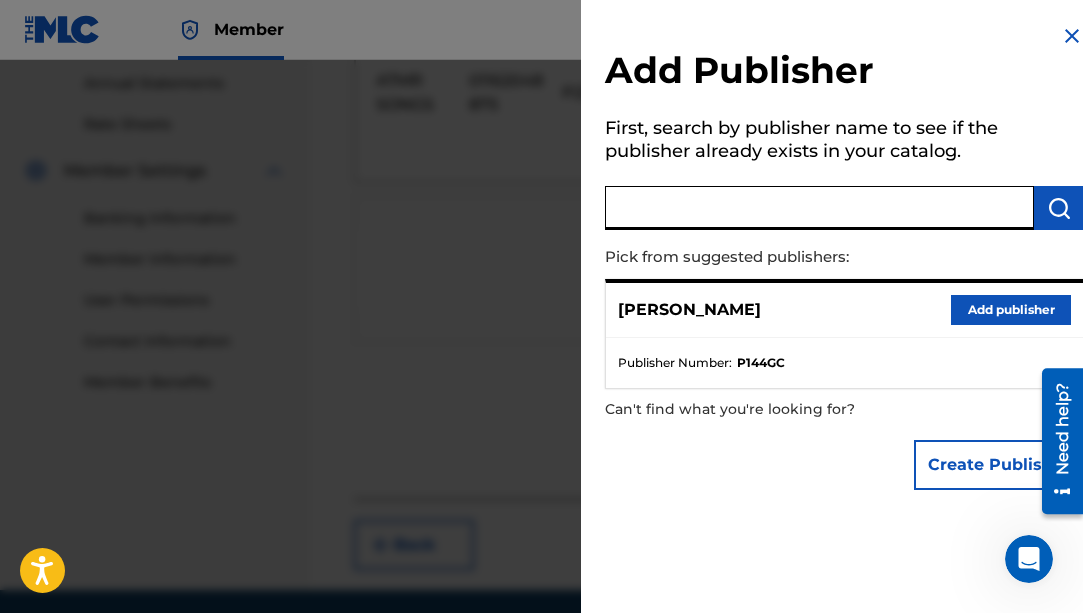 click at bounding box center [819, 208] 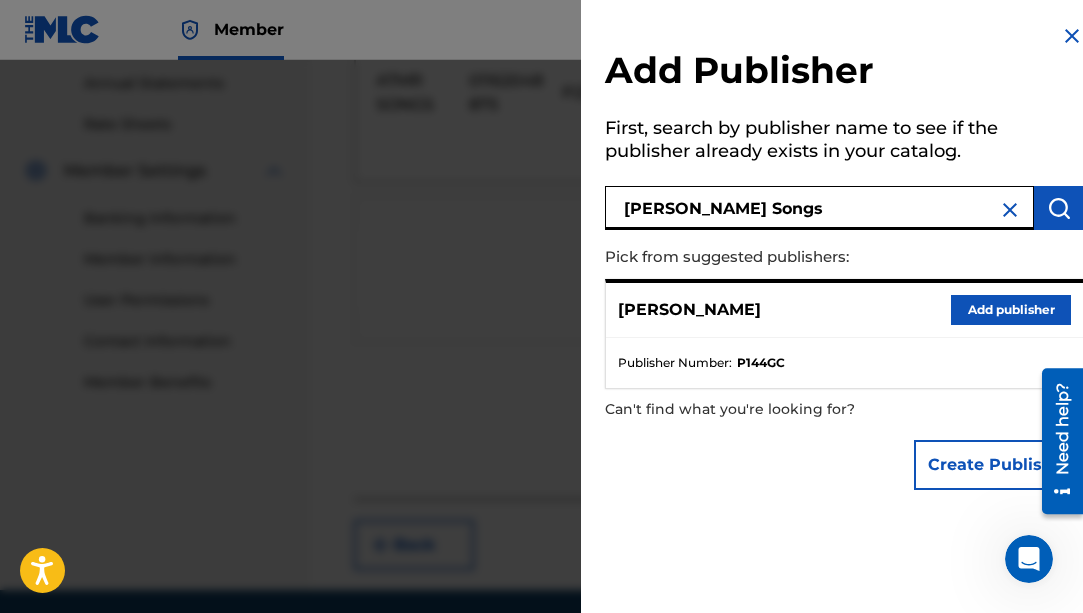 type on "[PERSON_NAME] Songs" 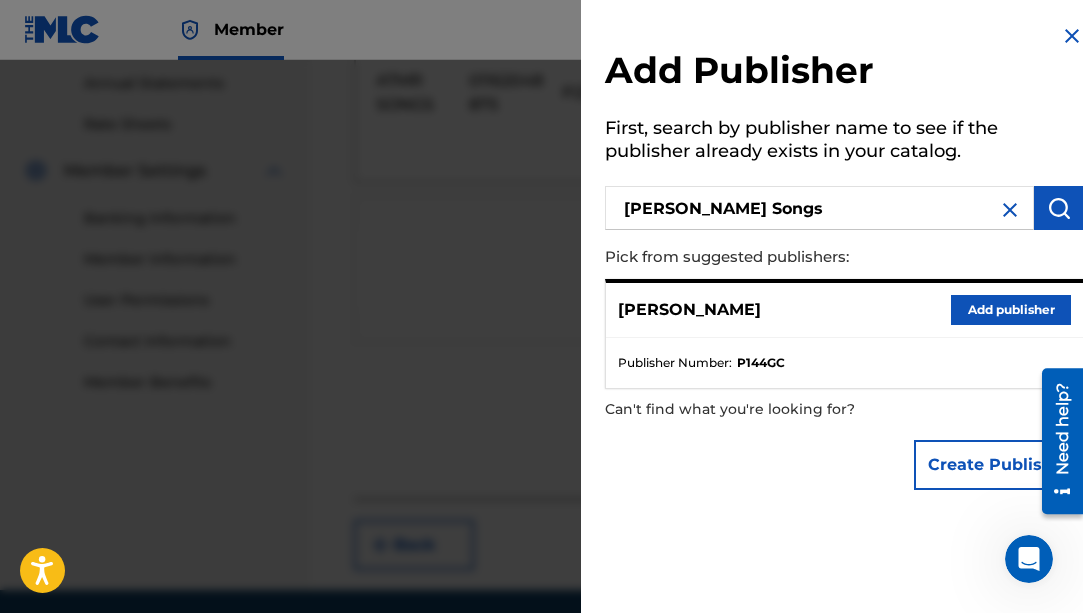 click at bounding box center (1059, 208) 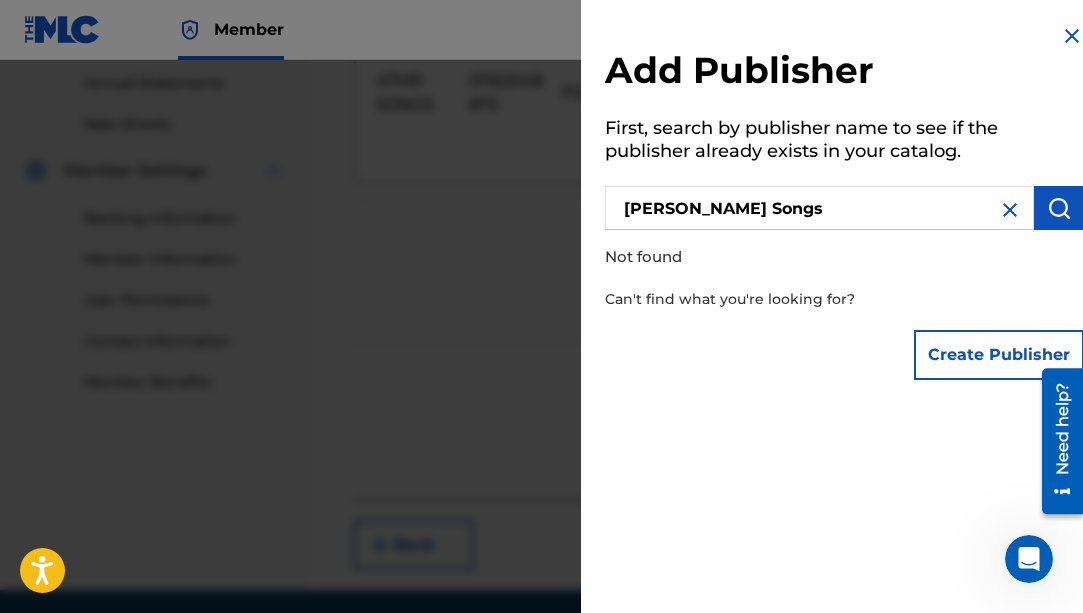click on "Create Publisher" at bounding box center [999, 355] 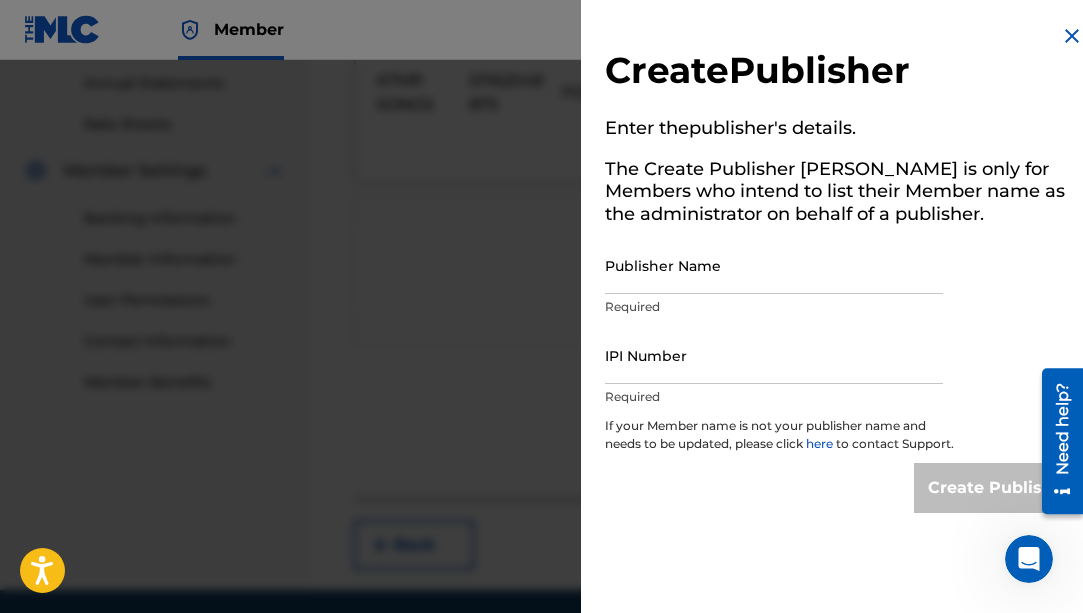 click on "Publisher Name" at bounding box center (774, 265) 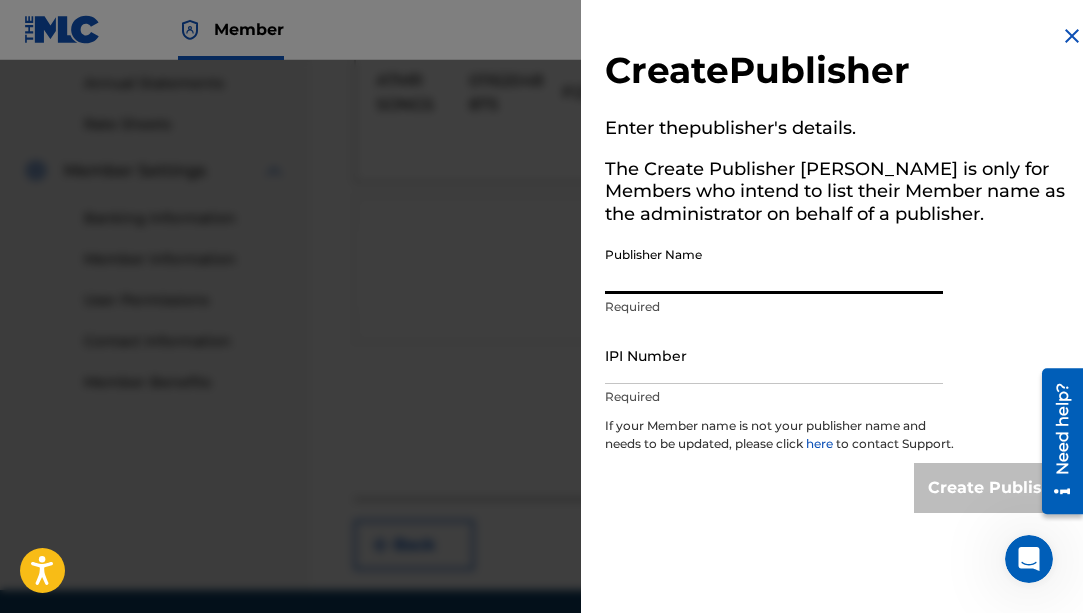 type on "[PERSON_NAME] Songs" 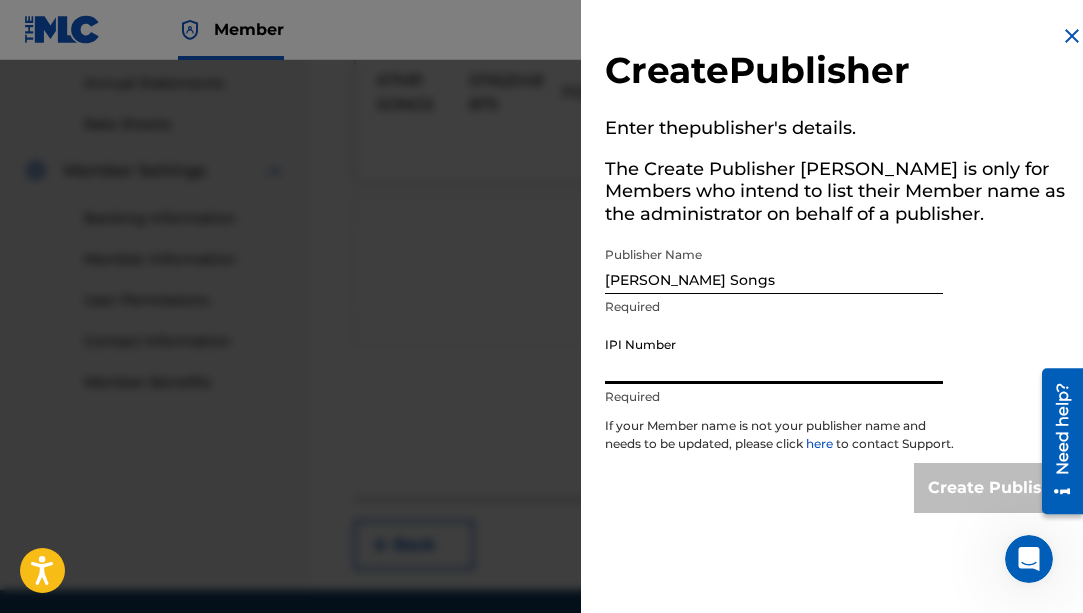 click on "IPI Number" at bounding box center (774, 355) 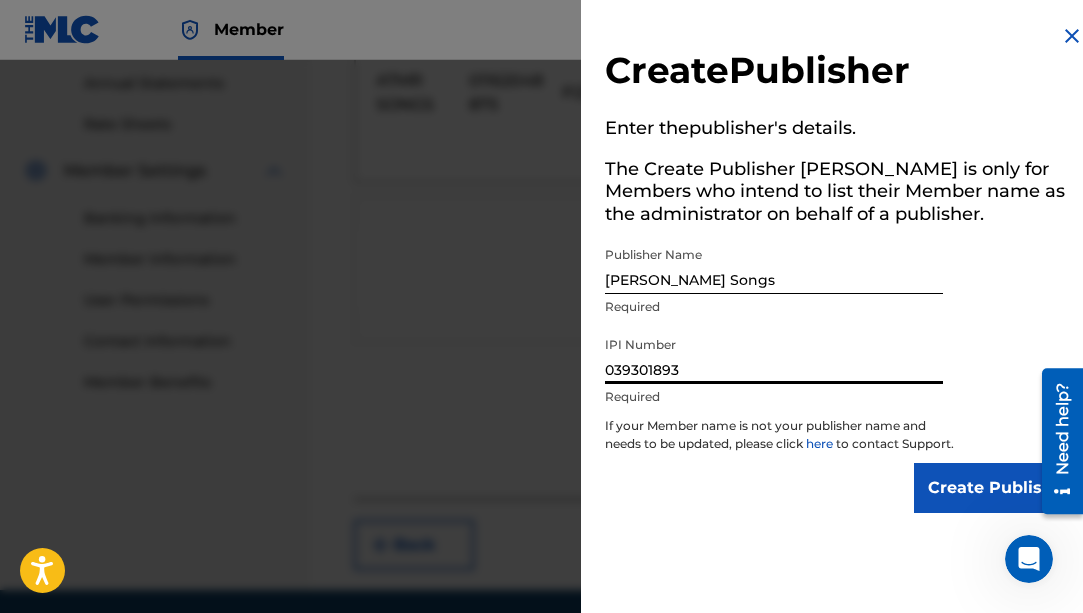 type on "039301893" 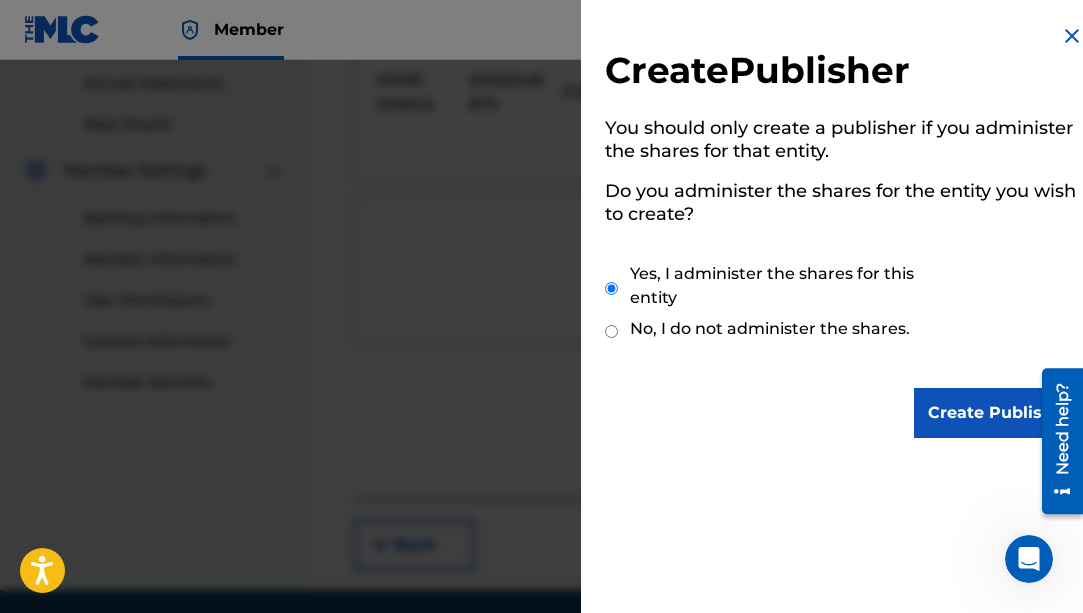 click on "Create Publisher" at bounding box center (999, 413) 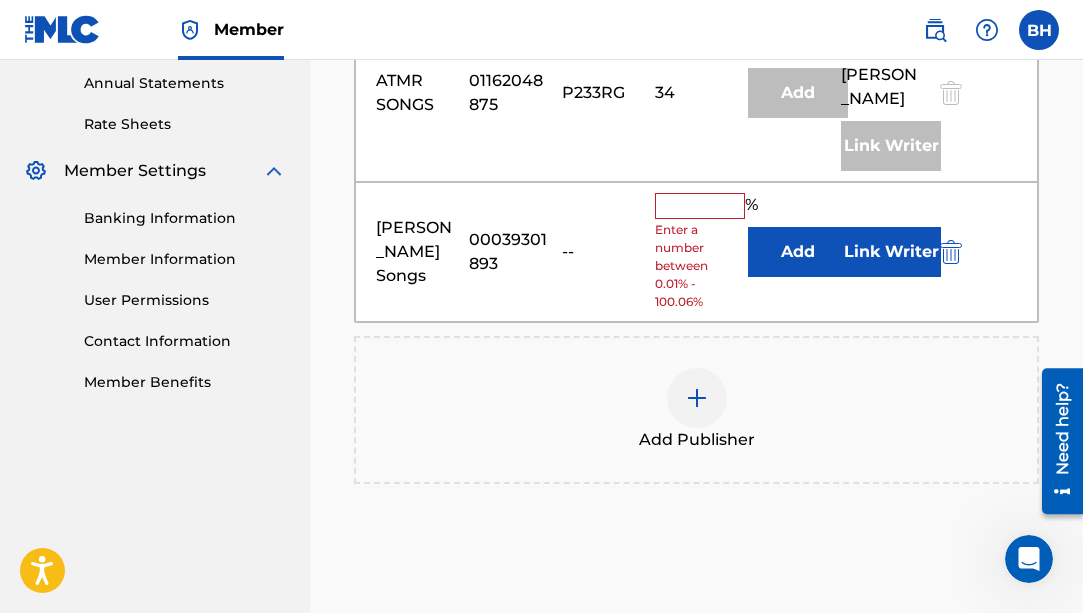click at bounding box center (700, 206) 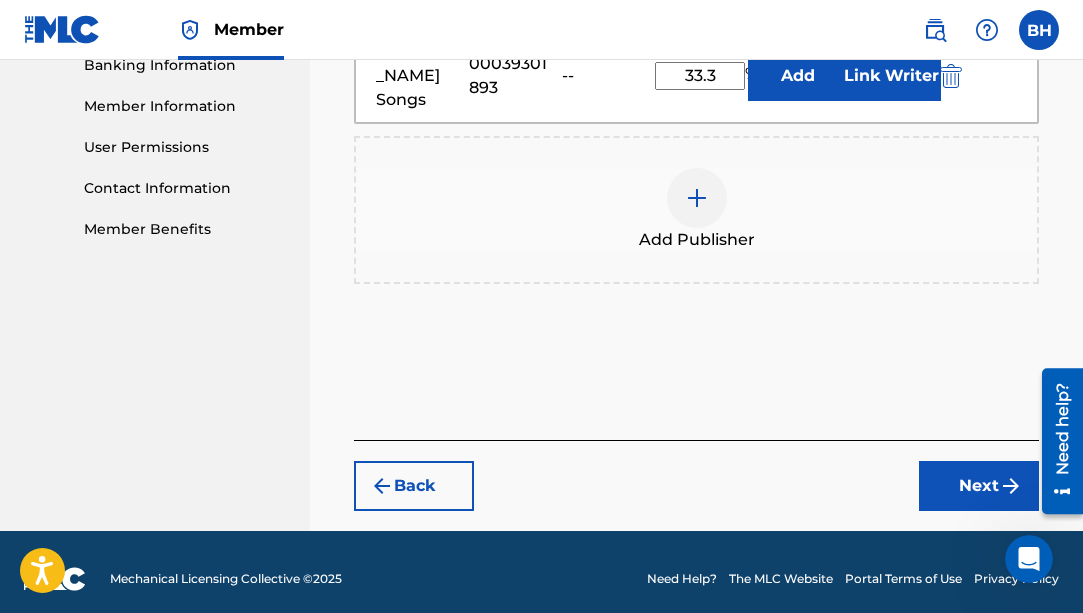scroll, scrollTop: 894, scrollLeft: 0, axis: vertical 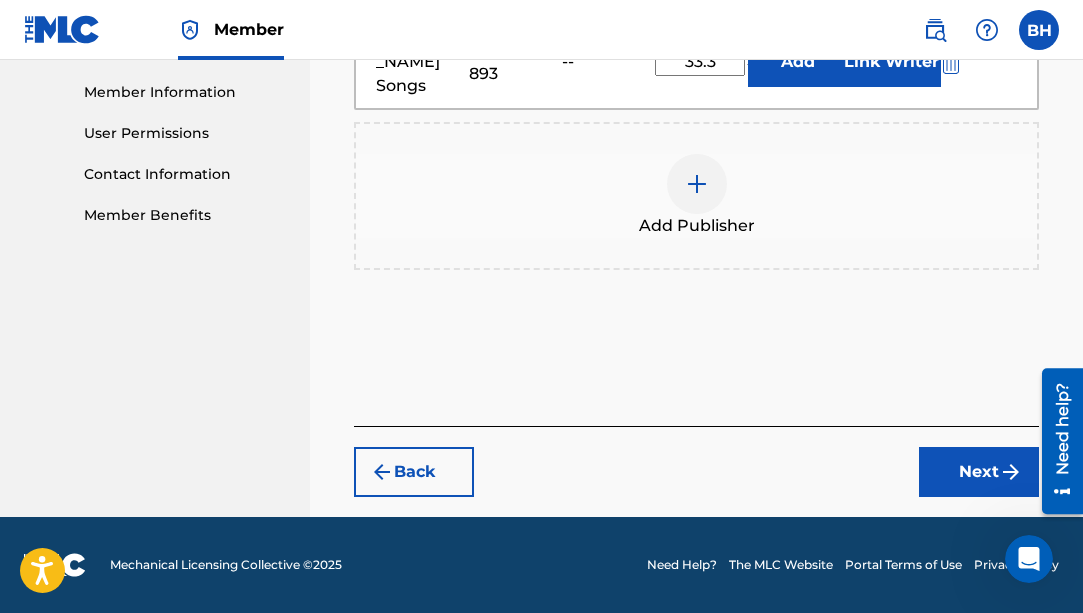 click on "Next" at bounding box center [979, 472] 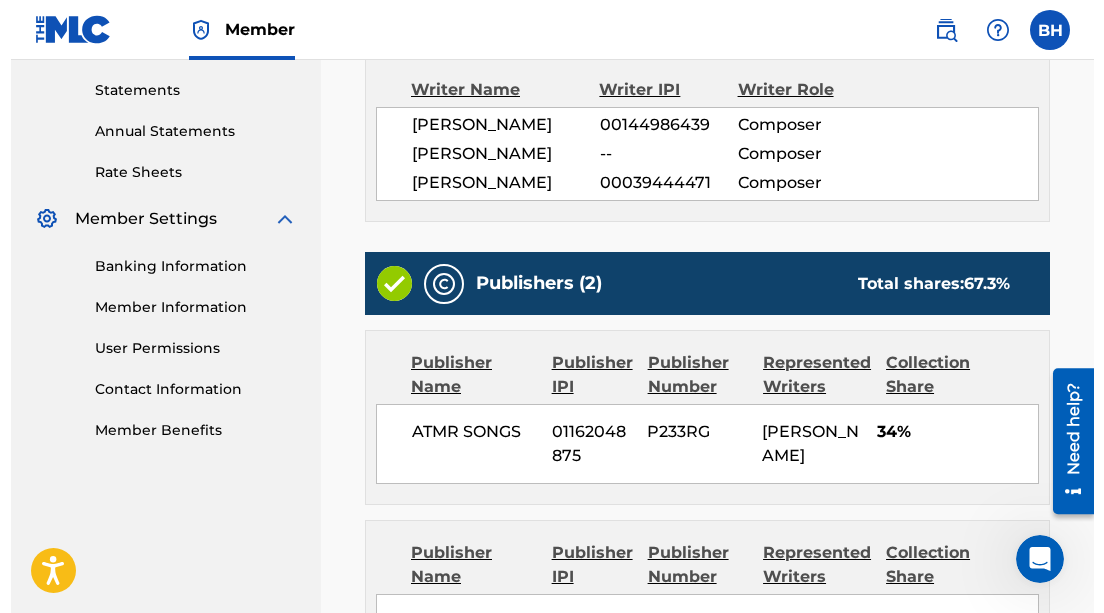 scroll, scrollTop: 687, scrollLeft: 0, axis: vertical 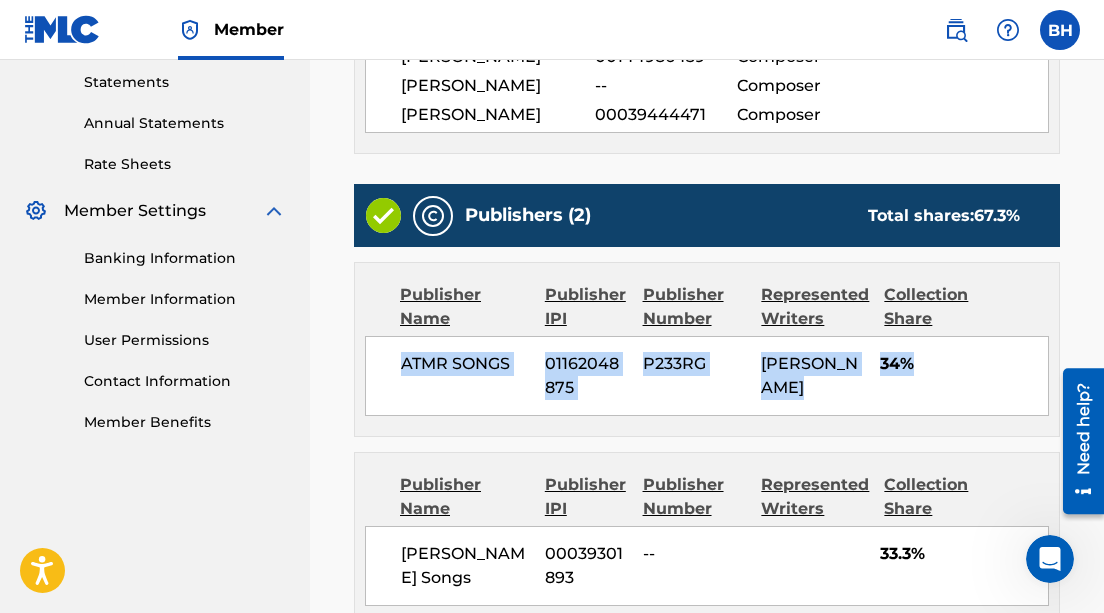 drag, startPoint x: 1101, startPoint y: 356, endPoint x: 1118, endPoint y: 415, distance: 61.400326 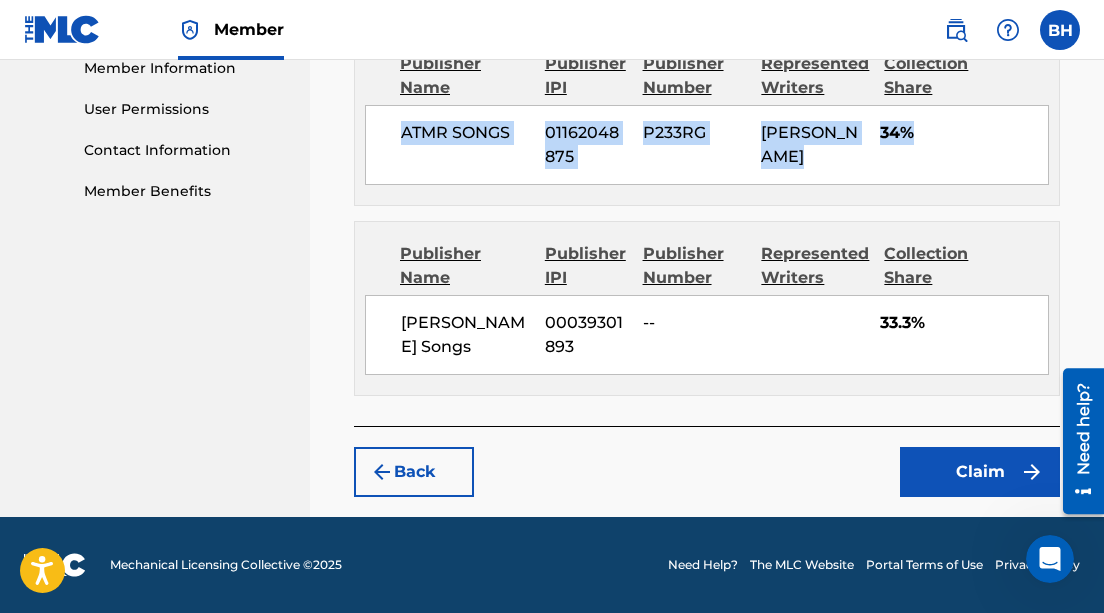 scroll, scrollTop: 990, scrollLeft: 0, axis: vertical 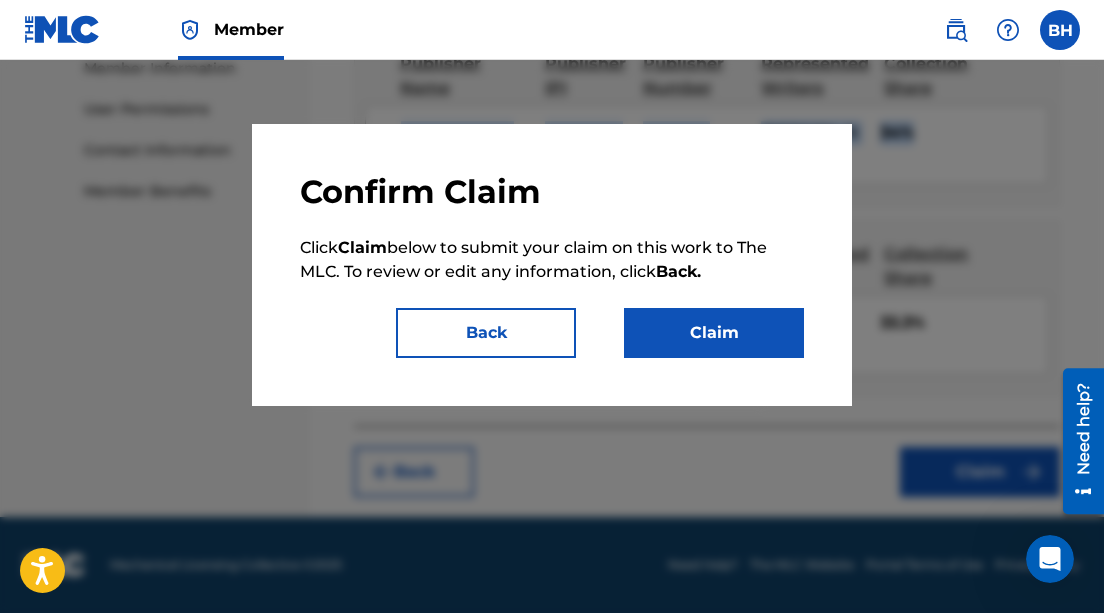 click on "Claim" at bounding box center [714, 333] 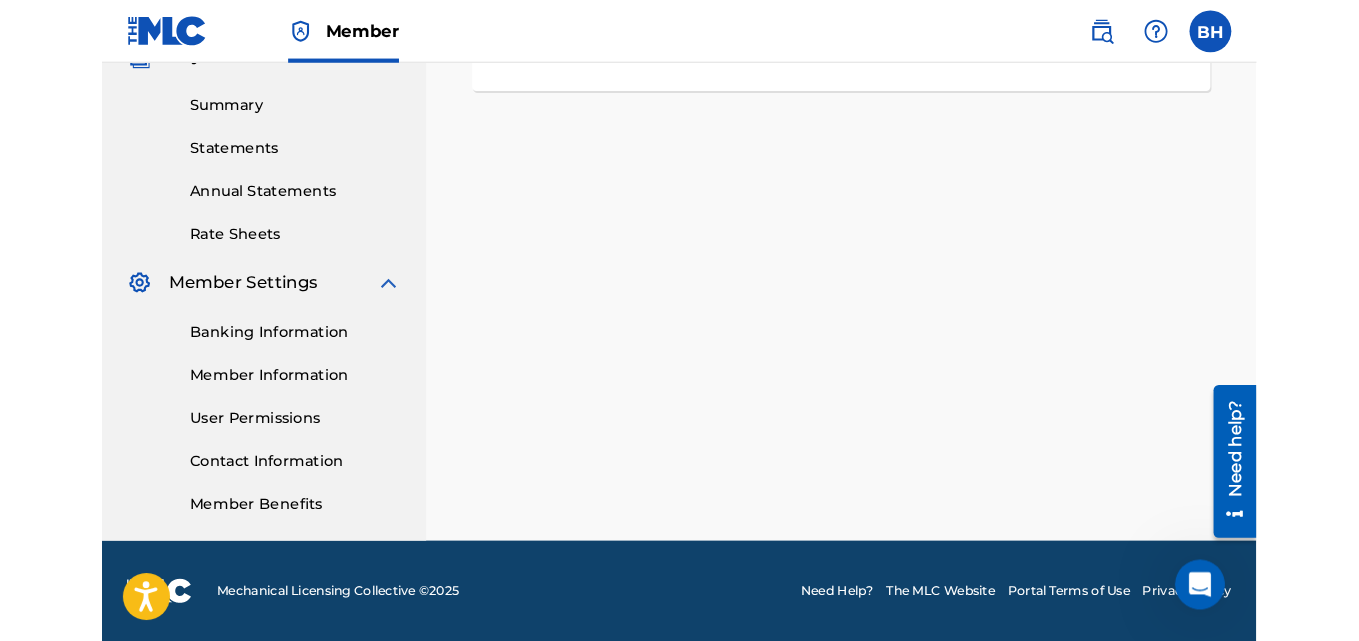 scroll, scrollTop: 599, scrollLeft: 0, axis: vertical 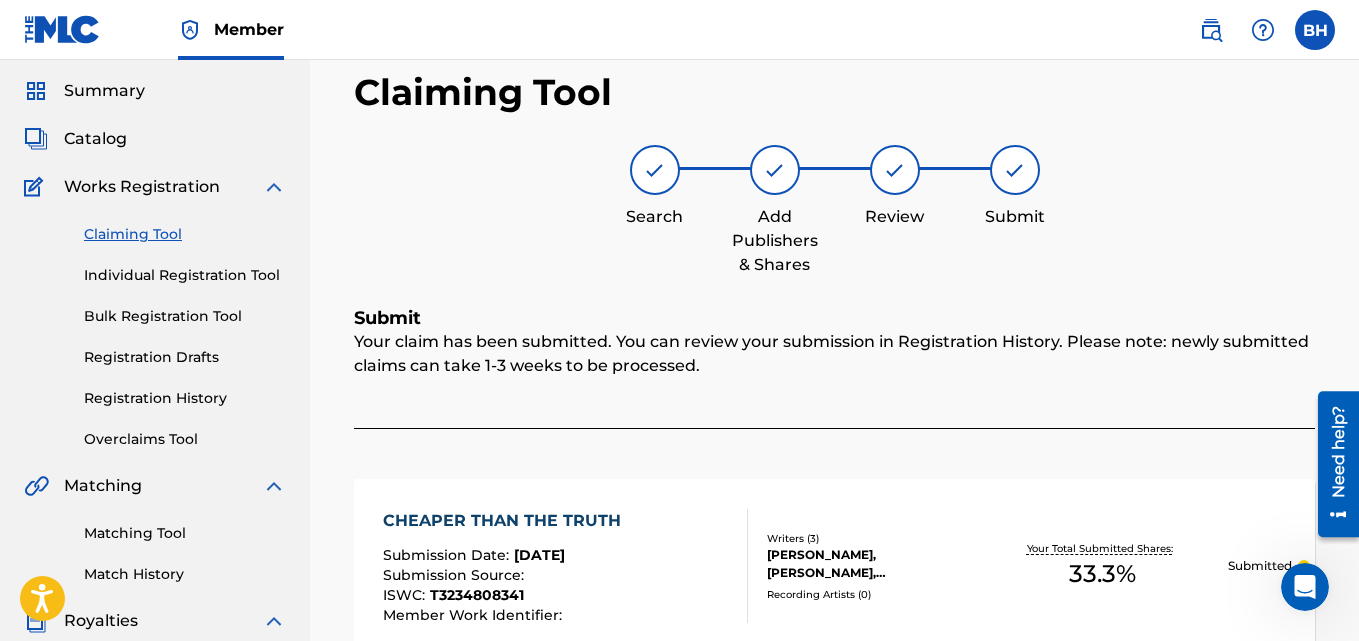 click on "Catalog" at bounding box center [95, 139] 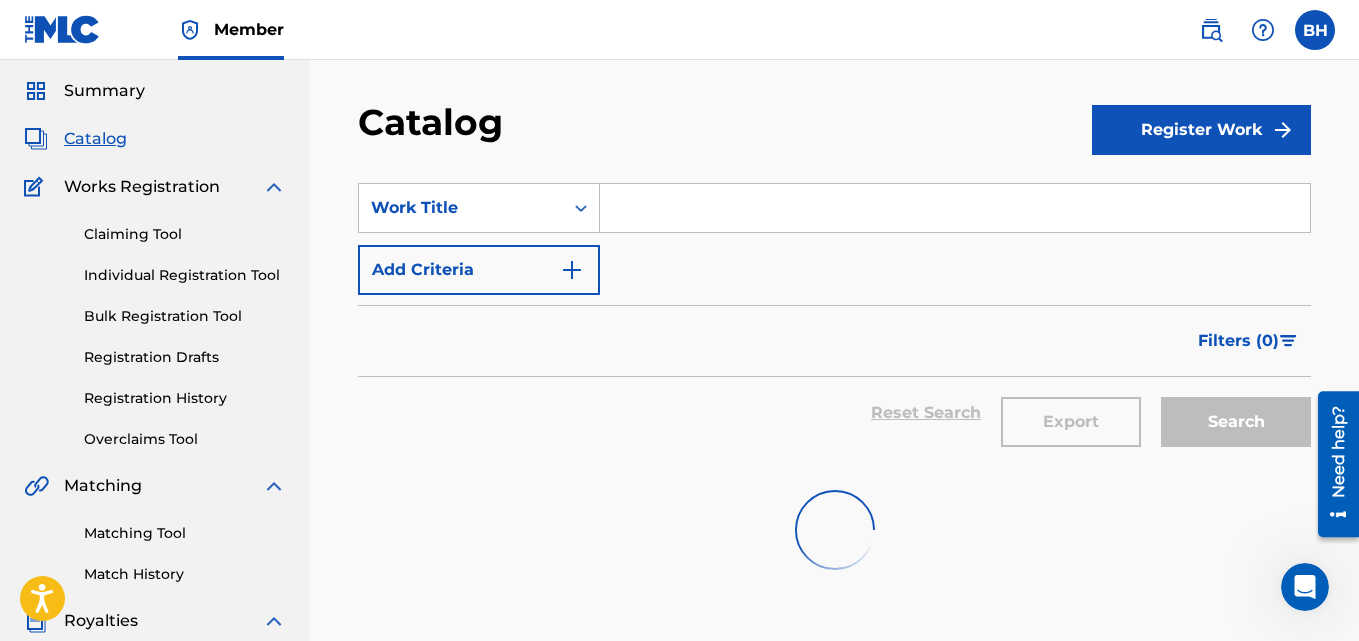 scroll, scrollTop: 0, scrollLeft: 0, axis: both 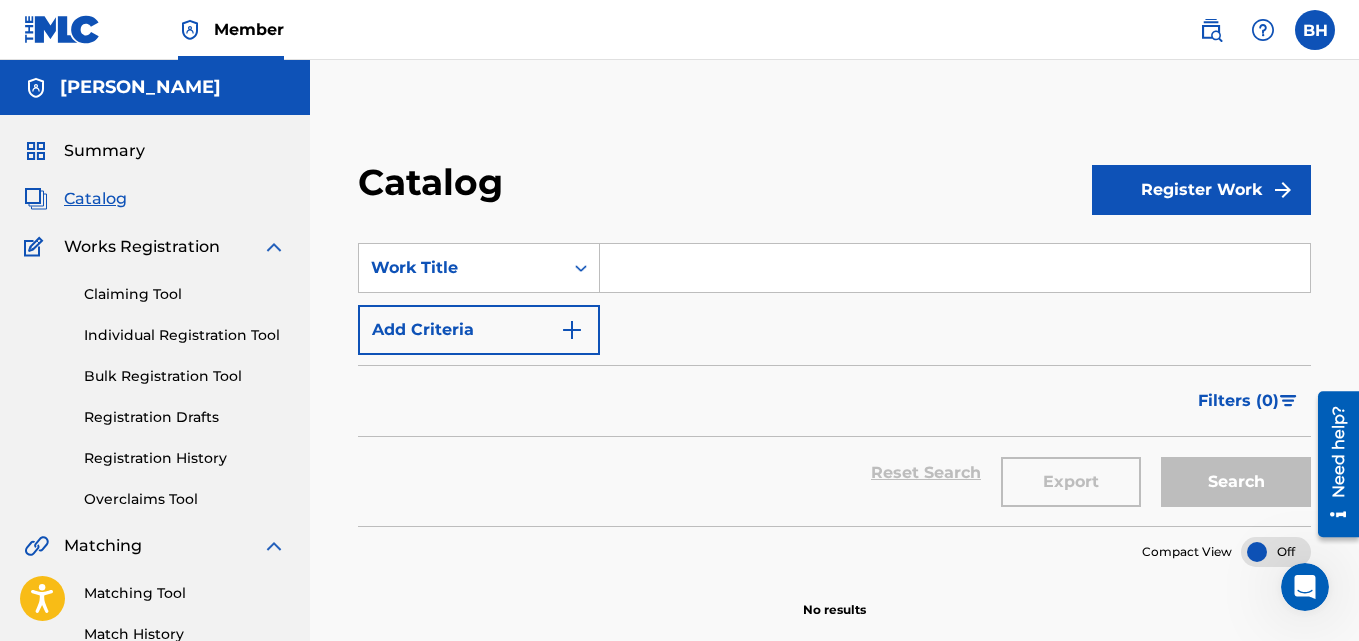 click at bounding box center [955, 268] 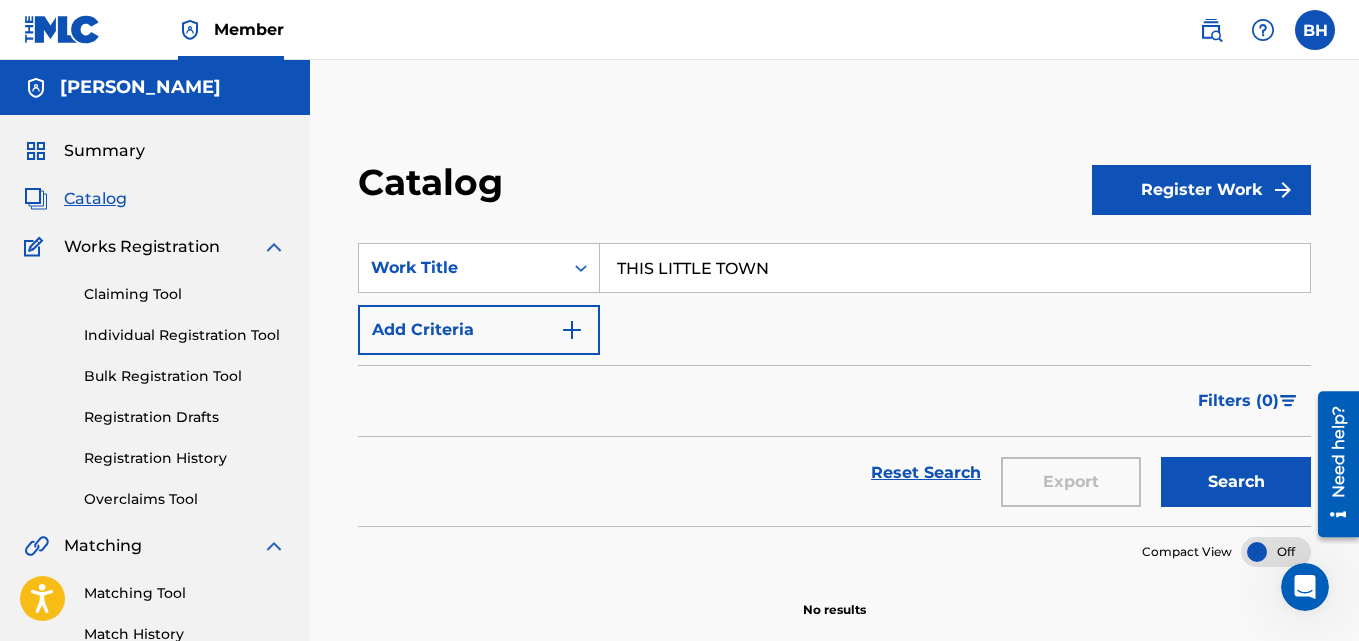 type on "THIS LITTLE TOWN" 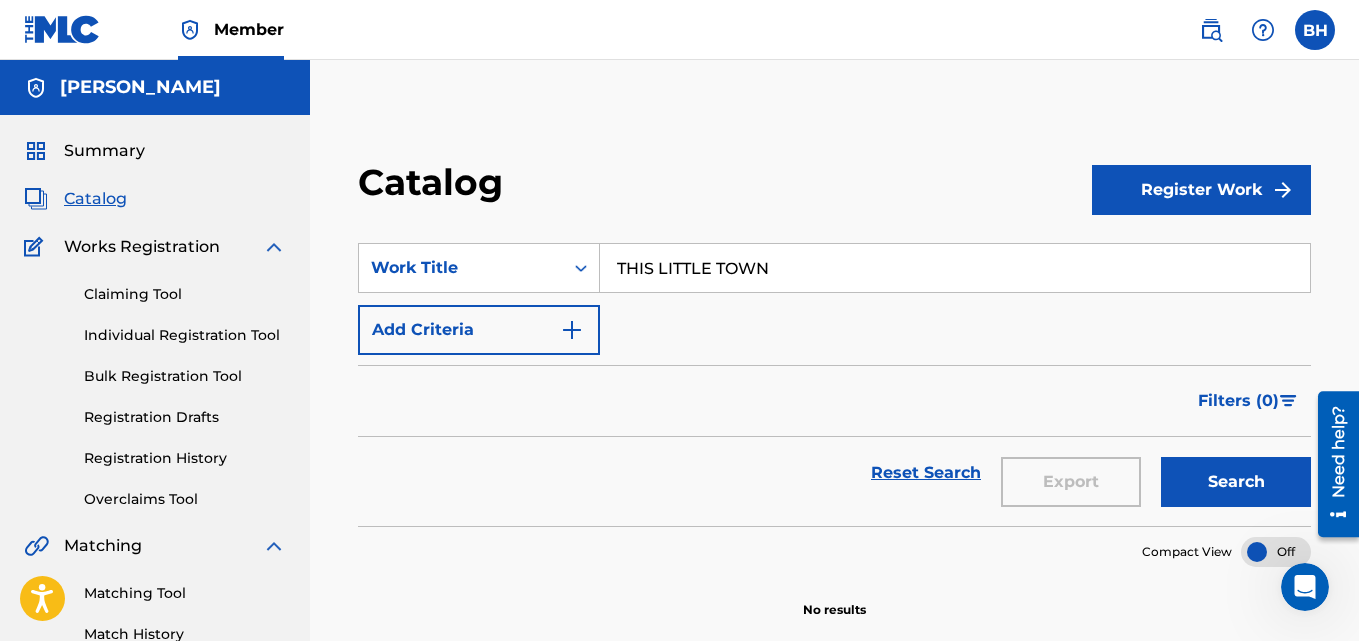 click on "Register Work" at bounding box center (1201, 190) 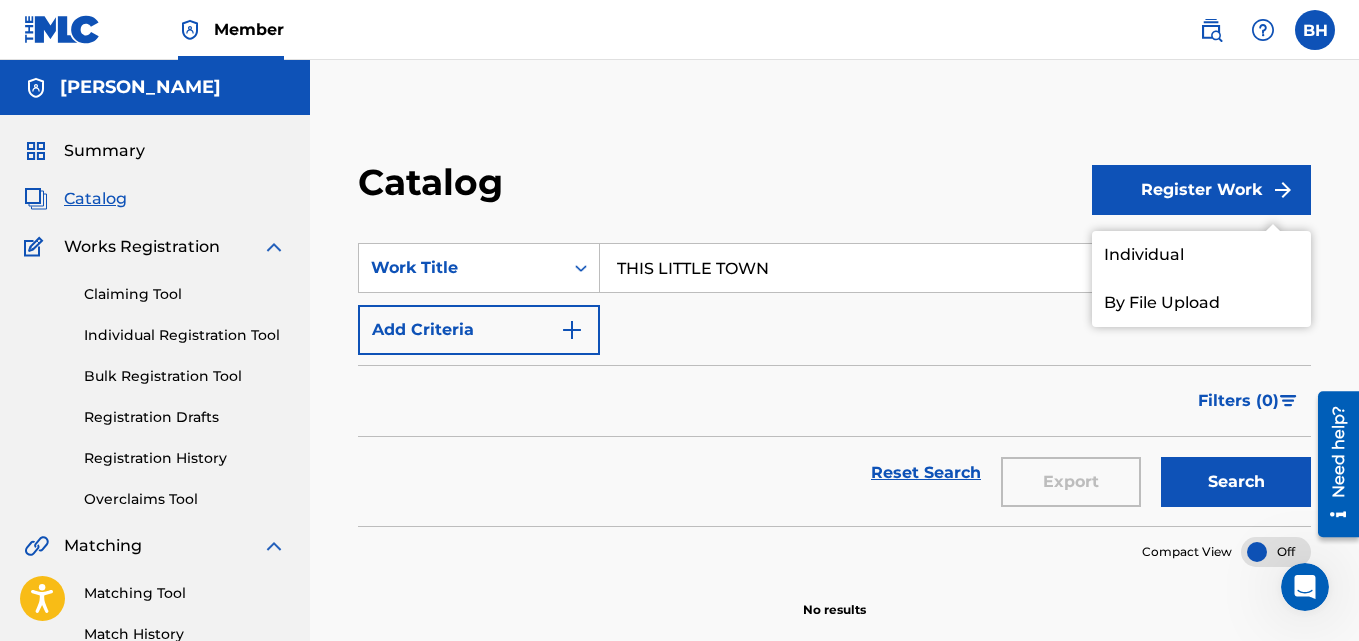 click on "Individual" at bounding box center (1201, 255) 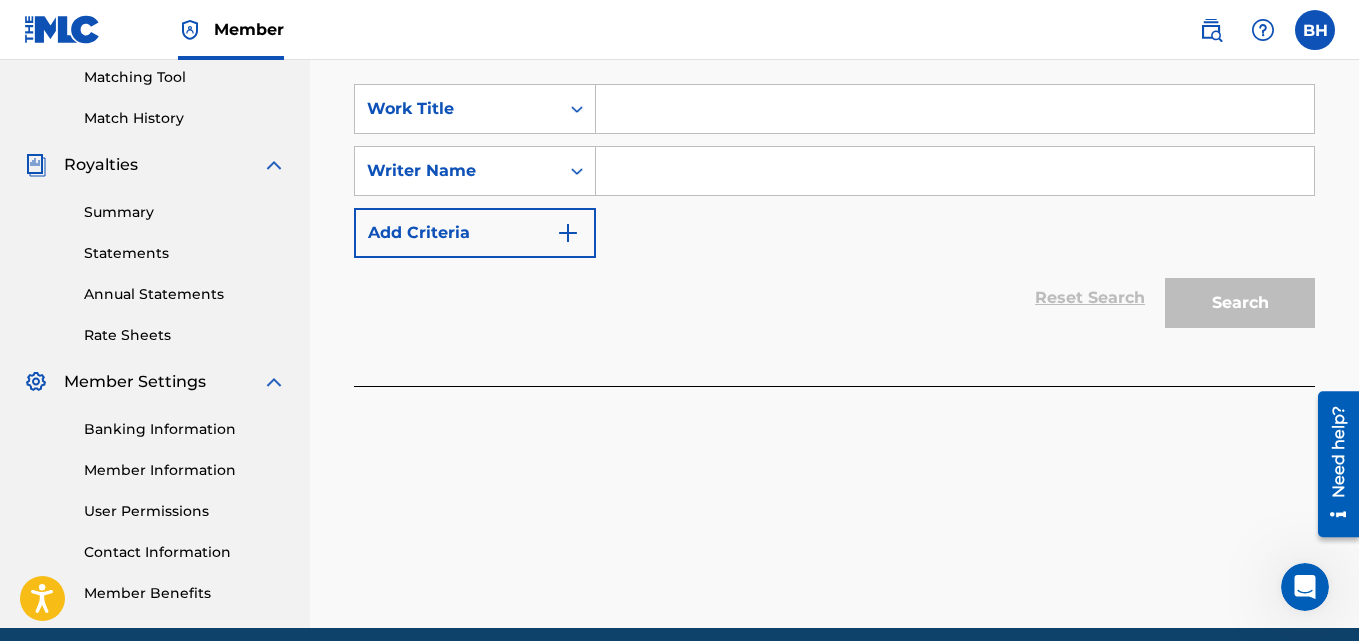 scroll, scrollTop: 534, scrollLeft: 0, axis: vertical 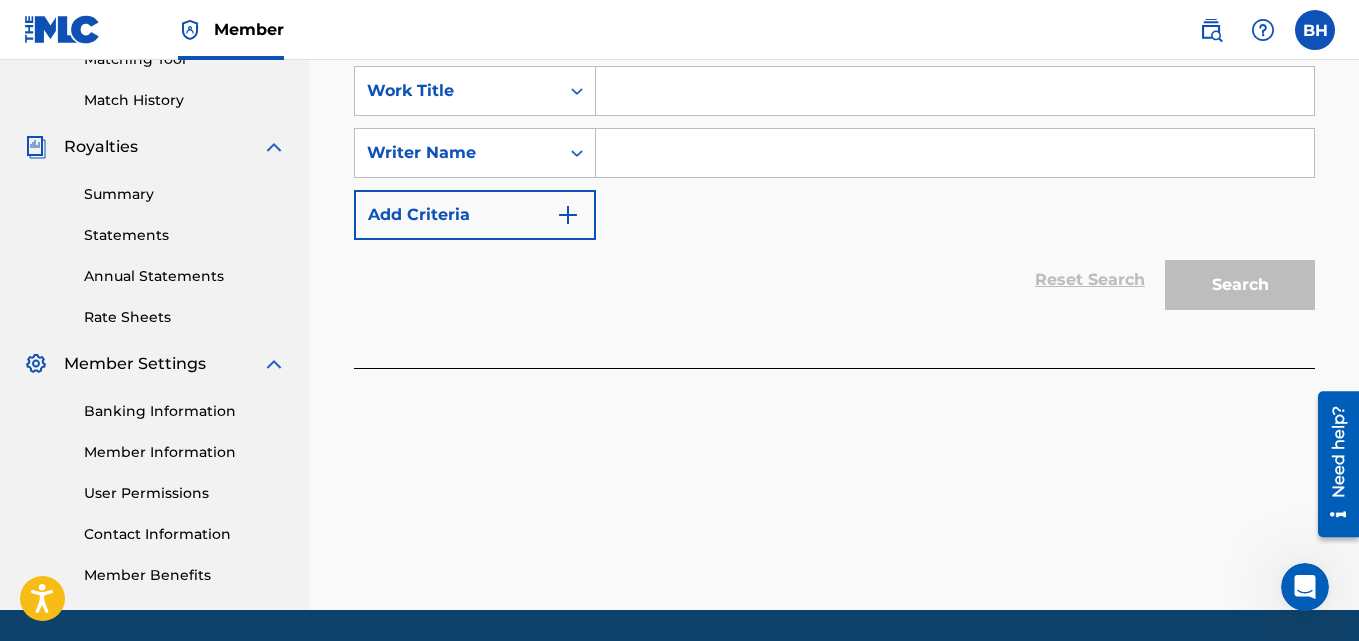 click at bounding box center (955, 91) 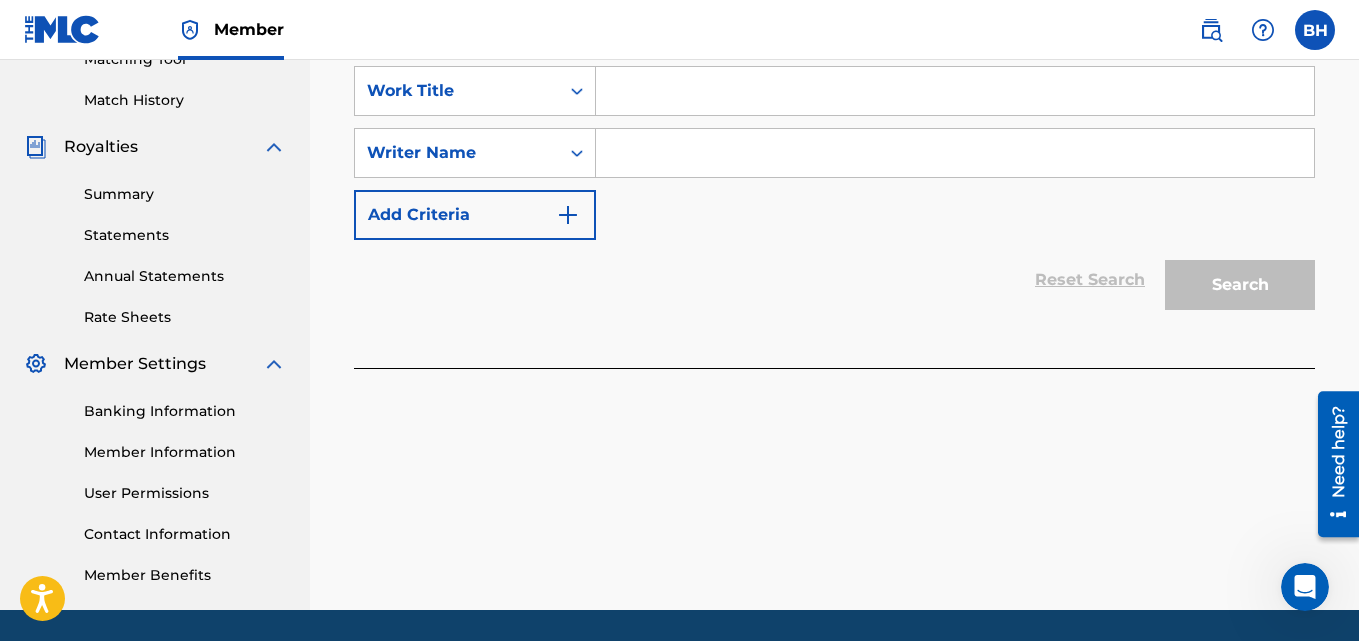 click at bounding box center (955, 91) 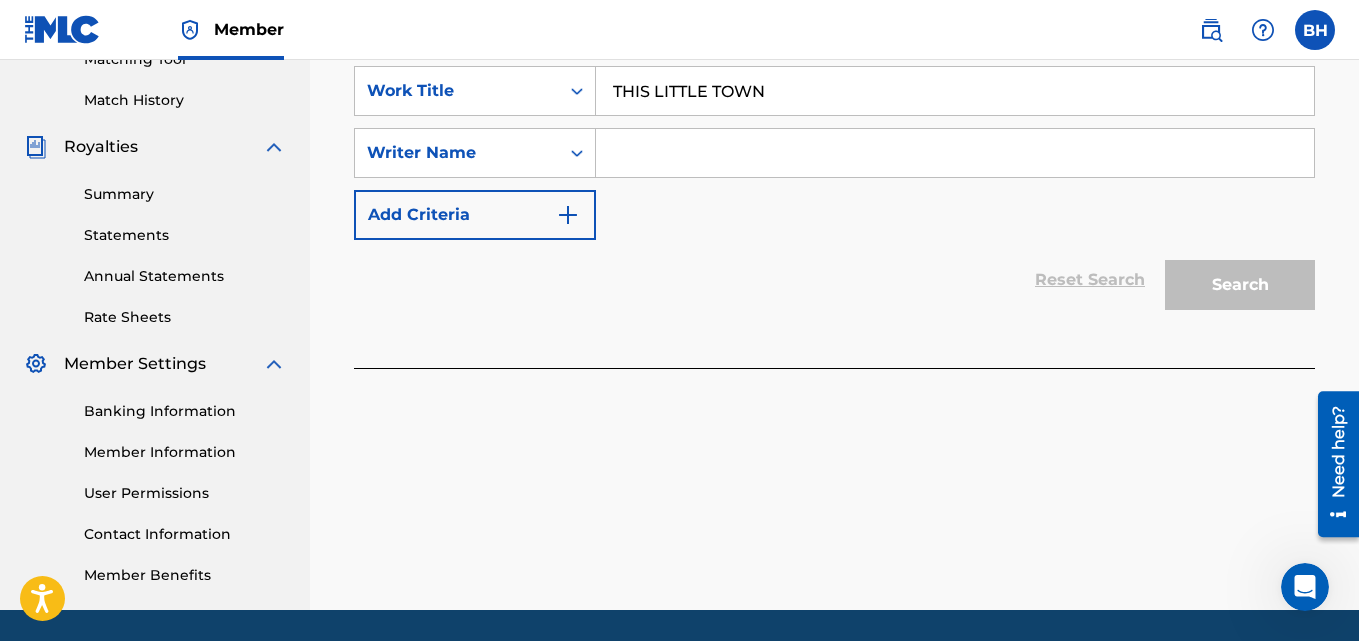 type on "THIS LITTLE TOWN" 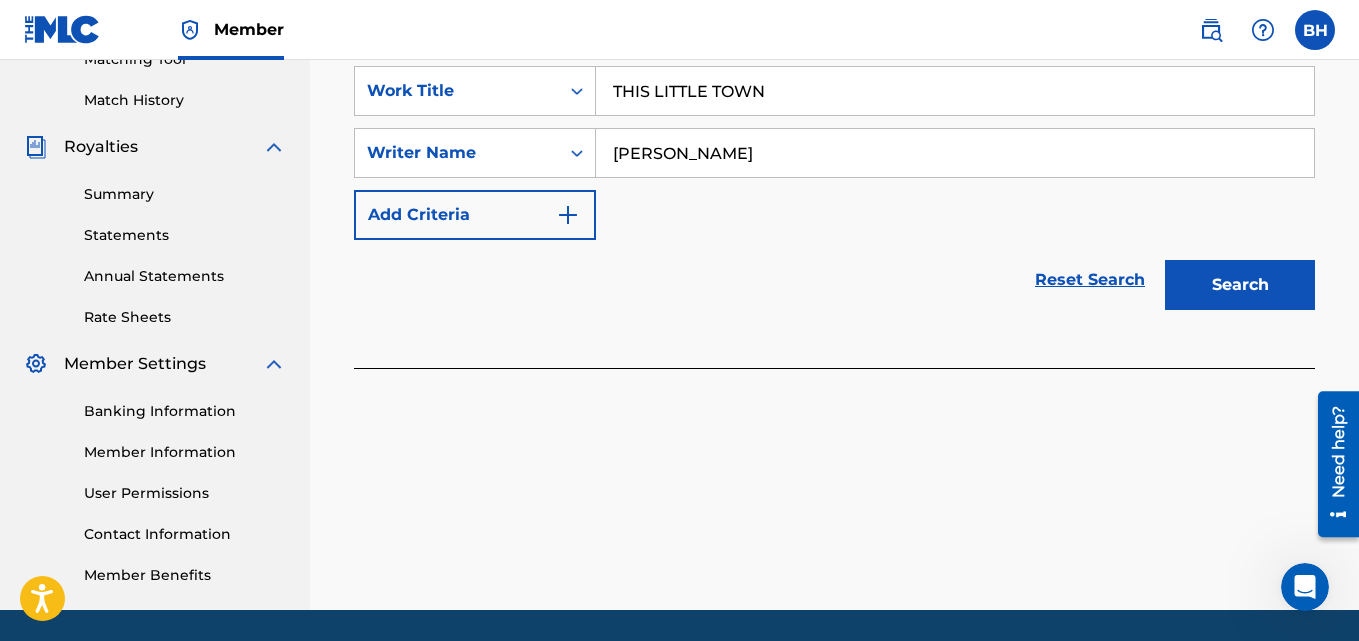 click on "Search" at bounding box center (1240, 285) 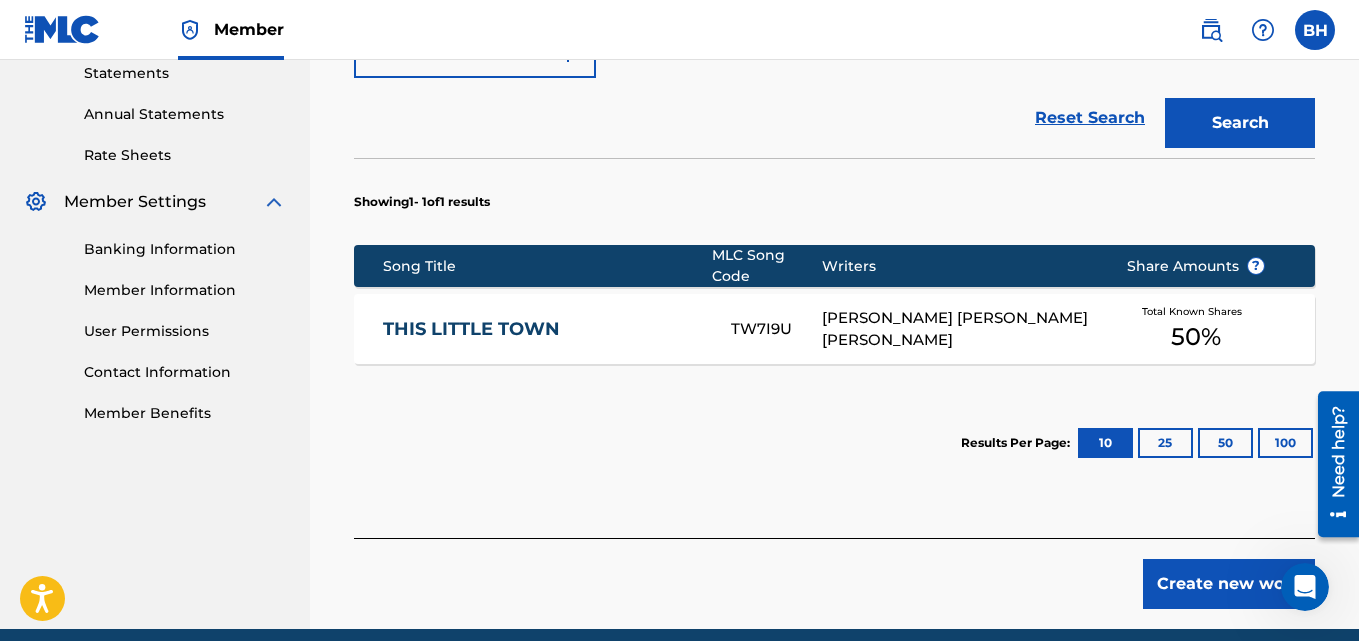 scroll, scrollTop: 718, scrollLeft: 0, axis: vertical 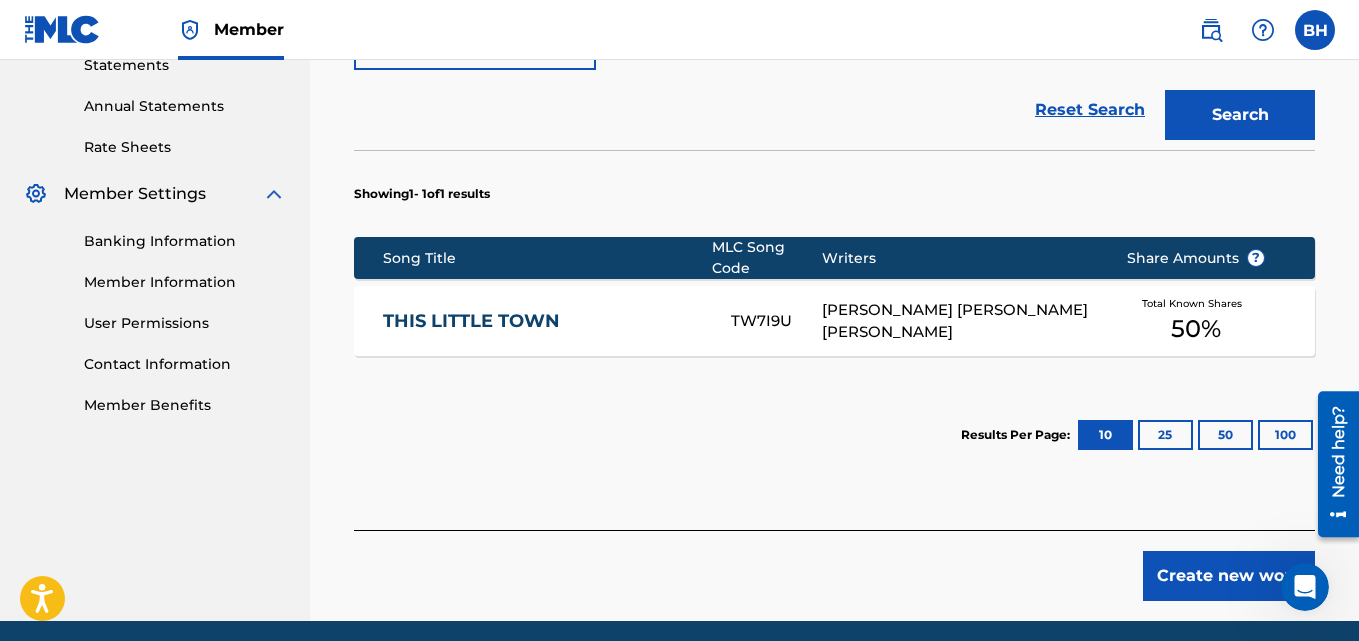 drag, startPoint x: 1329, startPoint y: 375, endPoint x: 1218, endPoint y: 453, distance: 135.66502 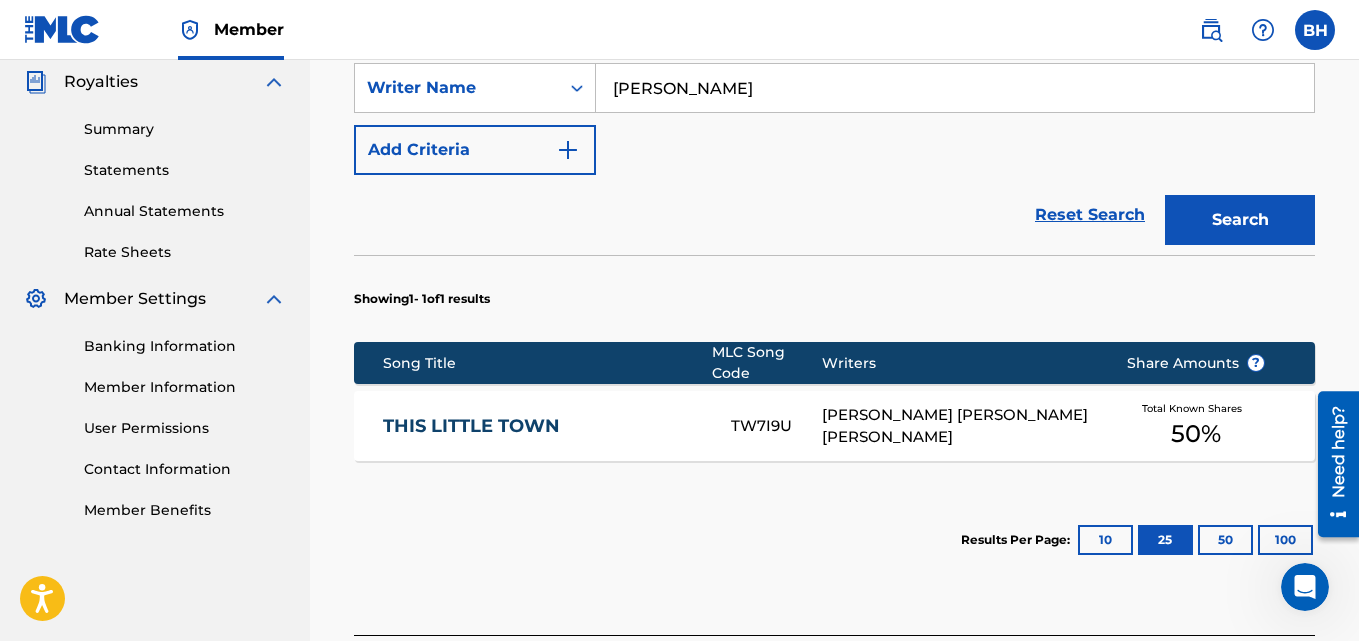 scroll, scrollTop: 704, scrollLeft: 0, axis: vertical 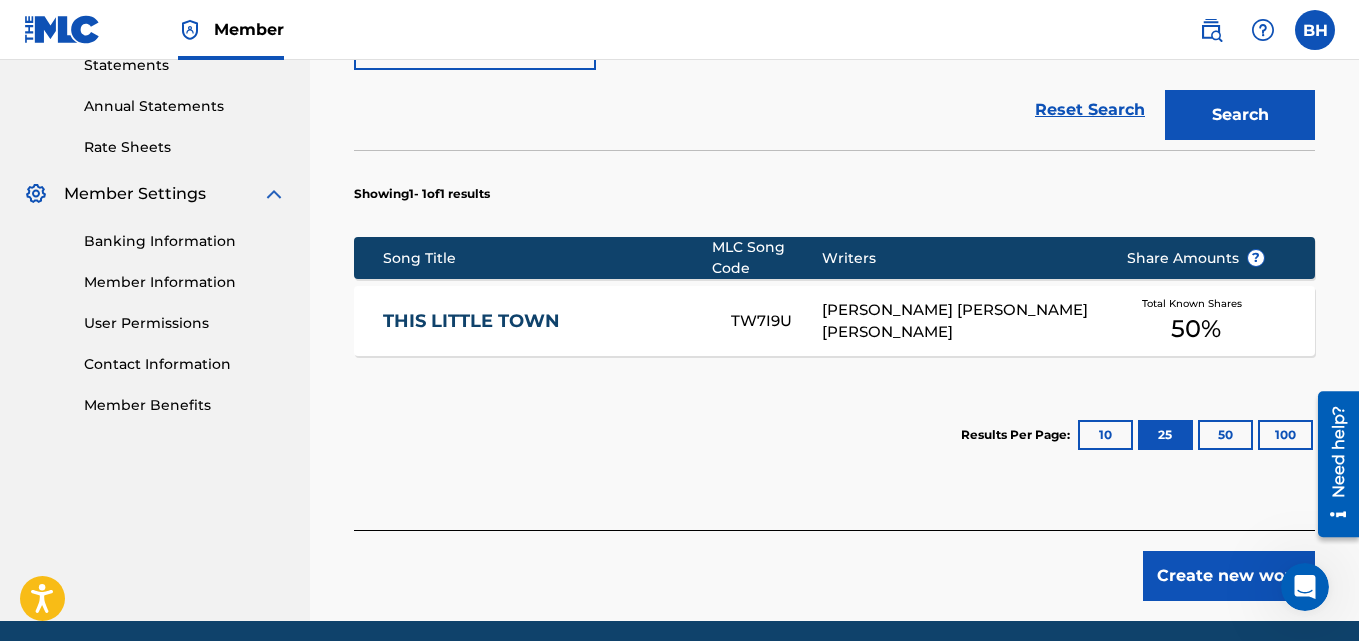 click on "50" at bounding box center (1225, 435) 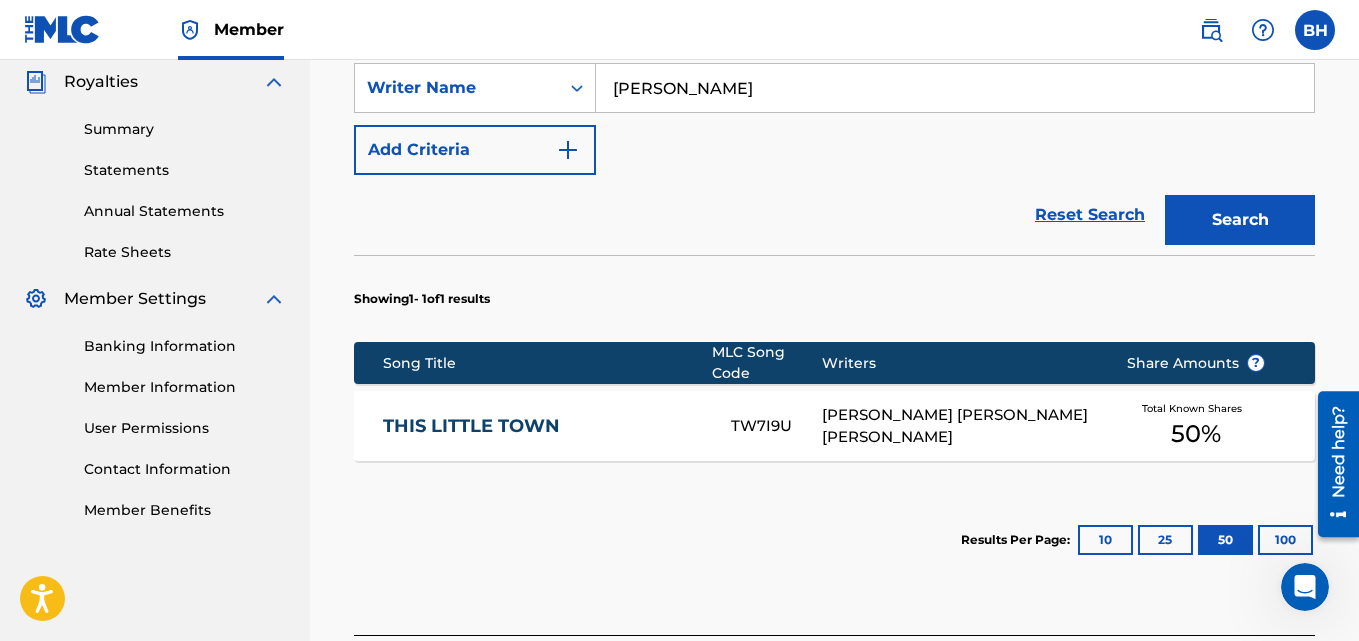 scroll, scrollTop: 704, scrollLeft: 0, axis: vertical 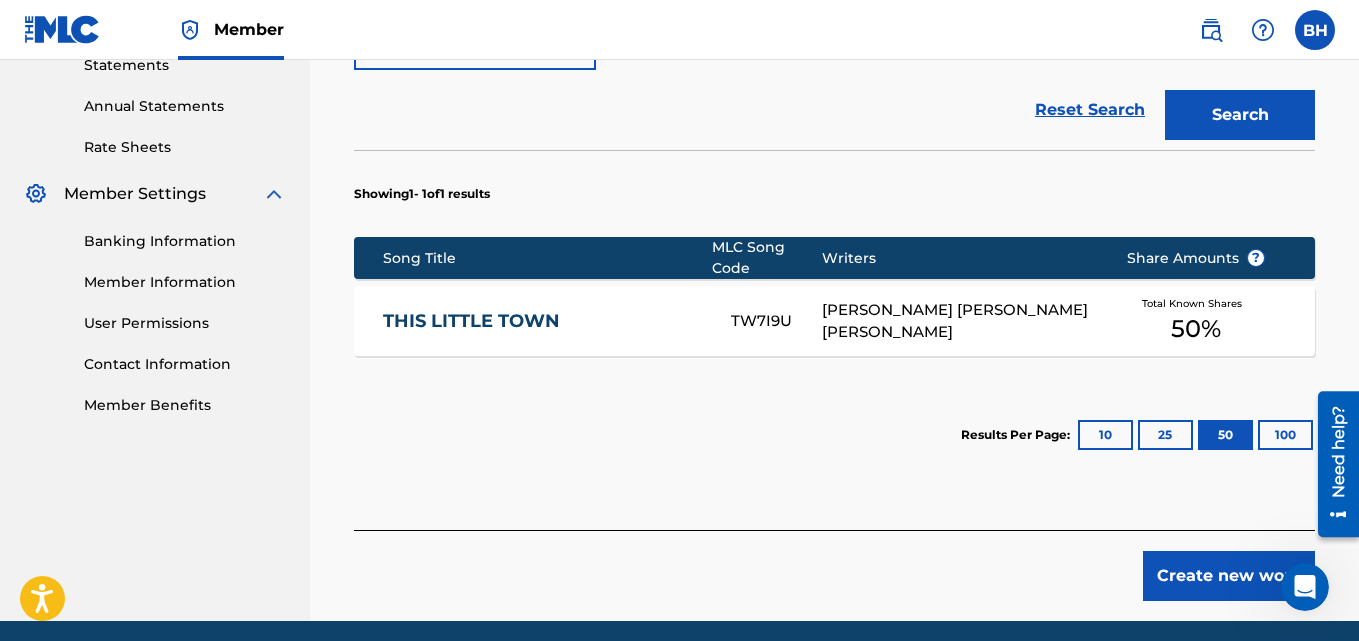 click on "100" at bounding box center [1285, 435] 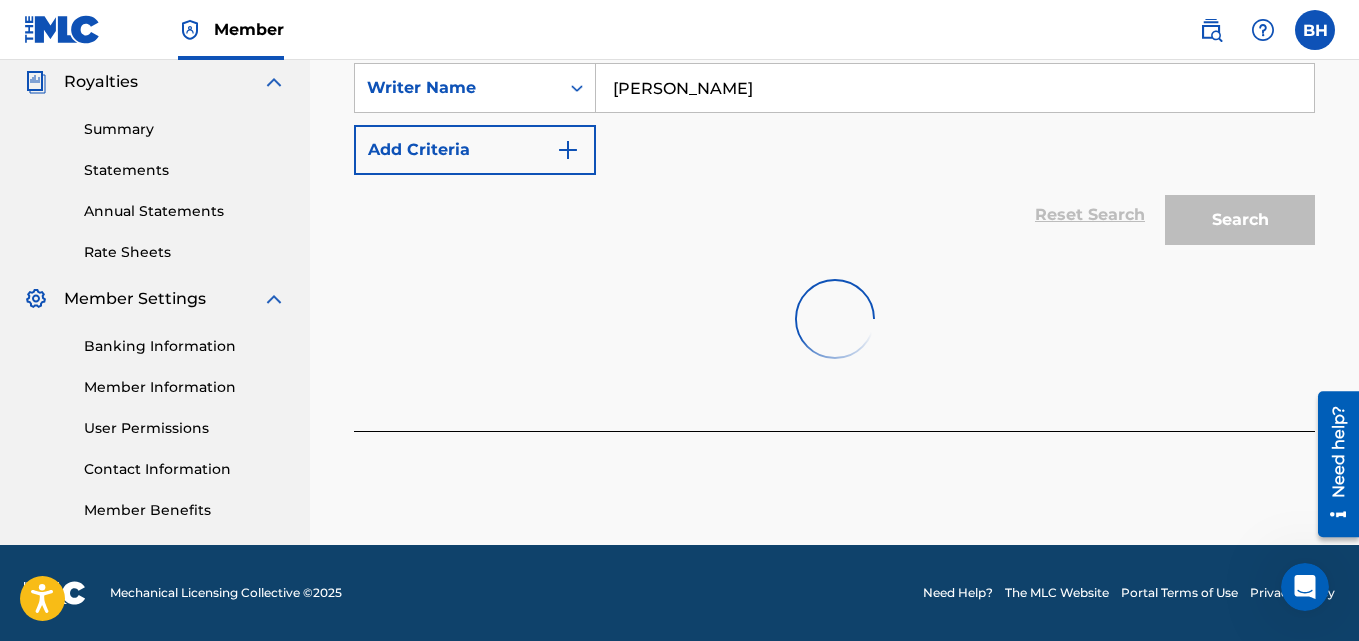 scroll, scrollTop: 704, scrollLeft: 0, axis: vertical 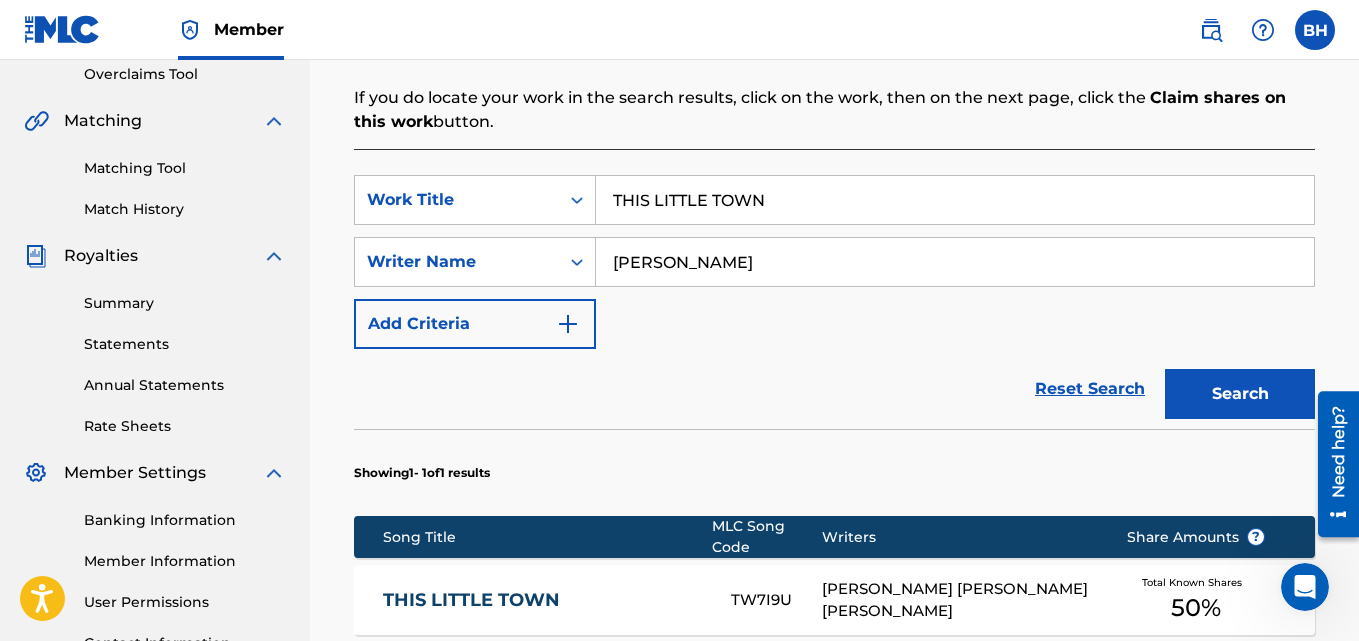 click on "THIS LITTLE TOWN" at bounding box center [543, 600] 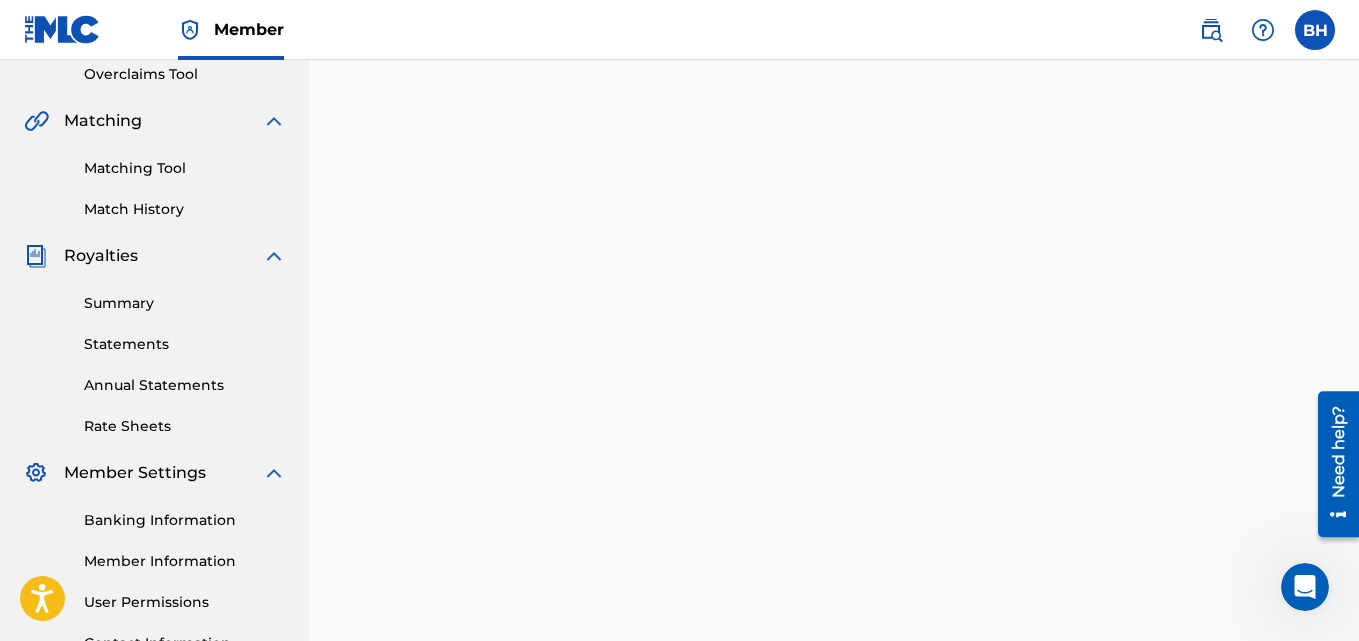 scroll, scrollTop: 0, scrollLeft: 0, axis: both 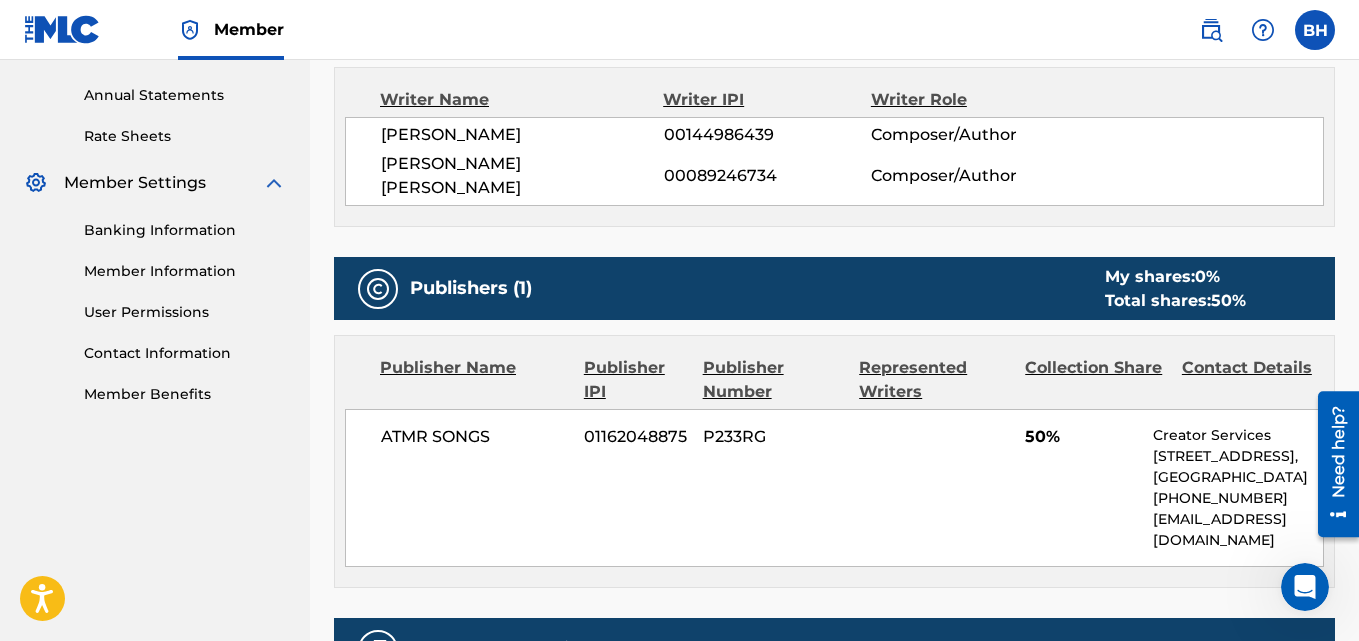 click on "My shares:  0 %" at bounding box center [1175, 277] 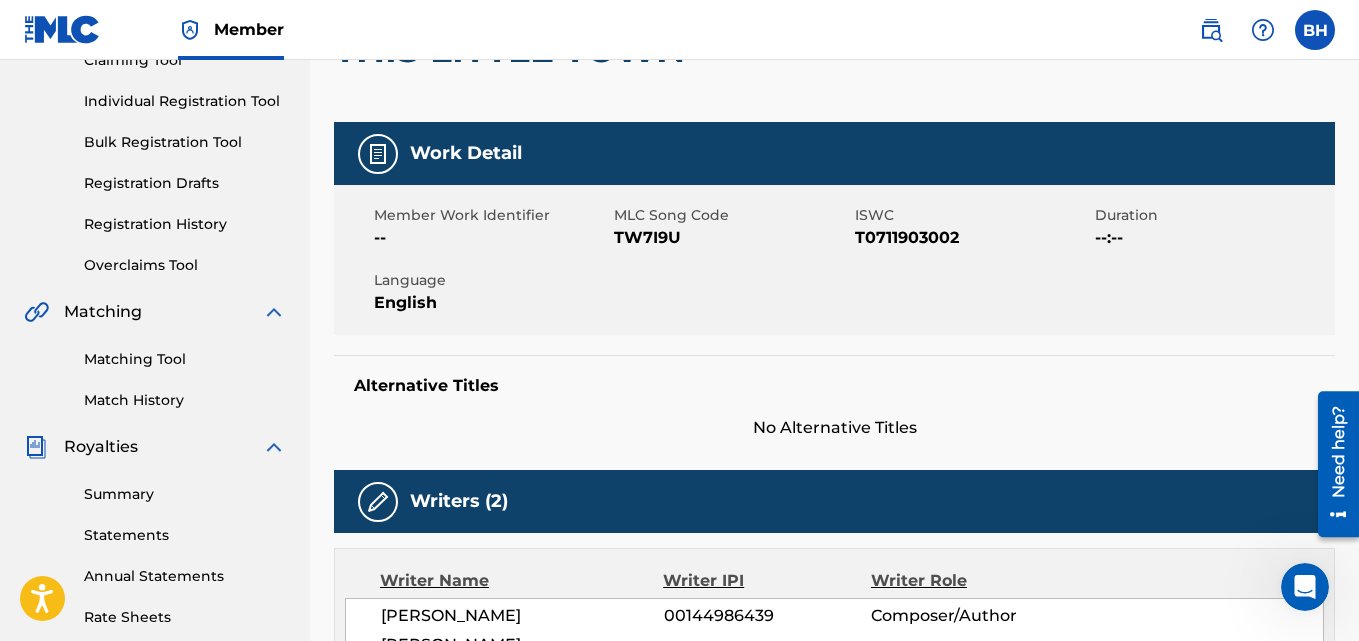 scroll, scrollTop: 227, scrollLeft: 0, axis: vertical 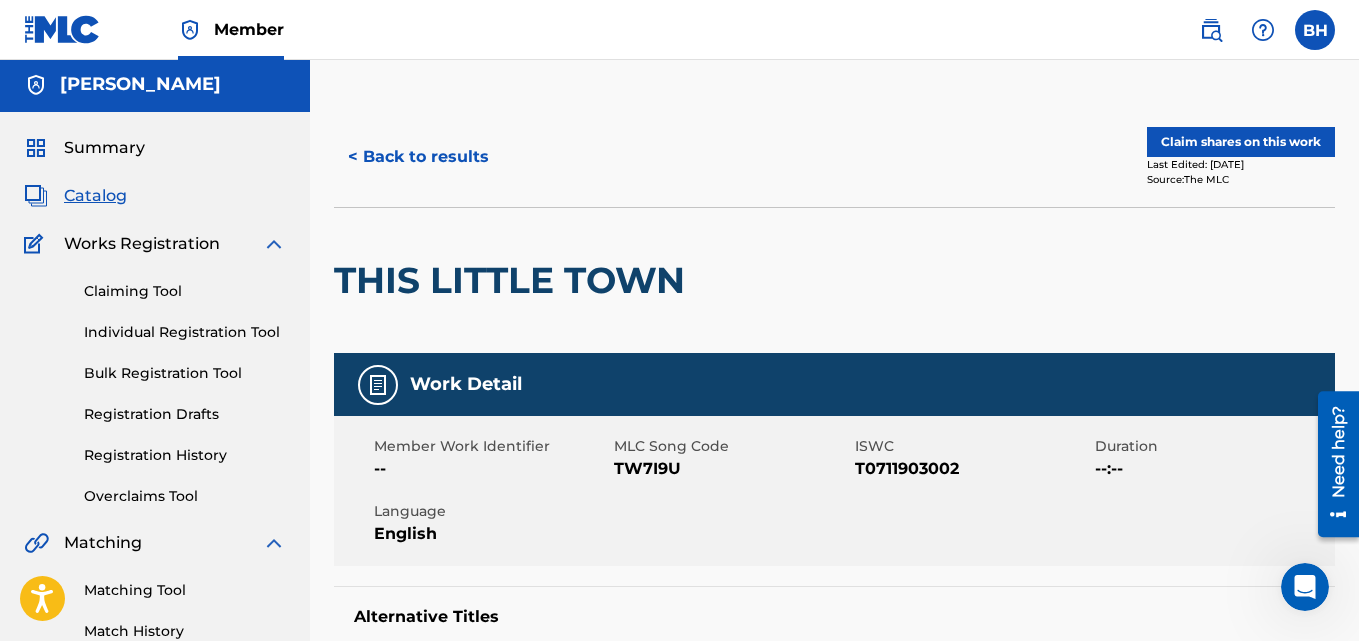 click on "Claim shares on this work" at bounding box center [1241, 142] 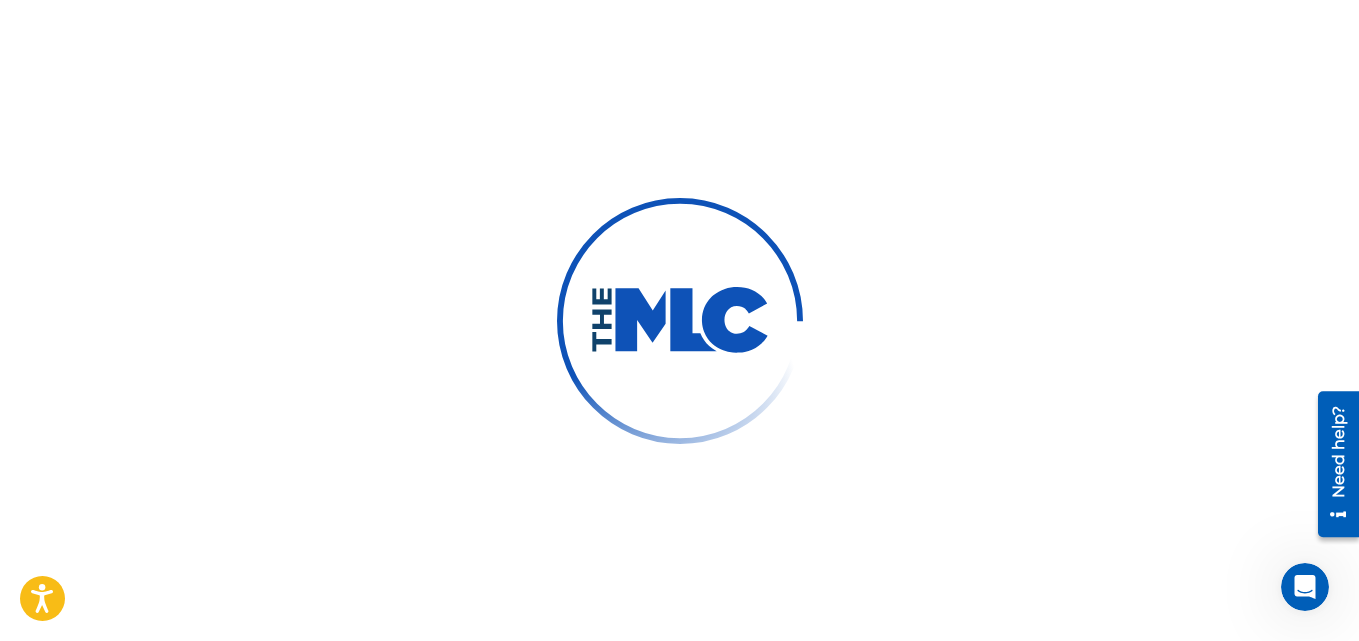 scroll, scrollTop: 0, scrollLeft: 0, axis: both 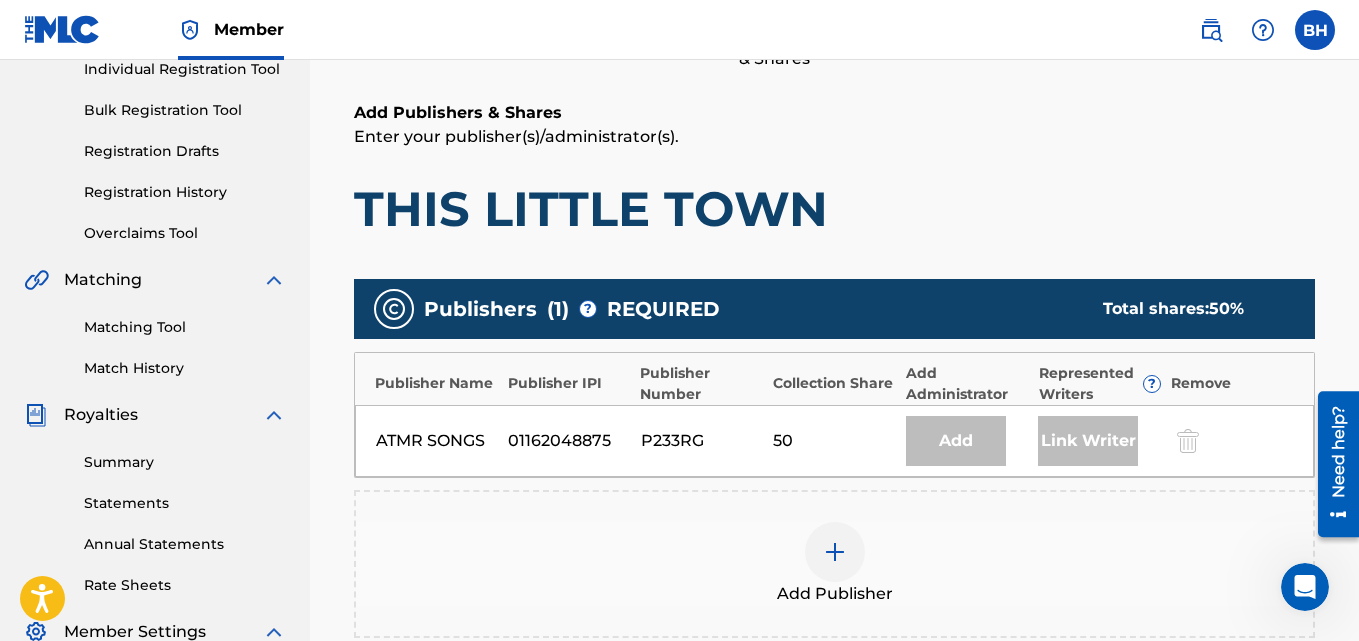 click at bounding box center [835, 552] 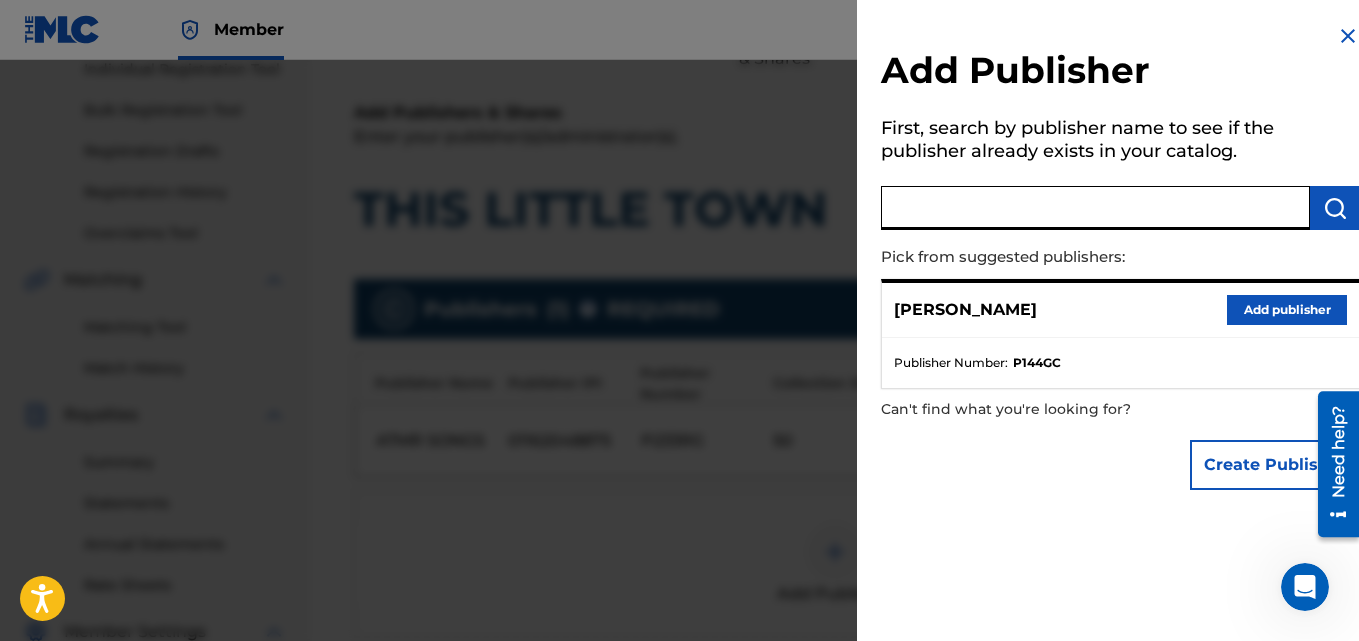 click at bounding box center [1095, 208] 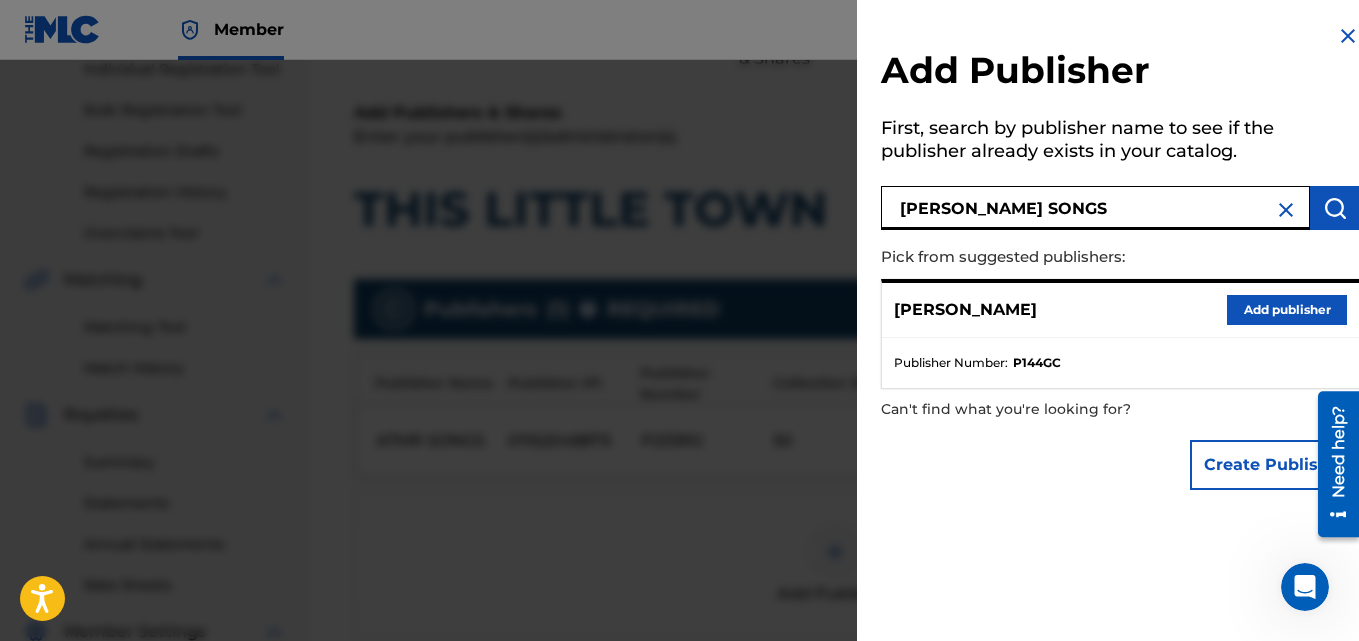 type on "[PERSON_NAME] SONGS" 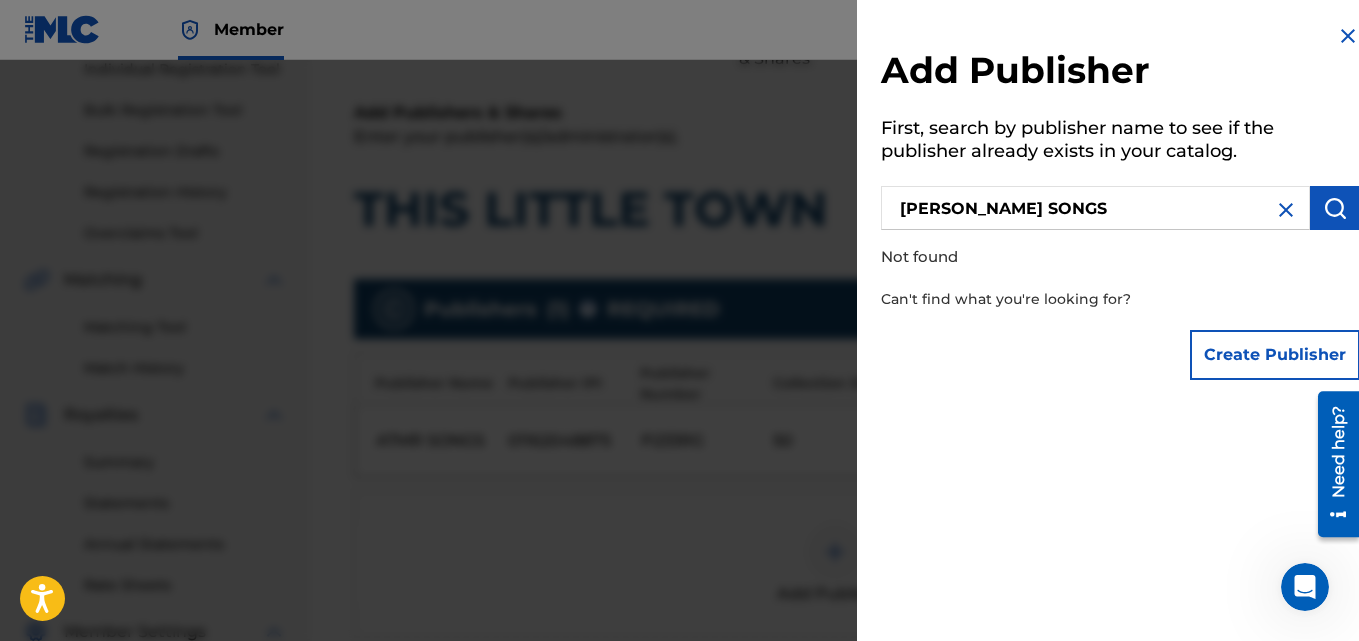 click on "Create Publisher" at bounding box center (1275, 355) 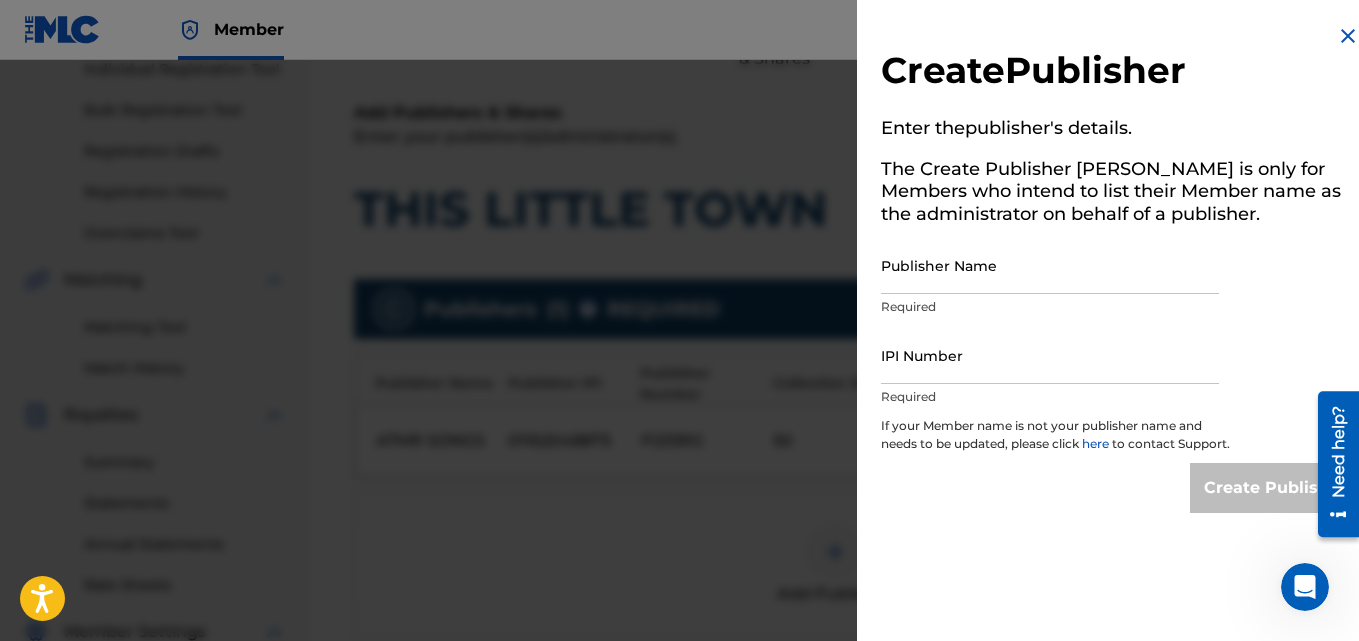 click on "Publisher Name" at bounding box center (1050, 265) 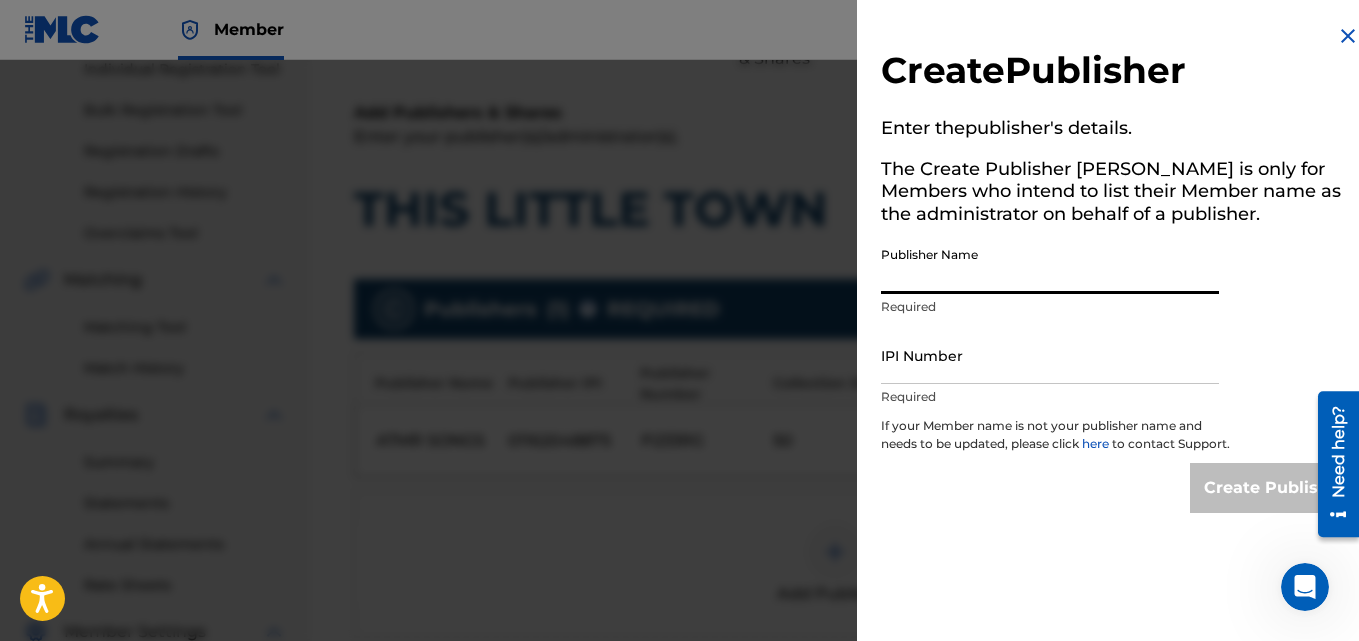 type on "[PERSON_NAME] Songs" 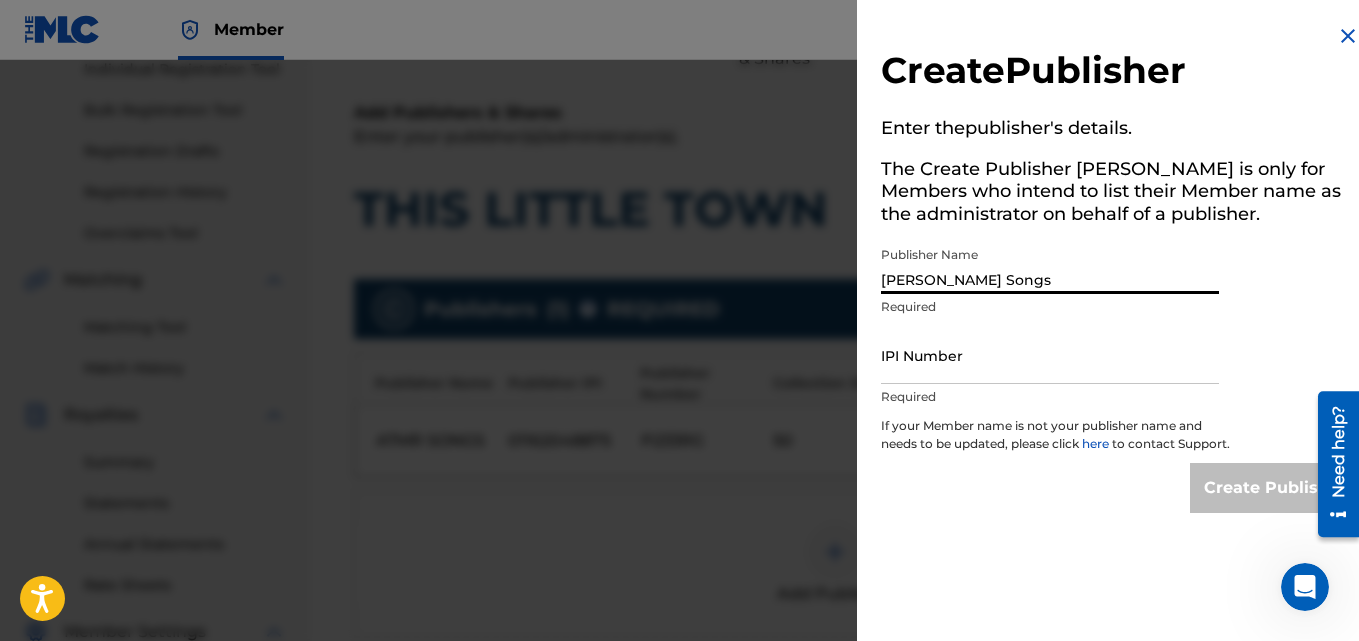 click on "IPI Number" at bounding box center [1050, 355] 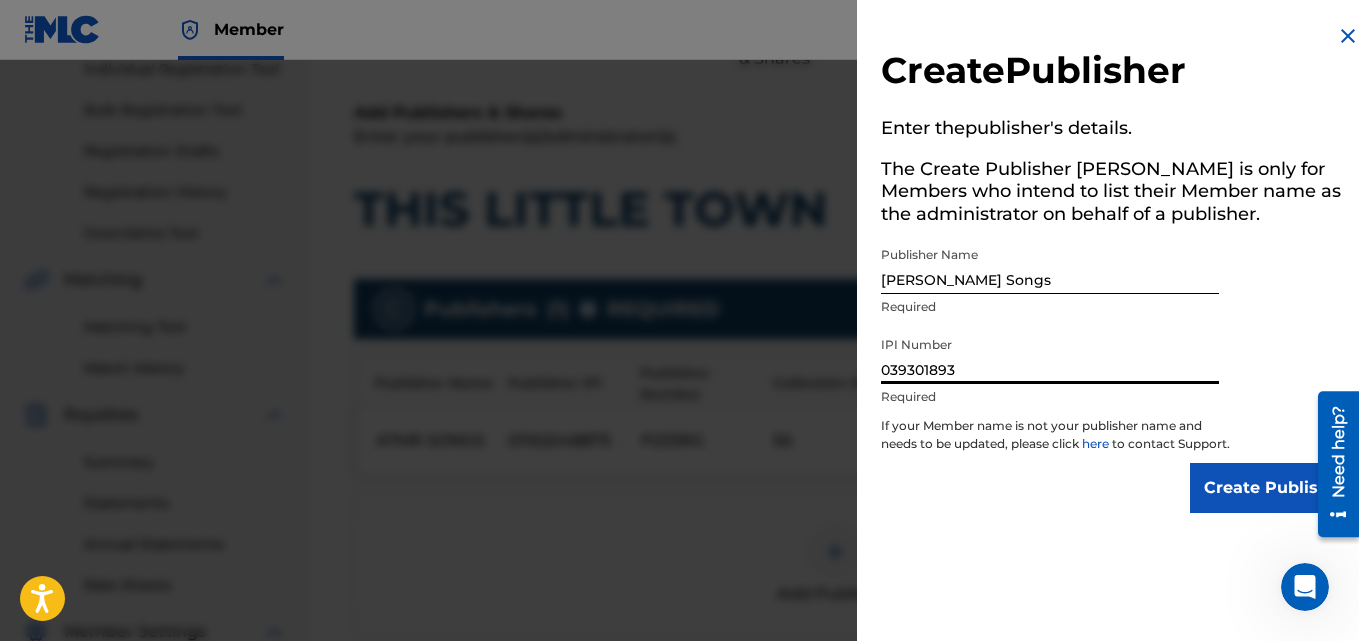 type on "039301893" 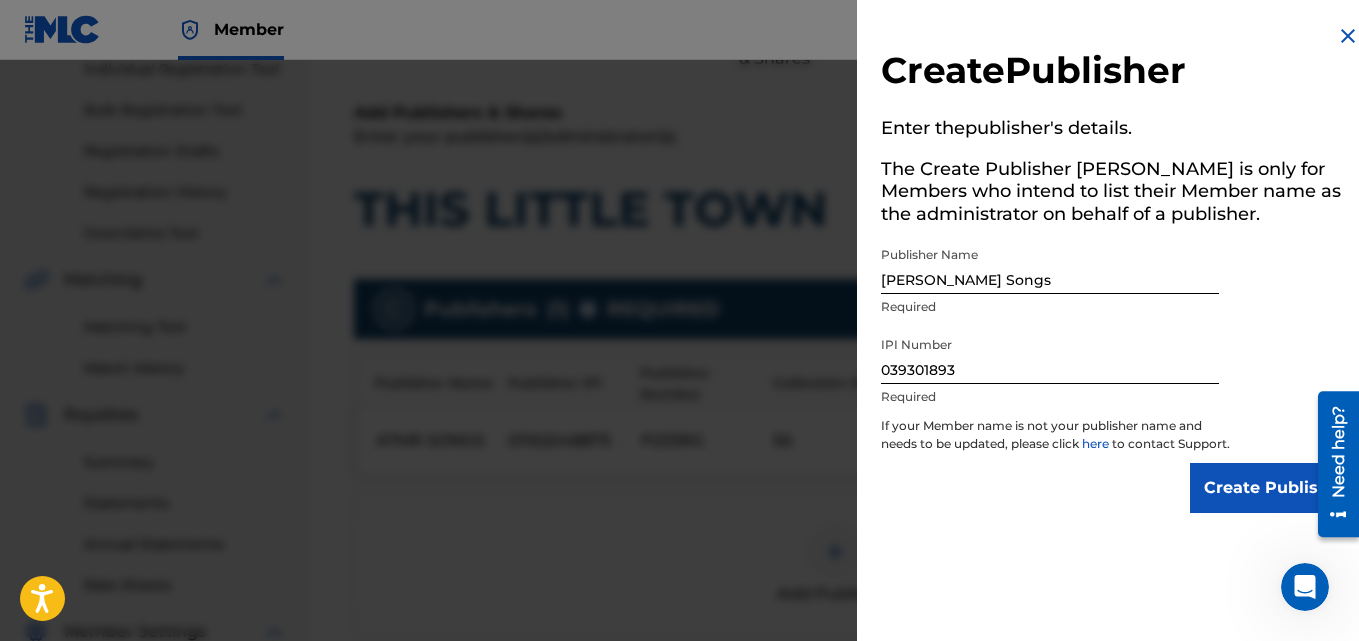 click on "Create Publisher" at bounding box center [1275, 488] 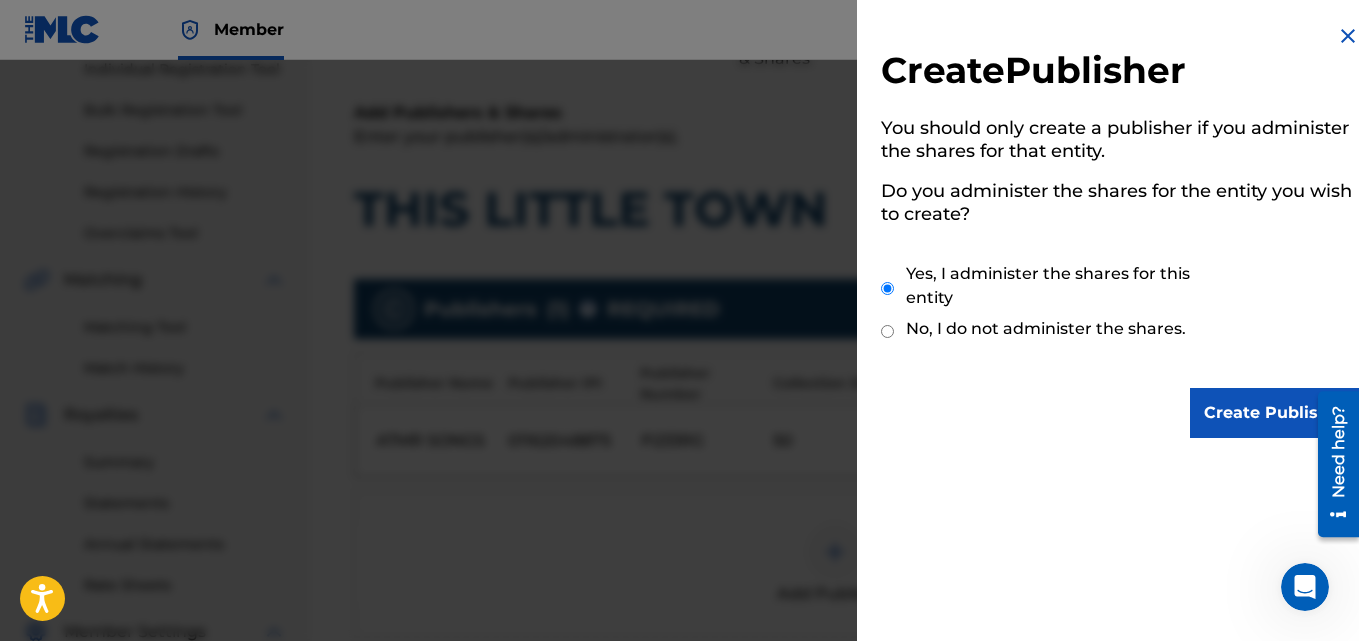 click on "Create Publisher" at bounding box center [1275, 413] 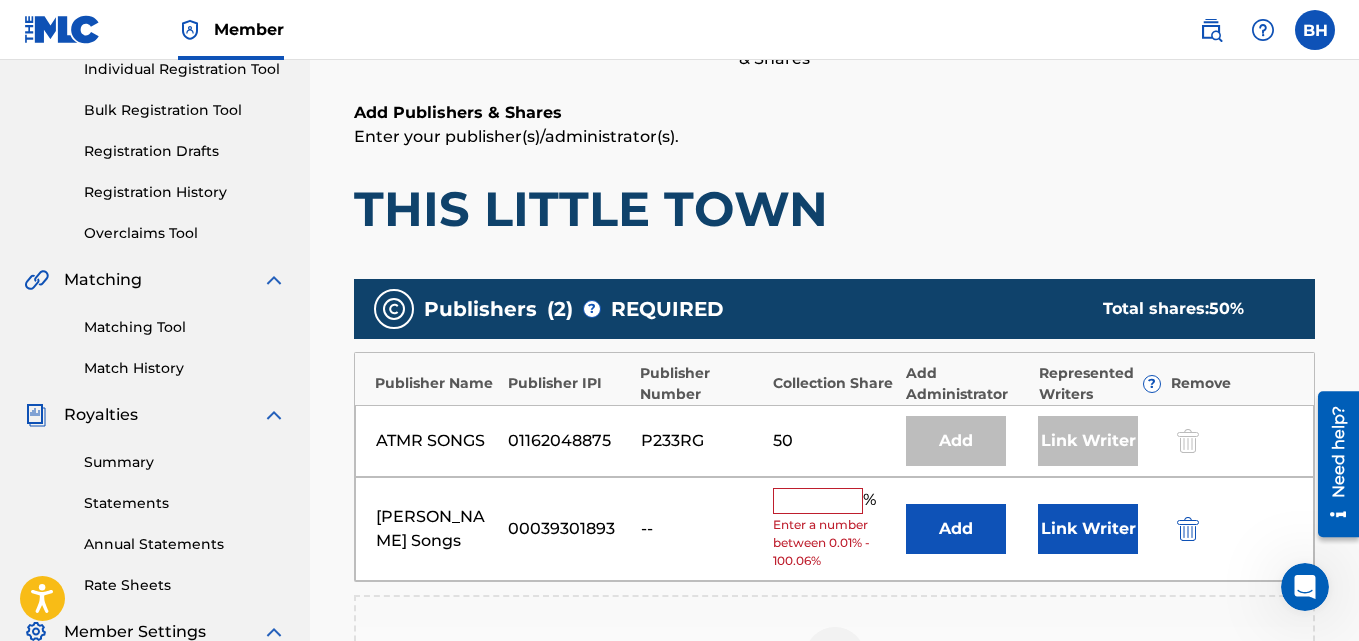 click at bounding box center (818, 501) 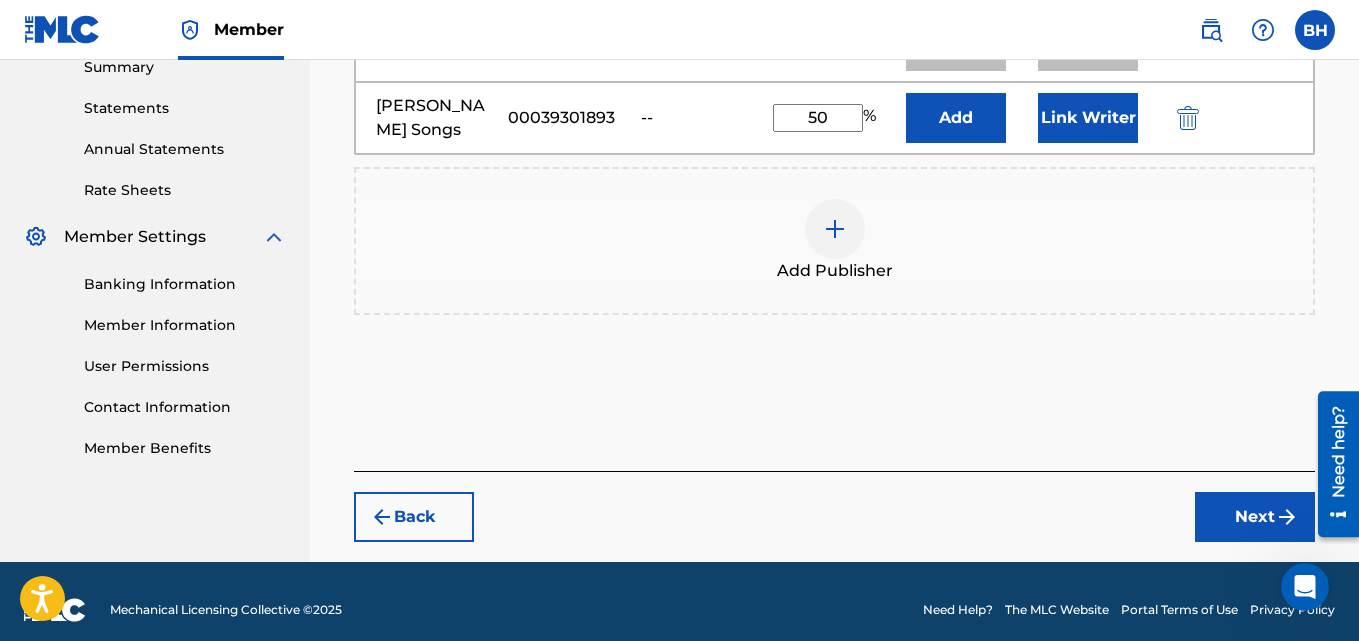 scroll, scrollTop: 678, scrollLeft: 0, axis: vertical 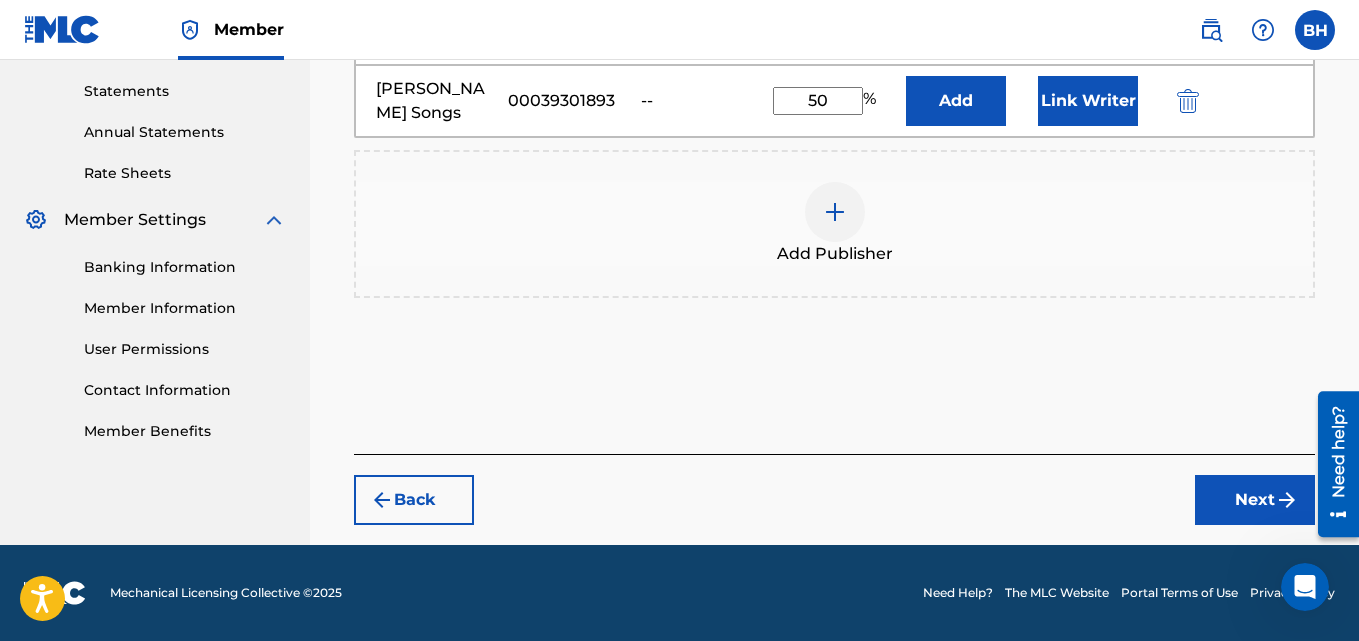 type on "50" 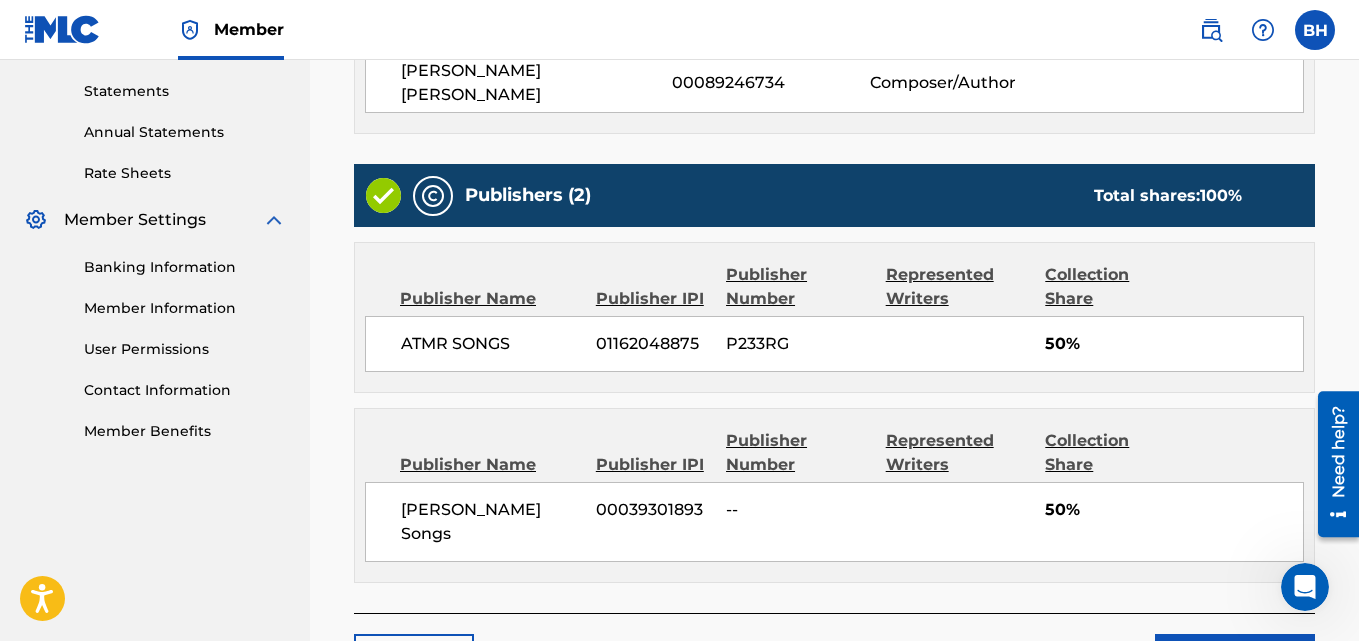 scroll, scrollTop: 90, scrollLeft: 0, axis: vertical 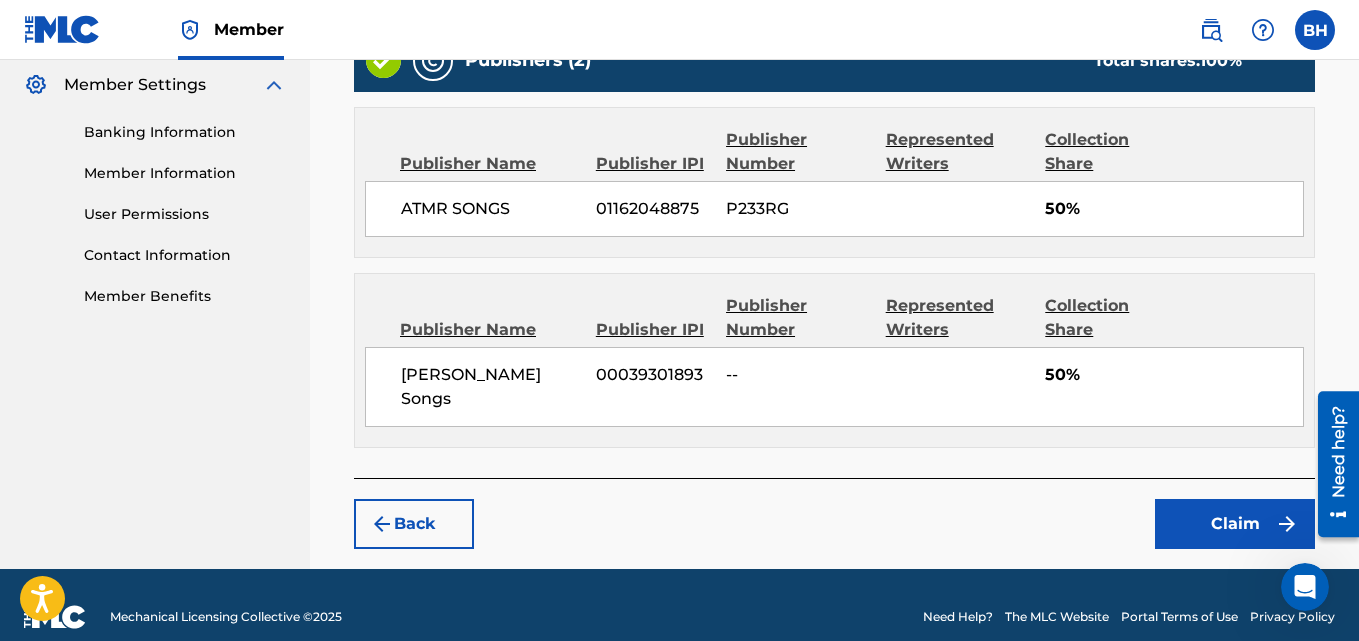 click on "Claim" at bounding box center [1235, 524] 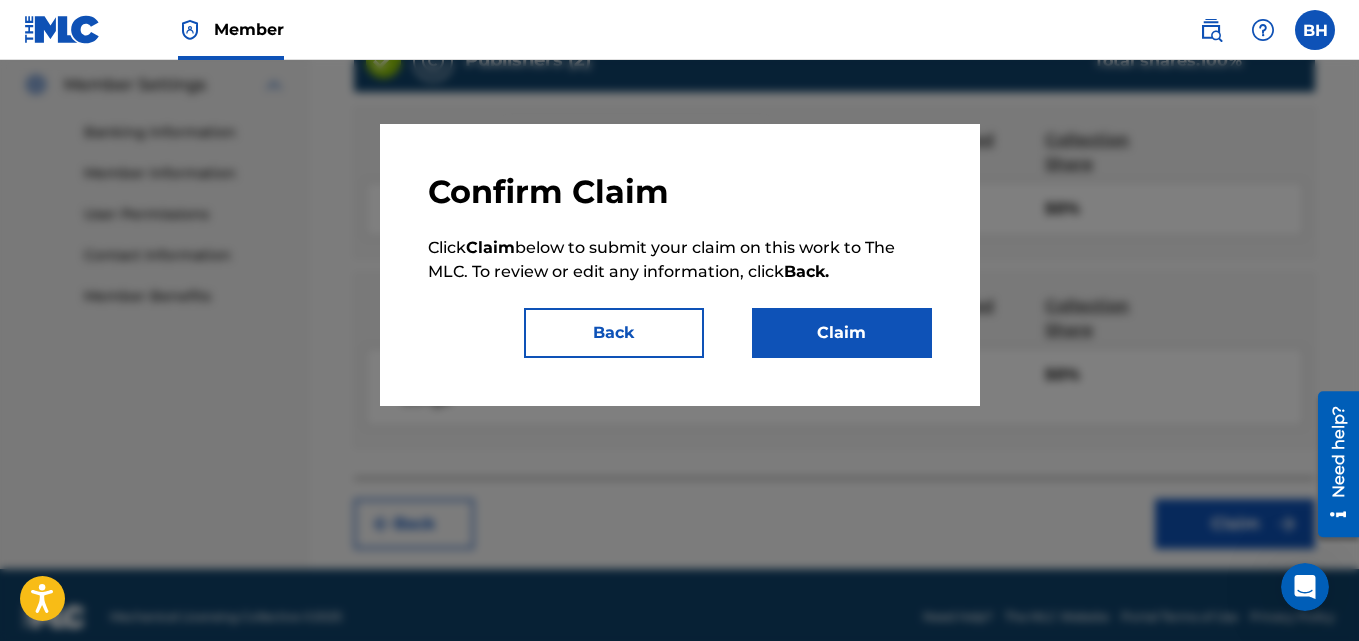click on "Claim" at bounding box center [842, 333] 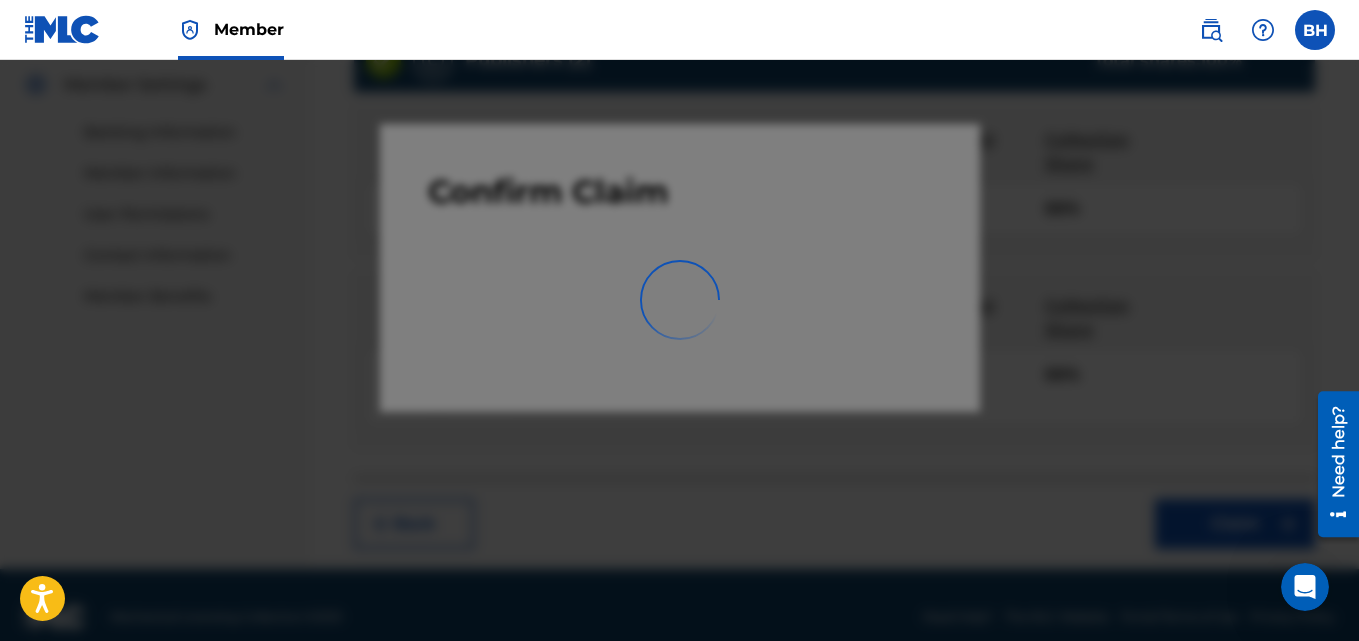 scroll, scrollTop: 599, scrollLeft: 0, axis: vertical 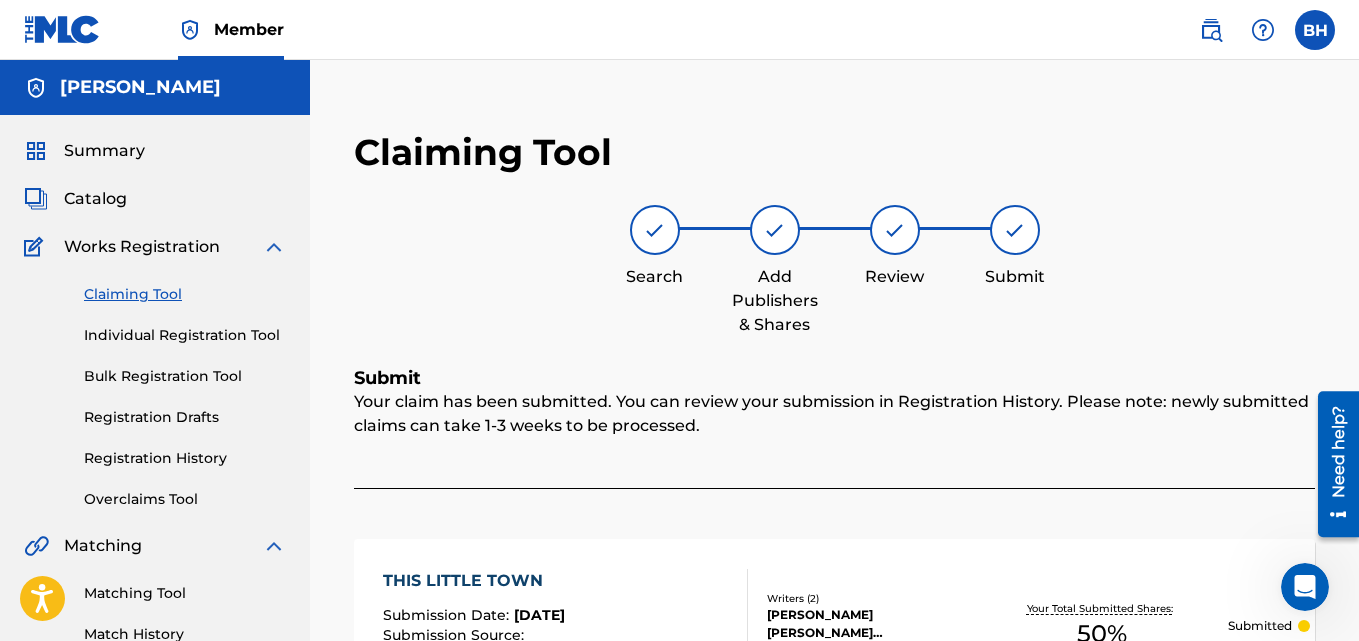 click on "Claiming Tool" at bounding box center (185, 294) 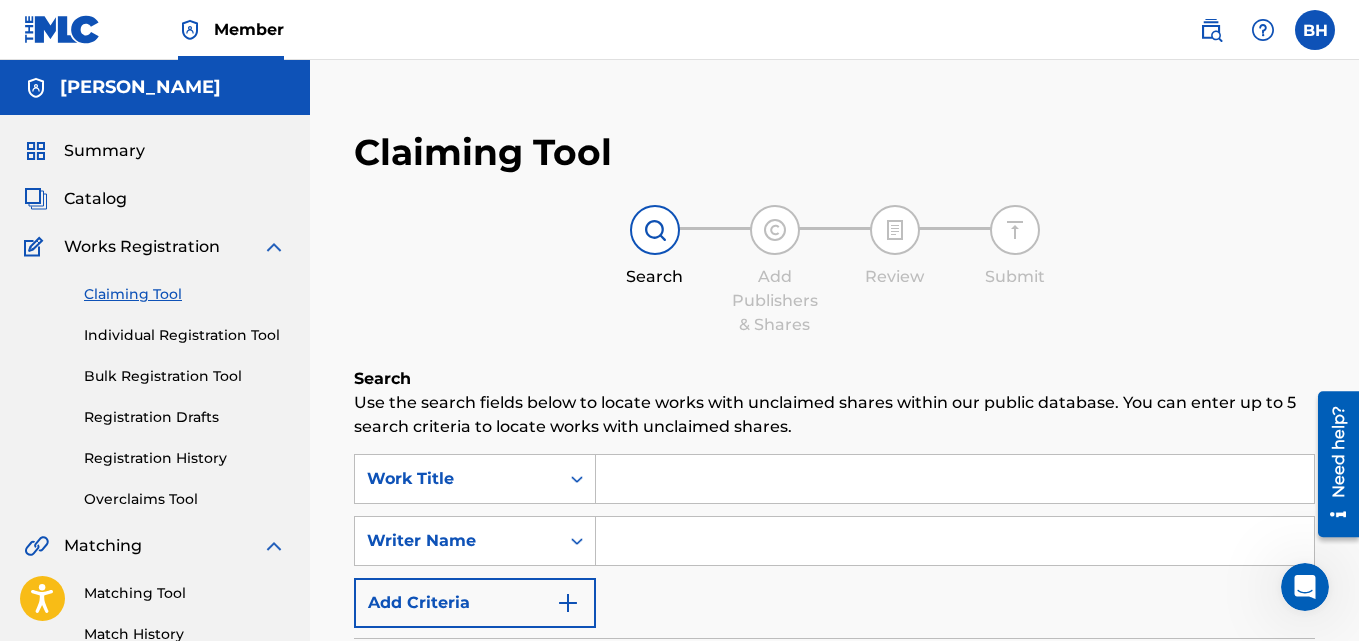 drag, startPoint x: 654, startPoint y: 500, endPoint x: 653, endPoint y: 488, distance: 12.0415945 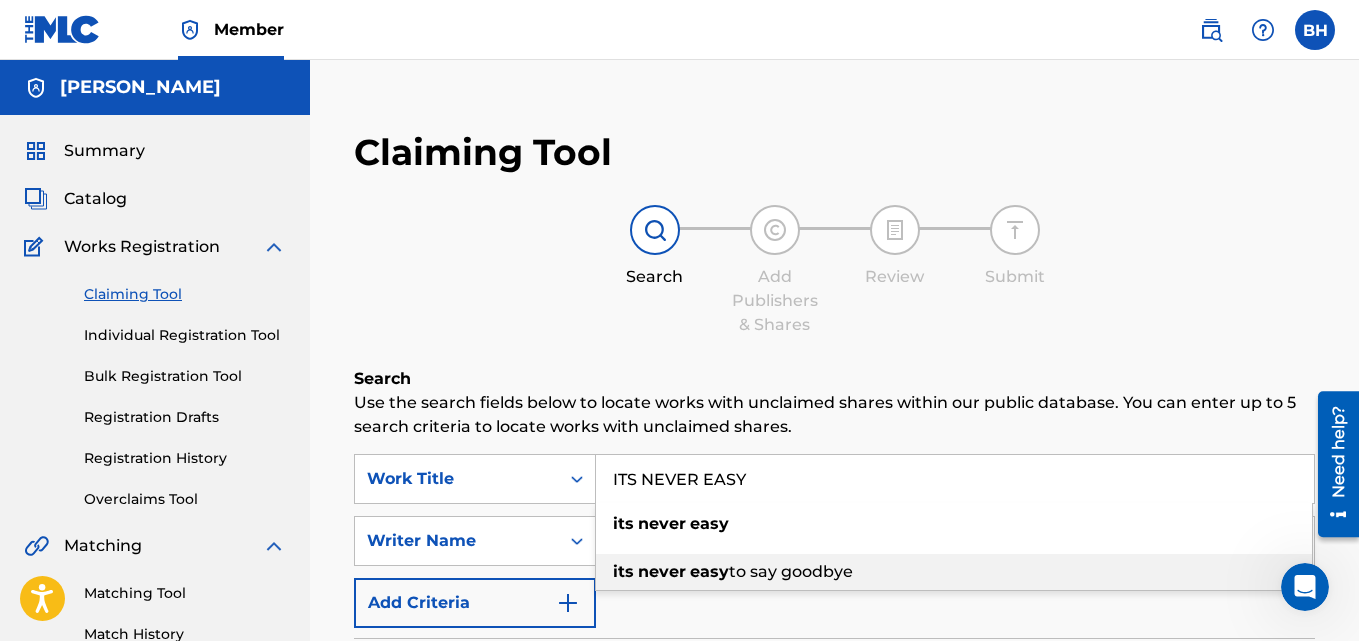 drag, startPoint x: 710, startPoint y: 575, endPoint x: 689, endPoint y: 569, distance: 21.84033 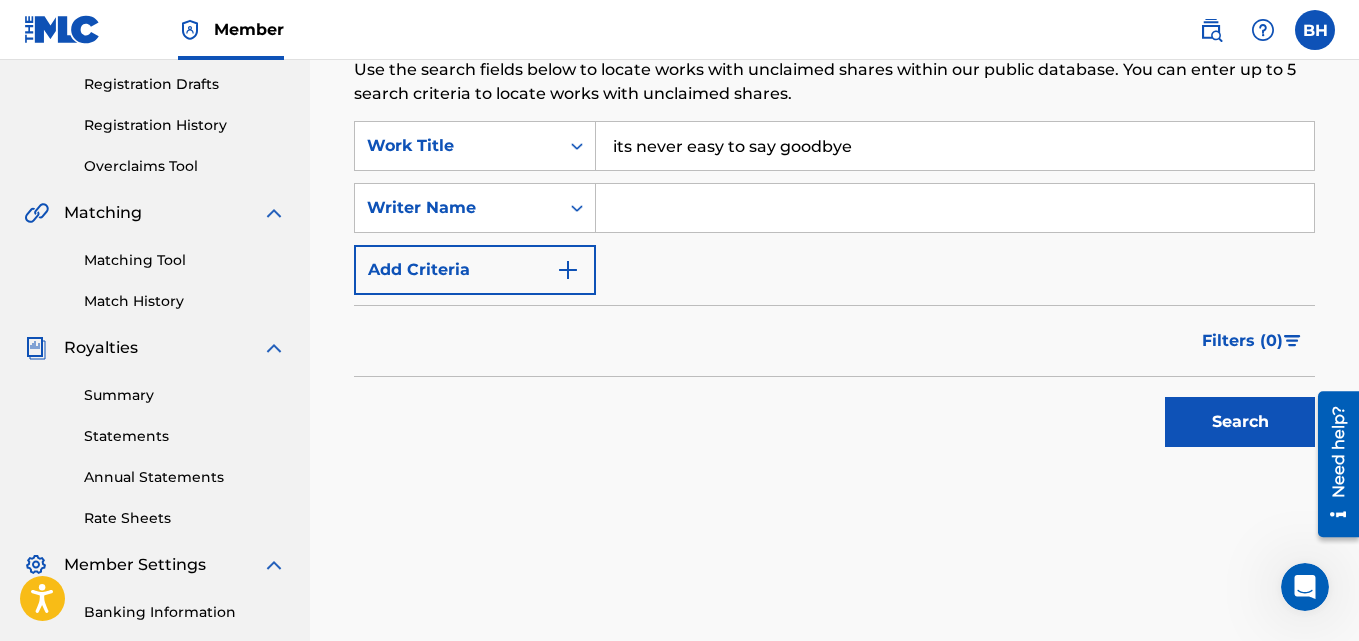 scroll, scrollTop: 325, scrollLeft: 0, axis: vertical 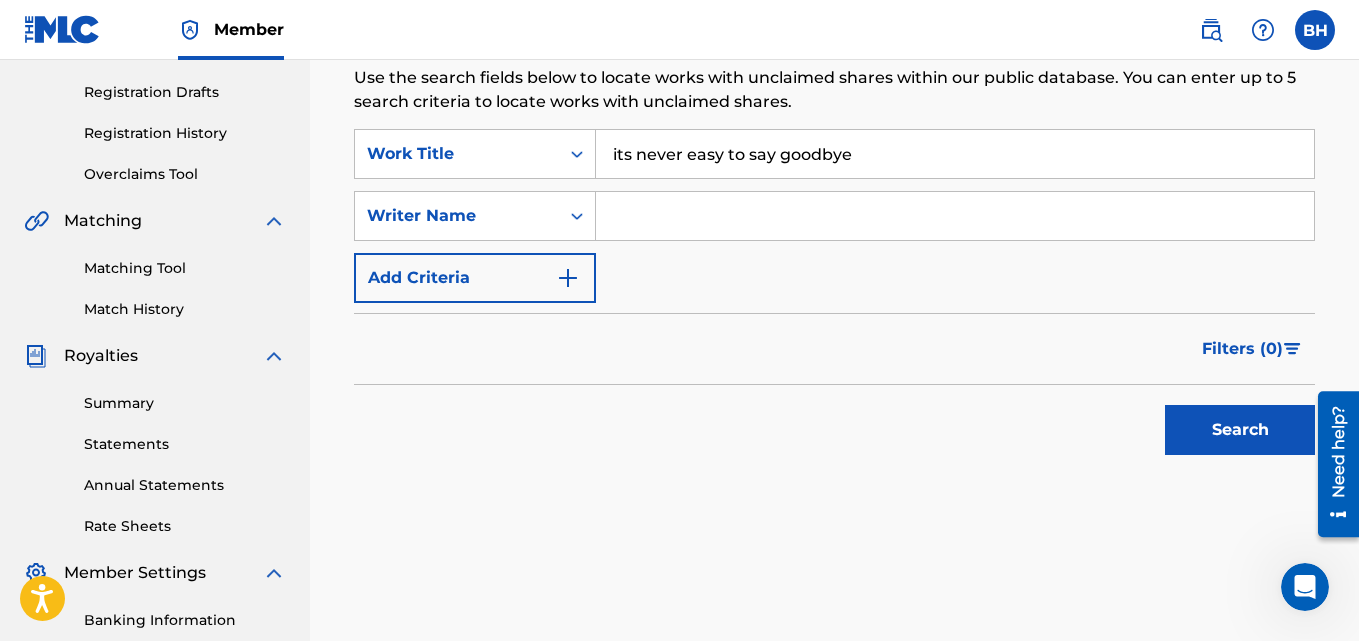 click at bounding box center [955, 216] 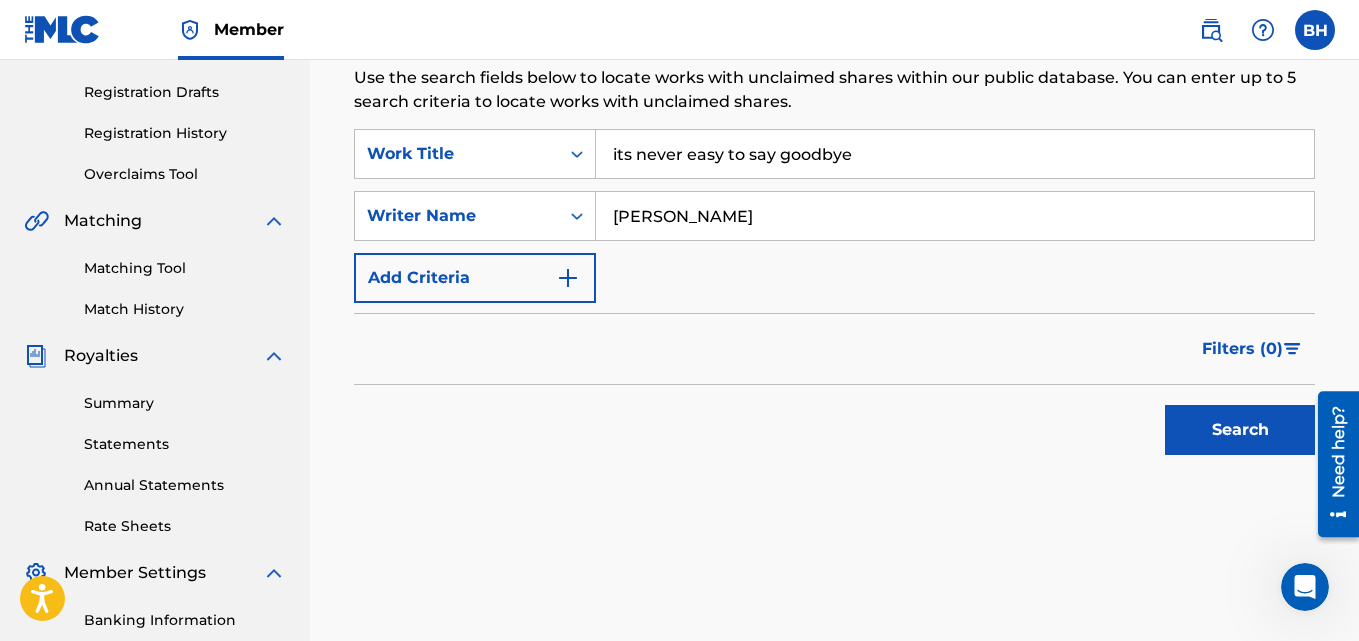 click on "Search" at bounding box center [1240, 430] 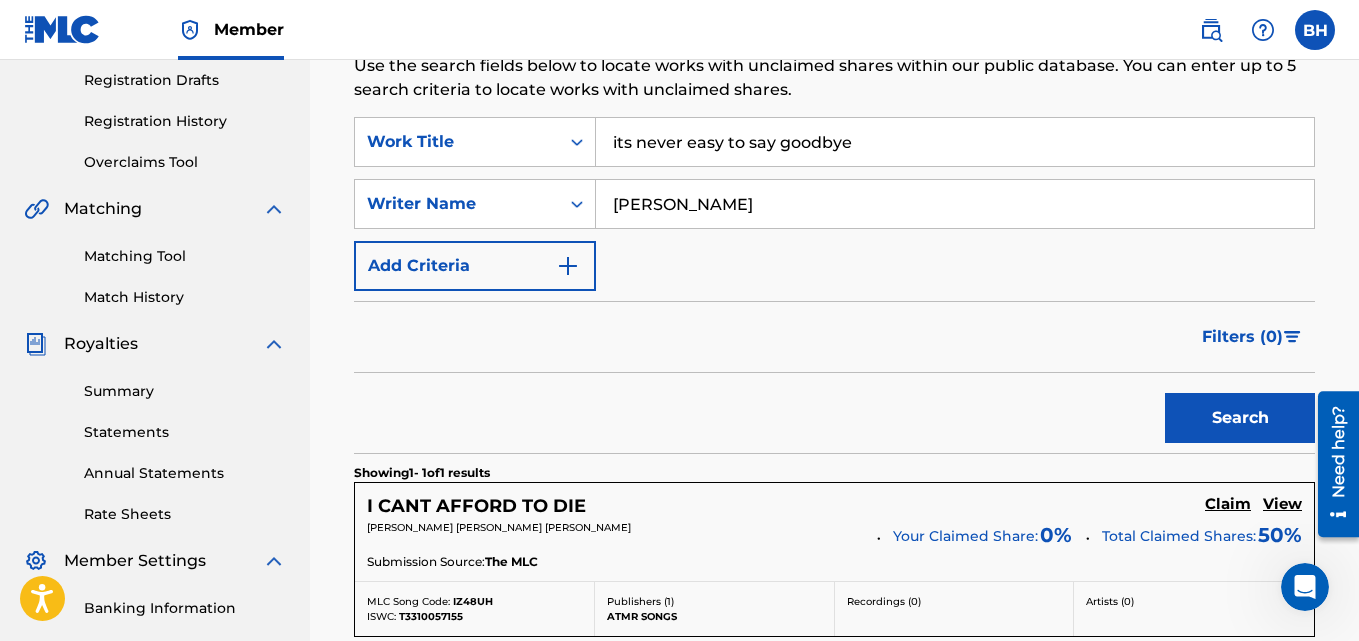 scroll, scrollTop: 334, scrollLeft: 0, axis: vertical 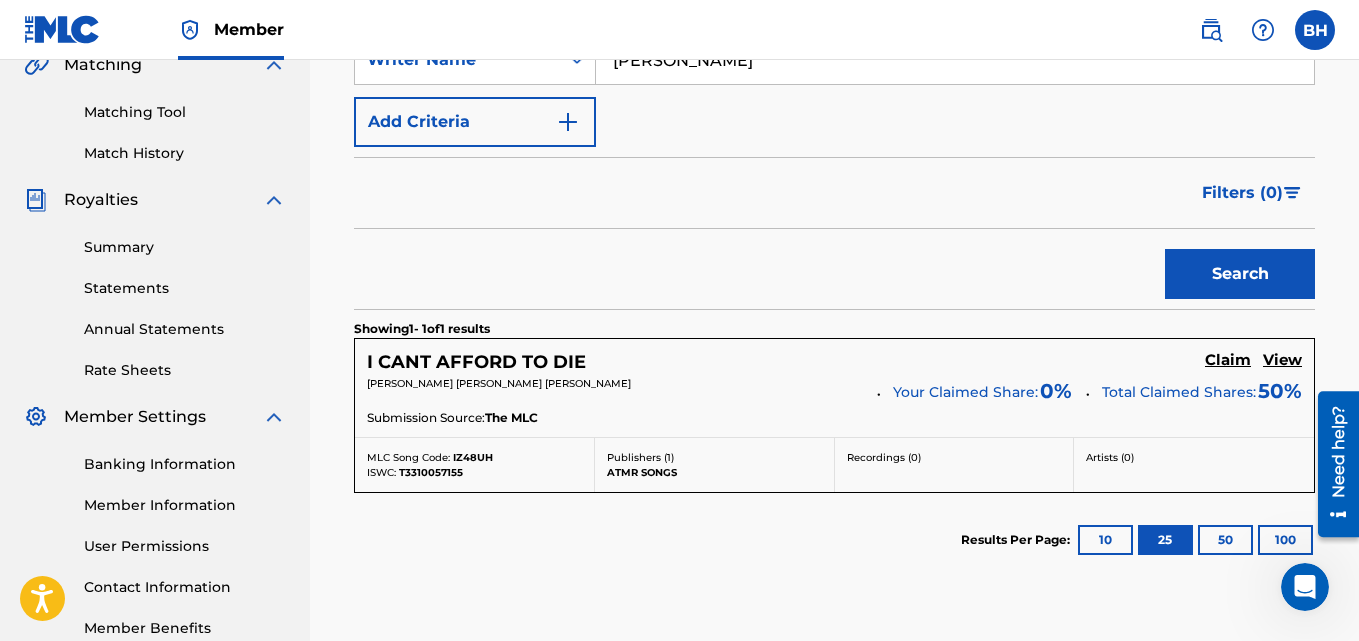 click on "0 %" at bounding box center (1056, 391) 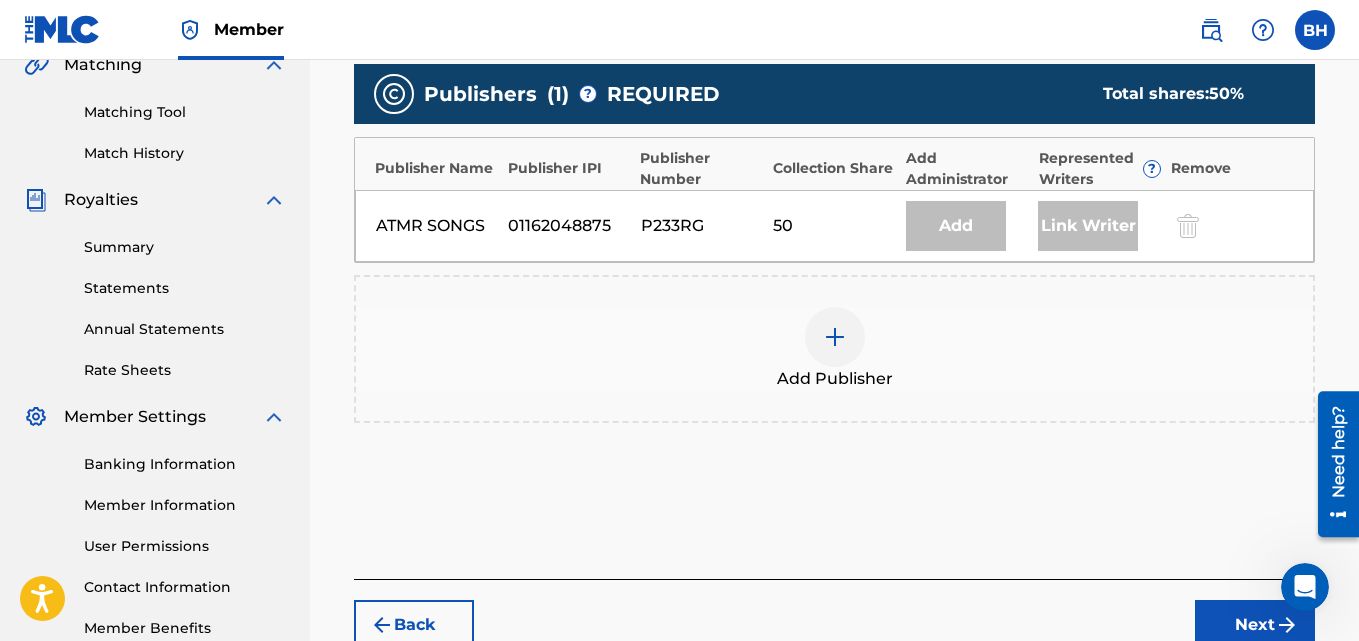 click at bounding box center (835, 337) 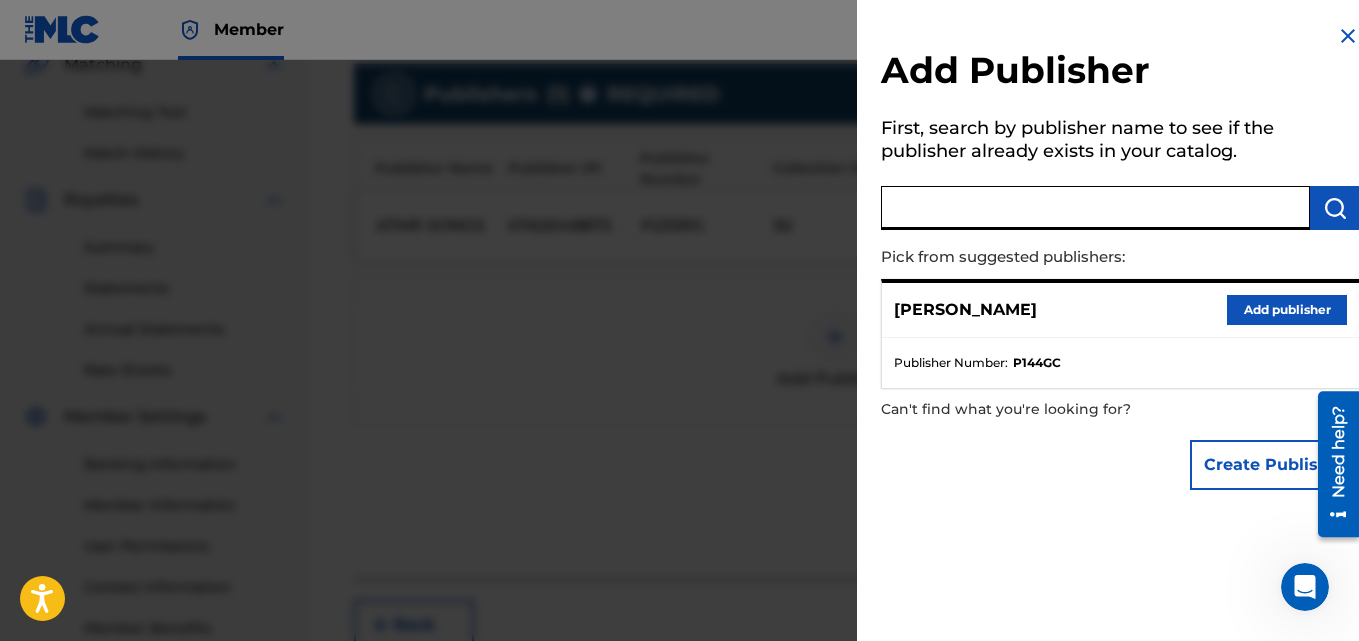 click at bounding box center (1095, 208) 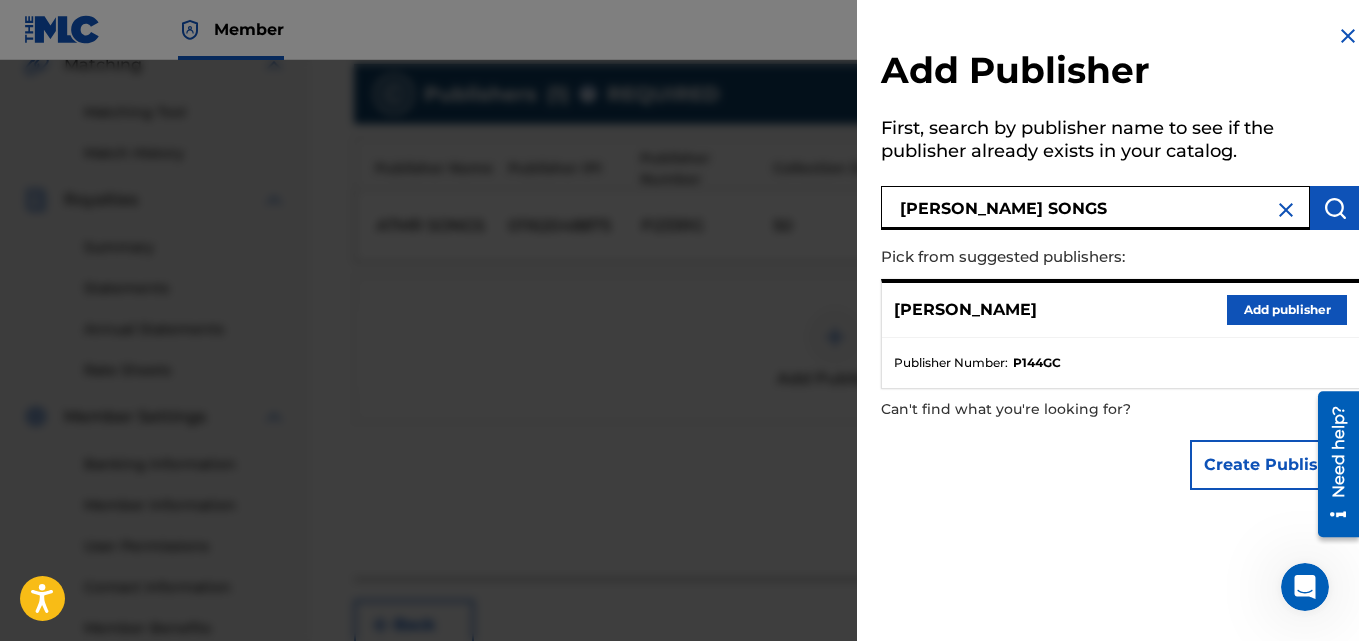 type on "[PERSON_NAME] SONGS" 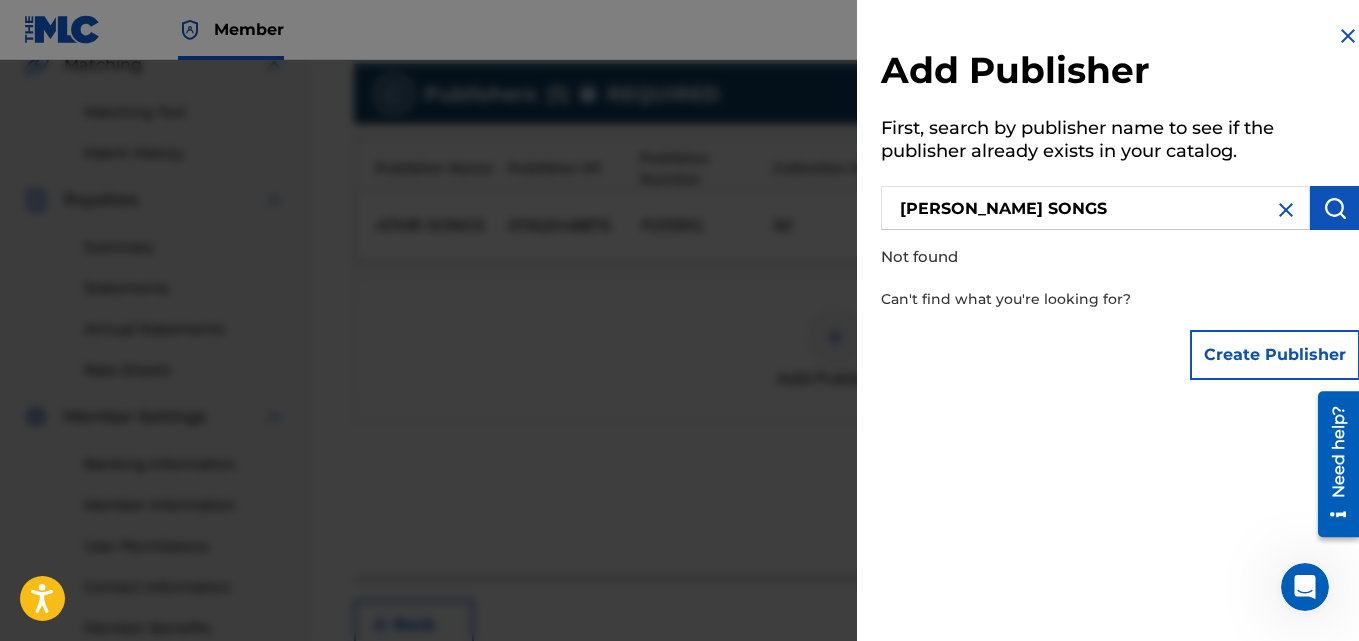 click on "Create Publisher" at bounding box center [1275, 355] 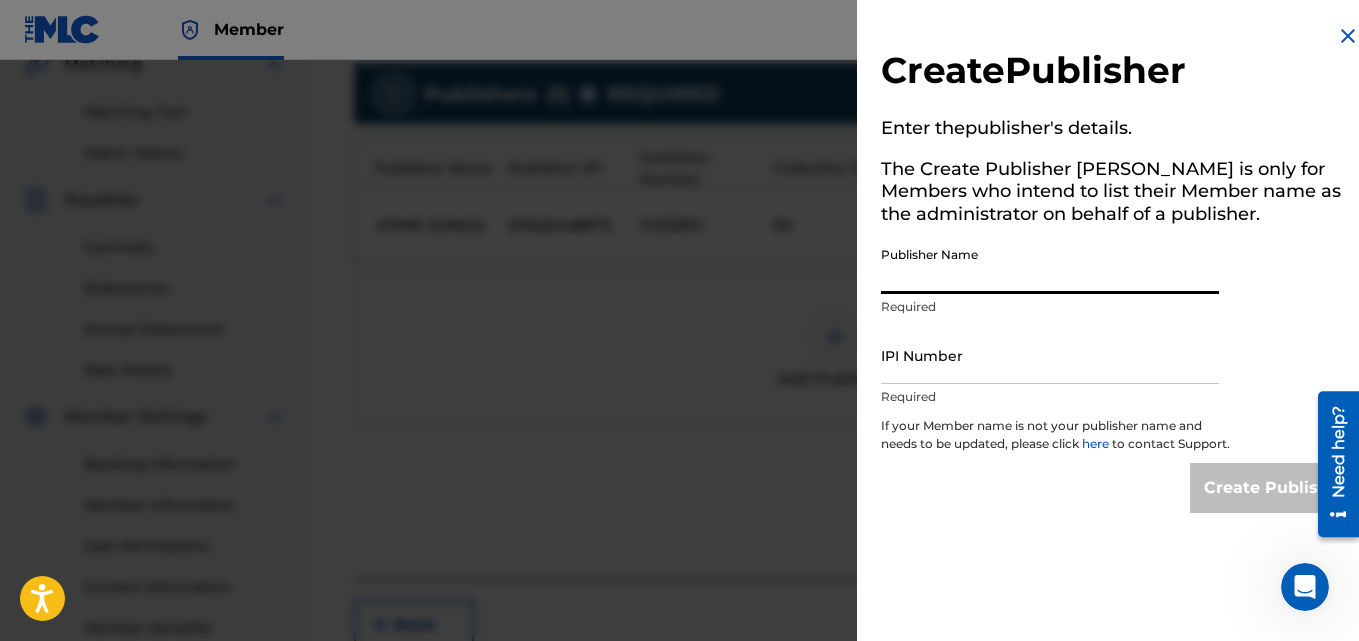 click on "Publisher Name" at bounding box center (1050, 265) 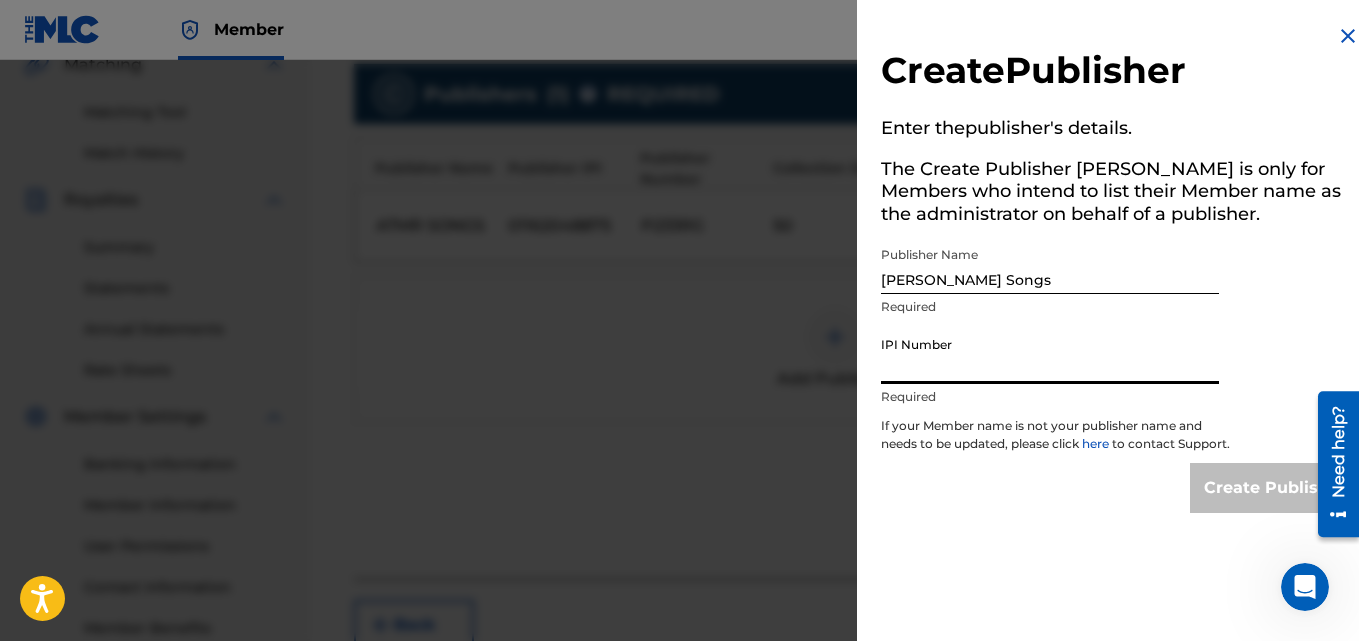 click on "IPI Number" at bounding box center (1050, 355) 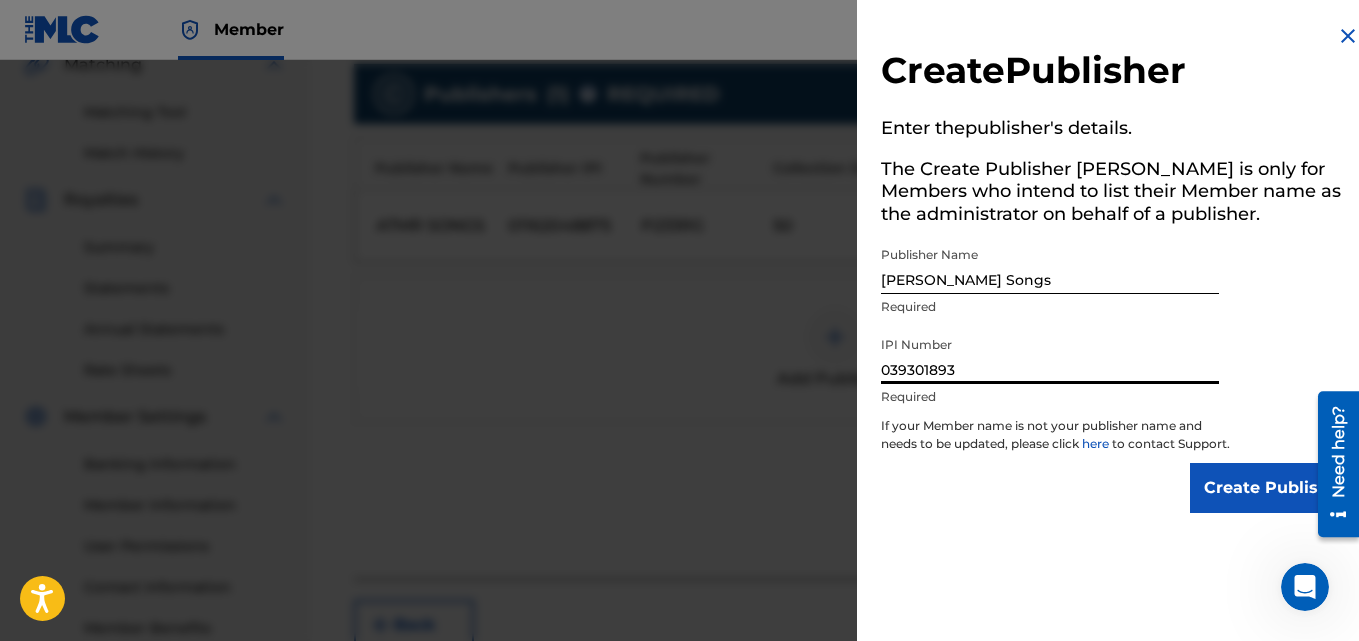 type on "039301893" 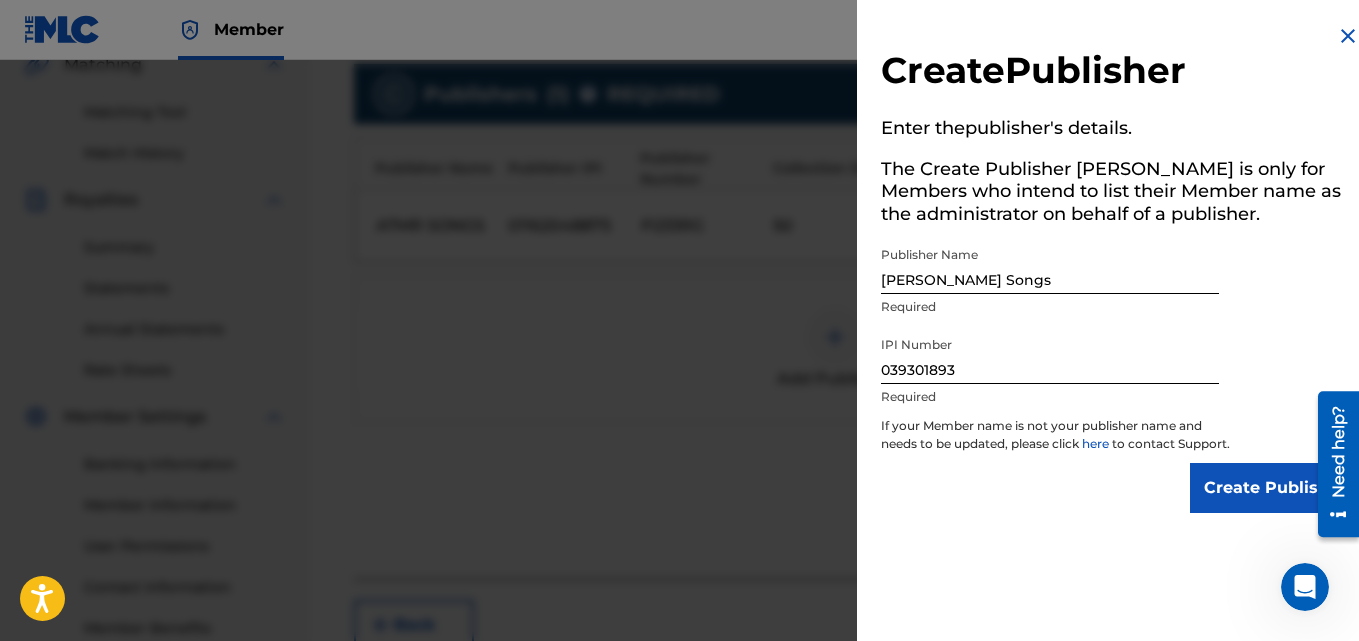 drag, startPoint x: 1211, startPoint y: 507, endPoint x: 1230, endPoint y: 512, distance: 19.646883 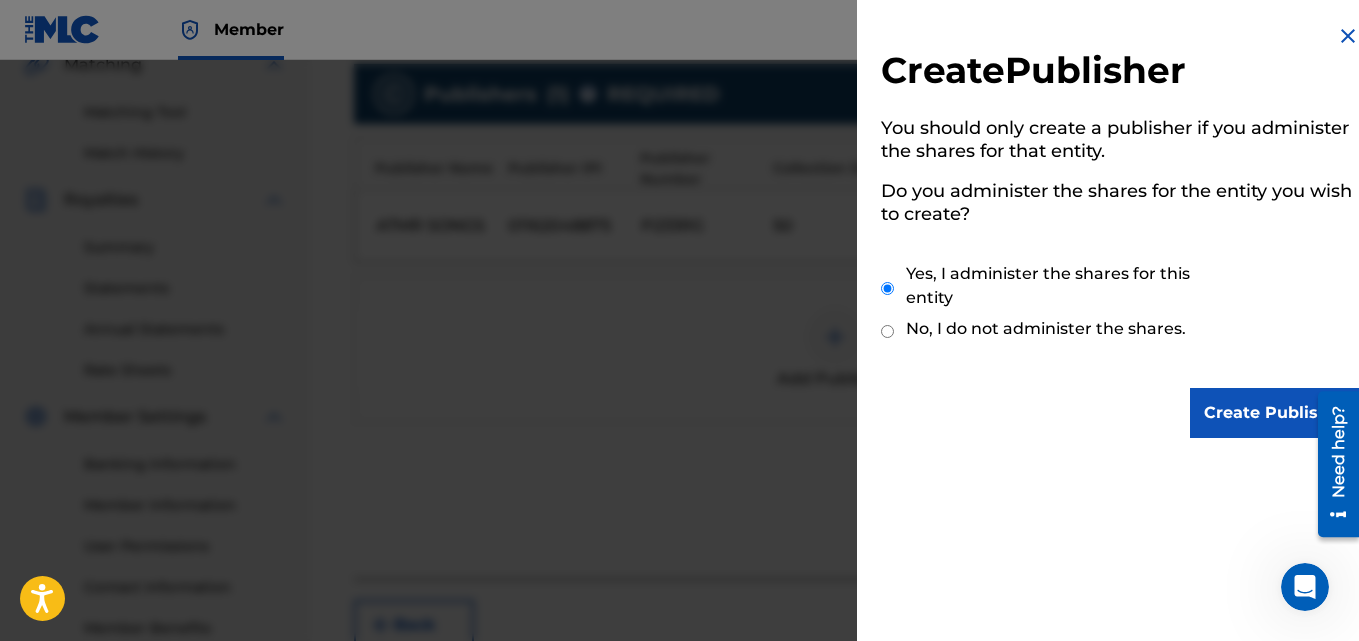 click on "Create Publisher" at bounding box center [1275, 413] 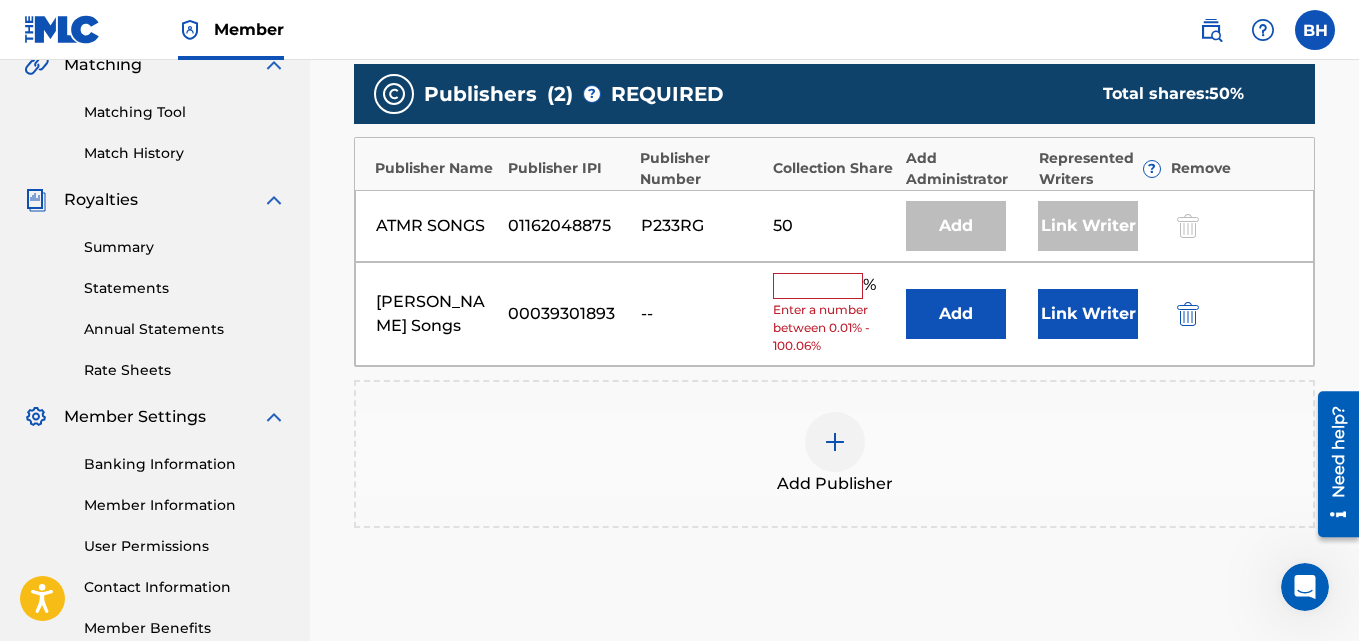 click at bounding box center (818, 286) 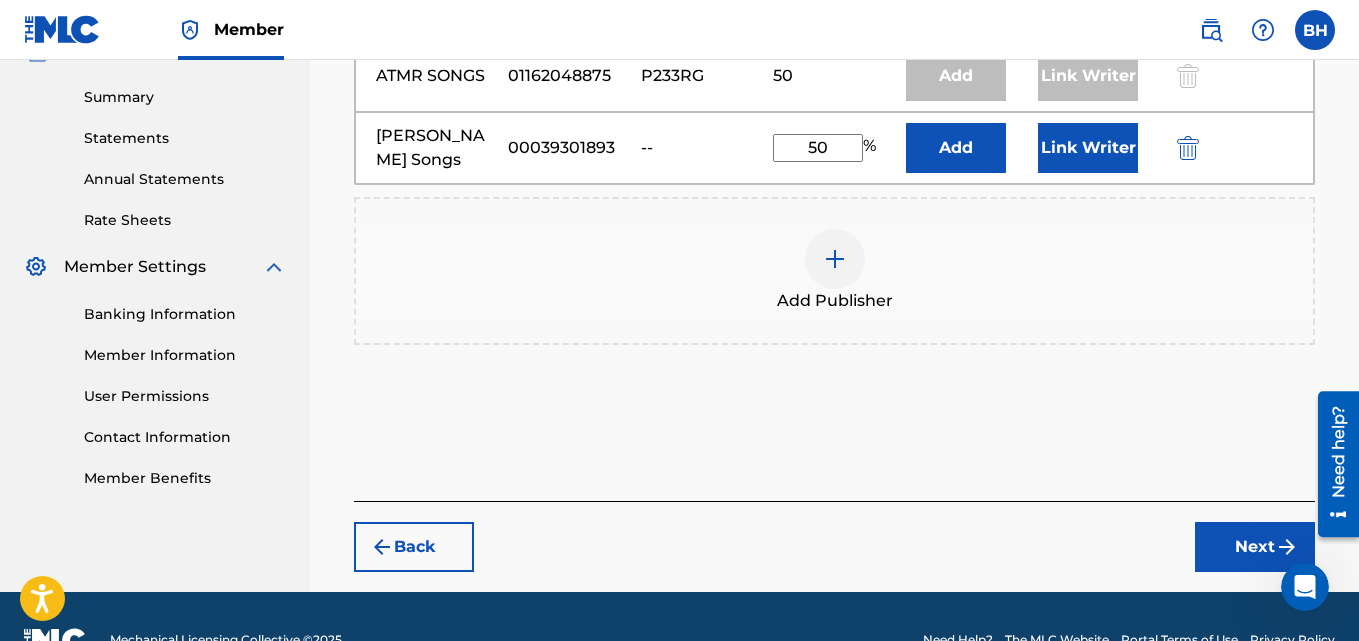 scroll, scrollTop: 678, scrollLeft: 0, axis: vertical 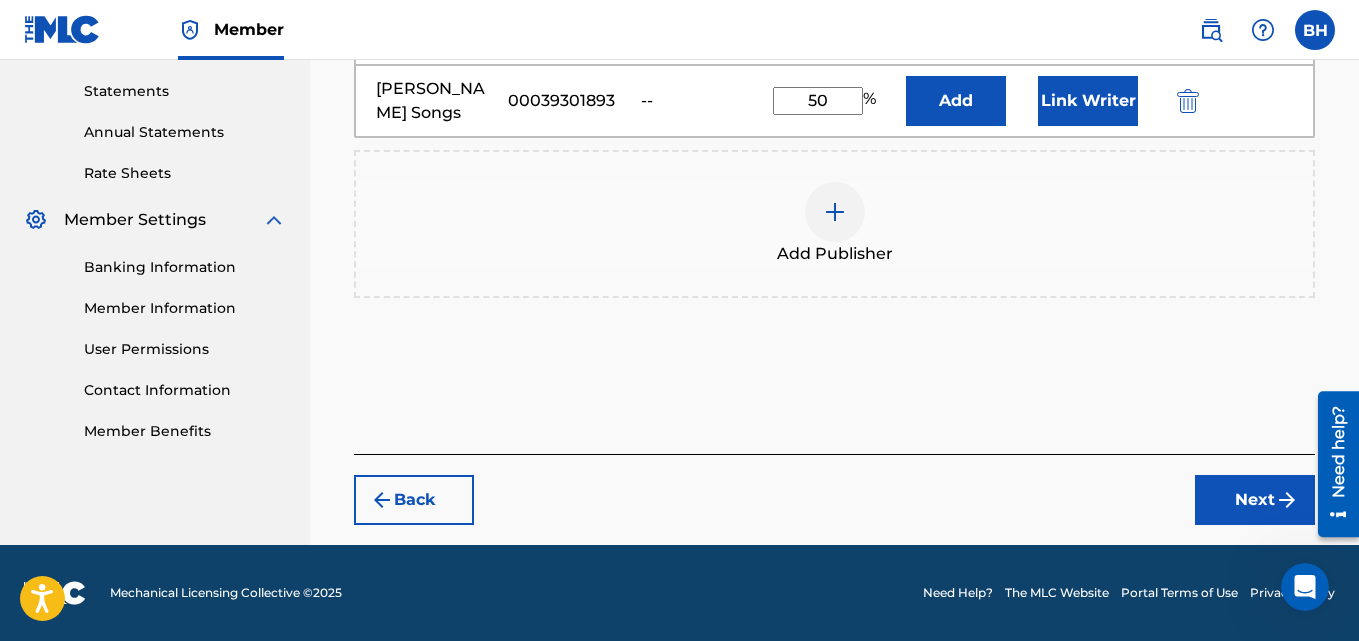 click on "Next" at bounding box center (1255, 500) 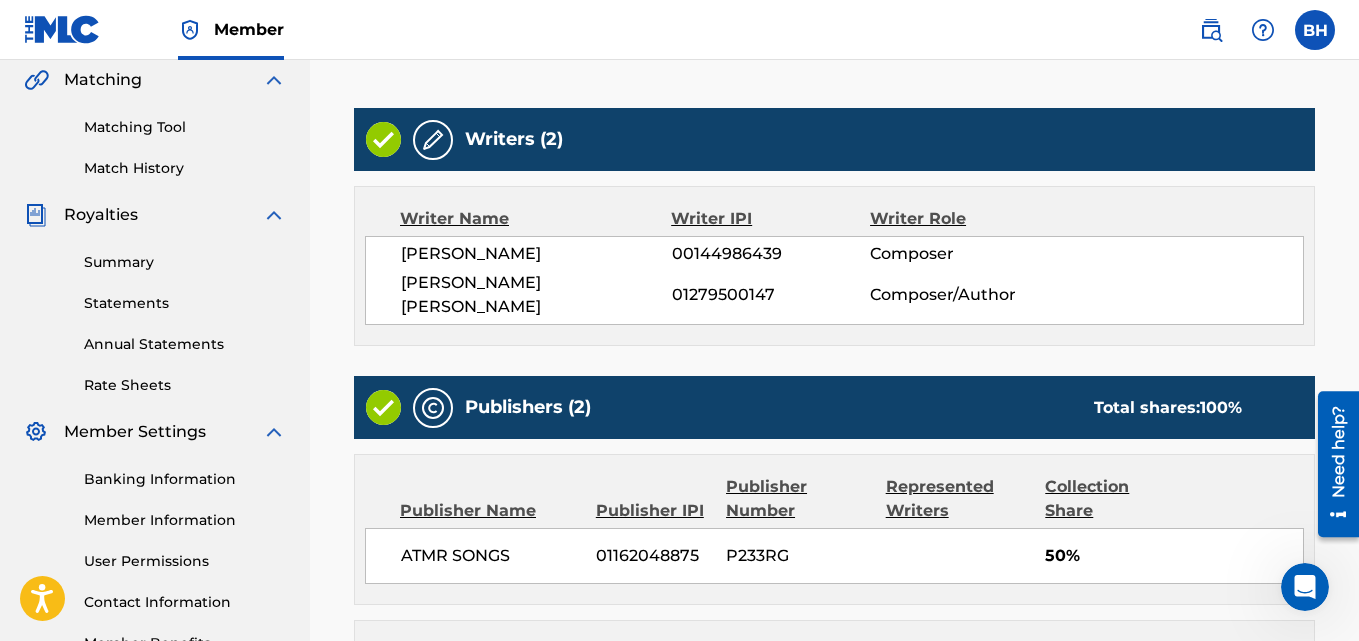 scroll, scrollTop: 477, scrollLeft: 0, axis: vertical 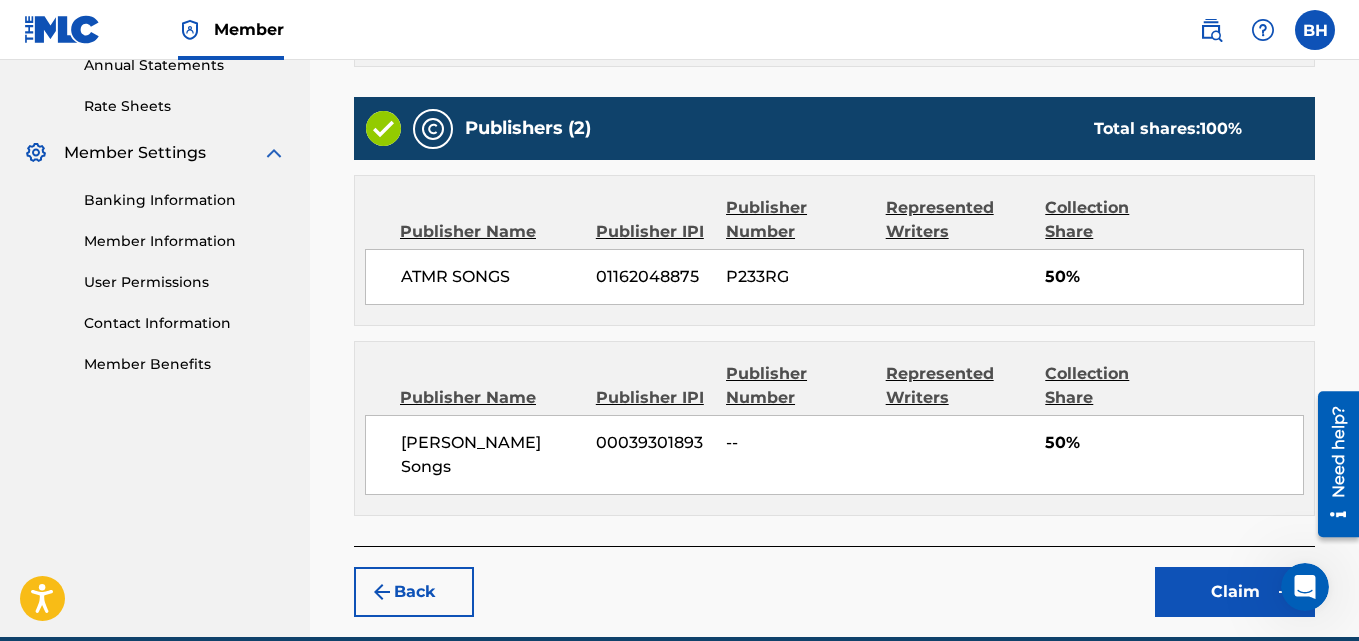 click on "Claim" at bounding box center [1235, 592] 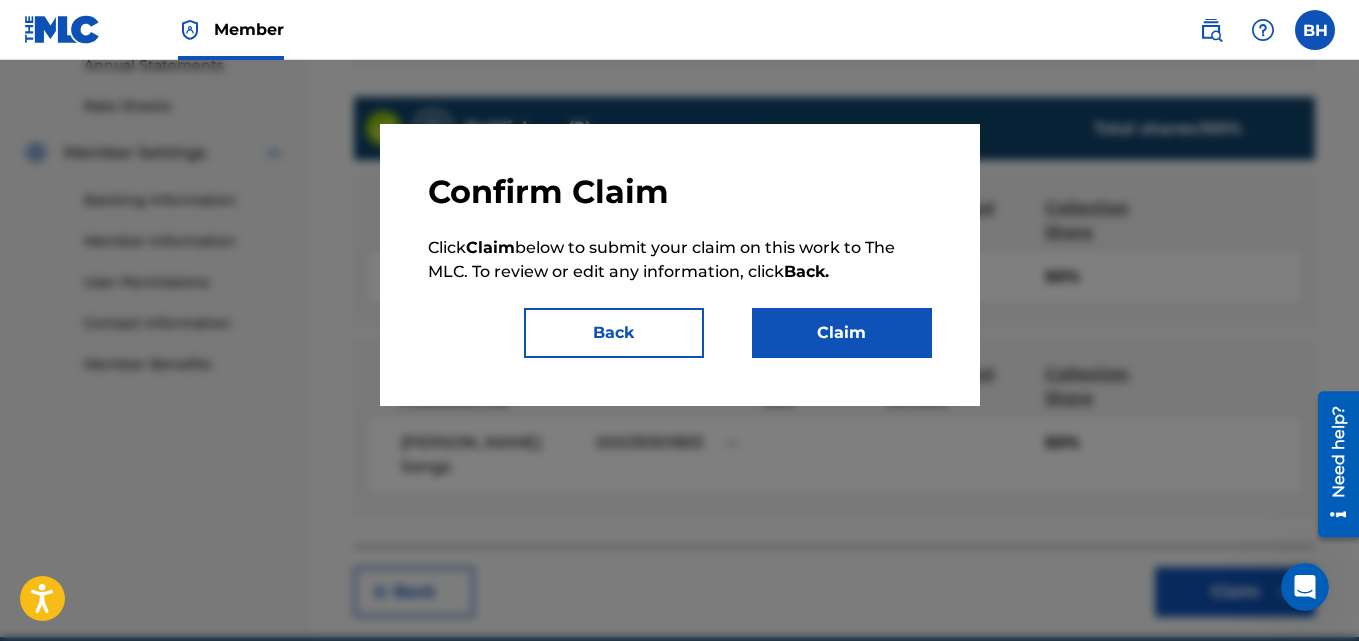 click on "Claim" at bounding box center [842, 333] 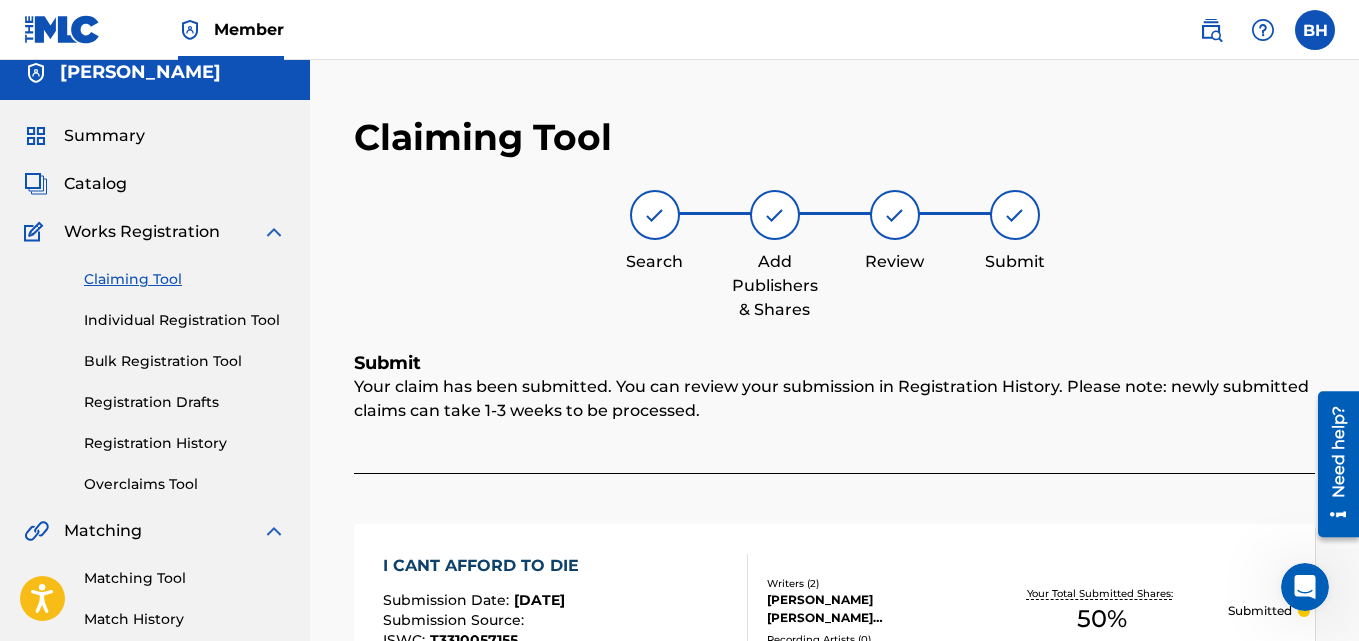 scroll, scrollTop: 10, scrollLeft: 0, axis: vertical 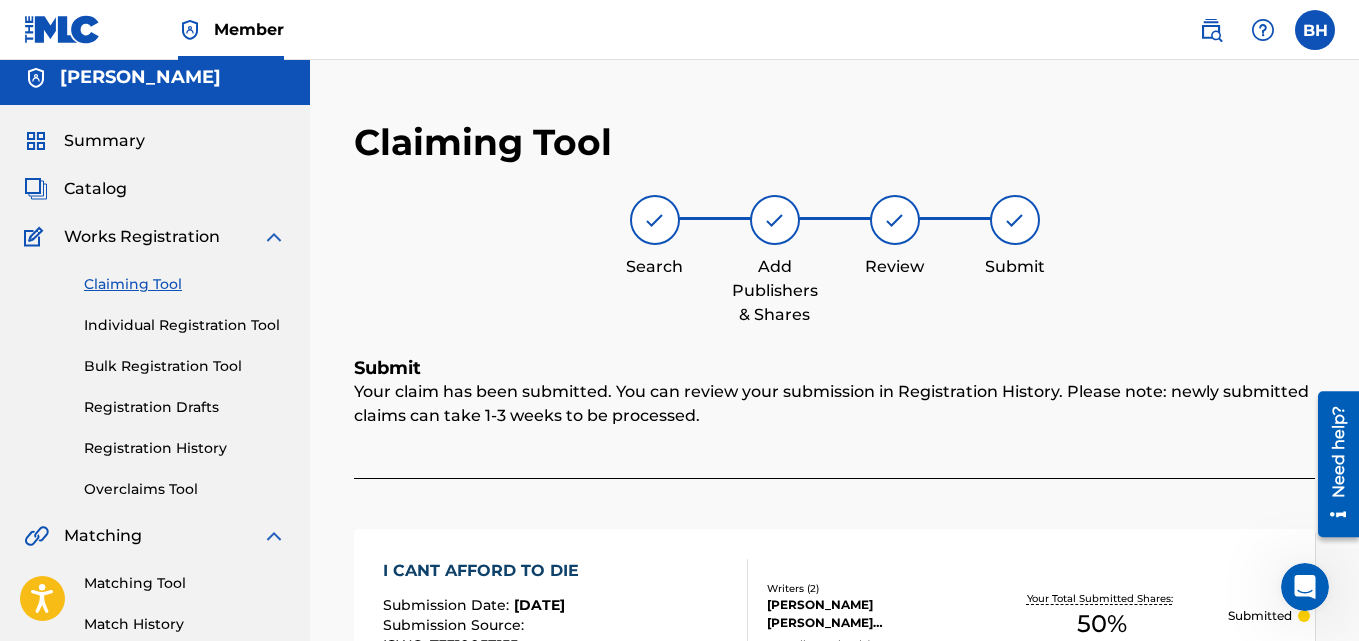 click at bounding box center [655, 220] 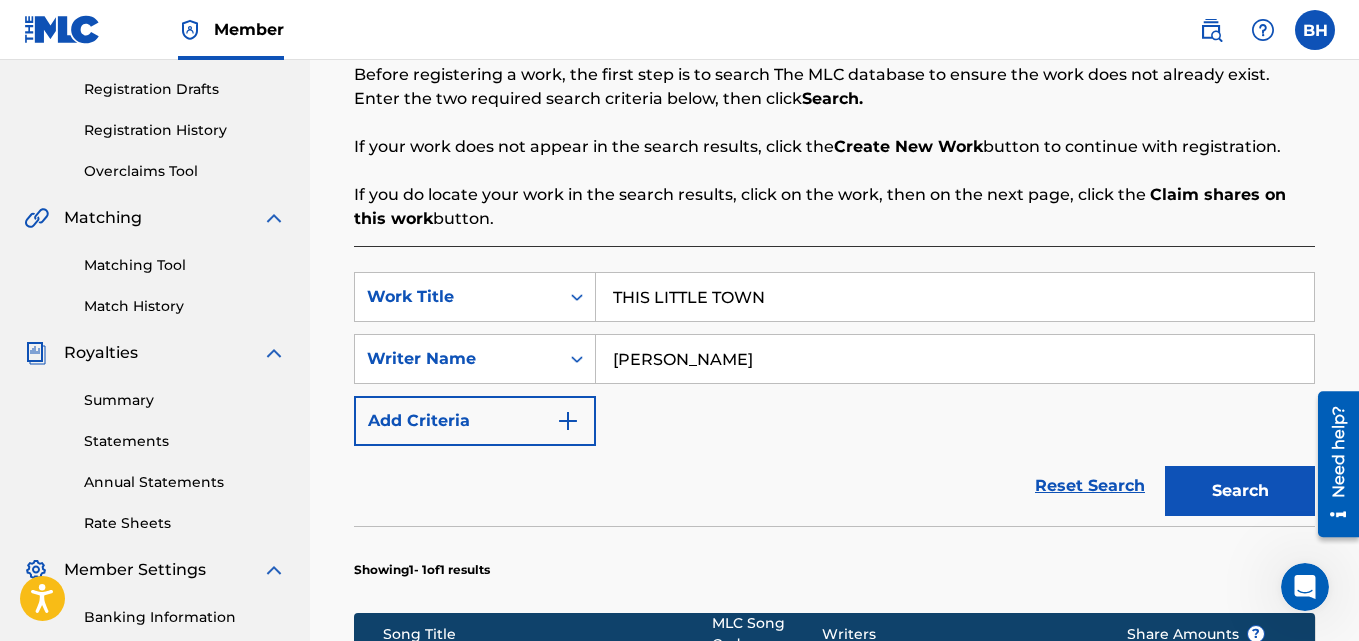 scroll, scrollTop: 308, scrollLeft: 0, axis: vertical 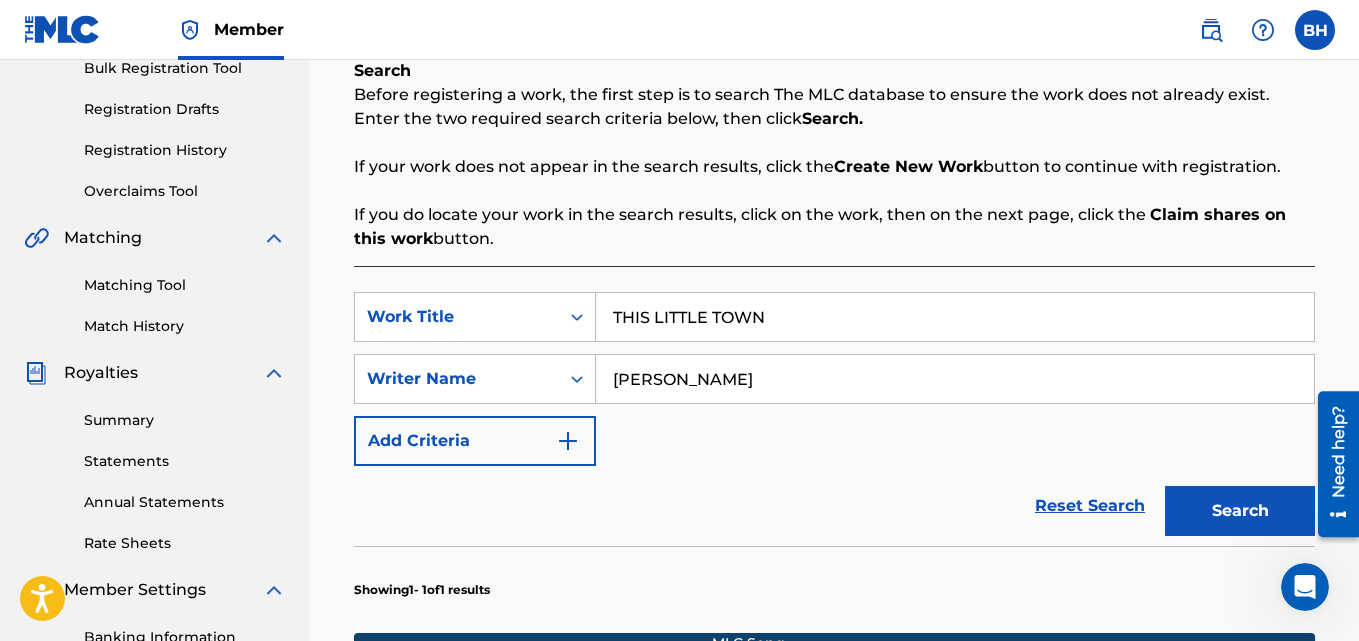 drag, startPoint x: 1354, startPoint y: 396, endPoint x: 1365, endPoint y: 428, distance: 33.83785 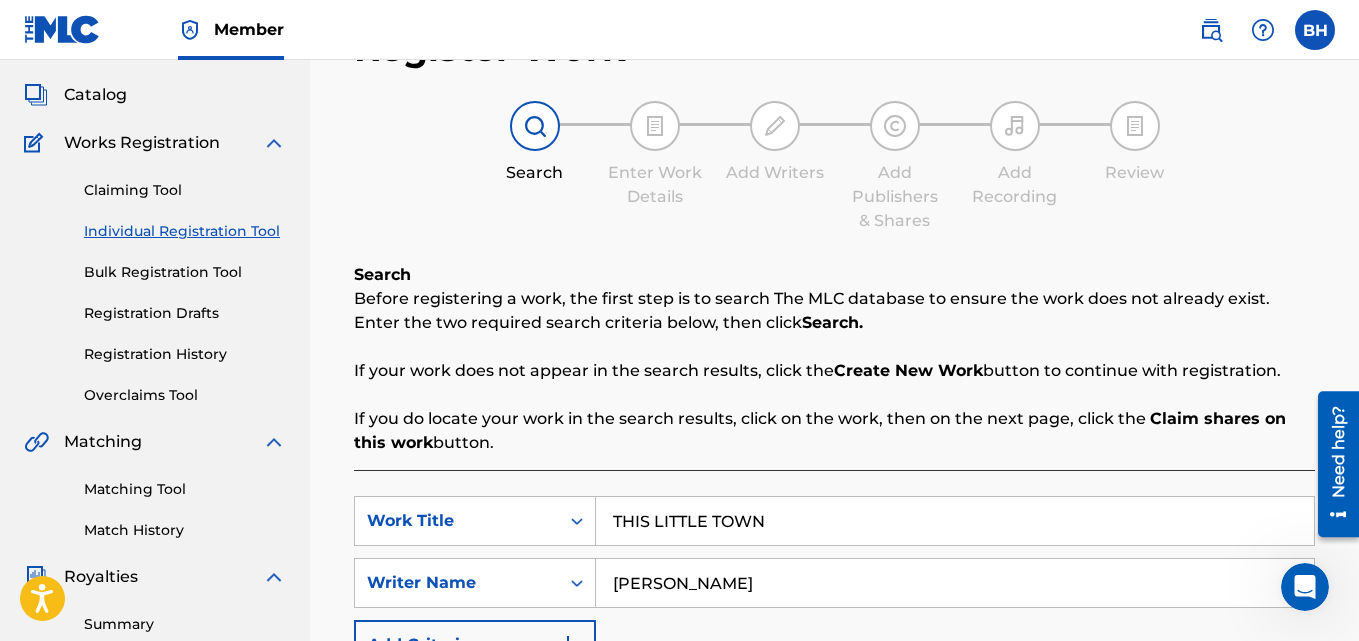scroll, scrollTop: 0, scrollLeft: 0, axis: both 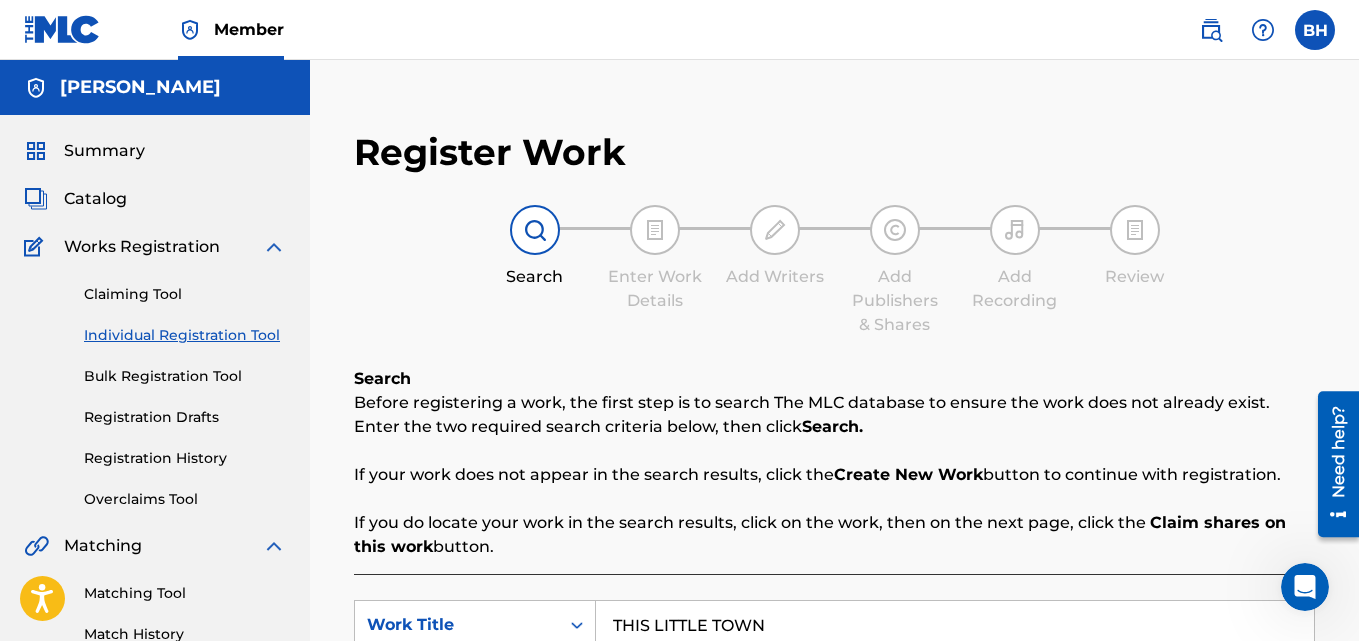 click on "Create New Work" at bounding box center (908, 474) 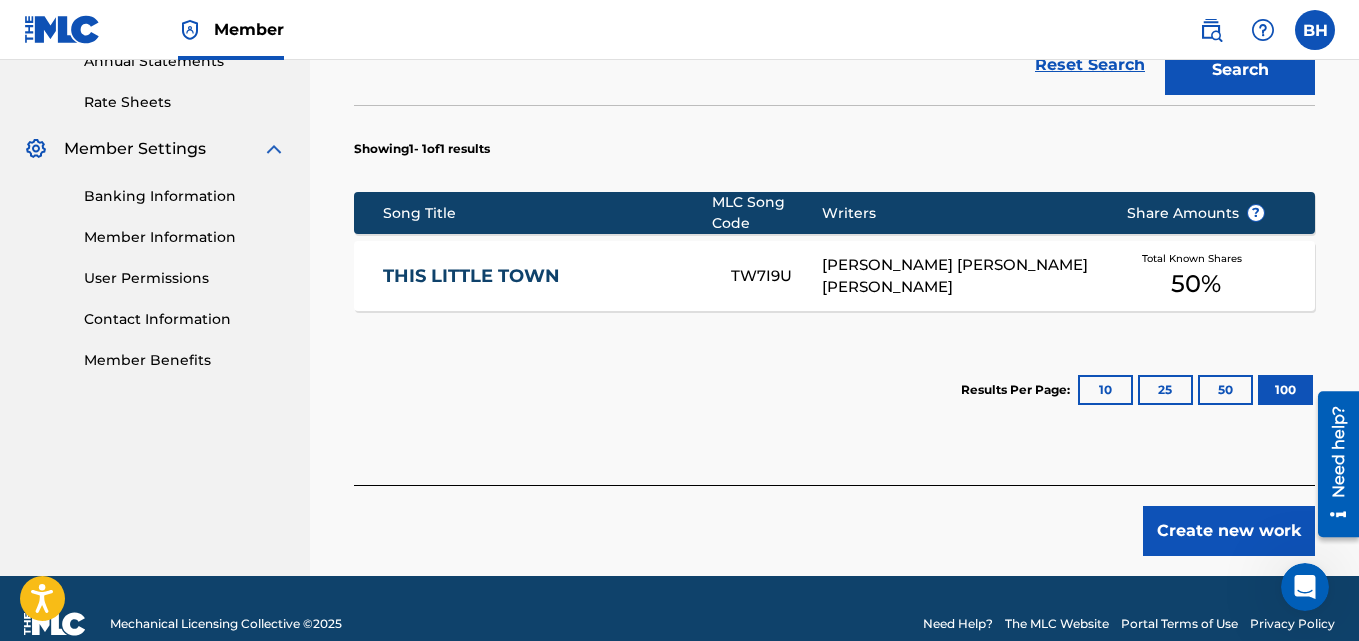 scroll, scrollTop: 780, scrollLeft: 0, axis: vertical 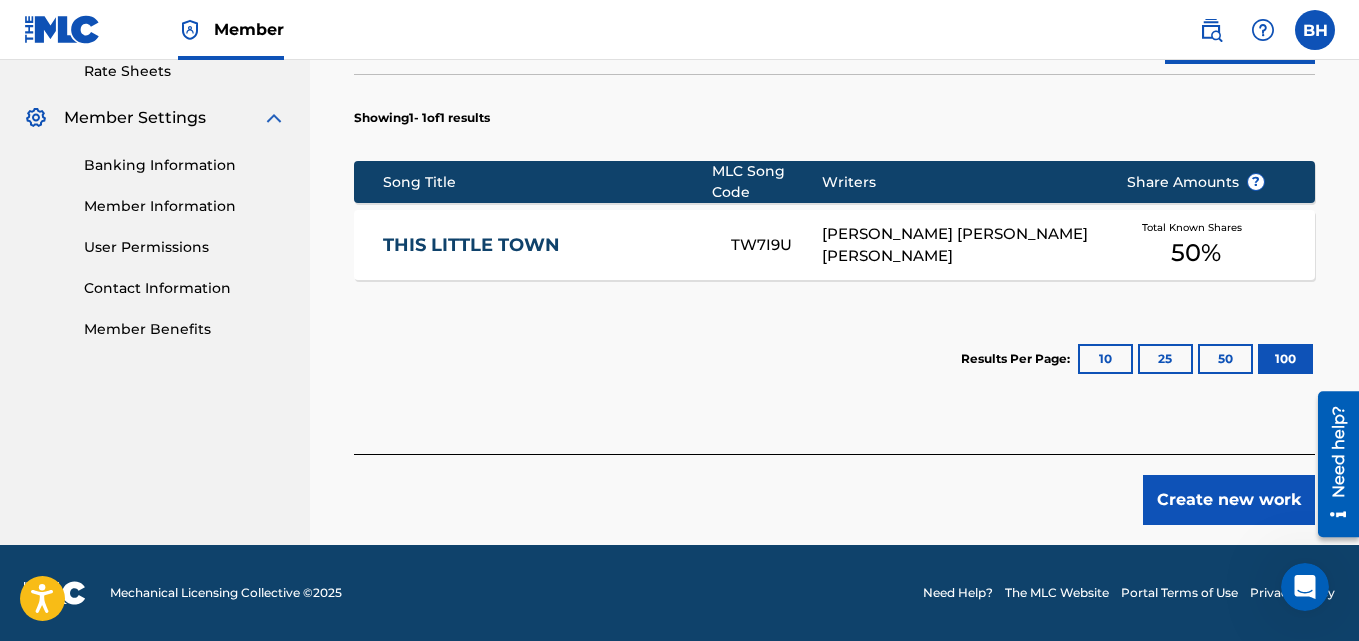 click on "Create new work" at bounding box center (1229, 500) 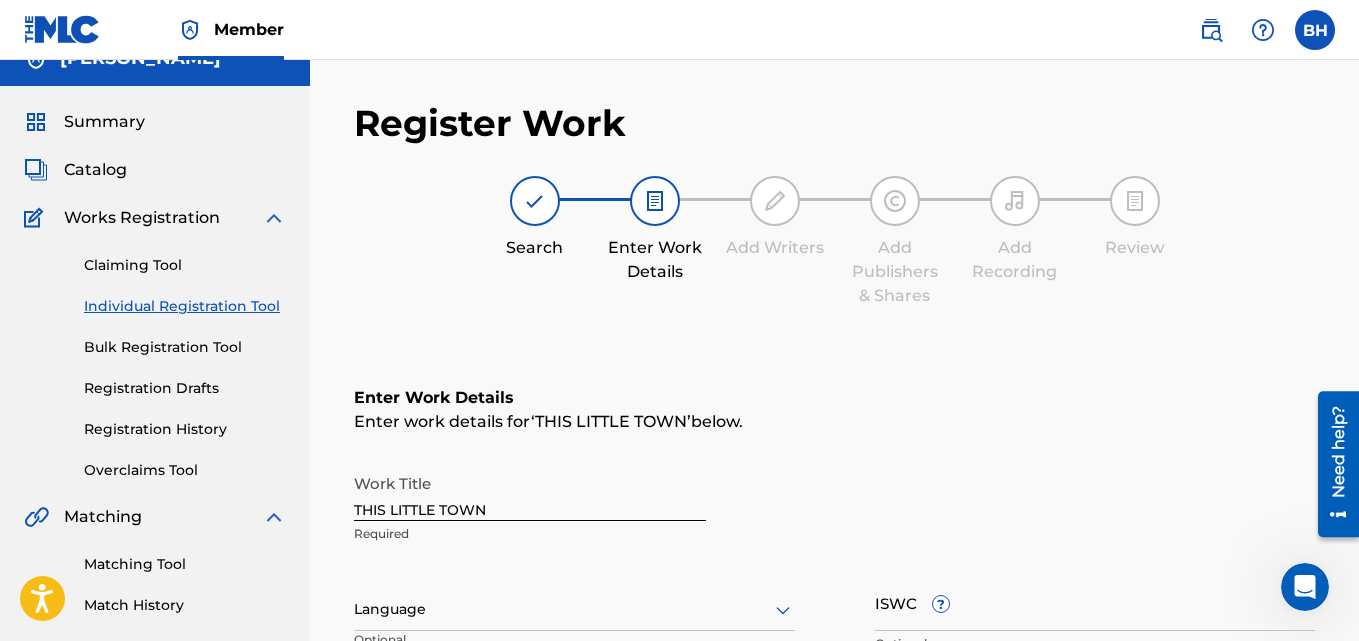 scroll, scrollTop: 12, scrollLeft: 0, axis: vertical 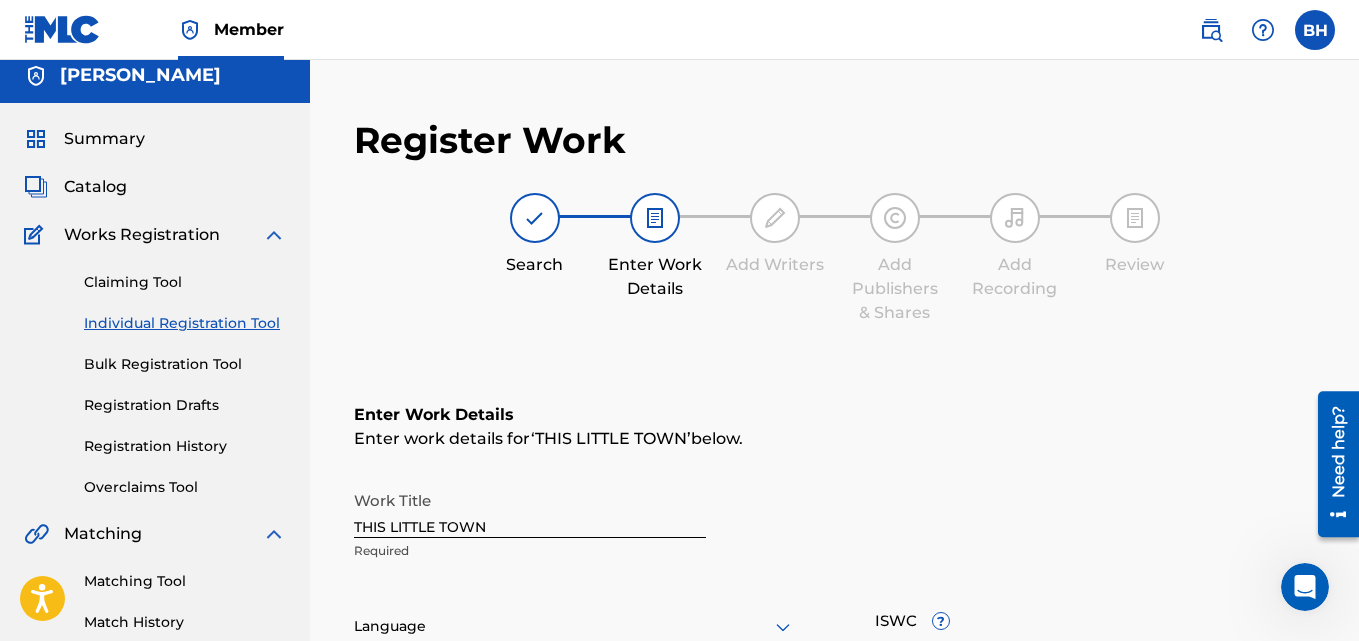 click at bounding box center (535, 218) 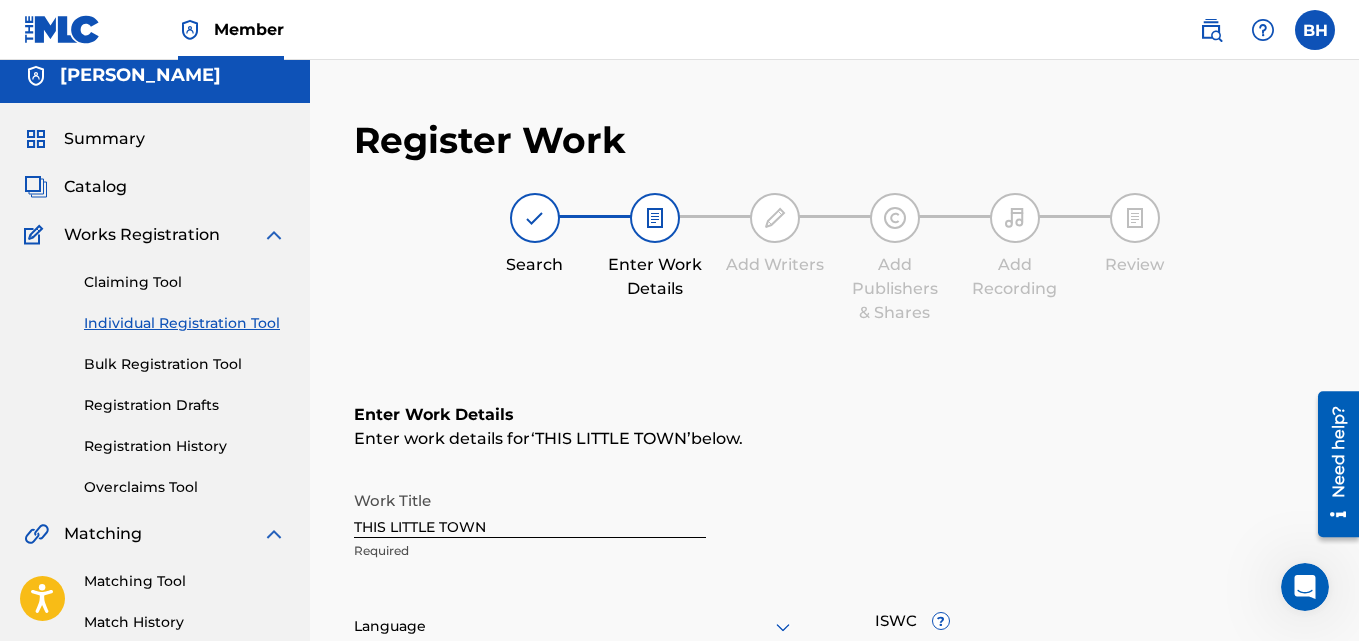click on "Catalog" at bounding box center [75, 187] 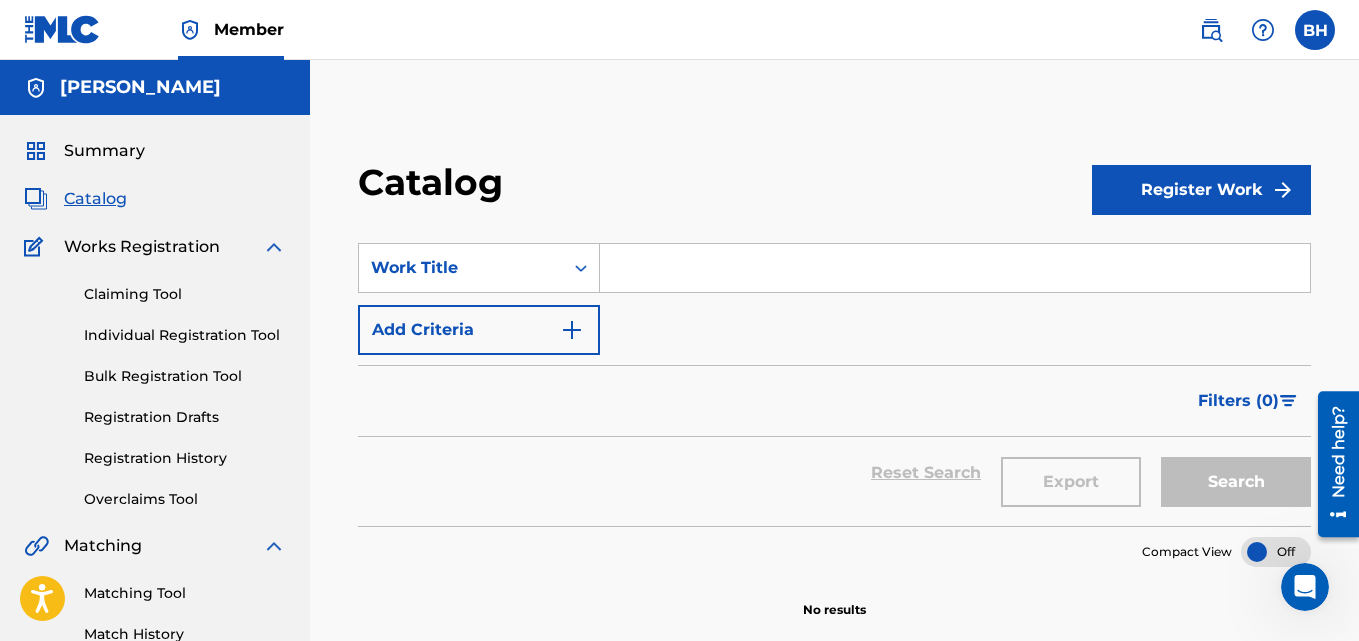 click at bounding box center (955, 268) 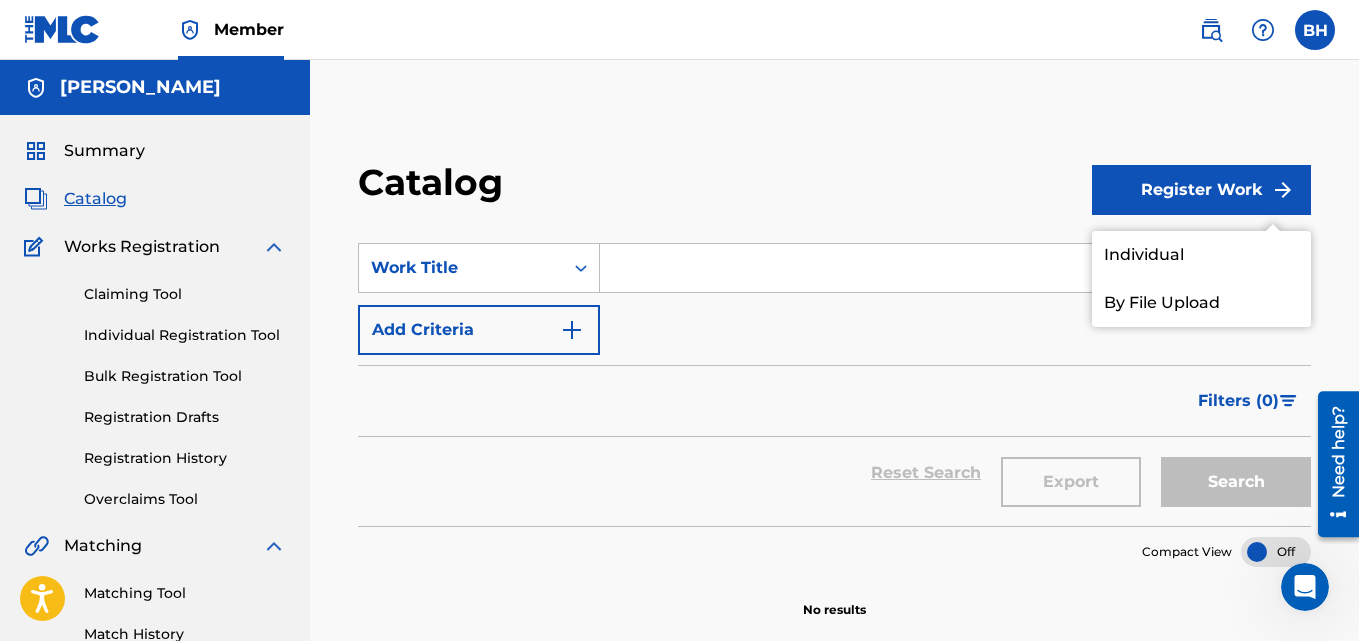 click on "Individual" at bounding box center (1201, 255) 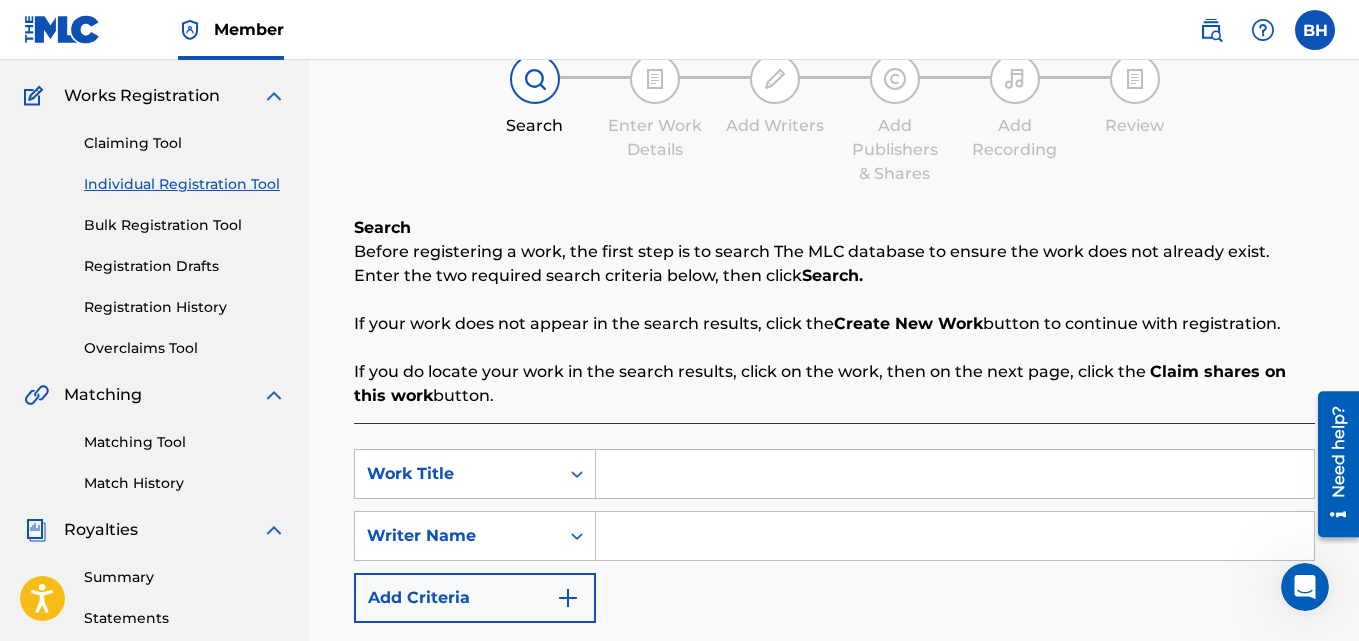scroll, scrollTop: 155, scrollLeft: 0, axis: vertical 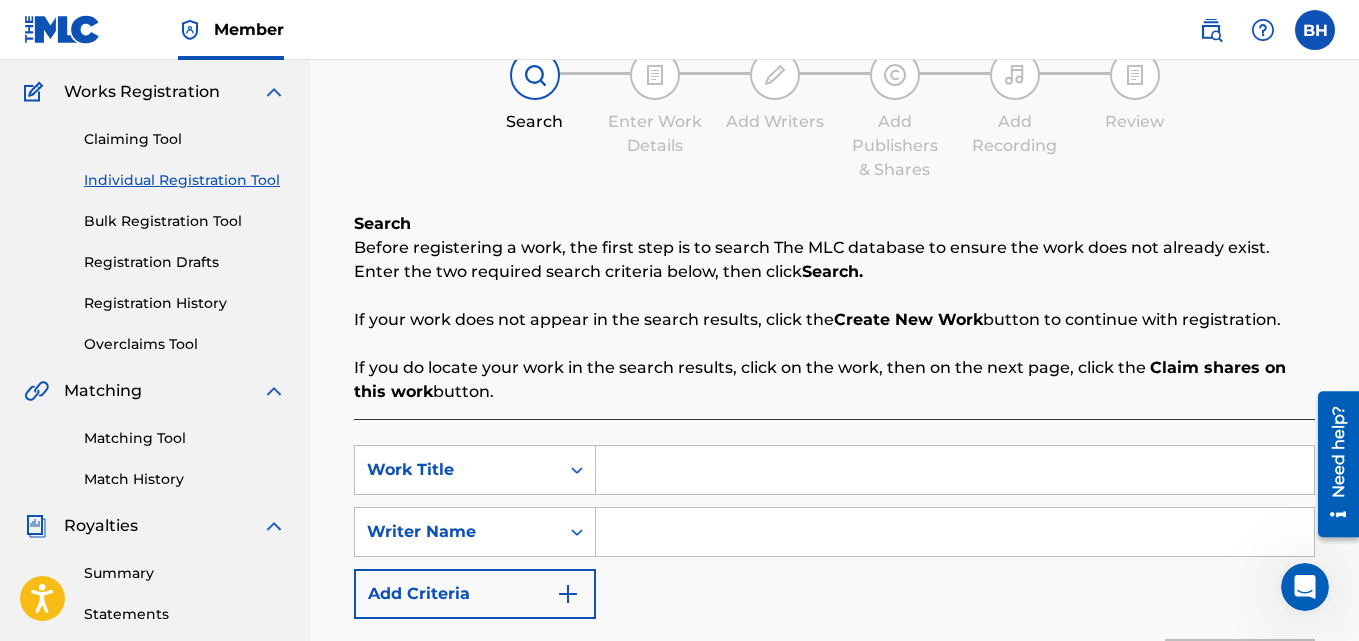 click at bounding box center (955, 470) 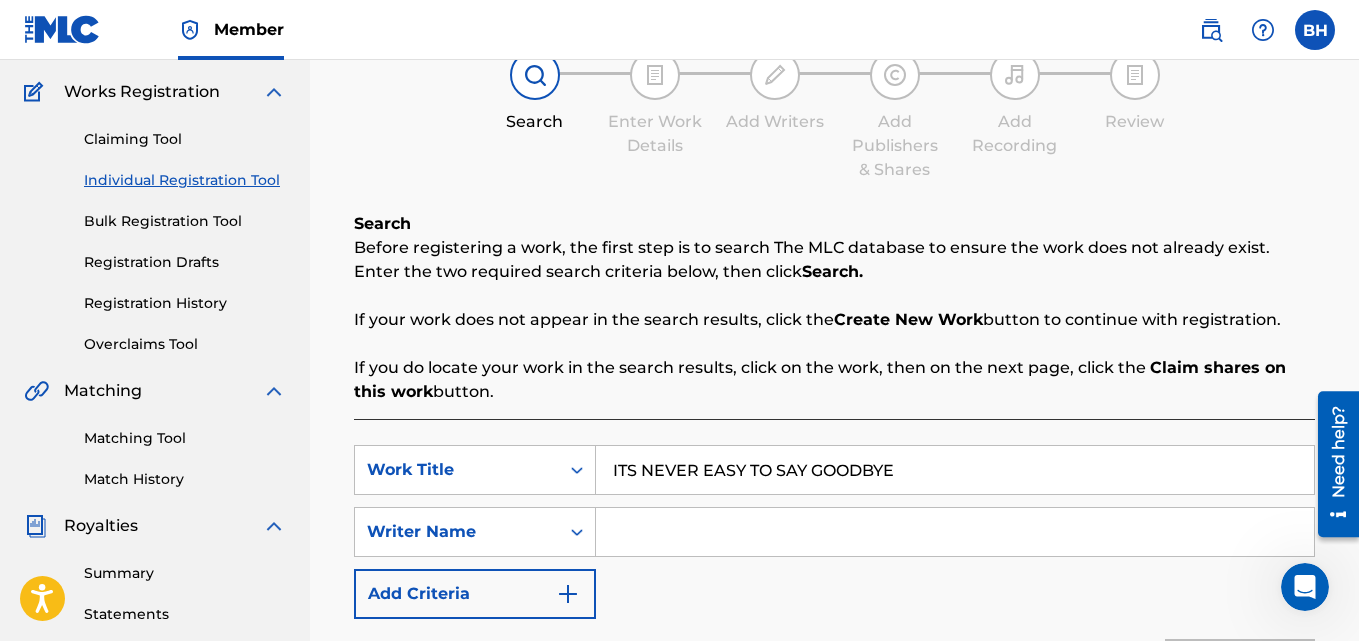 type on "ITS NEVER EASY TO SAY GOODBYE" 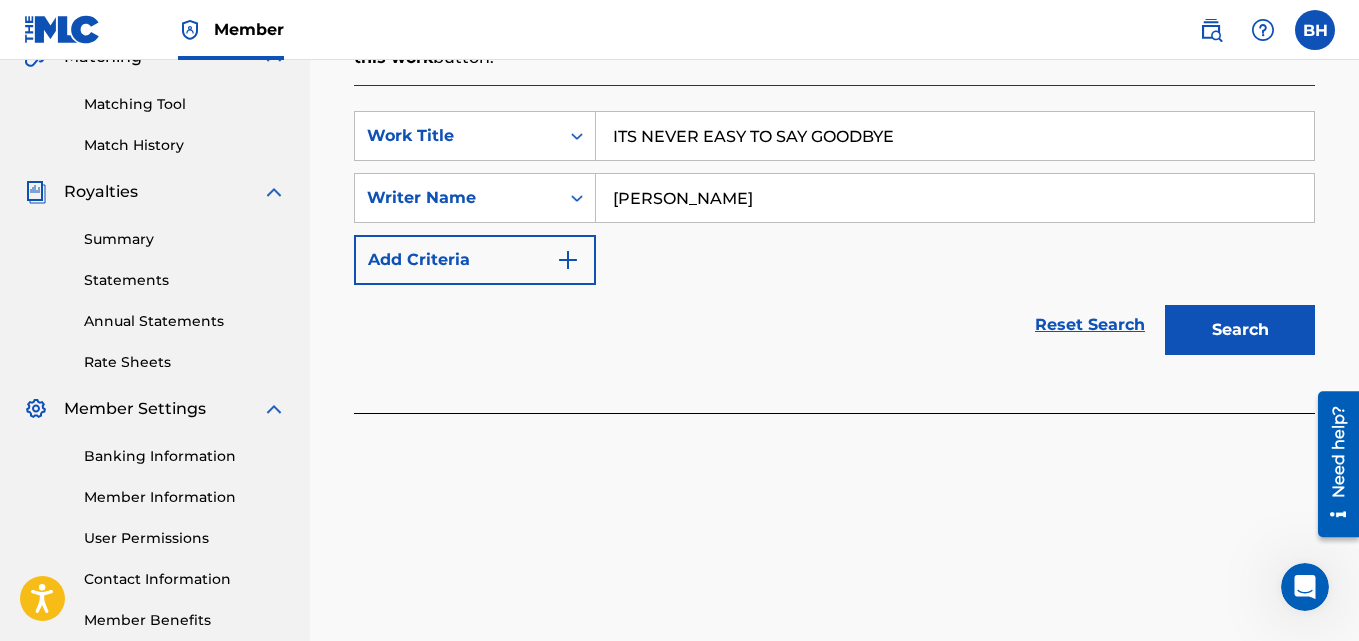 scroll, scrollTop: 487, scrollLeft: 0, axis: vertical 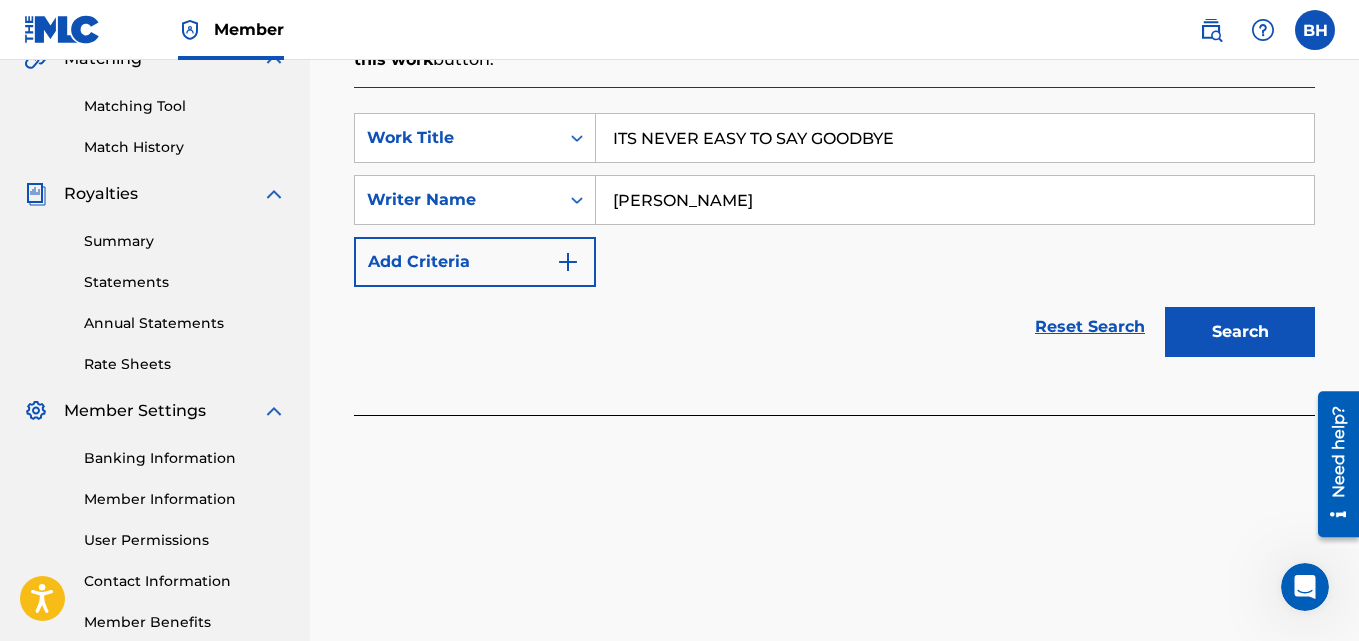 click on "Search" at bounding box center [1240, 332] 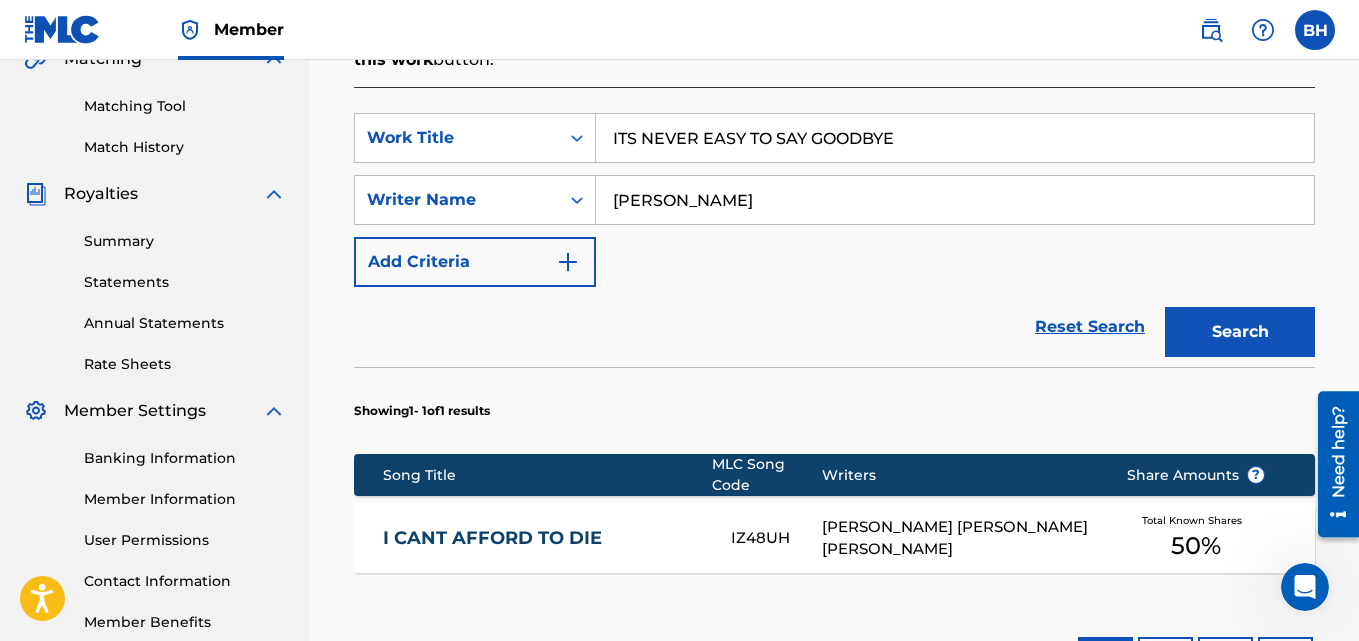 click on "Reset Search" at bounding box center [1090, 327] 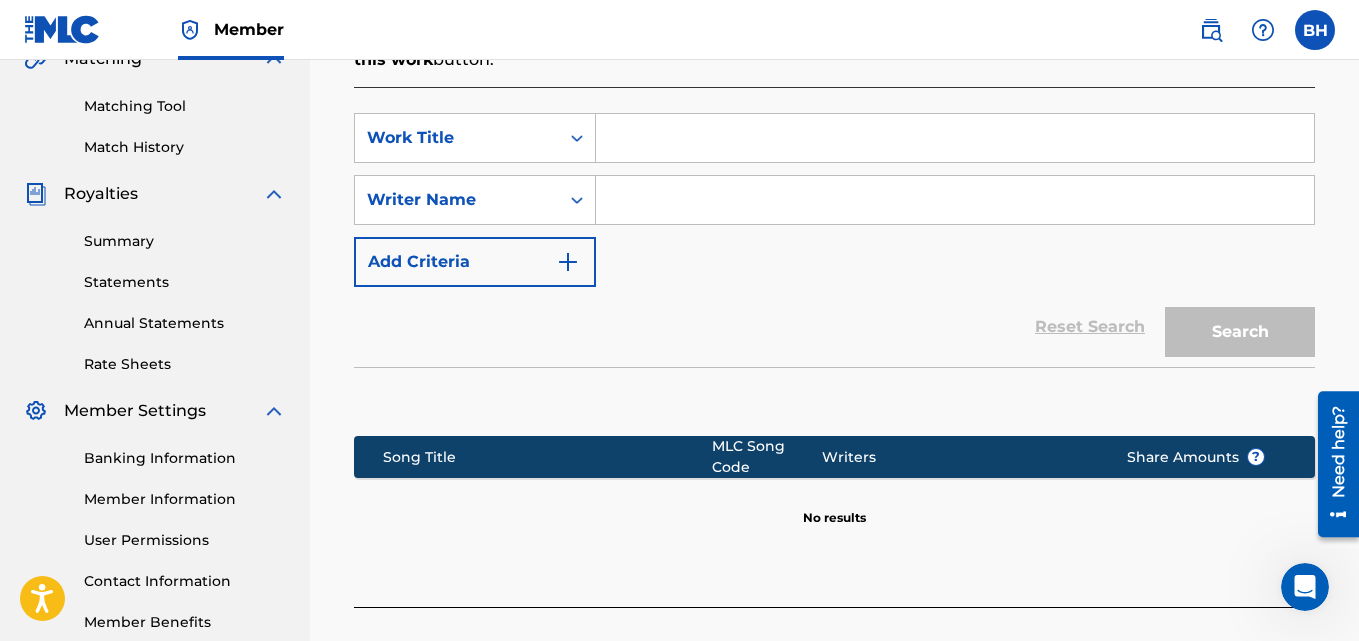 click at bounding box center (955, 138) 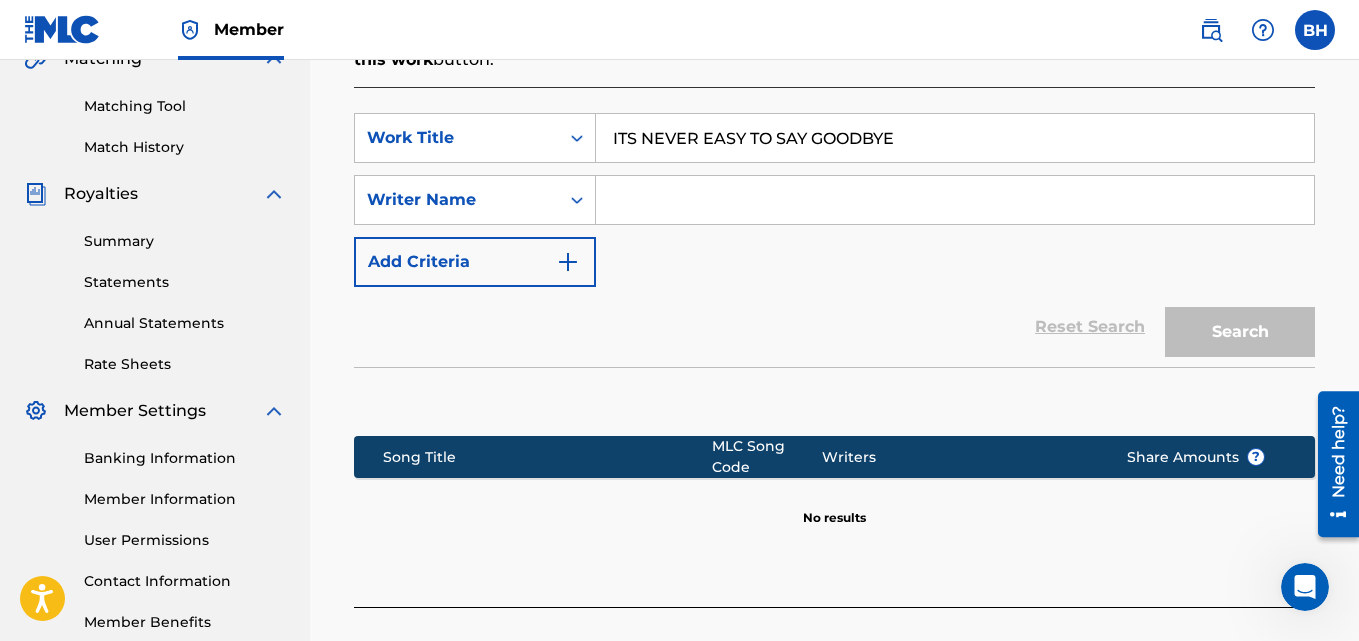 type on "ITS NEVER EASY TO SAY GOODBYE" 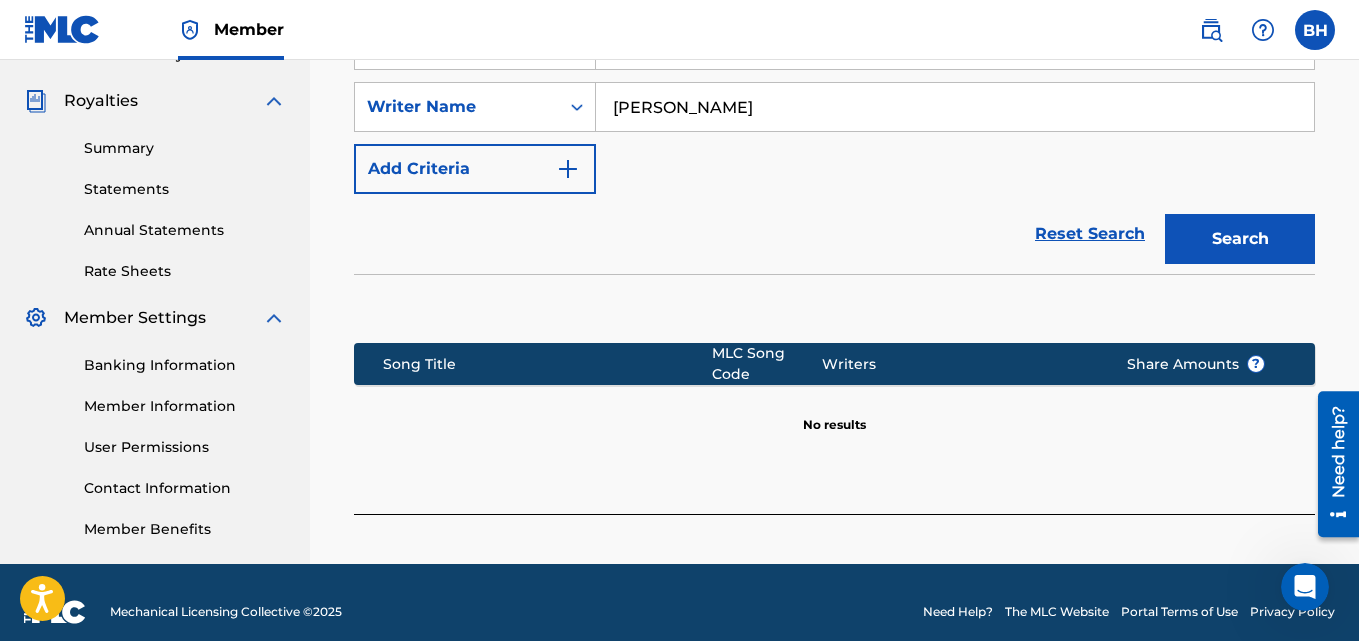 scroll, scrollTop: 599, scrollLeft: 0, axis: vertical 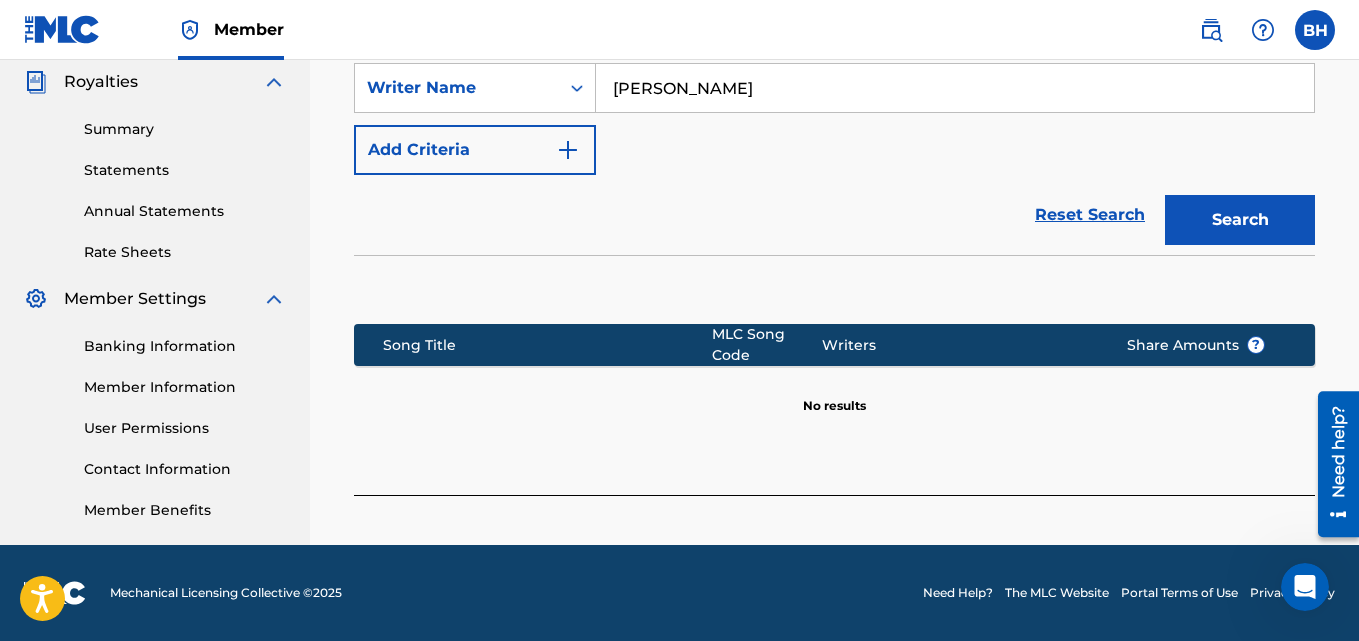 click on "Search" at bounding box center [1240, 220] 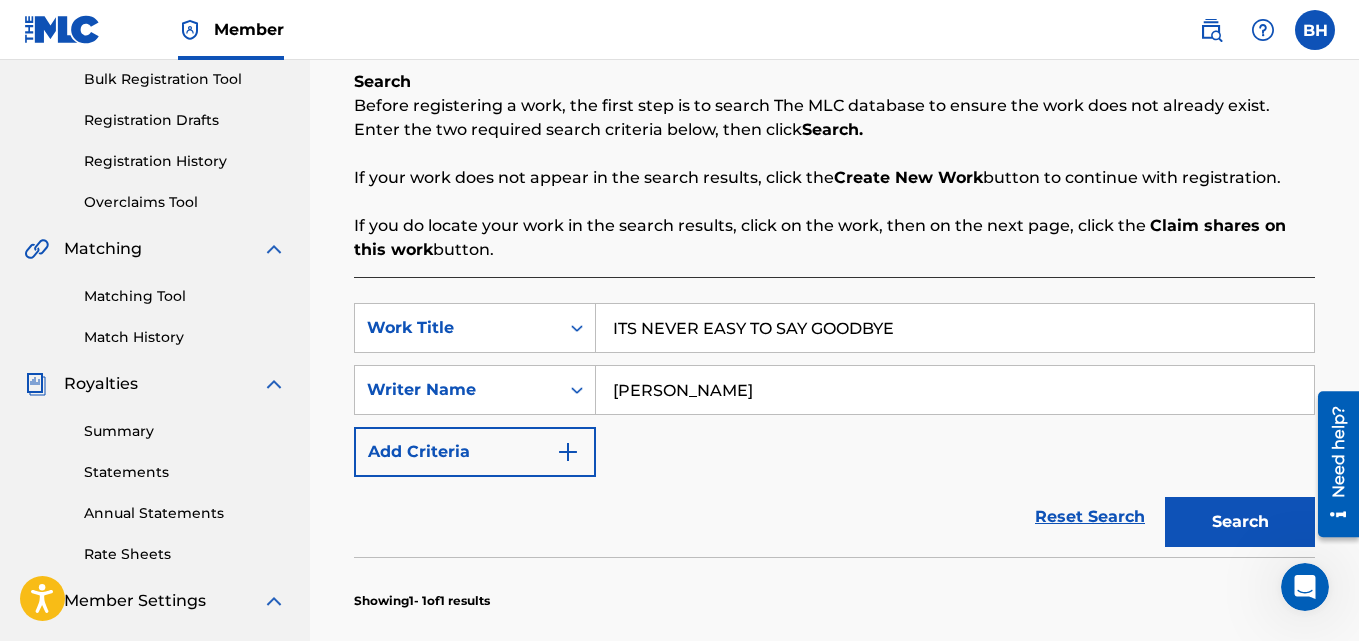 scroll, scrollTop: 319, scrollLeft: 0, axis: vertical 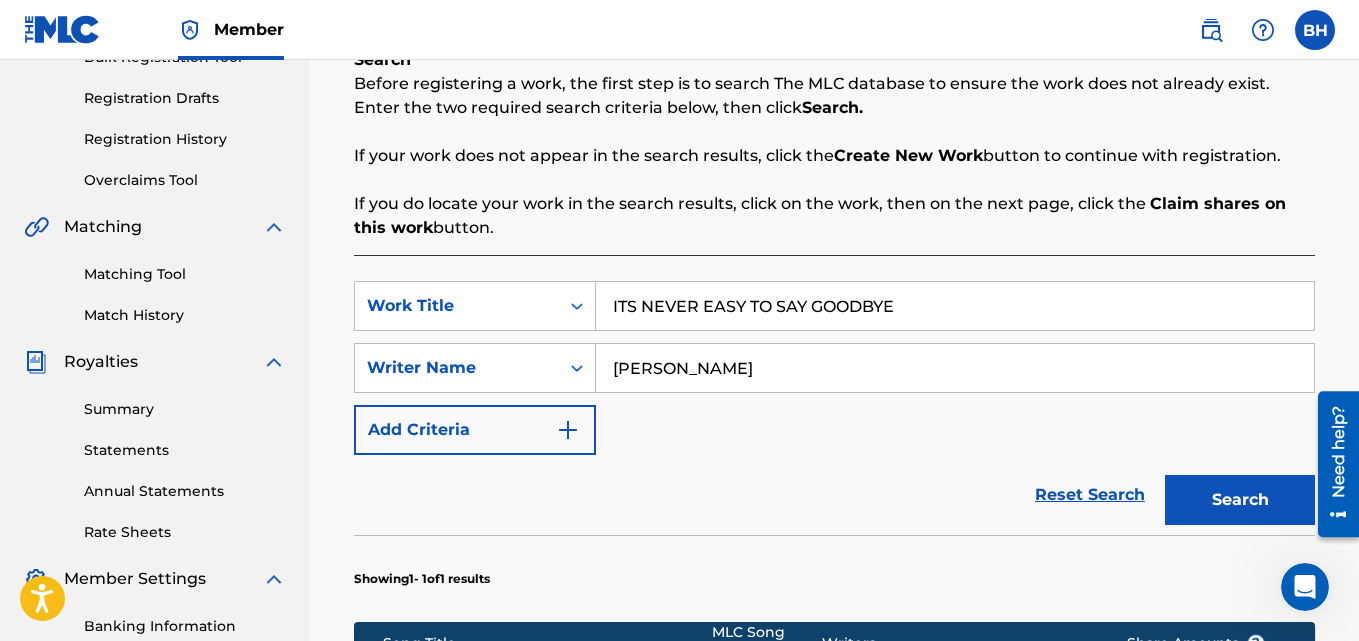 click on "Reset Search" at bounding box center [1090, 495] 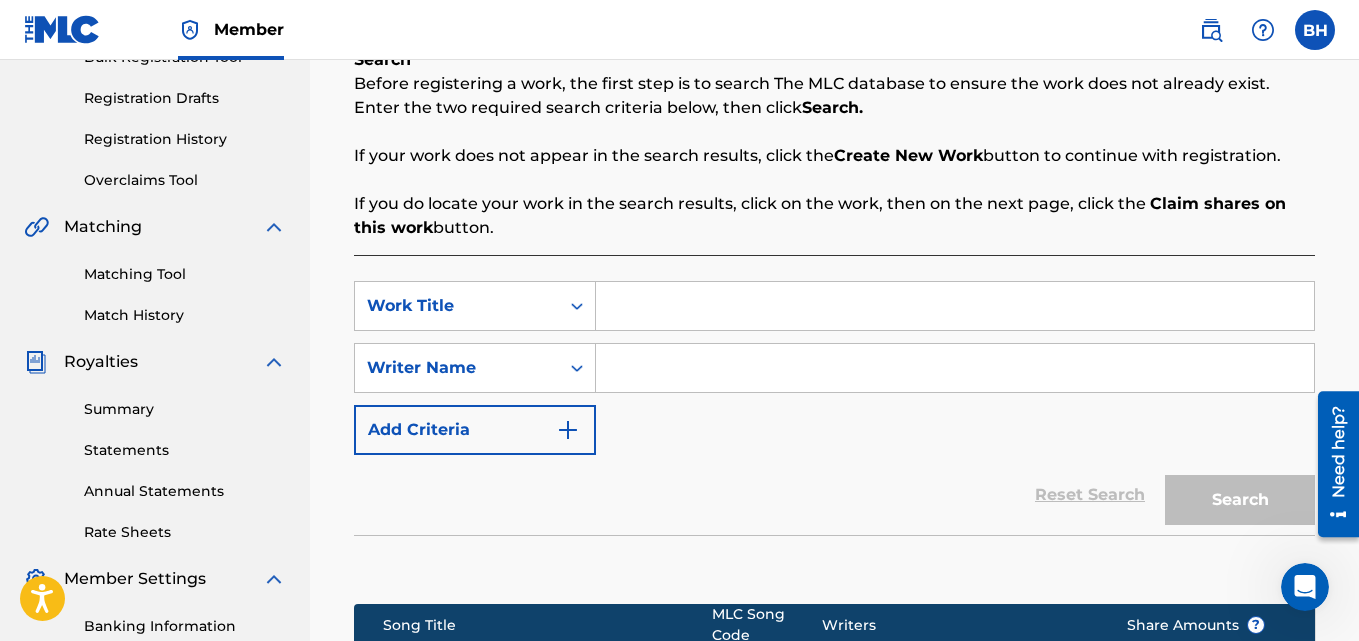 click at bounding box center (955, 306) 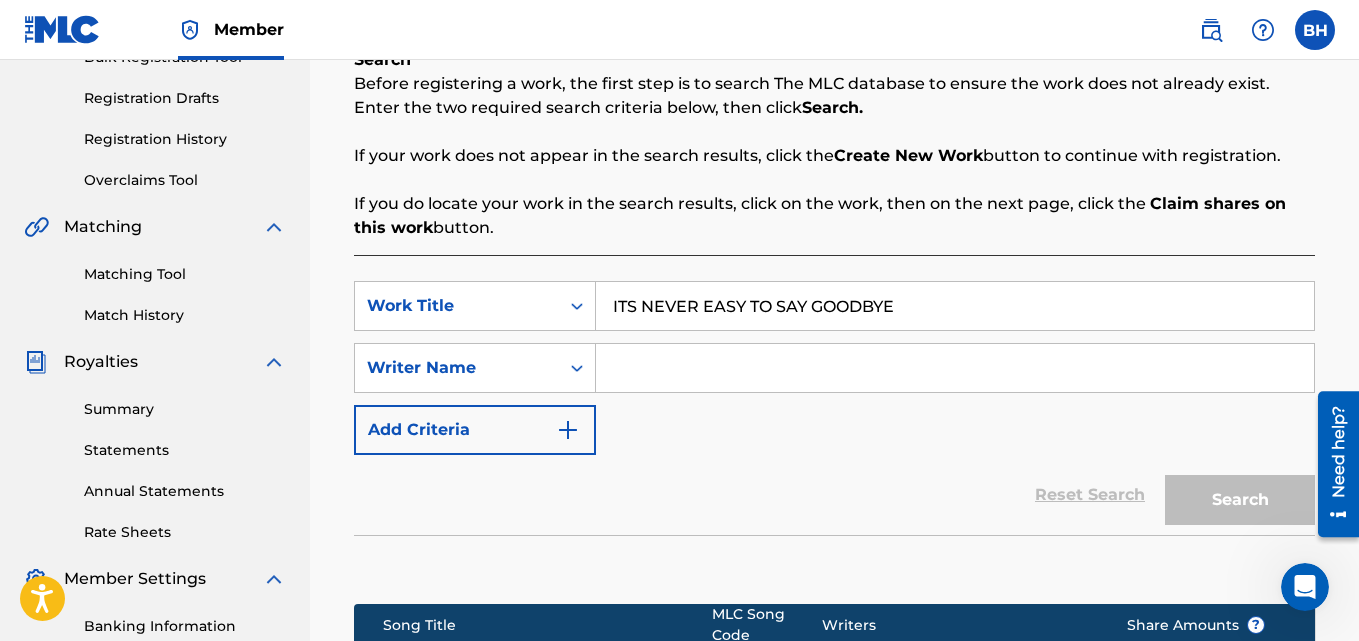 type on "ITS NEVER EASY TO SAY GOODBYE" 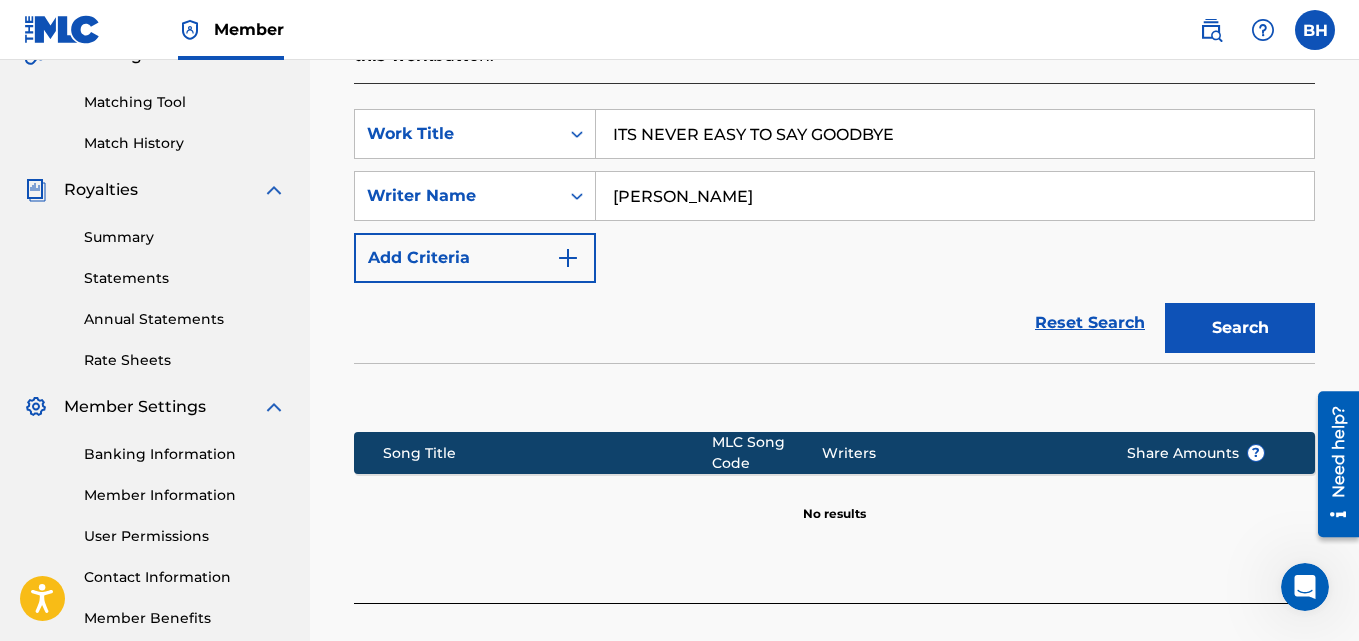 scroll, scrollTop: 477, scrollLeft: 0, axis: vertical 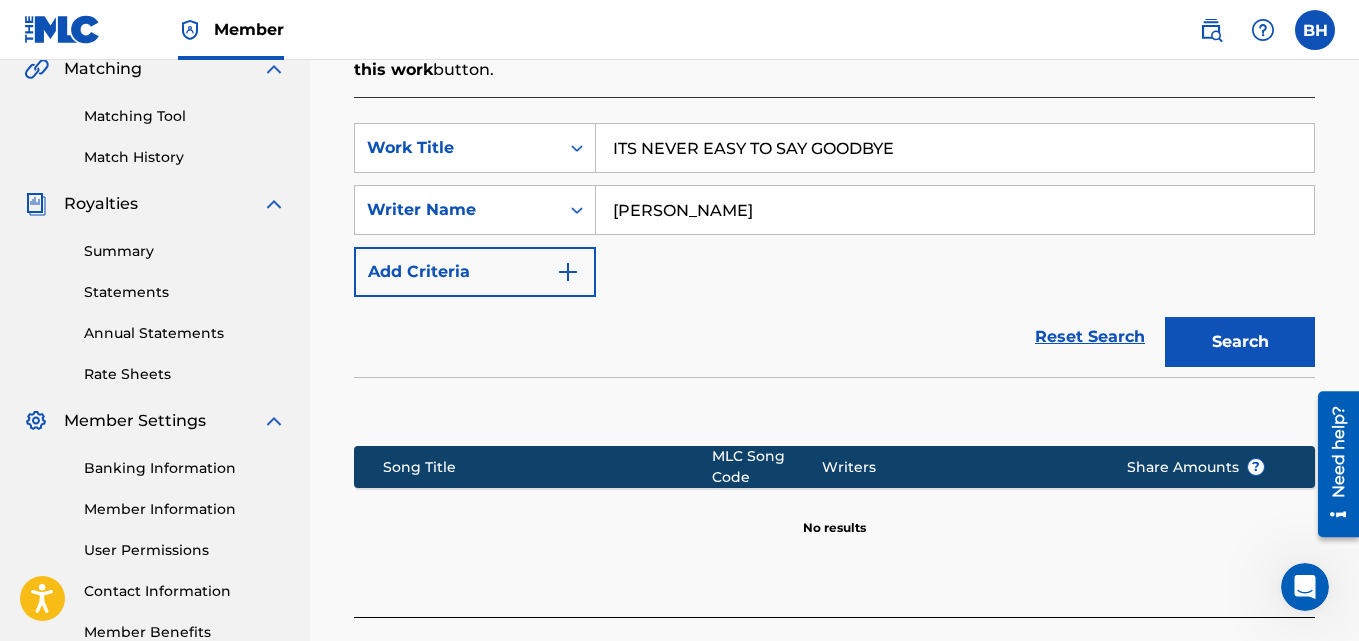 click on "Search" at bounding box center (1240, 342) 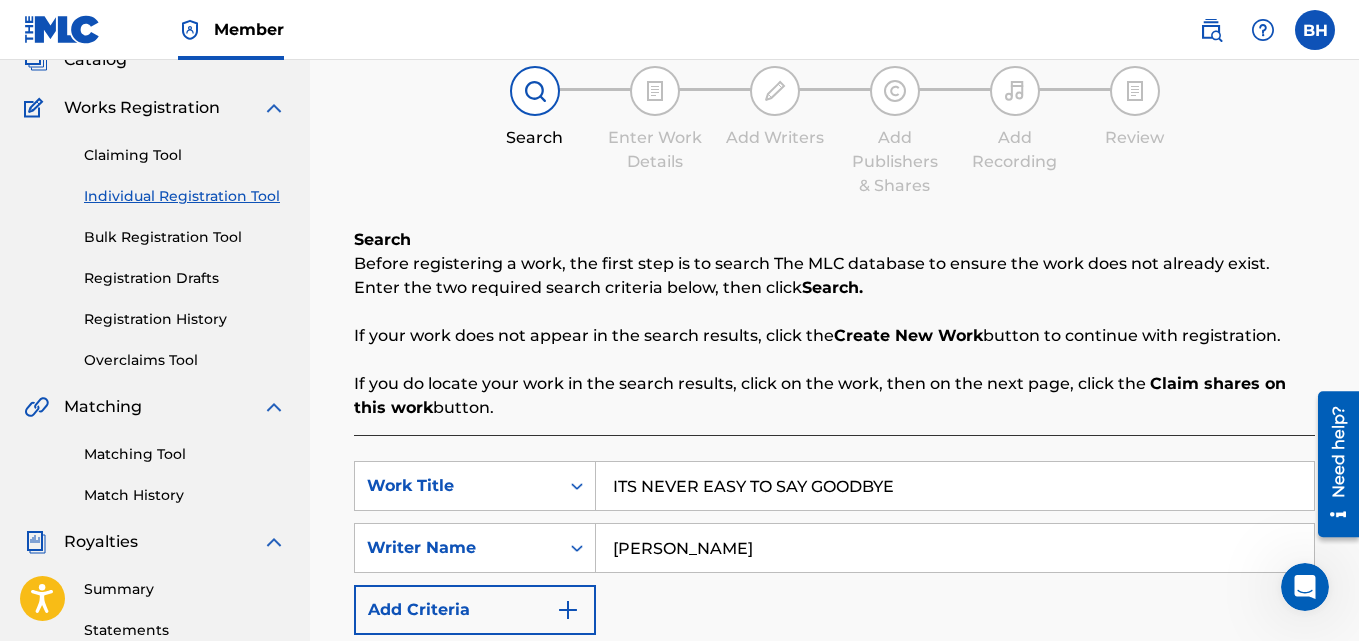 scroll, scrollTop: 131, scrollLeft: 0, axis: vertical 